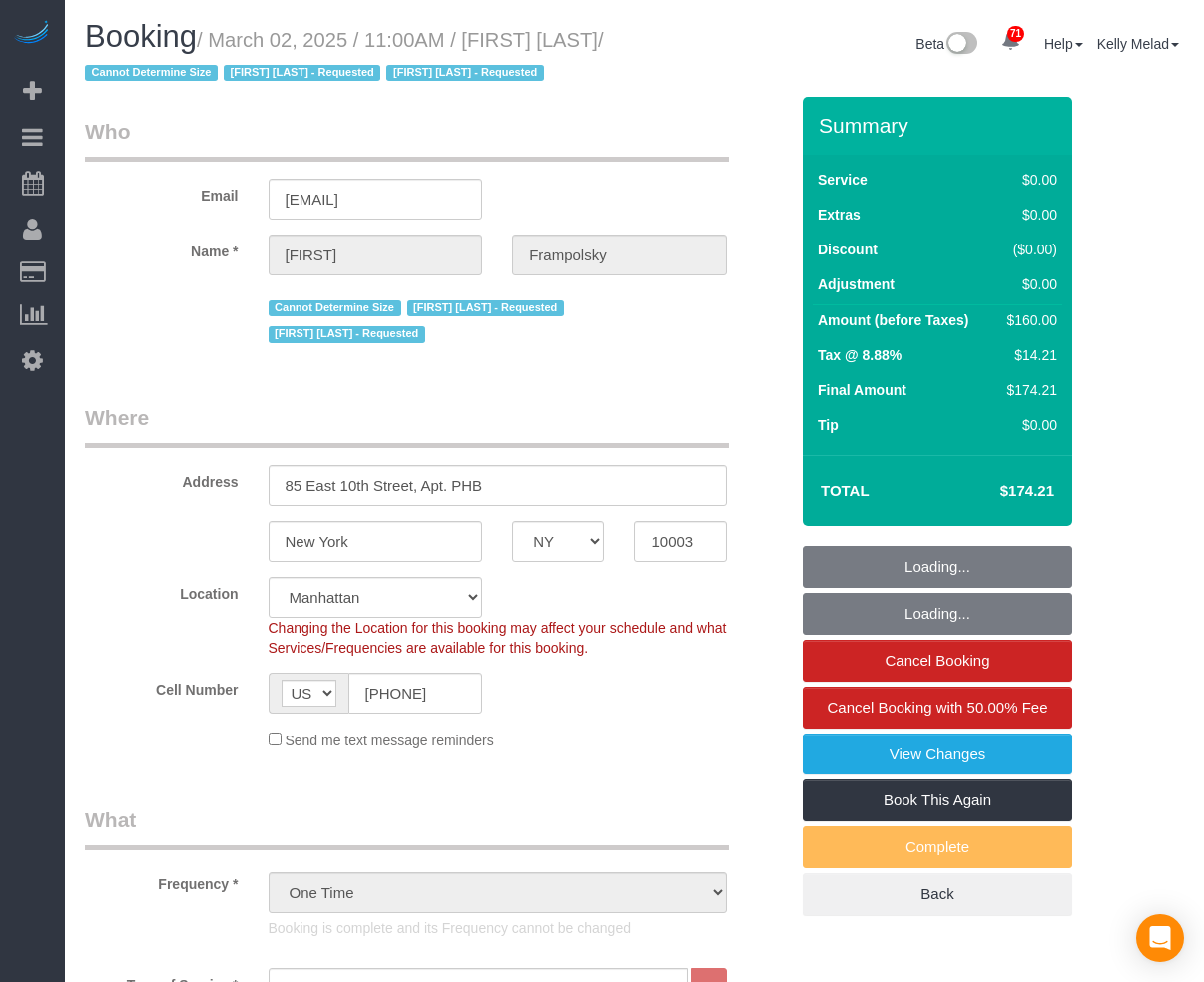 select on "NY" 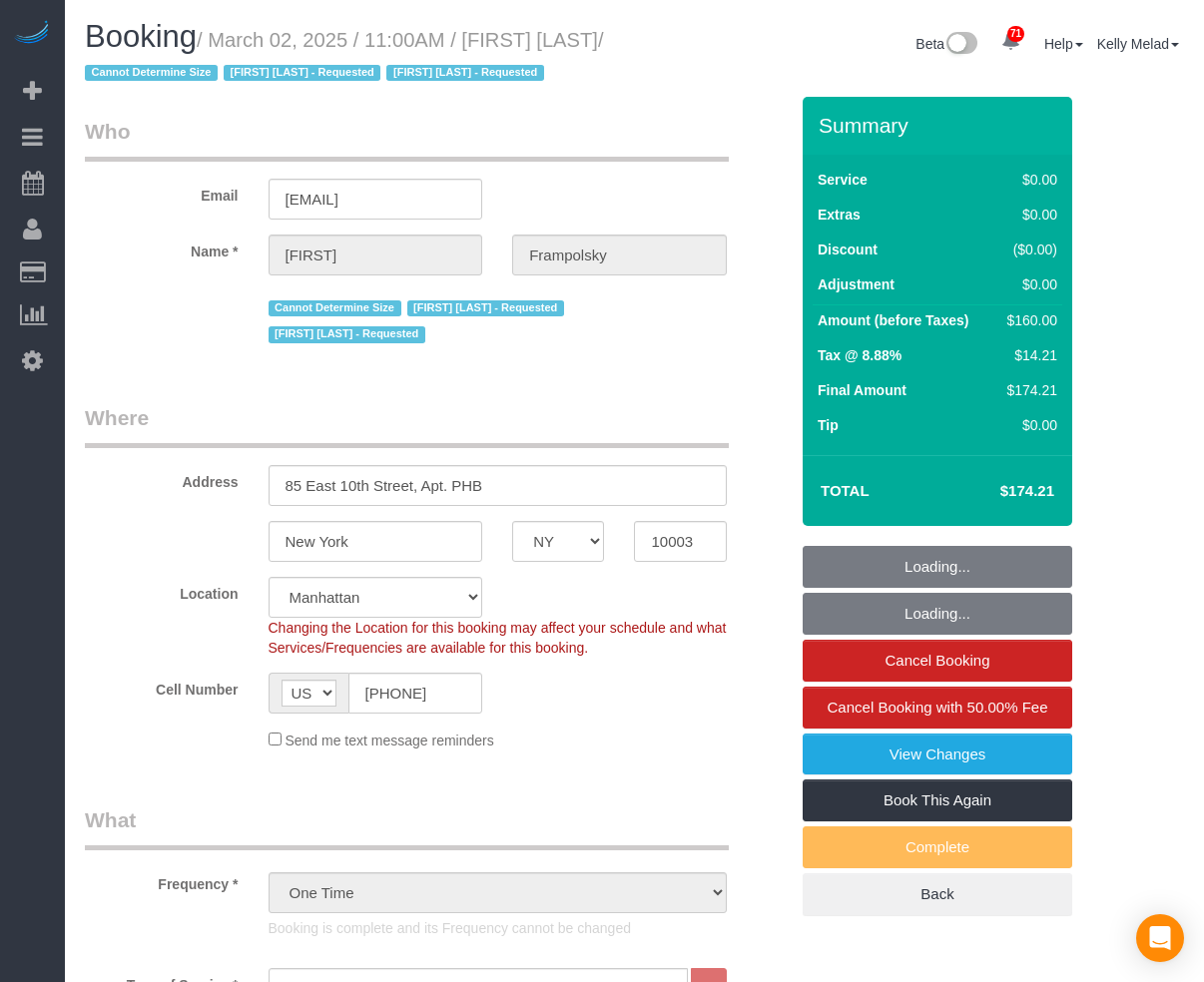 select on "spot1" 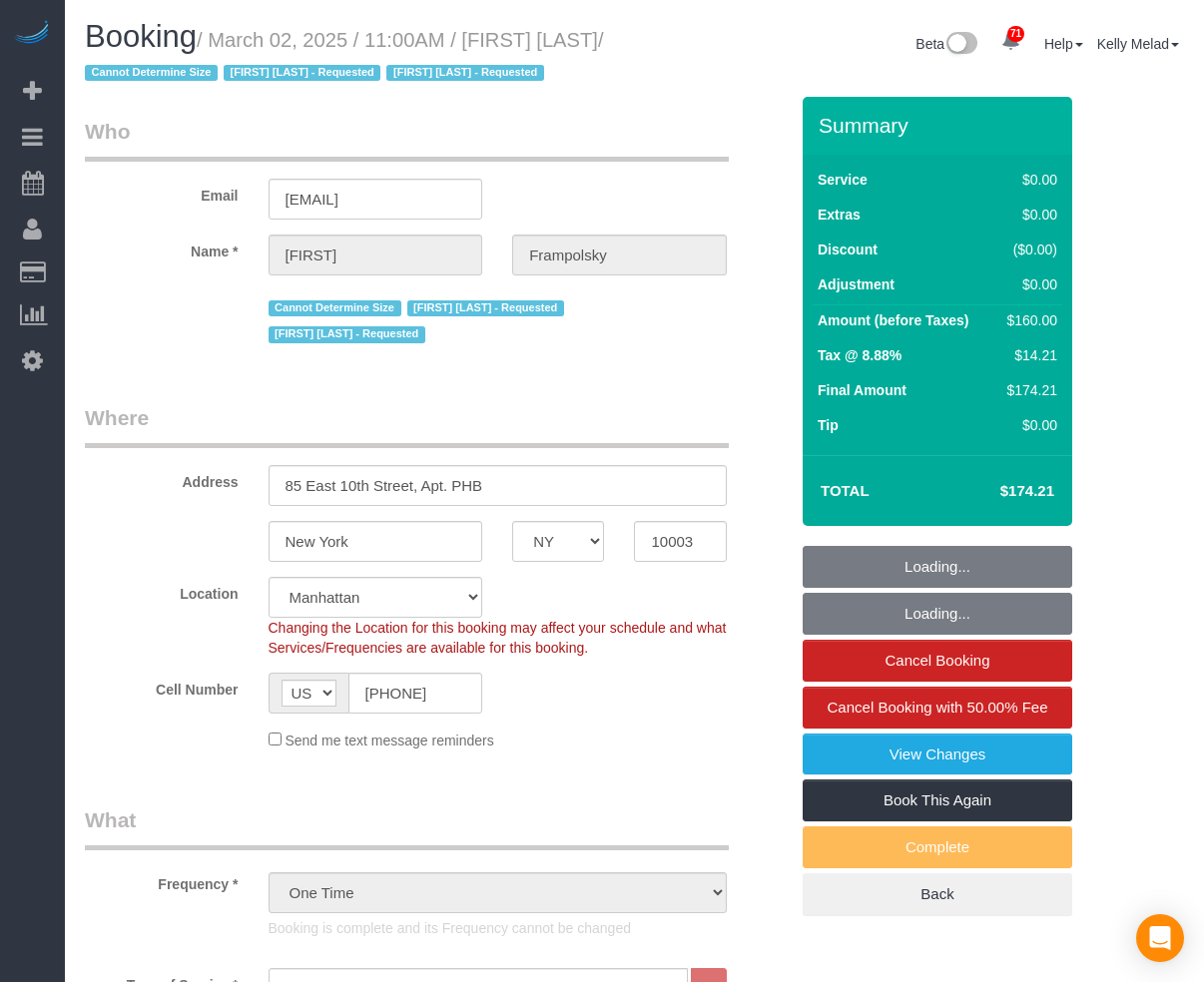select on "1" 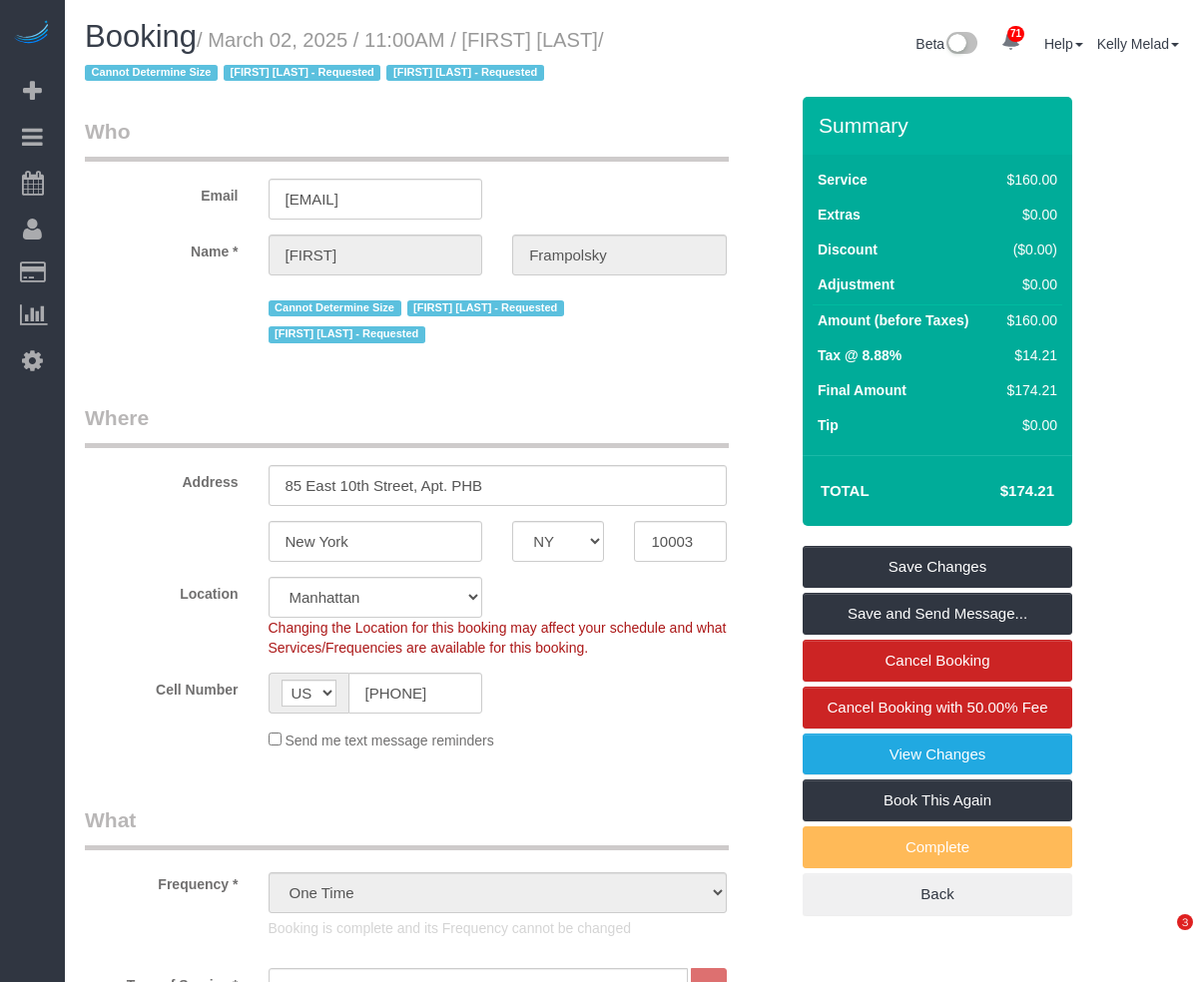 scroll, scrollTop: 0, scrollLeft: 0, axis: both 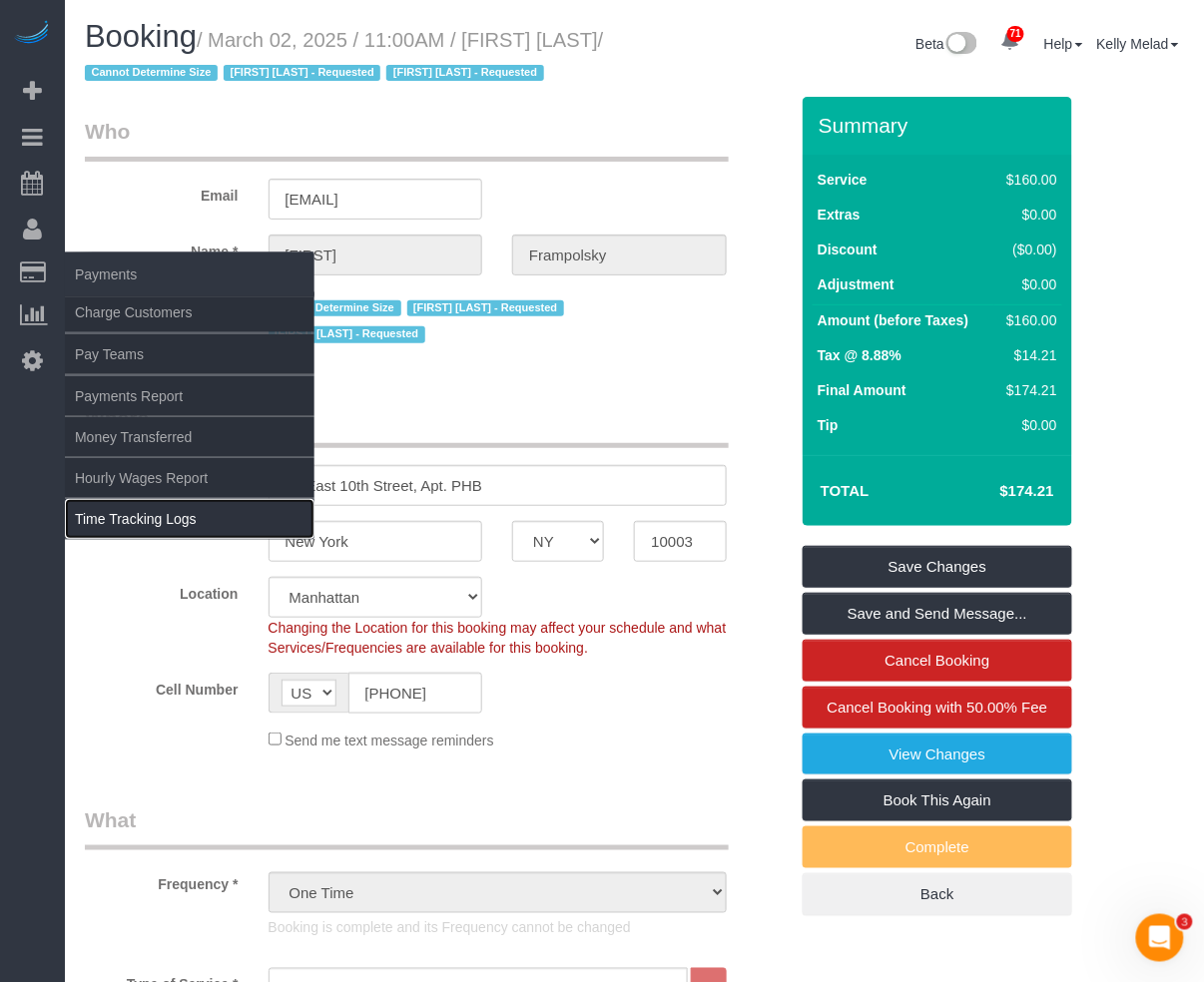 click on "Time Tracking Logs" at bounding box center (190, 519) 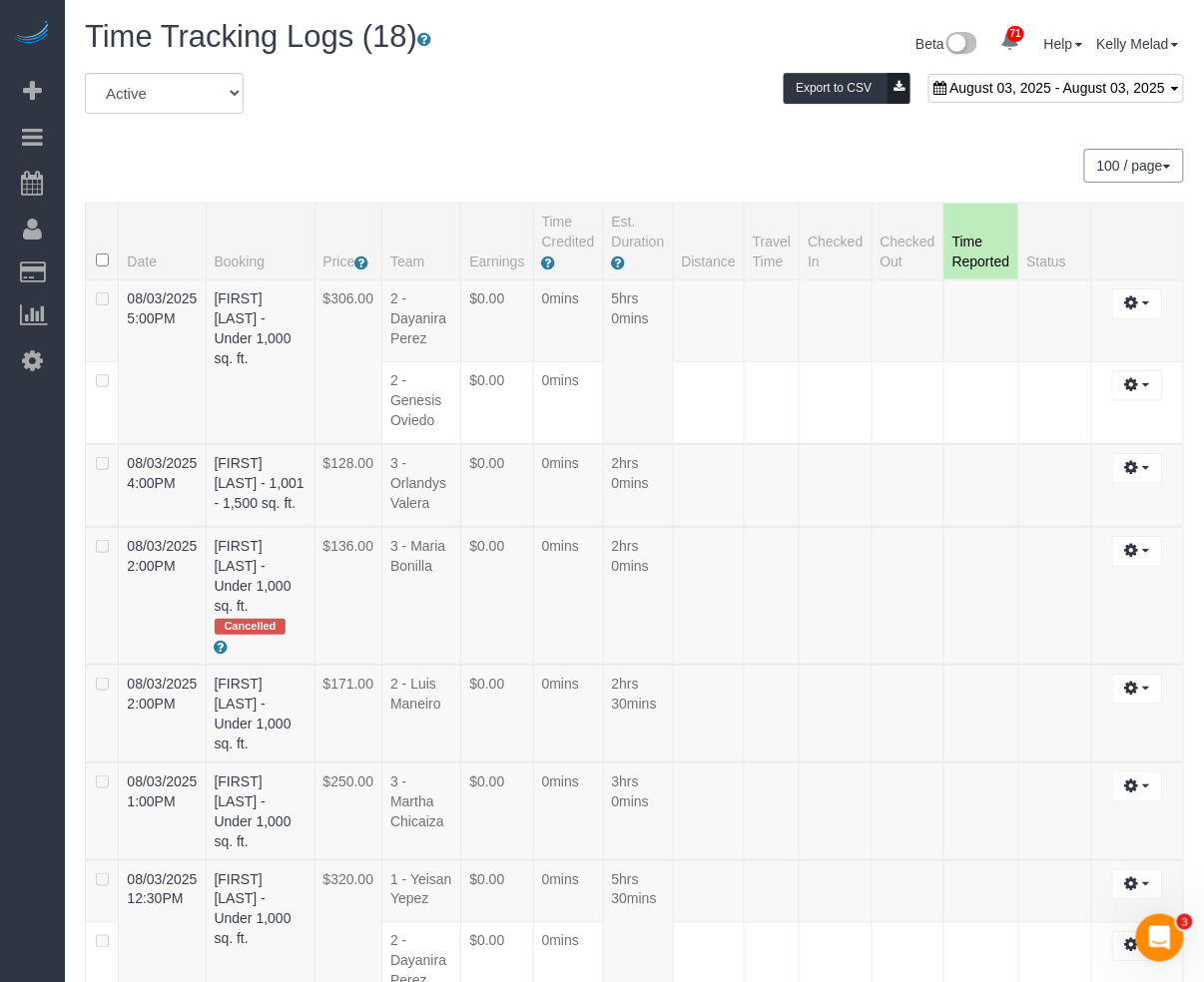 click on "Time Tracking Logs (18)
Beta
71
Your Notifications
You have 0 alerts
×
You have 5  to charge for 08/01/2025
×
You have 1  to charge for 07/31/2025
×
You have 4  to charge for 07/30/2025
×
× × ×" at bounding box center [634, 1254] 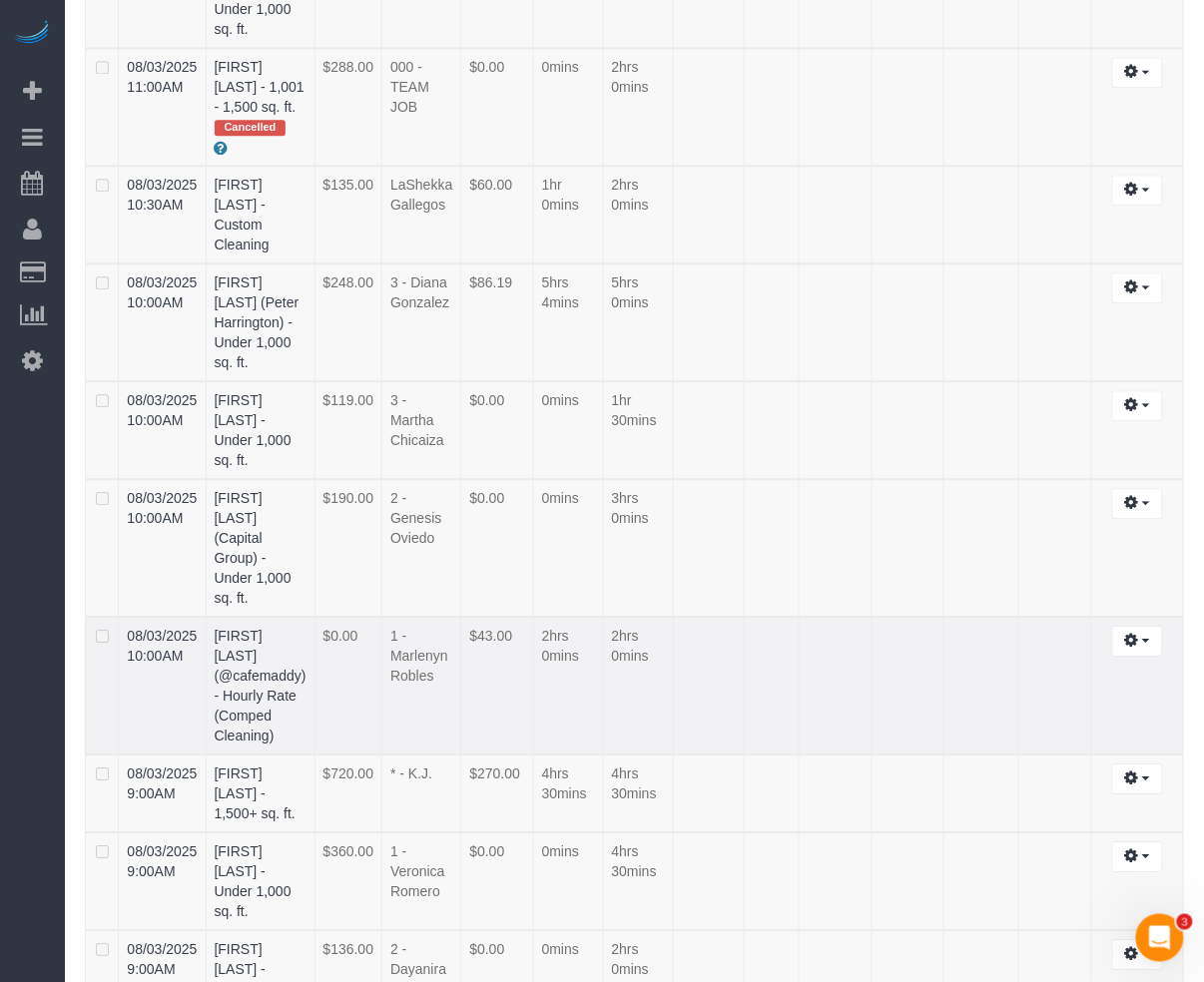scroll, scrollTop: 1008, scrollLeft: 0, axis: vertical 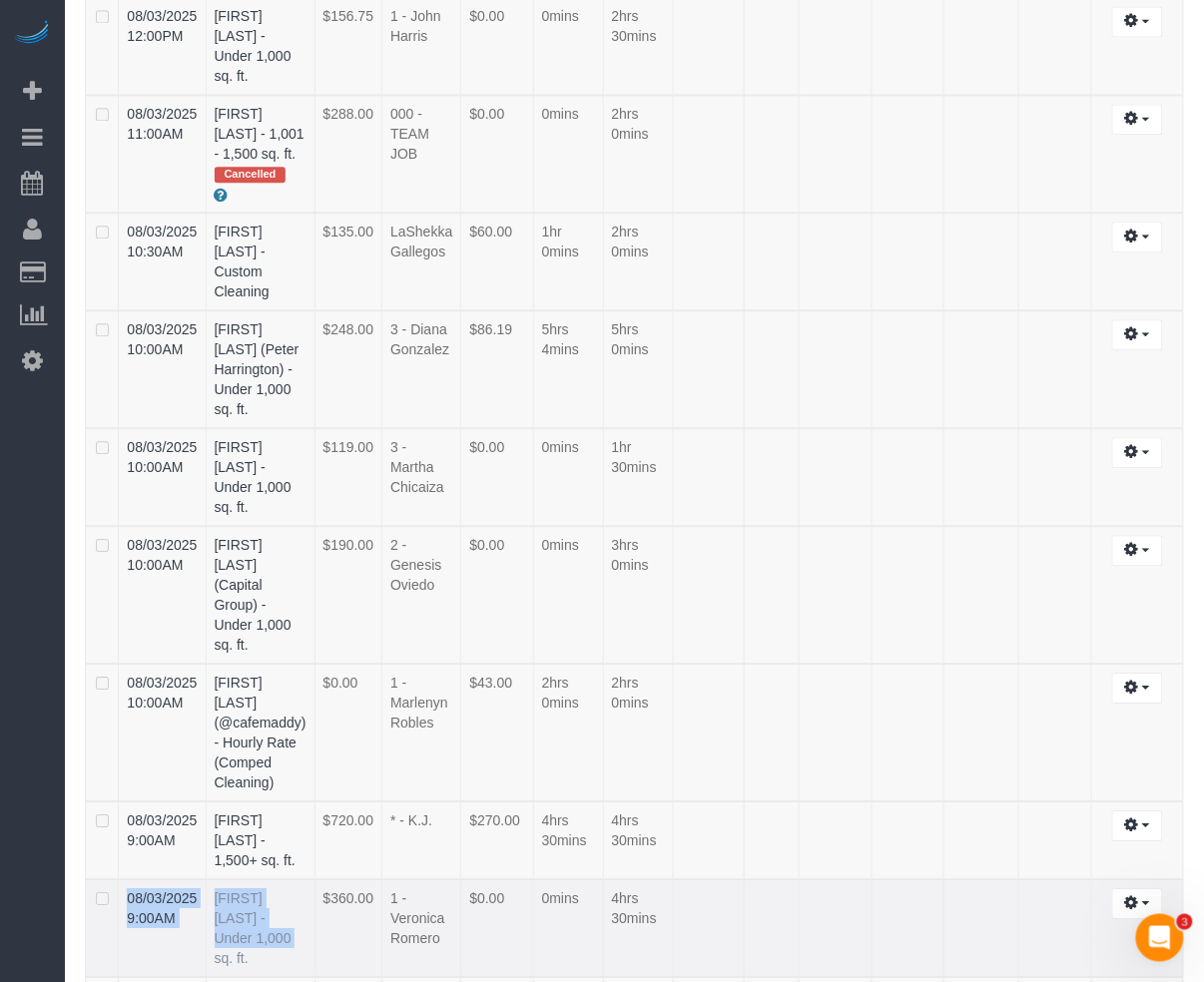 drag, startPoint x: 110, startPoint y: 800, endPoint x: 250, endPoint y: 824, distance: 142.04225 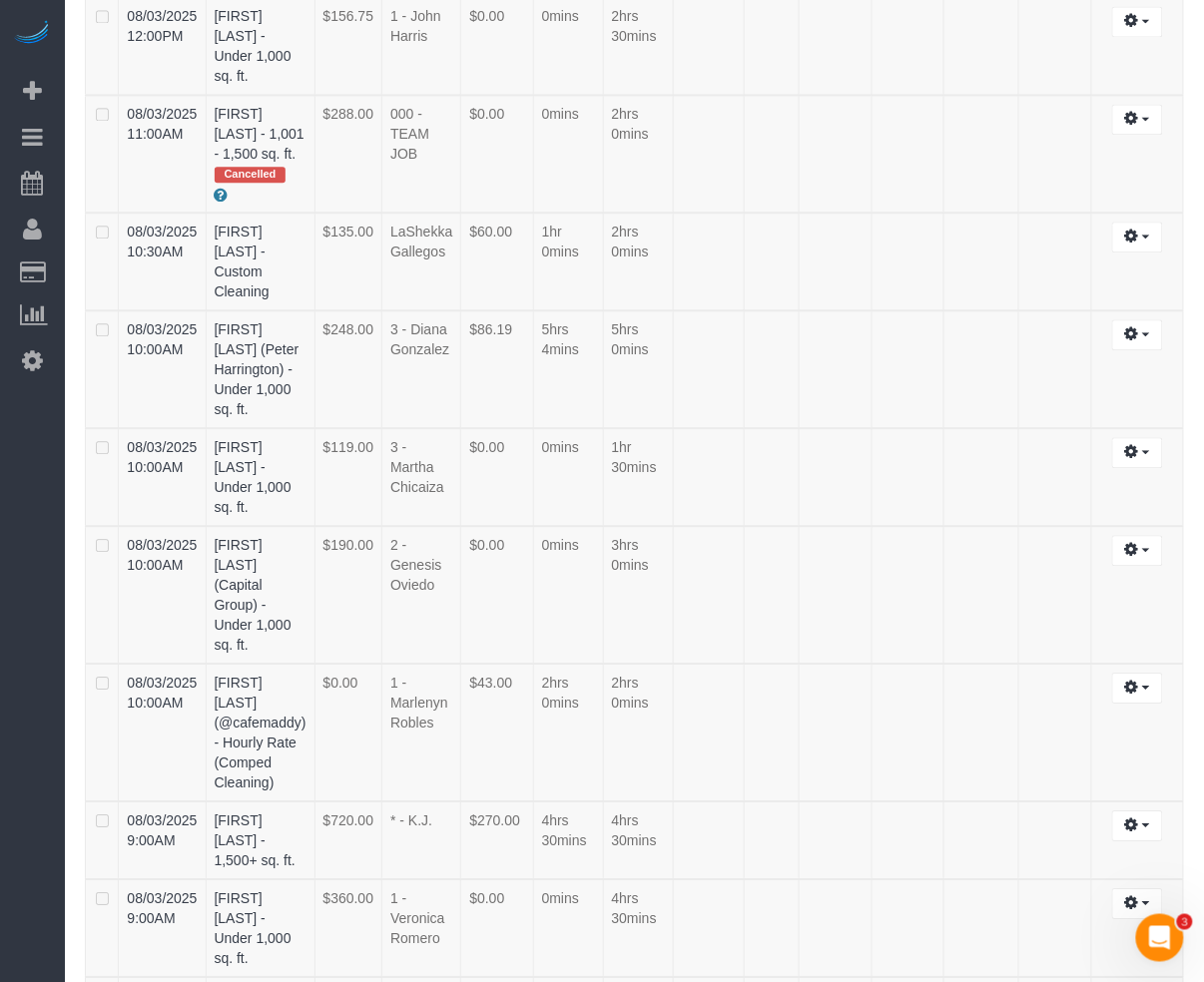 click on "Time Tracking Logs (18)
Beta
71
Your Notifications
You have 0 alerts
×
You have 5  to charge for 08/01/2025
×
You have 1  to charge for 07/31/2025
×
You have 4  to charge for 07/30/2025
×
× × ×" at bounding box center [634, 246] 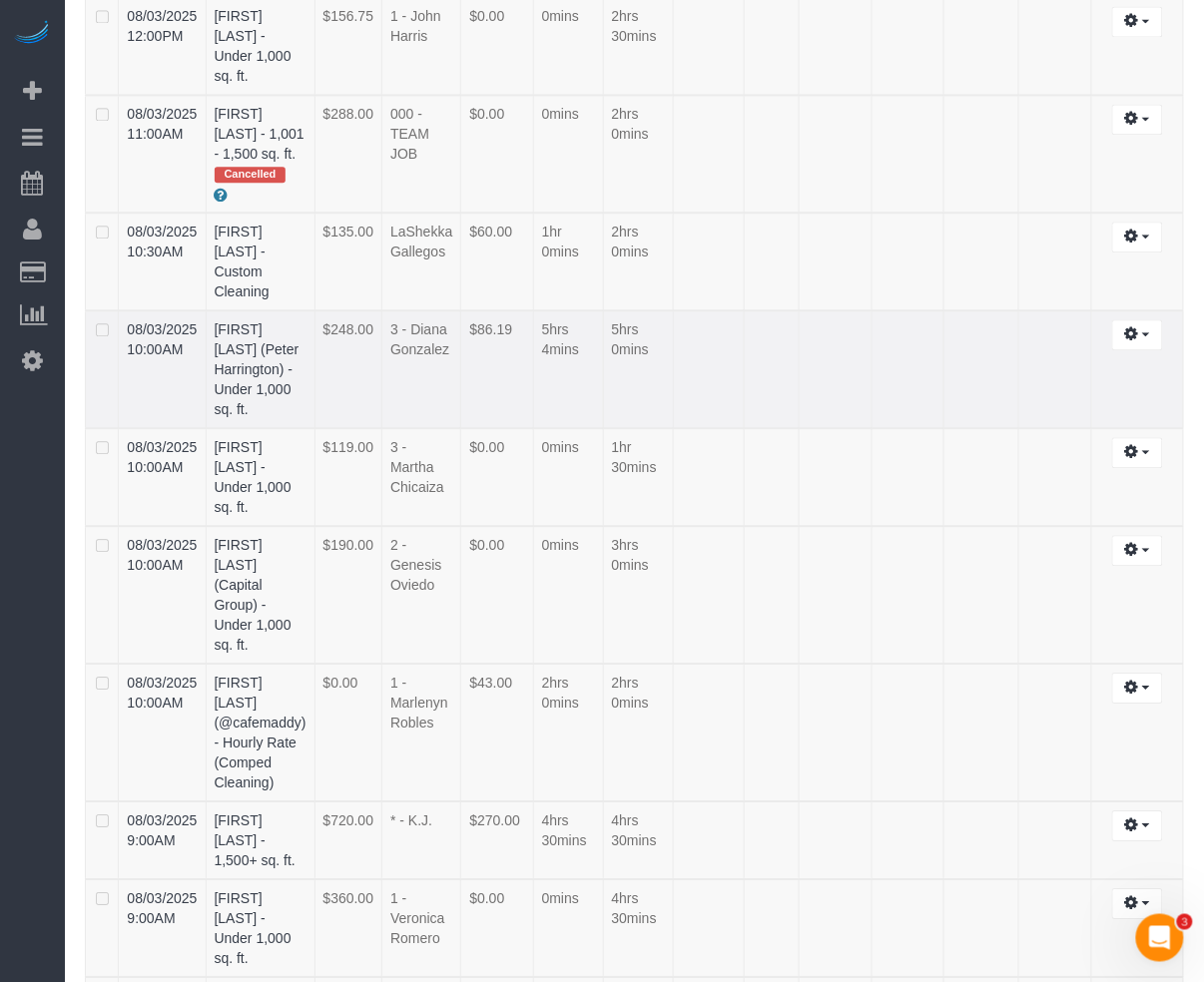 click on "All Active Archived
August 03, 2025 - August 03, 2025
Export to CSV
100 / page
10 / page
20 / page
30 / page
40 / page
50 / page
100 / page
Date
Booking
Price
Team
Earnings
Time Credited
Distance" at bounding box center (634, 247) 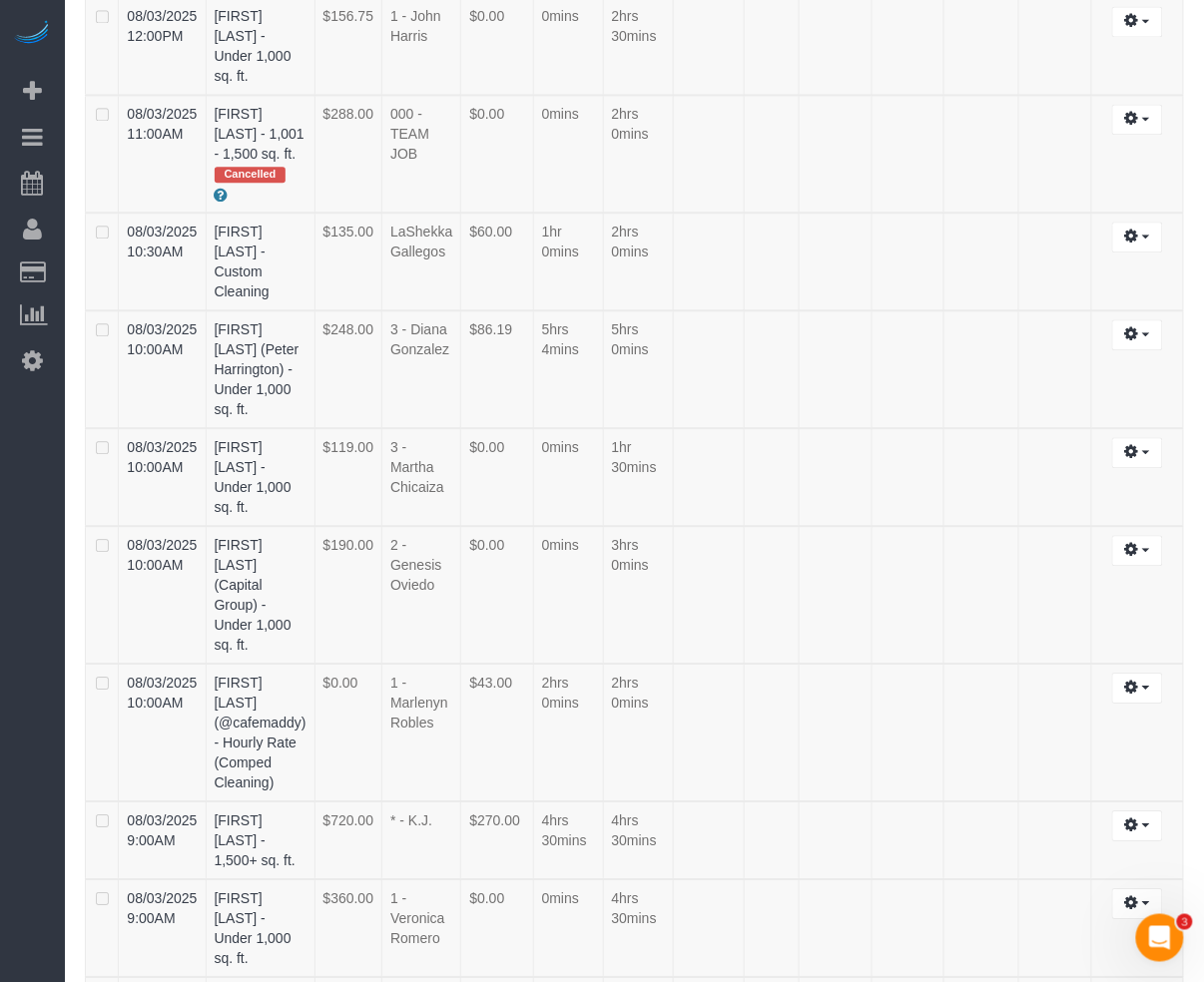click on "All Active Archived
August 03, 2025 - August 03, 2025
Export to CSV
100 / page
10 / page
20 / page
30 / page
40 / page
50 / page
100 / page
Date
Booking
Price
Team
Earnings
Time Credited
Distance" at bounding box center [634, 247] 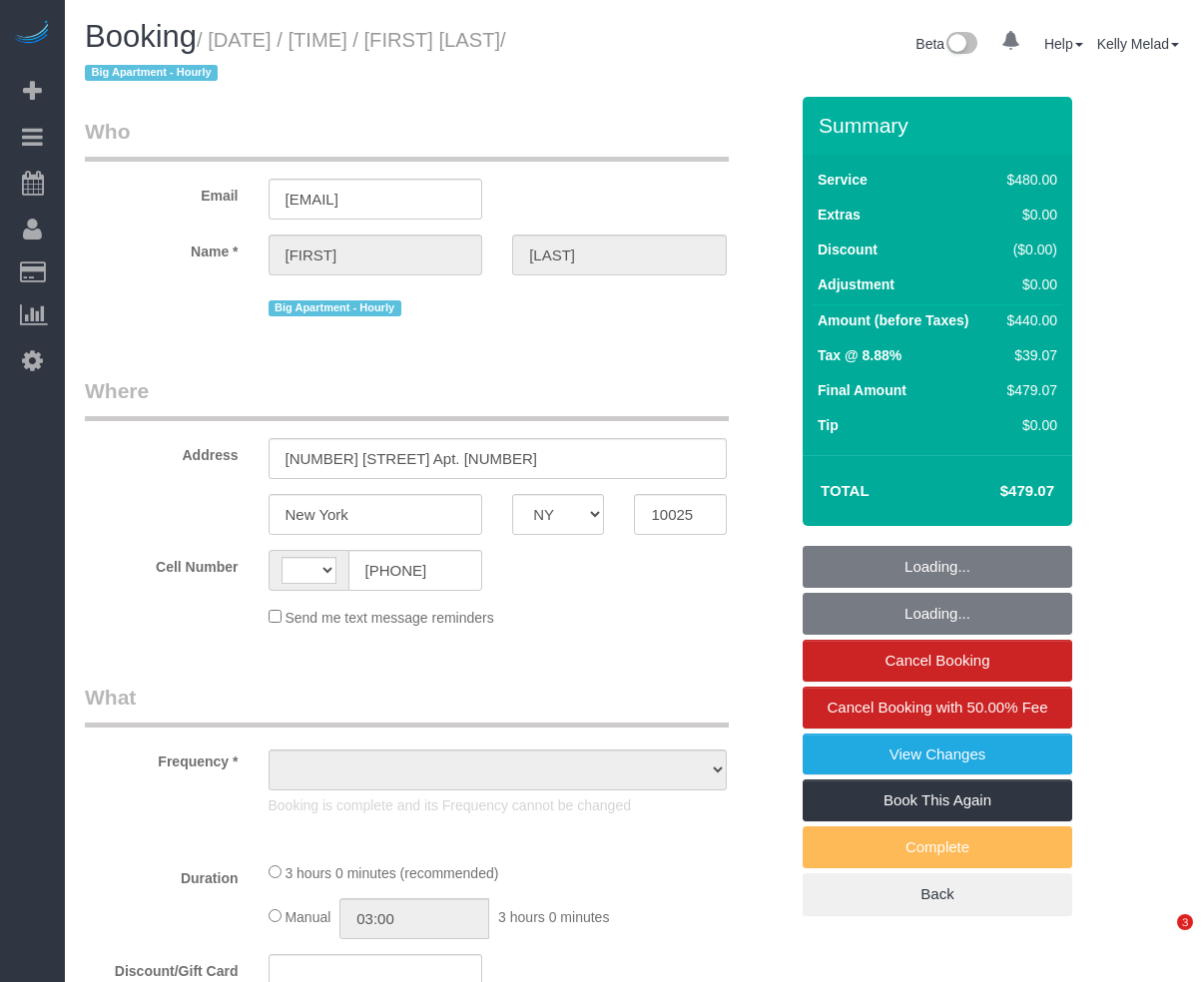 select on "NY" 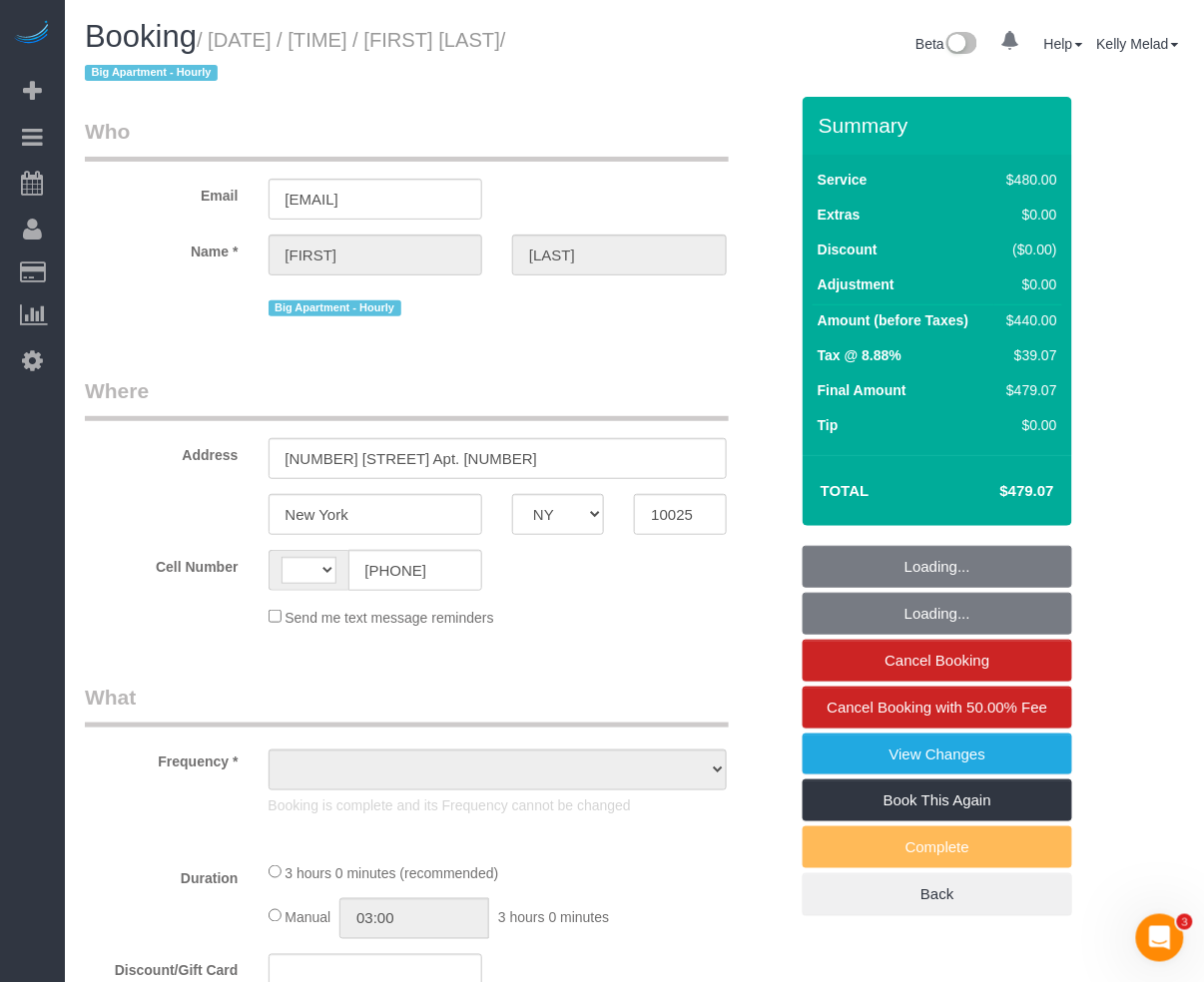 scroll, scrollTop: 0, scrollLeft: 0, axis: both 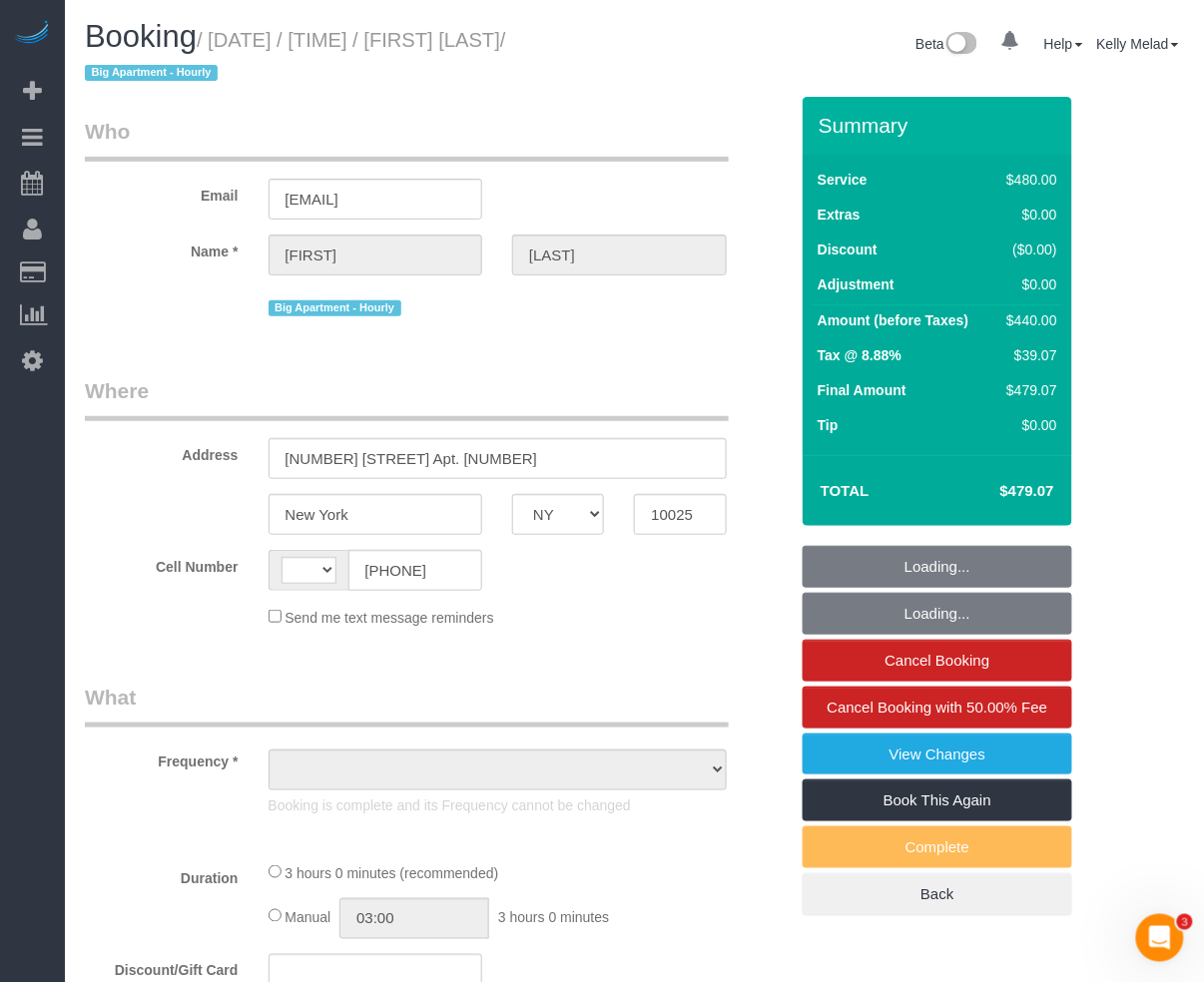 select on "object:532" 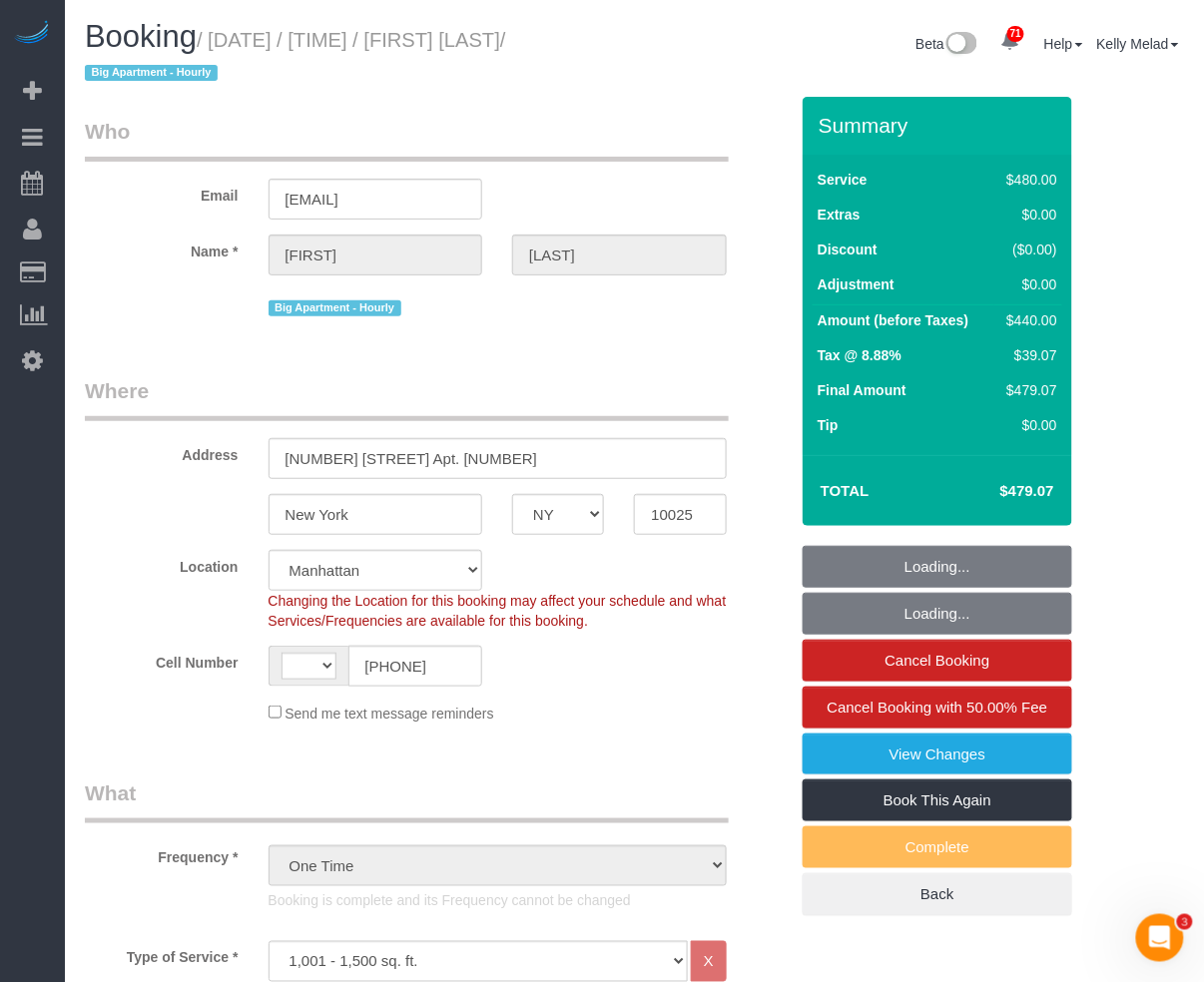select on "string:stripe-pm_1RqIfr4VGloSiKo7abvg8DPl" 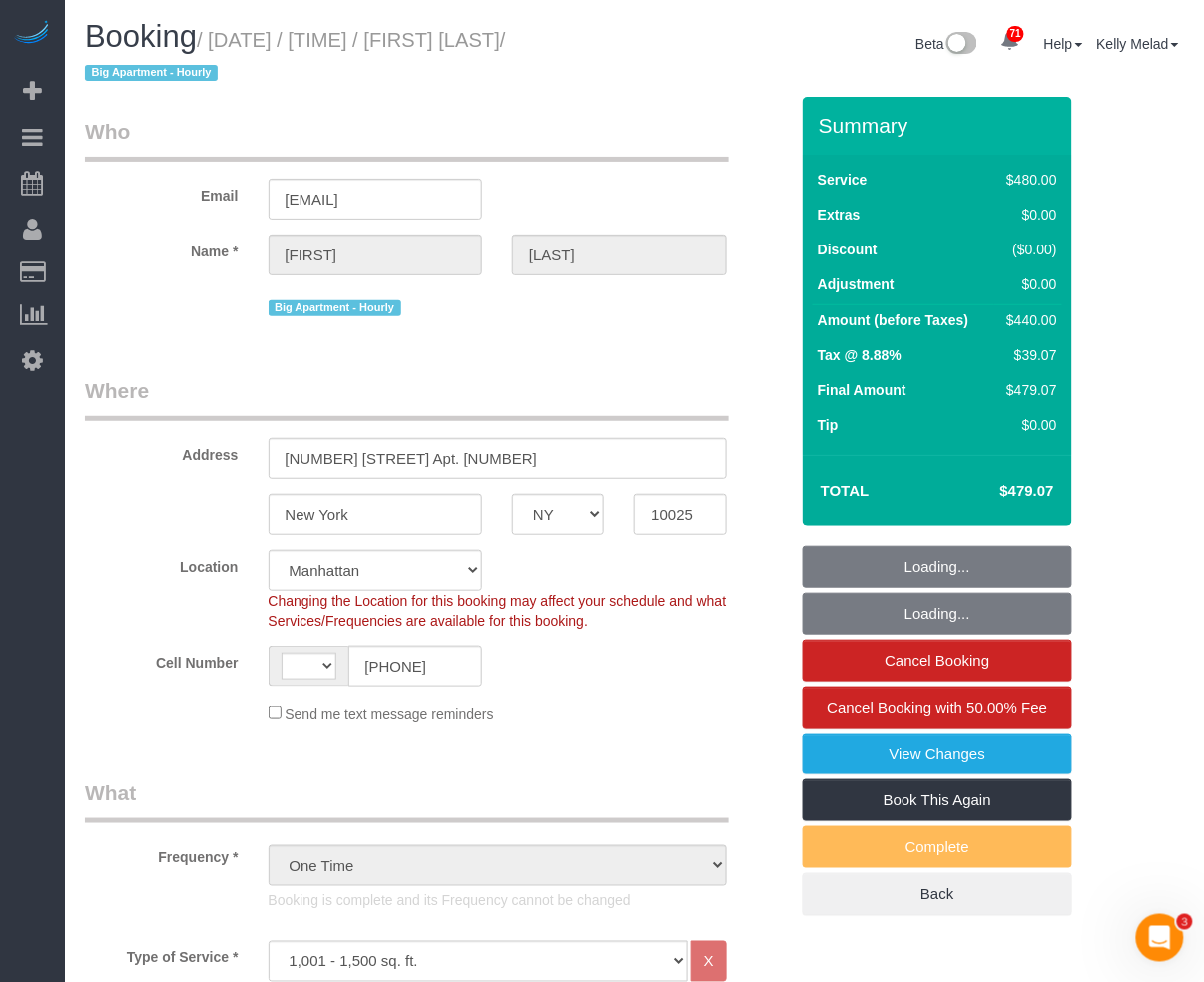 select on "string:US" 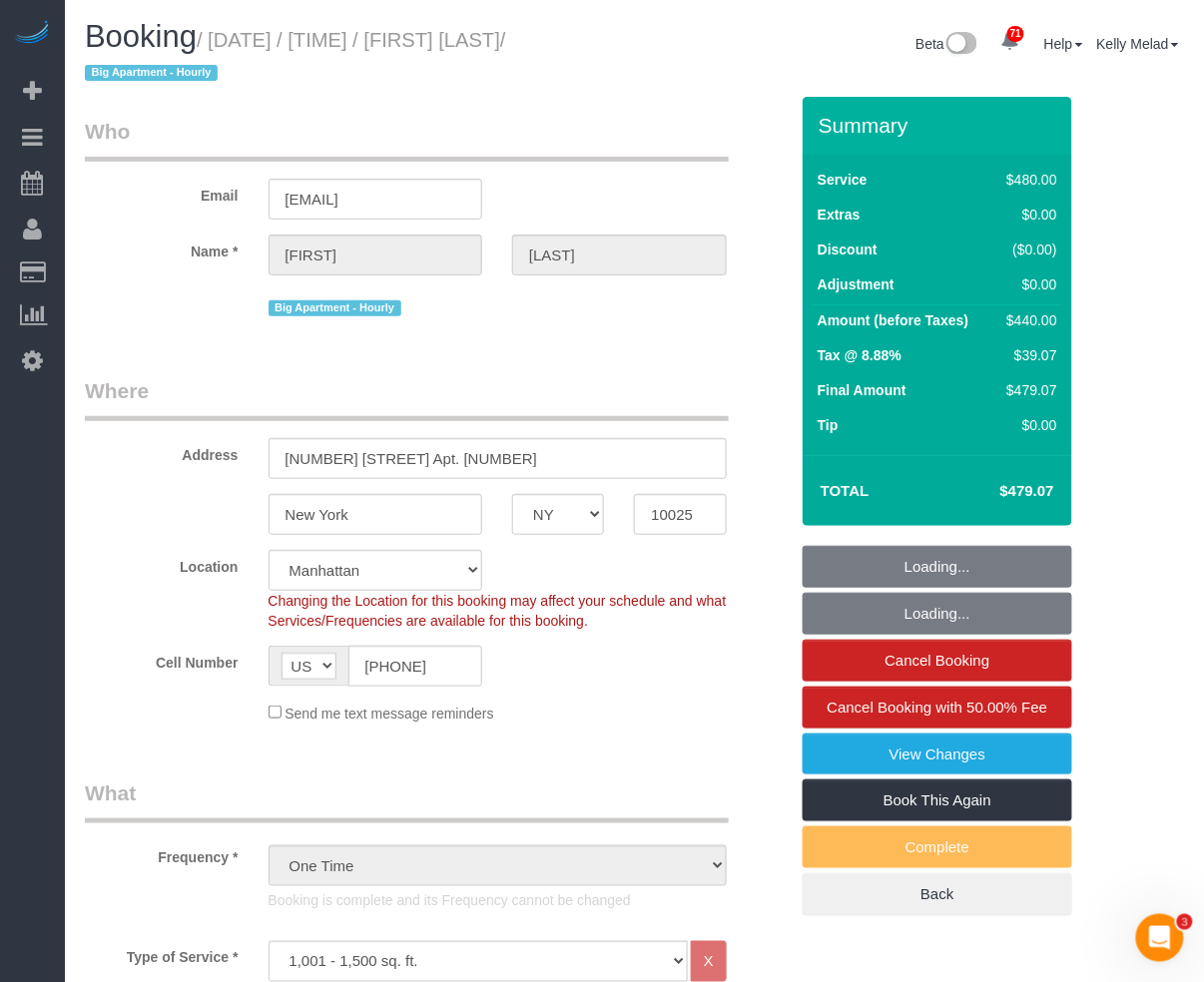 select on "spot1" 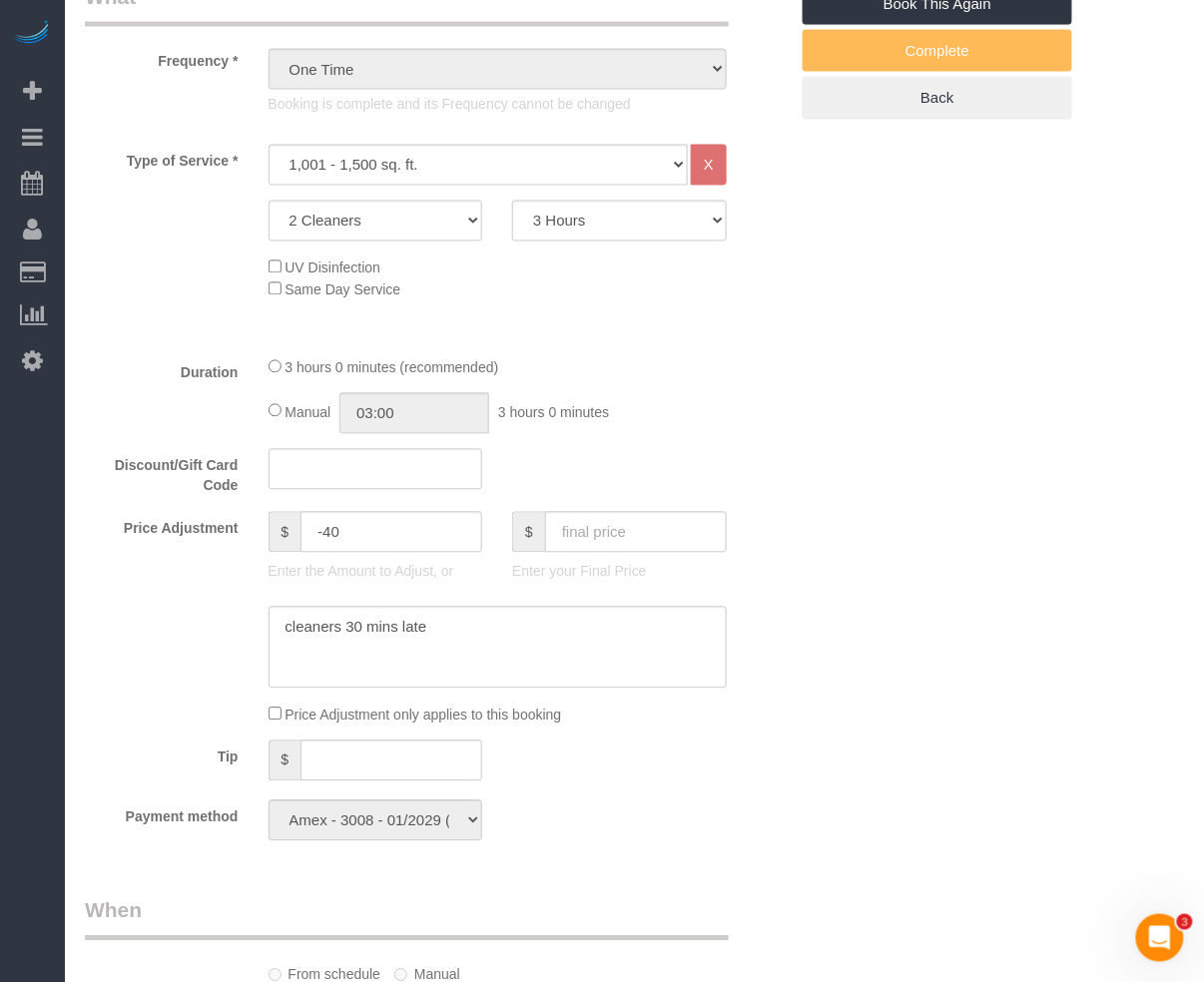 scroll, scrollTop: 798, scrollLeft: 0, axis: vertical 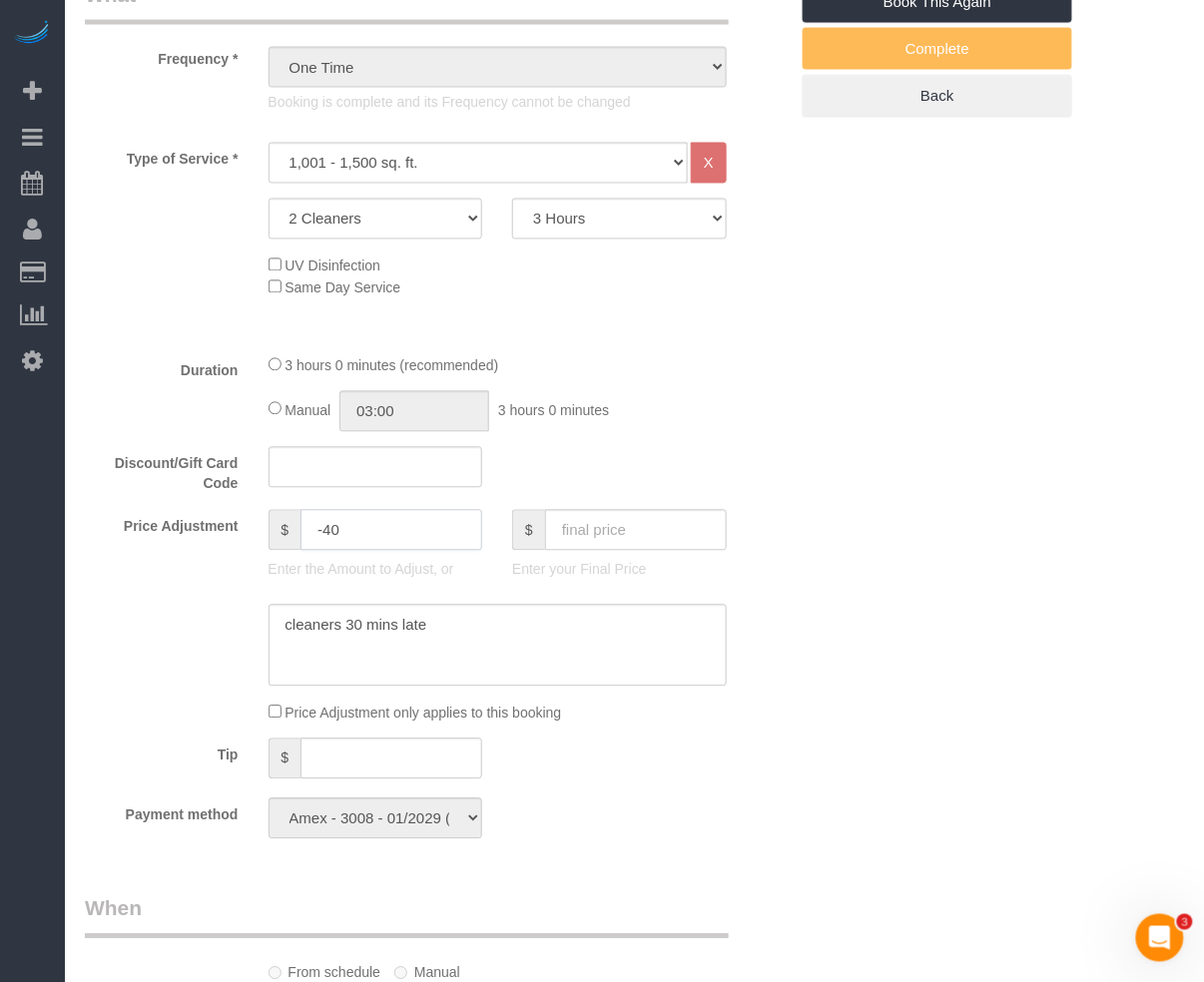 click on "-40" 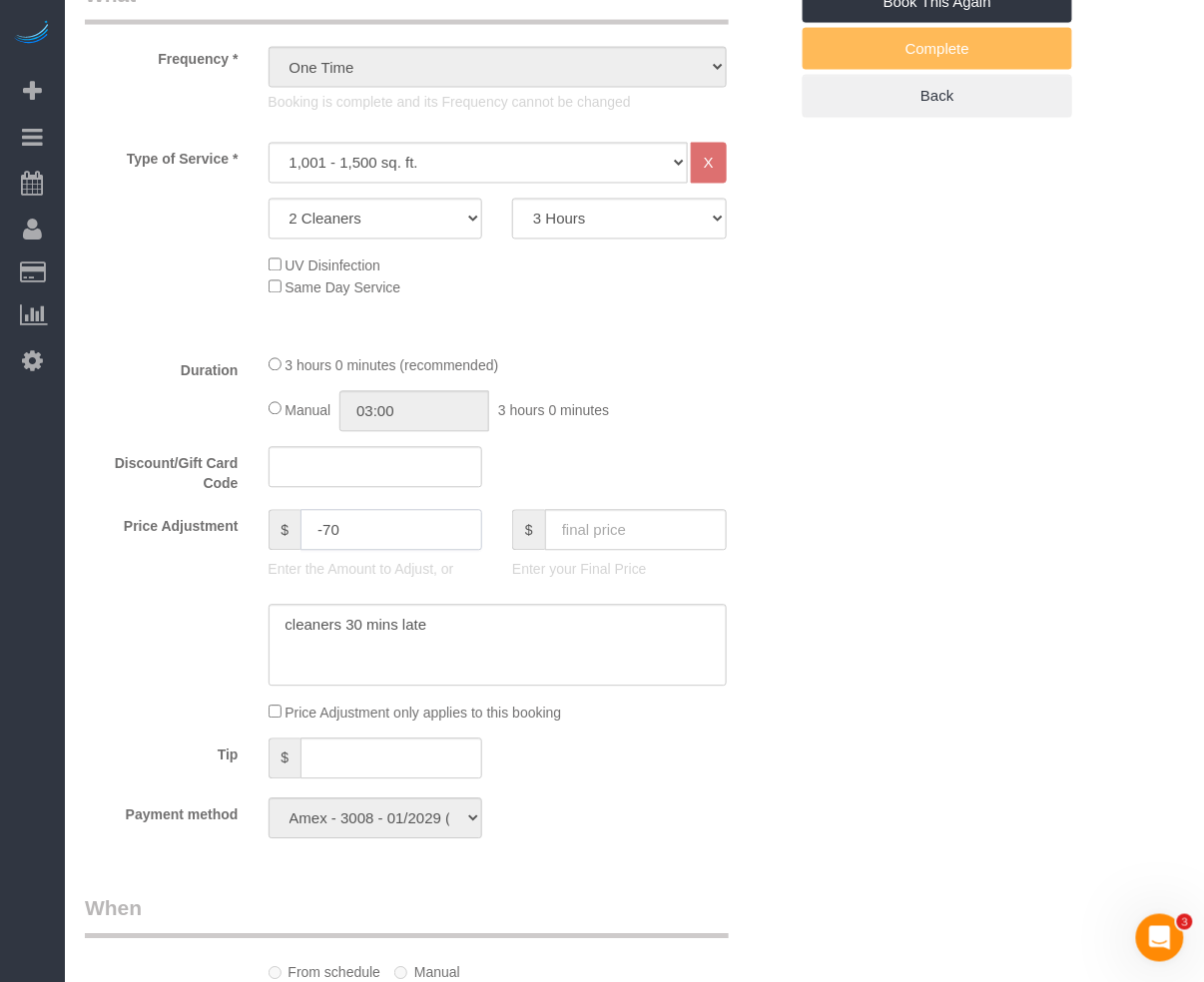 type on "-70" 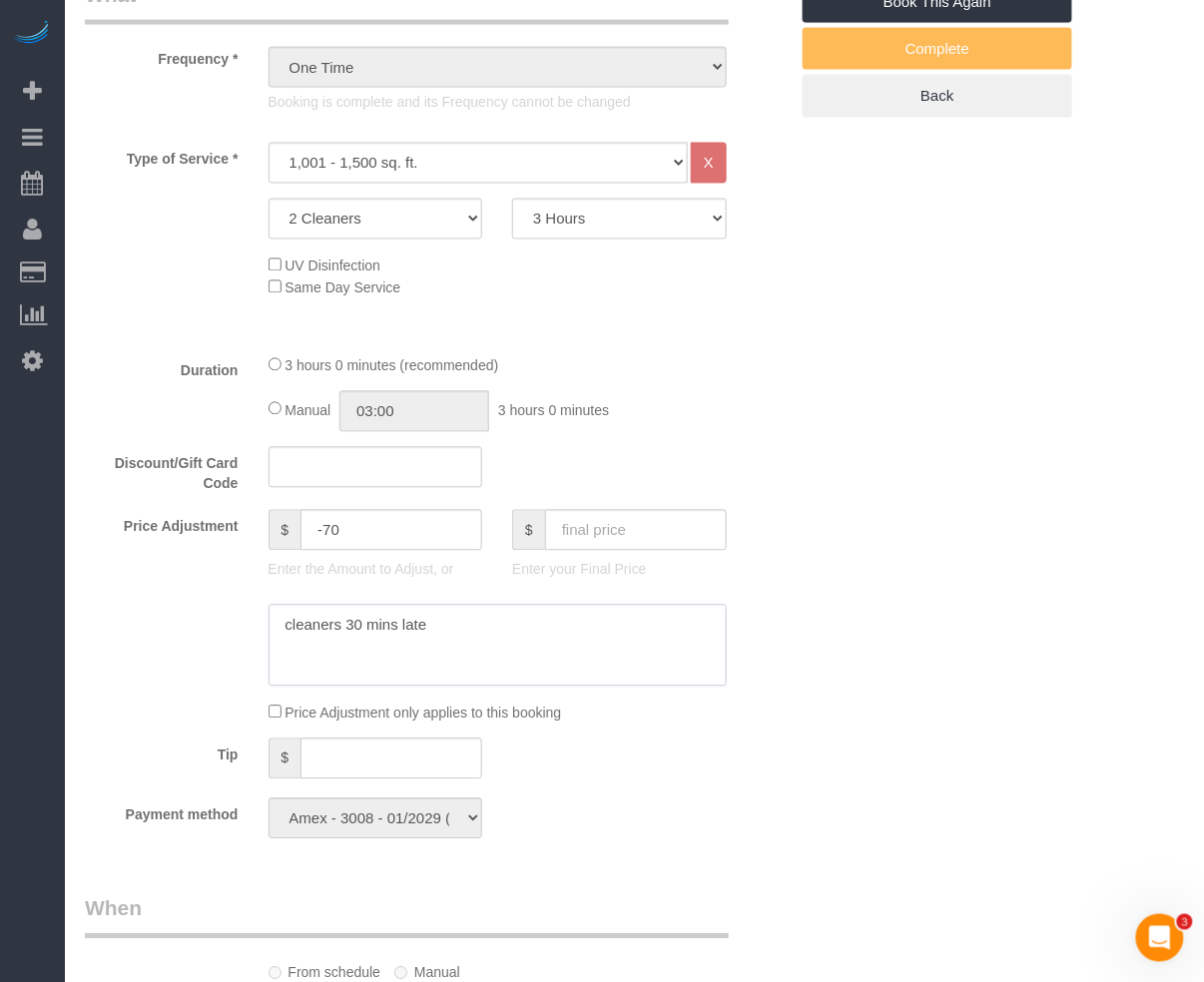 click 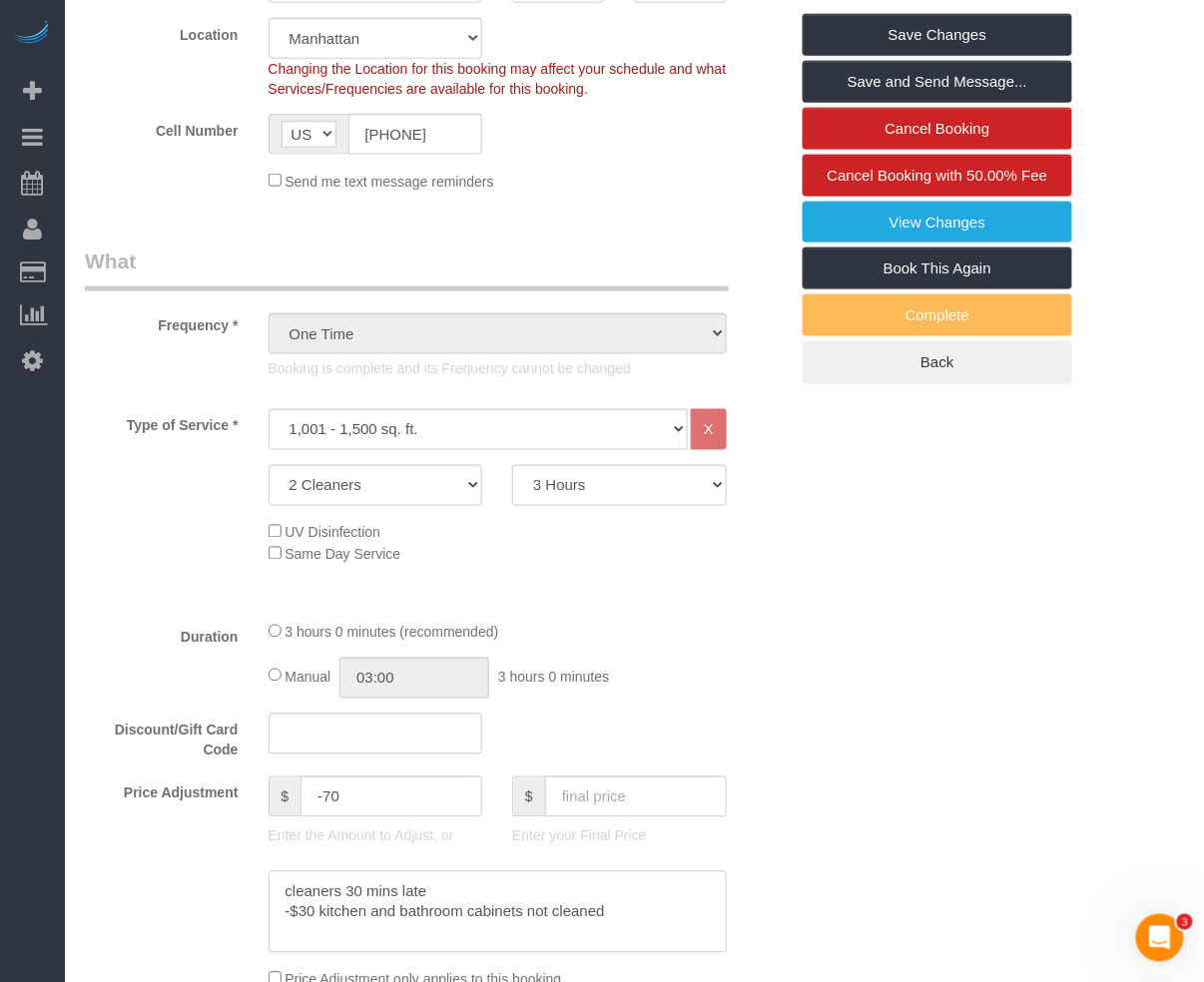 scroll, scrollTop: 265, scrollLeft: 0, axis: vertical 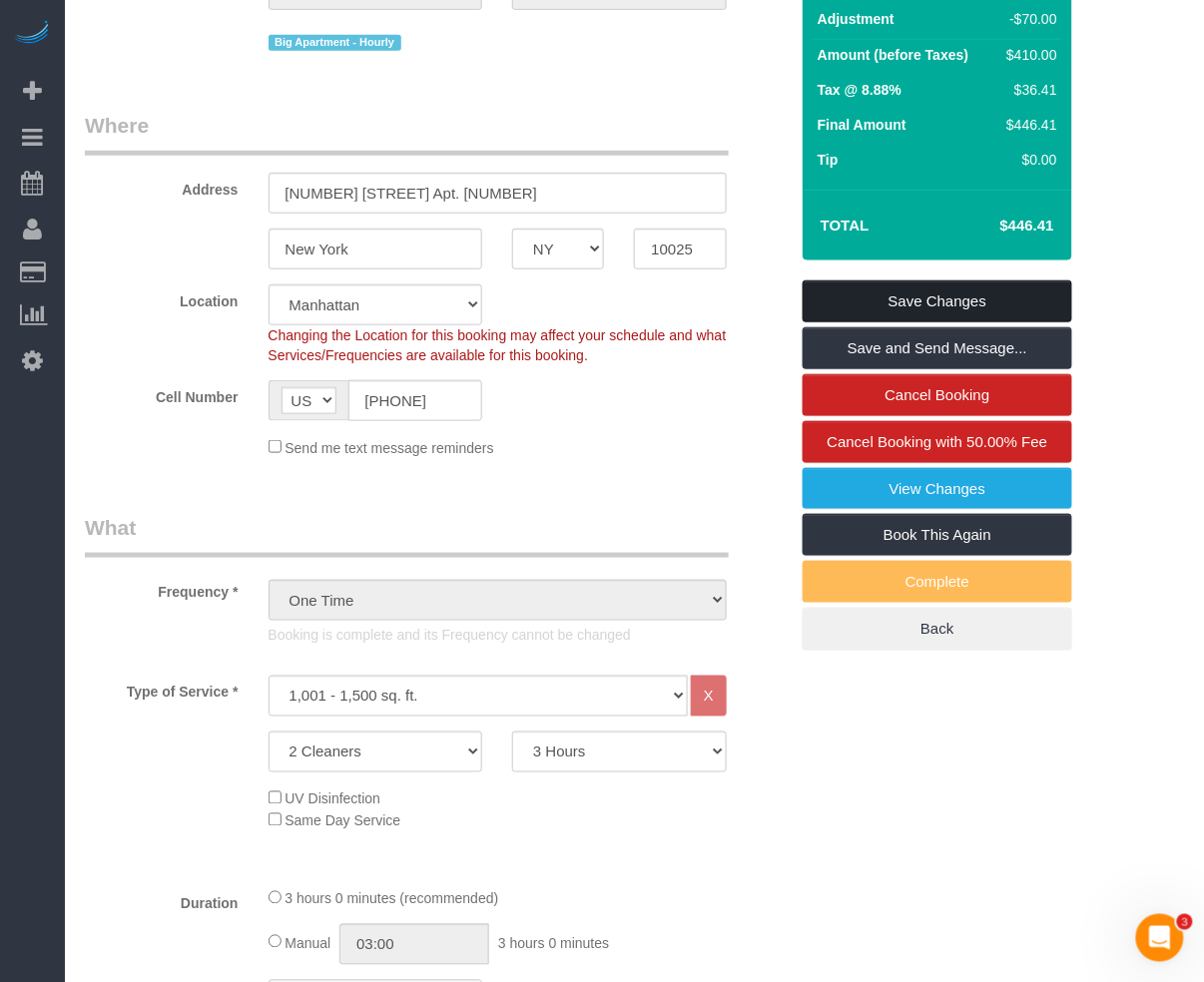 type on "cleaners 30 mins late
-$30 kitchen and bathroom cabinets not cleaned" 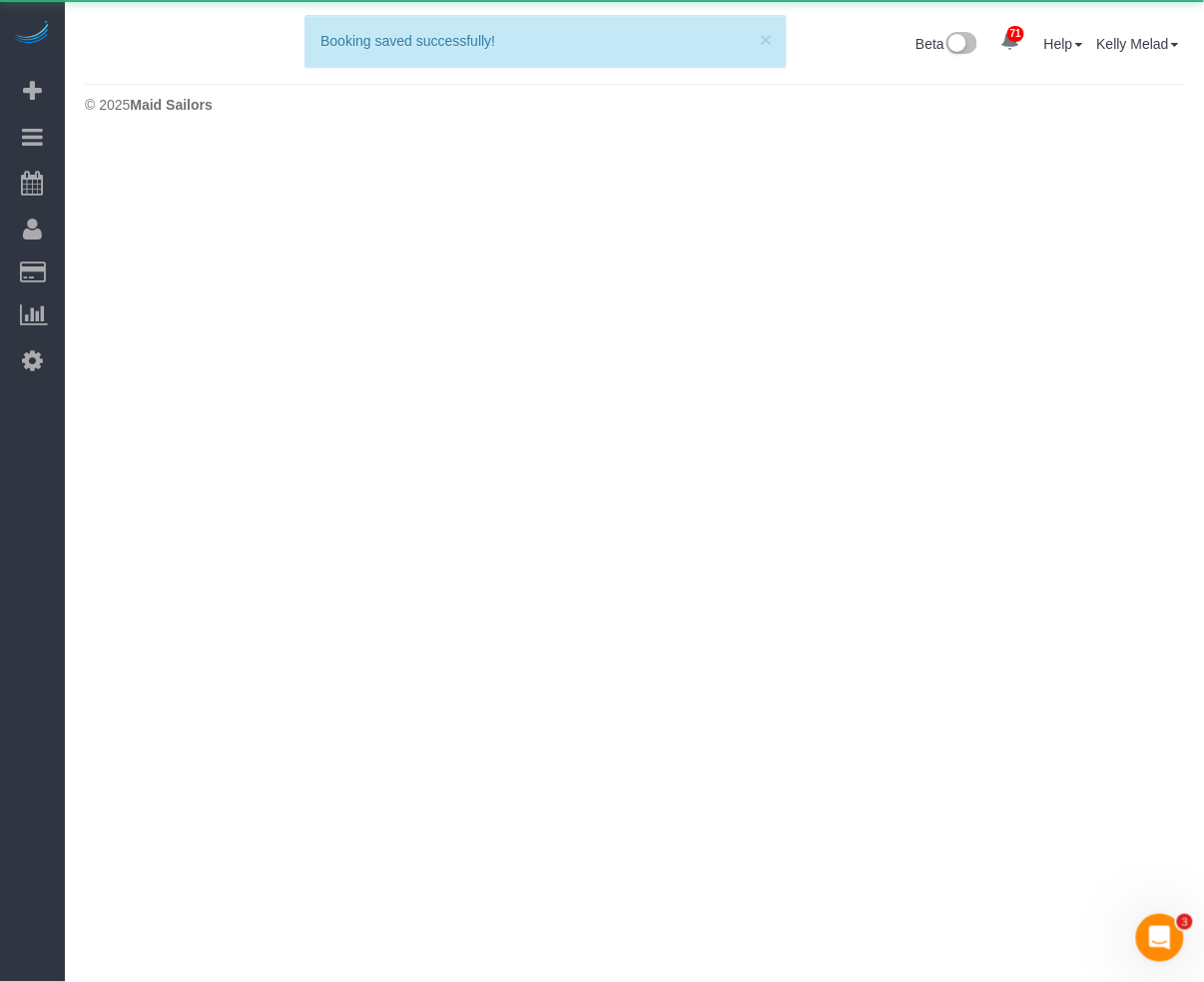 scroll, scrollTop: 0, scrollLeft: 0, axis: both 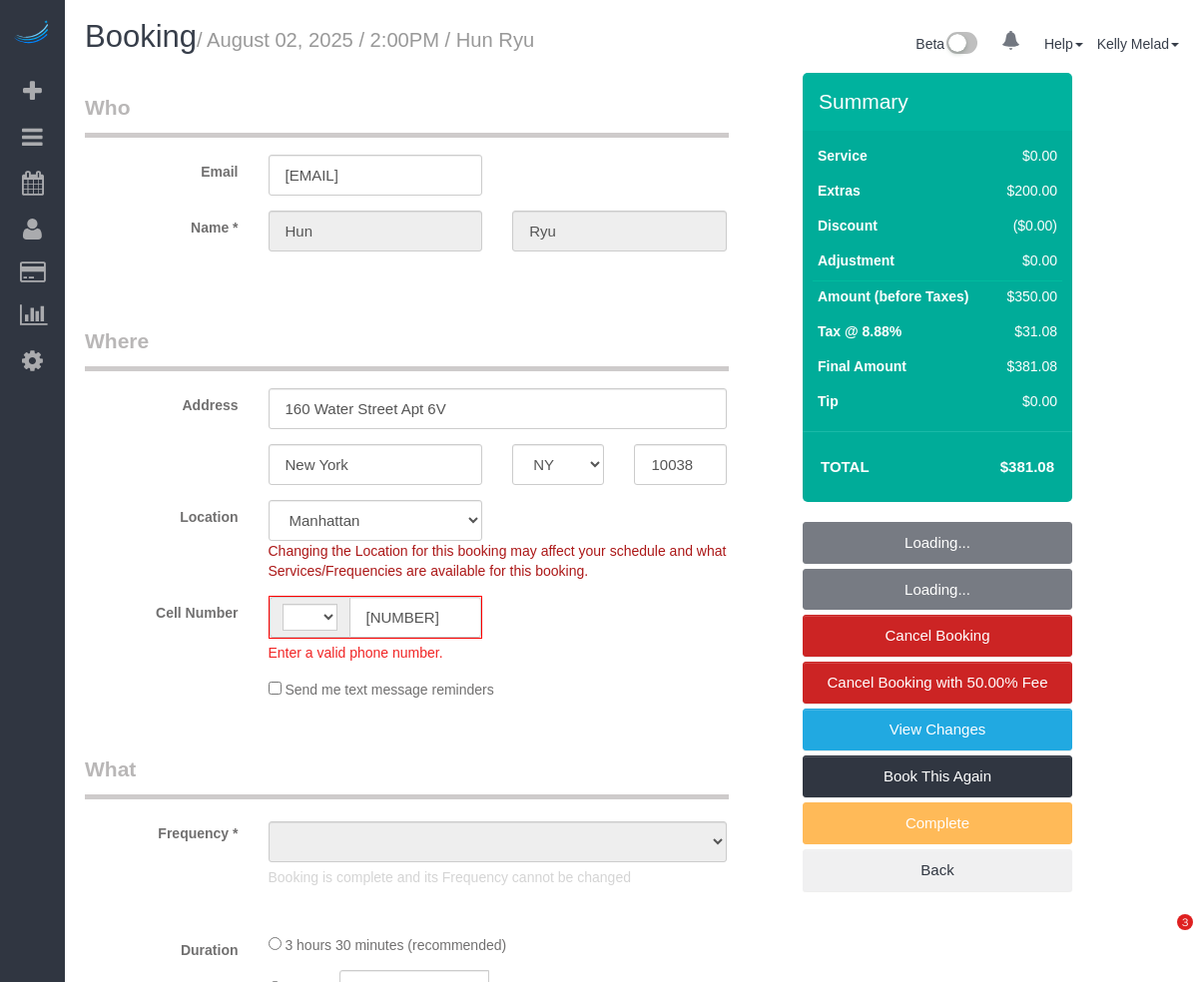 select on "NY" 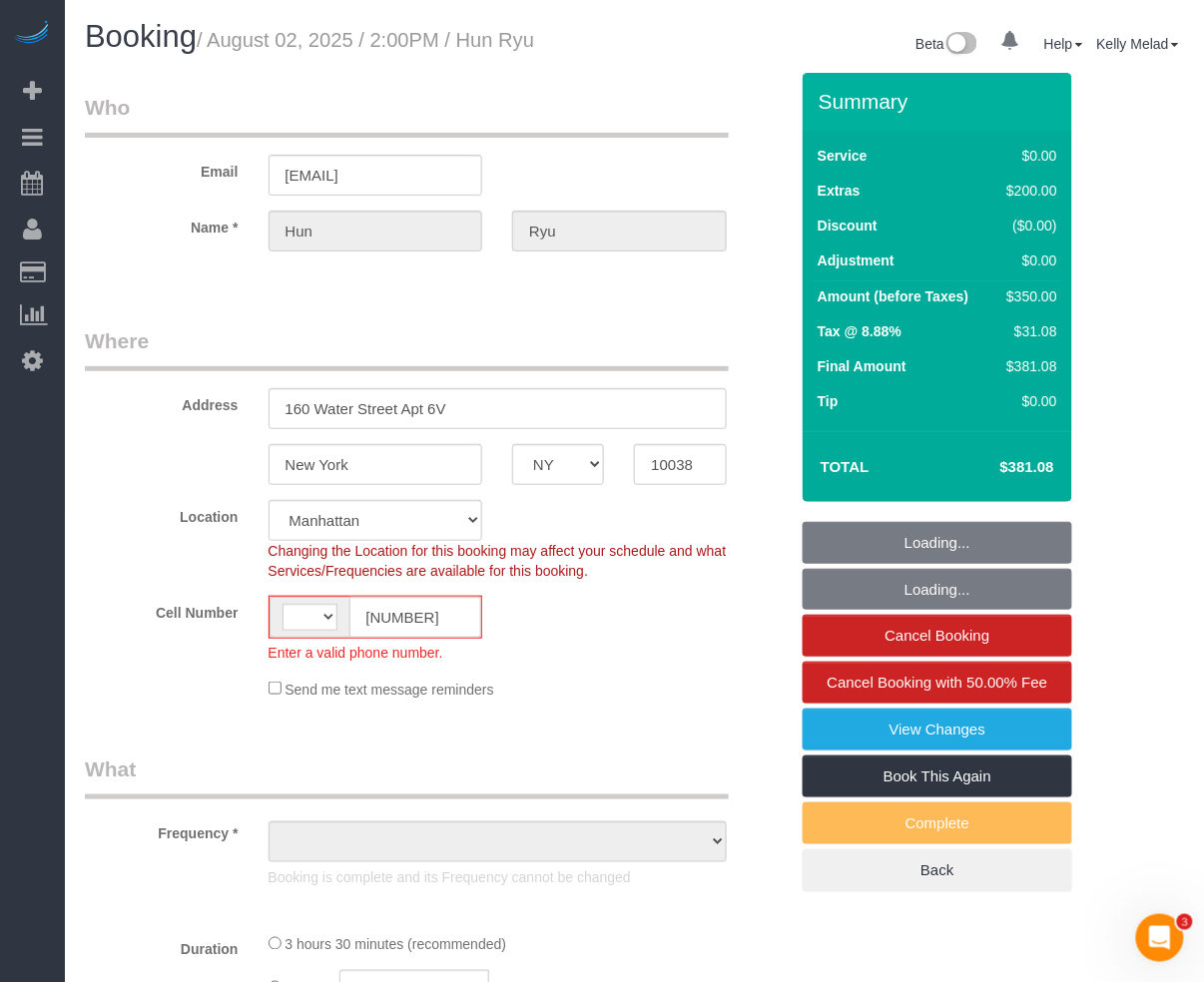 scroll, scrollTop: 0, scrollLeft: 0, axis: both 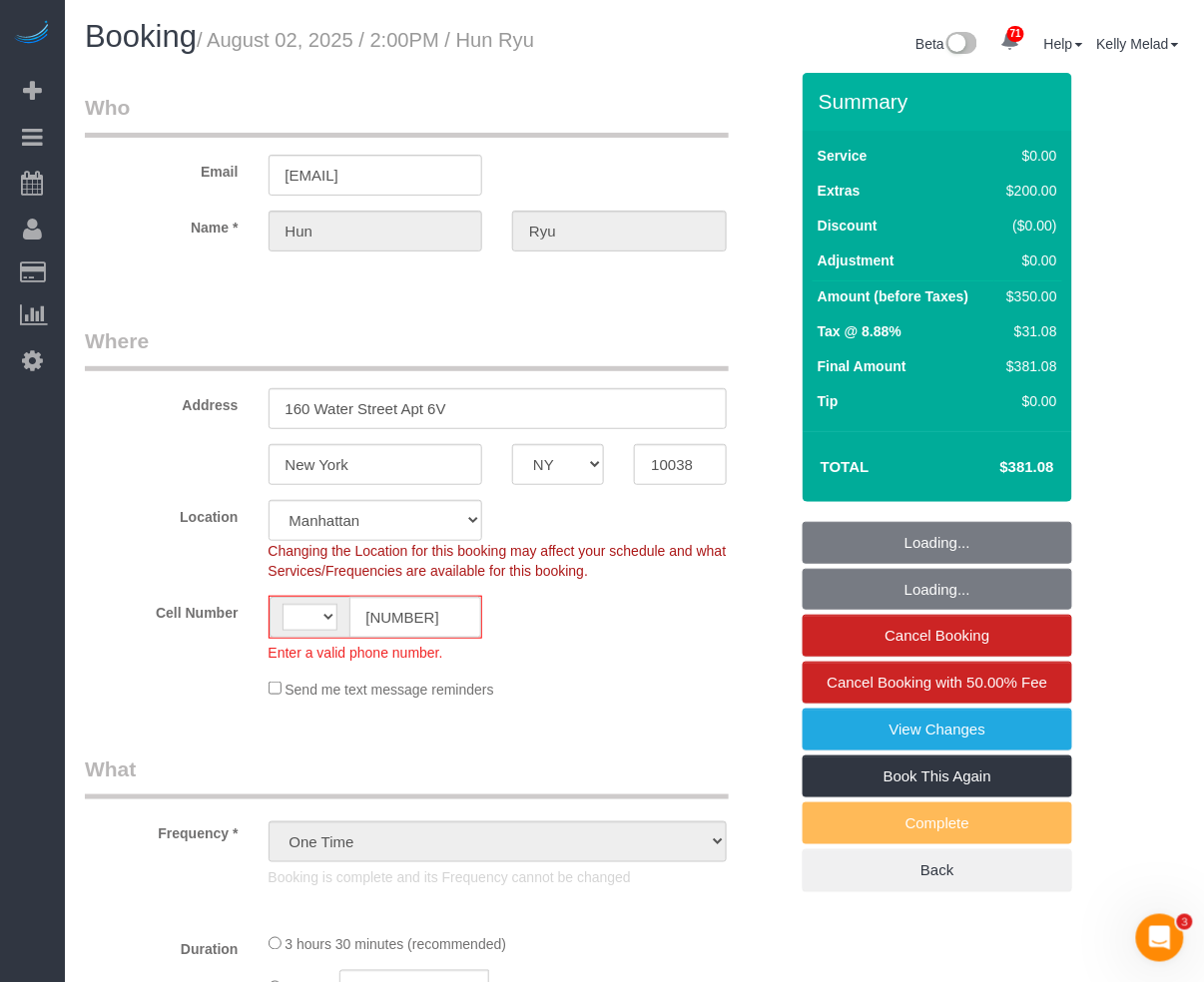 select on "string:US" 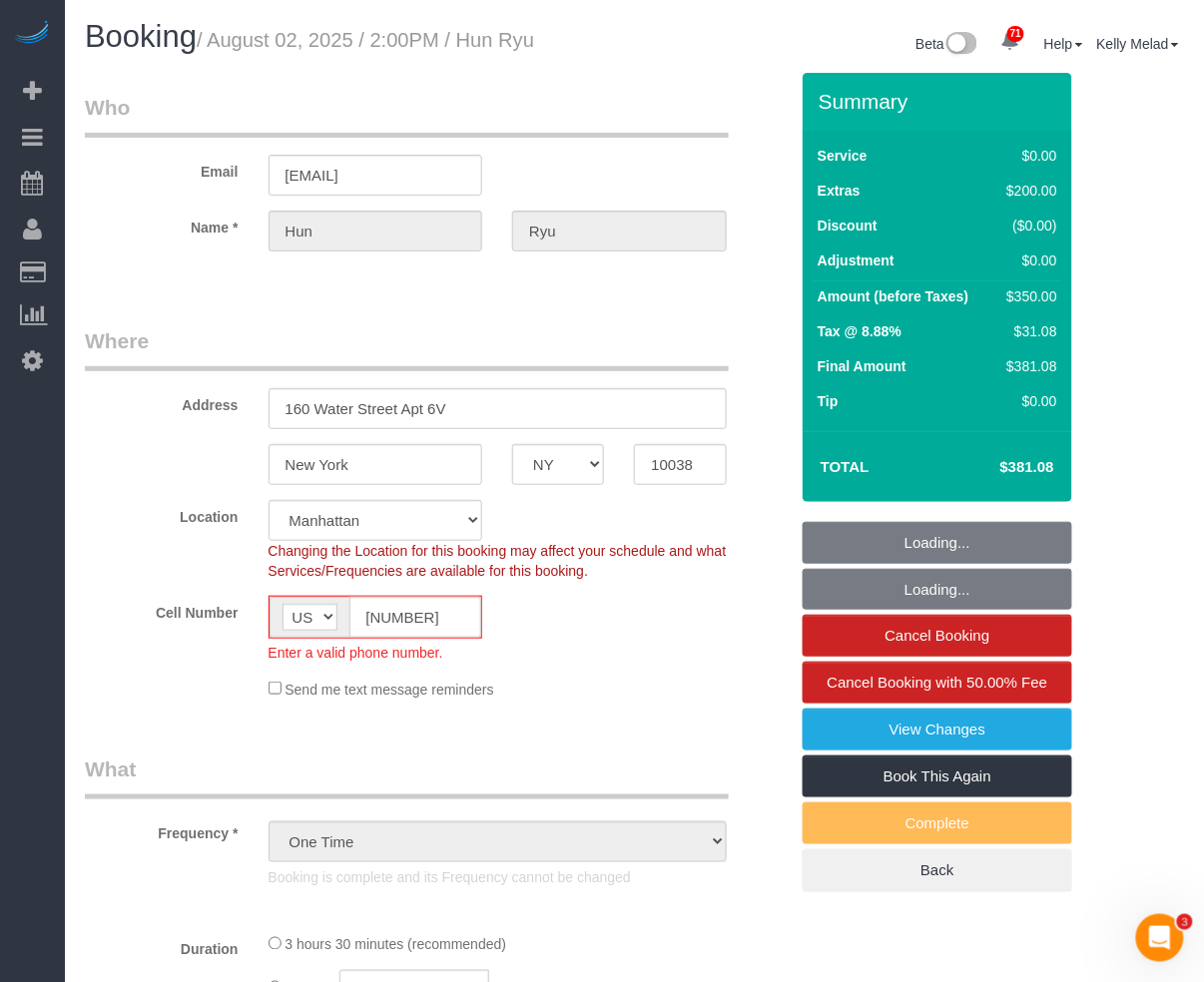 select on "spot1" 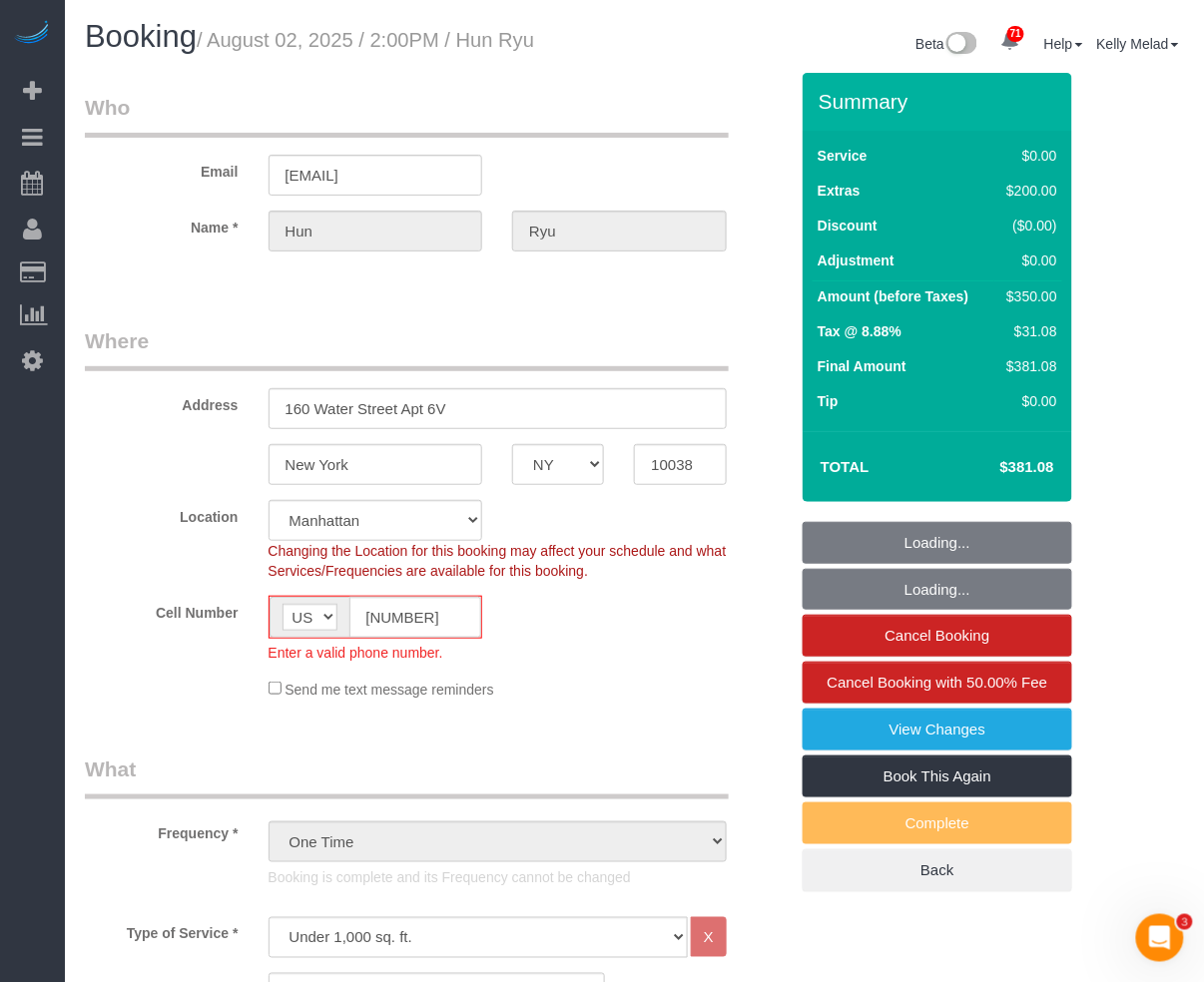 select on "string:stripe-pm_1Rrirh4VGloSiKo7ae3s4Xjc" 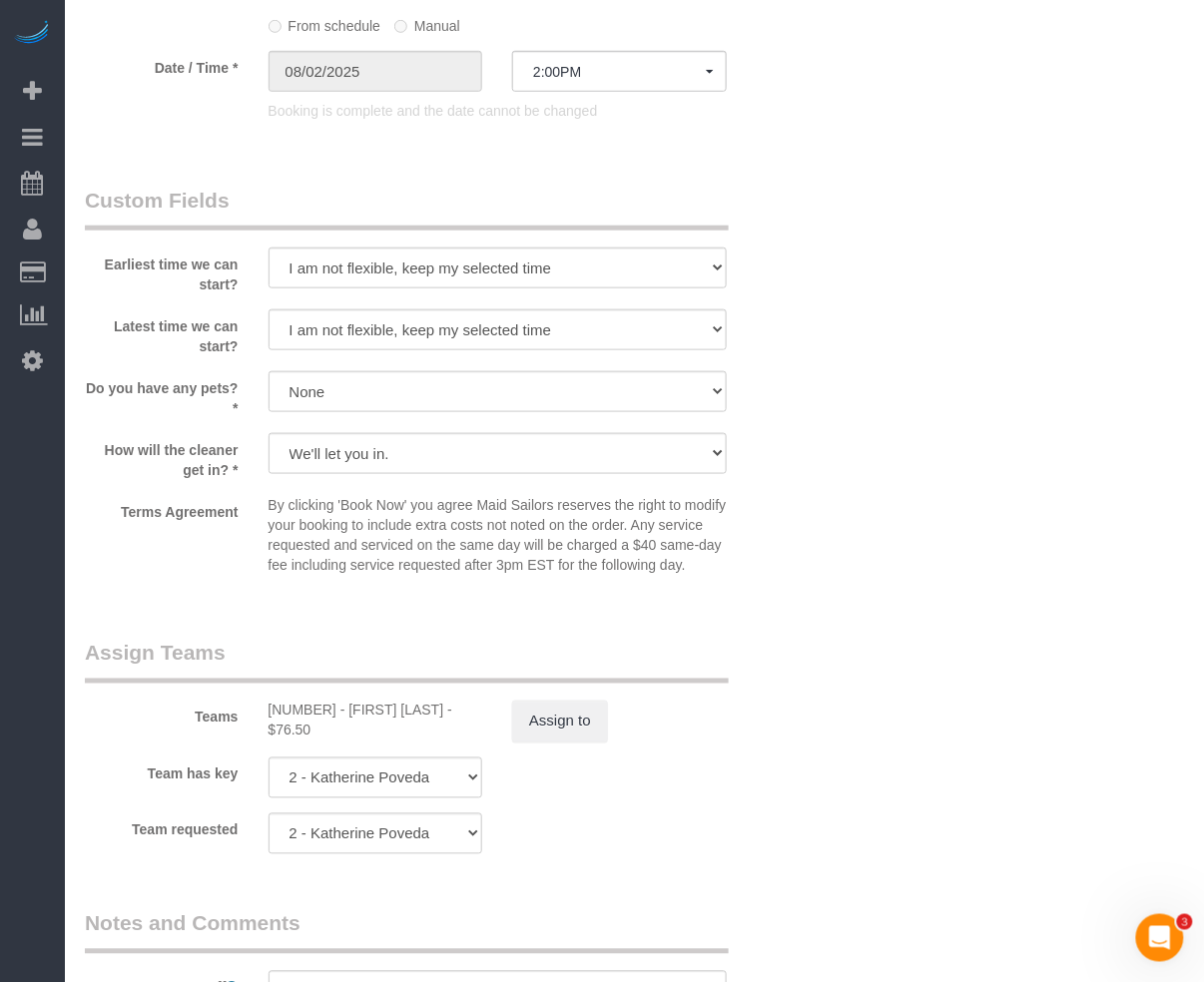 scroll, scrollTop: 2129, scrollLeft: 0, axis: vertical 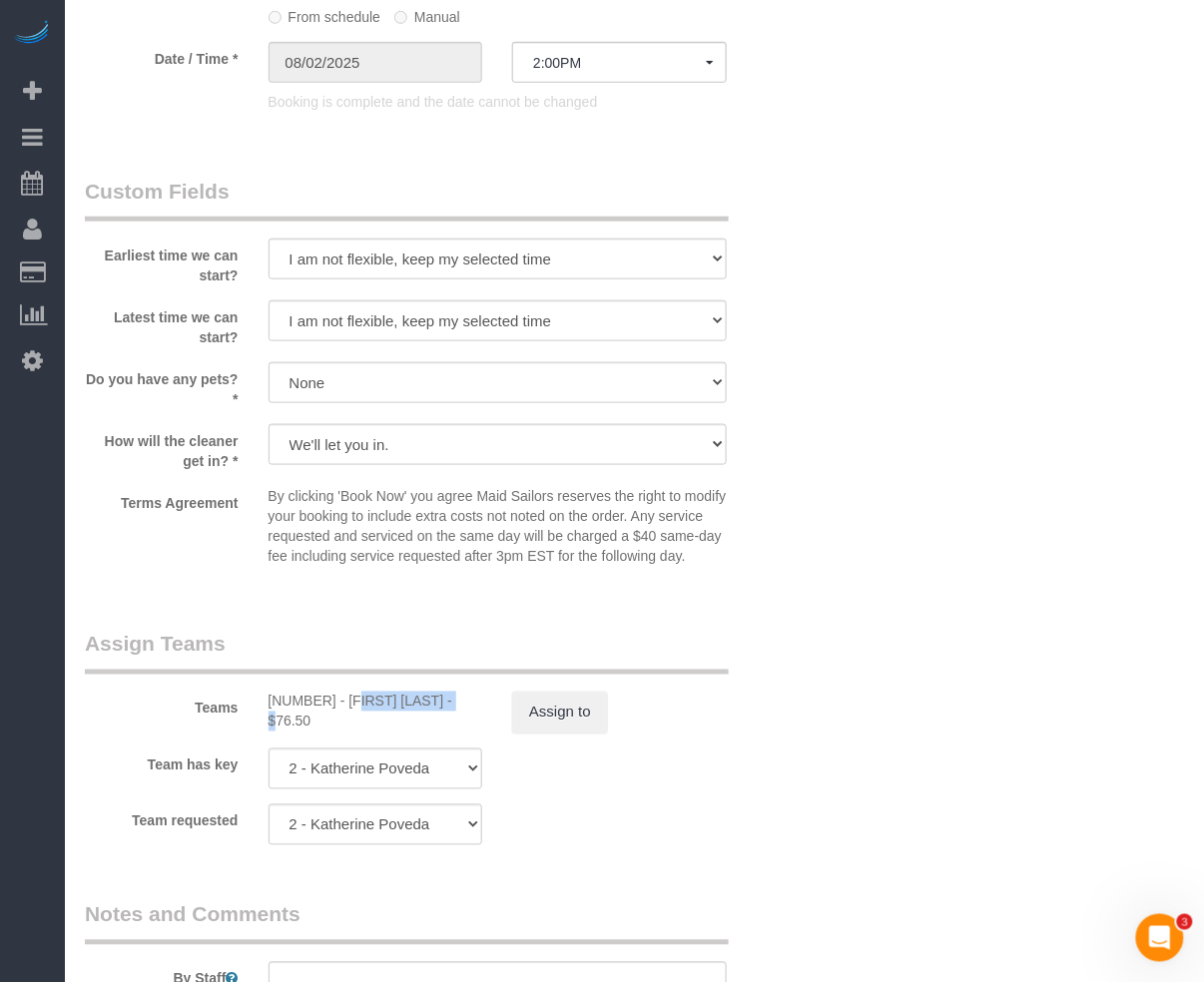 drag, startPoint x: 399, startPoint y: 695, endPoint x: 289, endPoint y: 697, distance: 110.01818 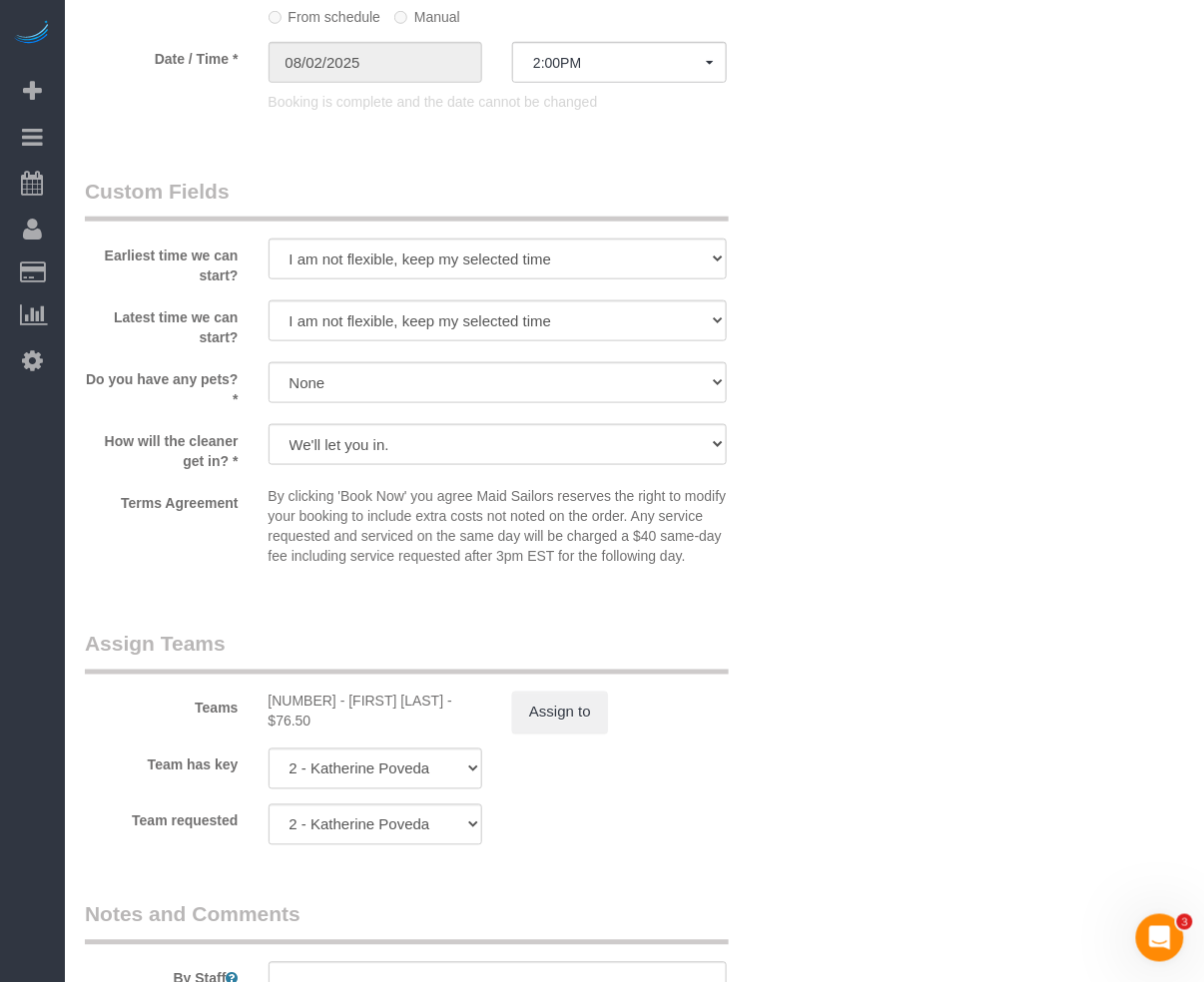 click on "Who
Email
skyjw03@gmail.com
Name *
Hun
Ryu
Where
Address
160 Water Street Apt 6V
New York
AK
AL
AR
AZ
CA
CO
CT
DC
DE
FL
GA
HI
IA
ID
IL
IN
KS
KY
LA
MA
MD
ME
MI
MN
MO
MS
MT
NC
ND
NE
NH" at bounding box center [634, -335] 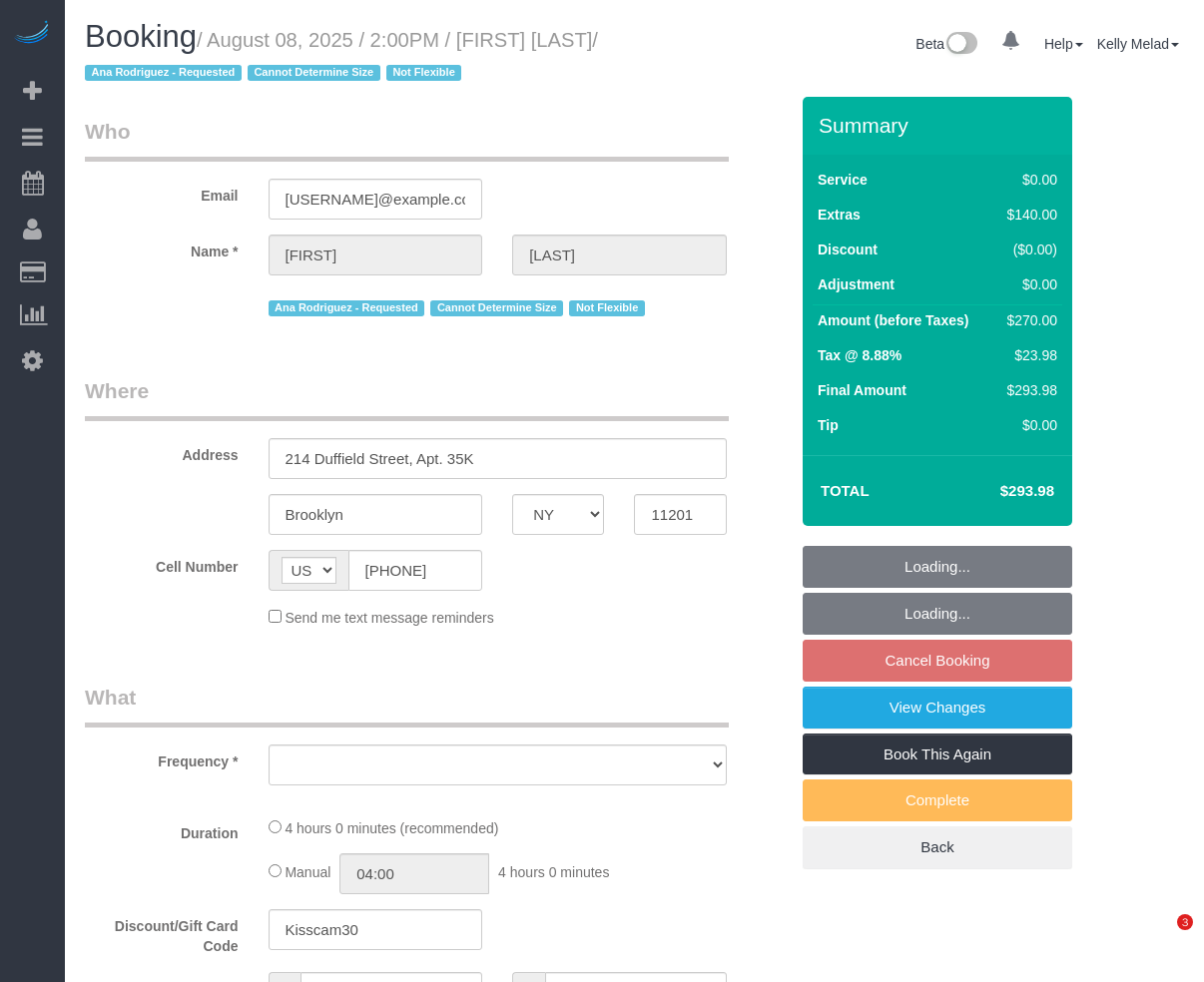 select on "NY" 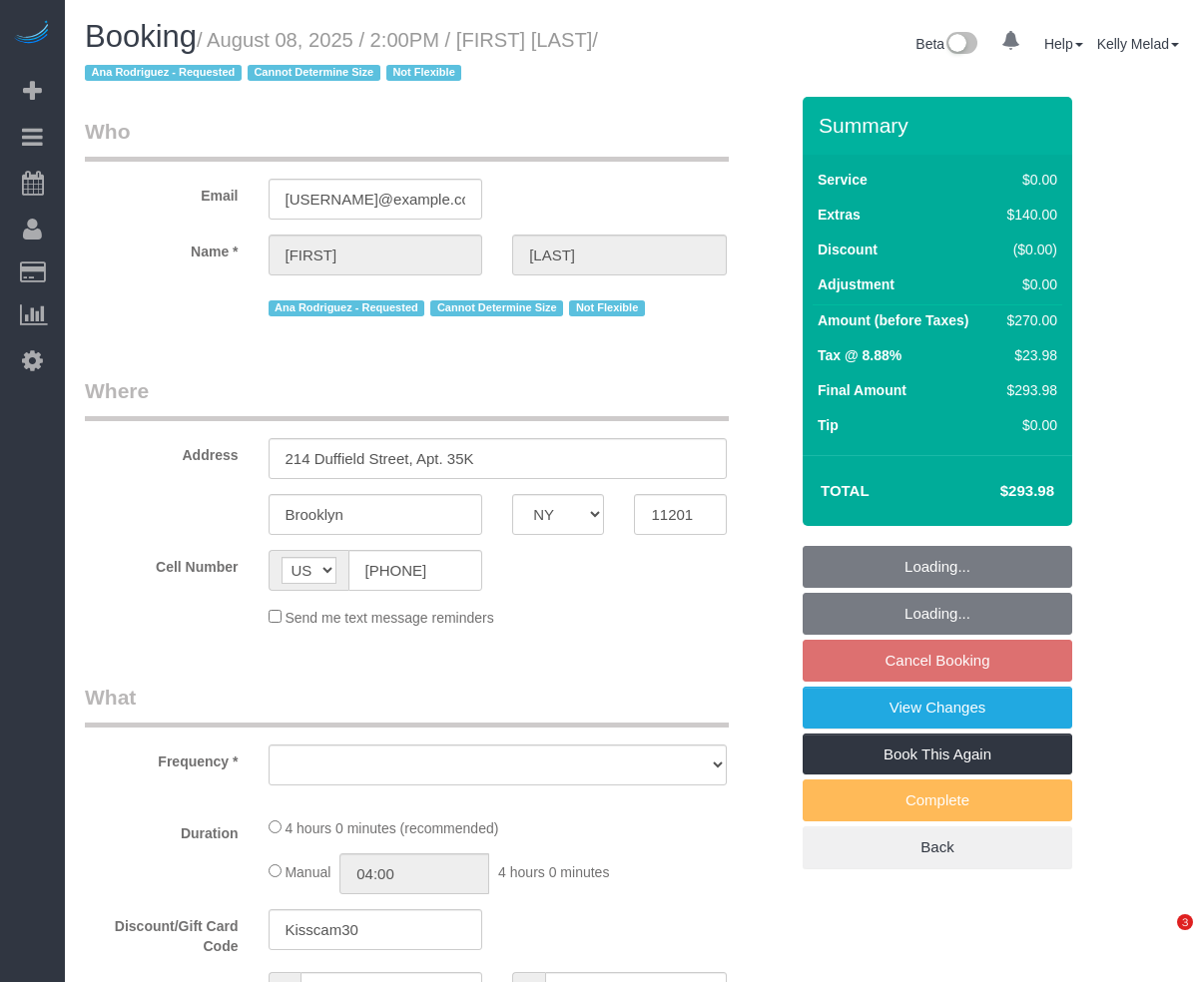 scroll, scrollTop: 0, scrollLeft: 0, axis: both 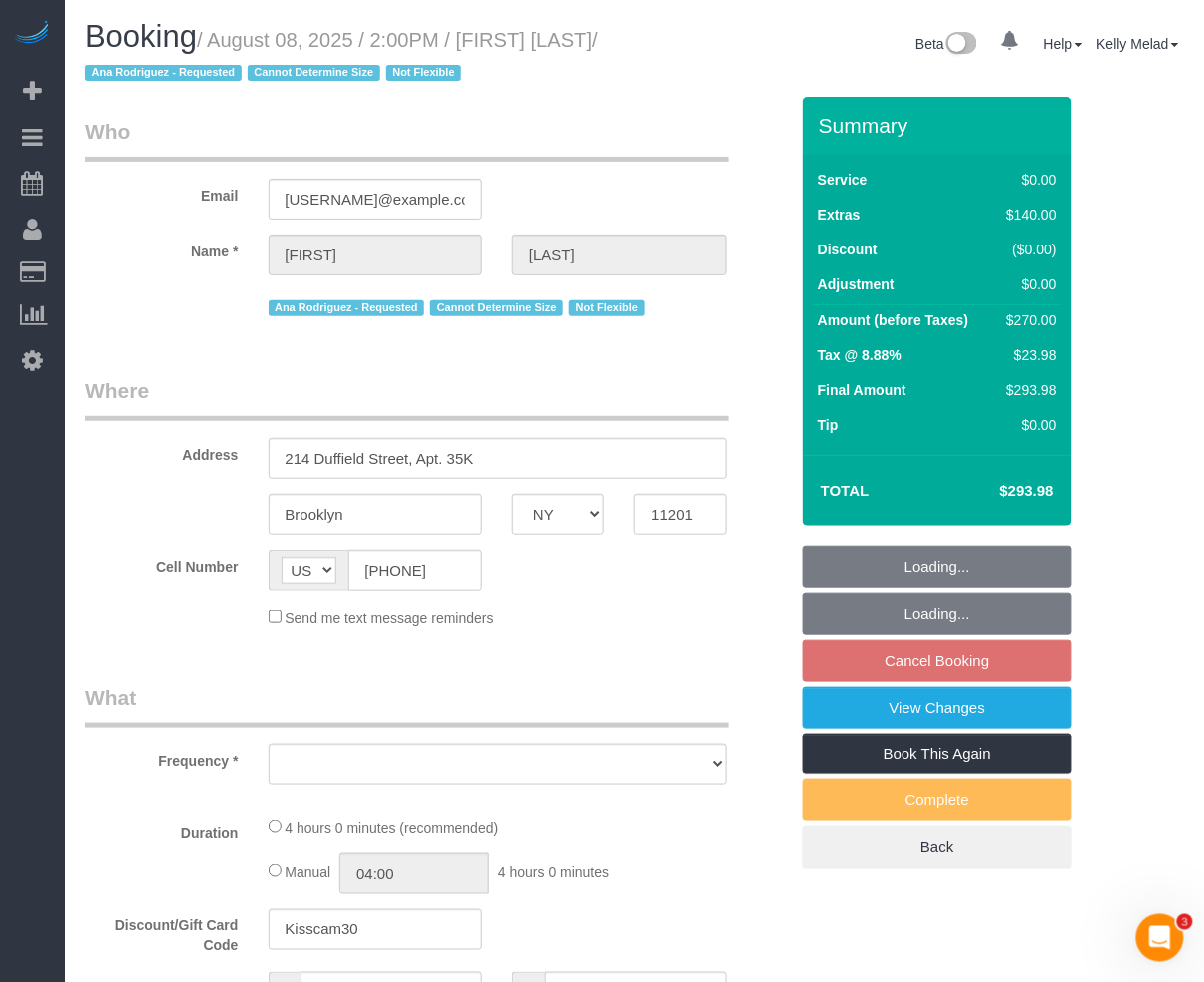 select on "string:stripe-pm_1QlXDe4VGloSiKo7mOoR9kTt" 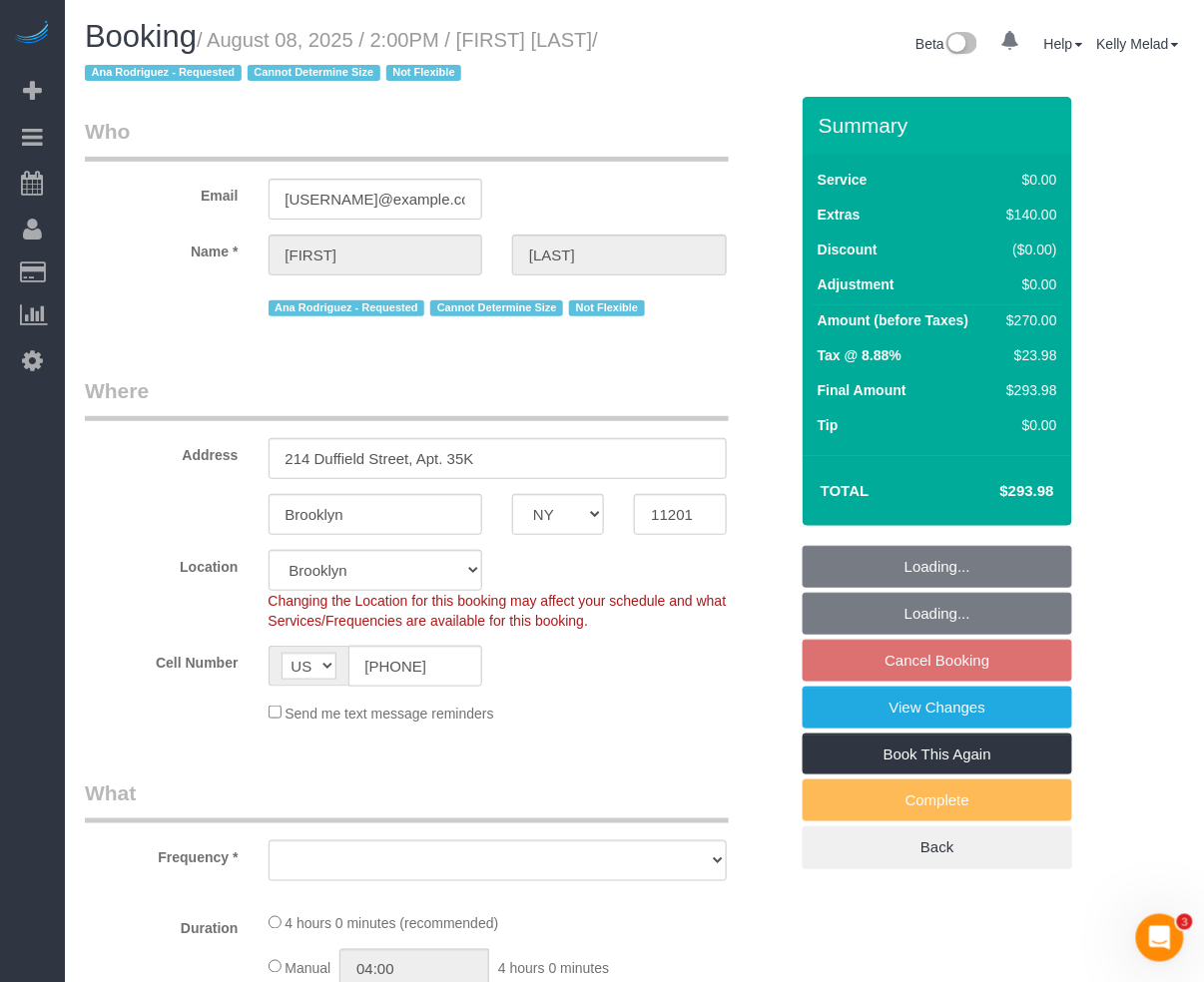 select on "object:964" 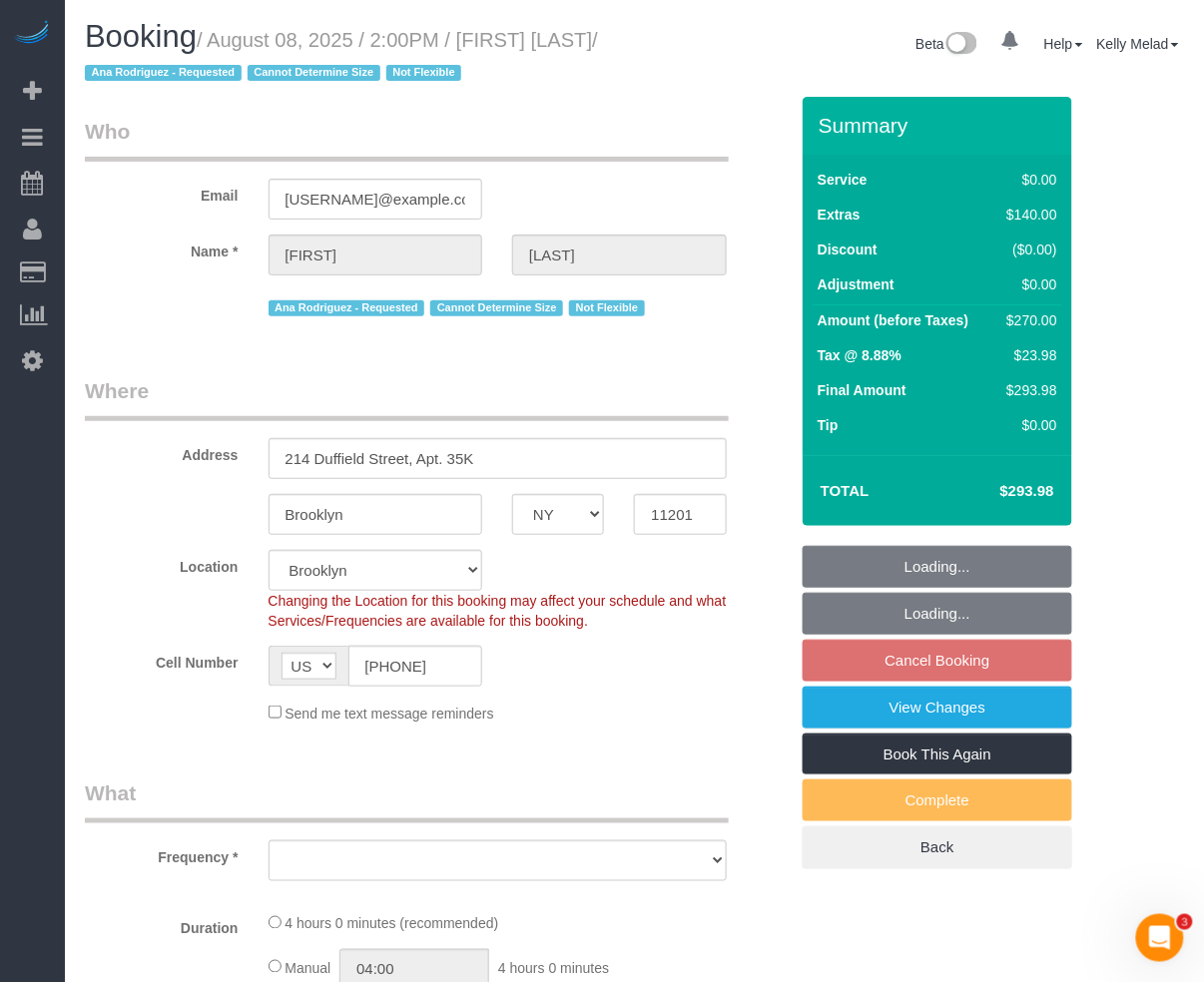 select on "spot7" 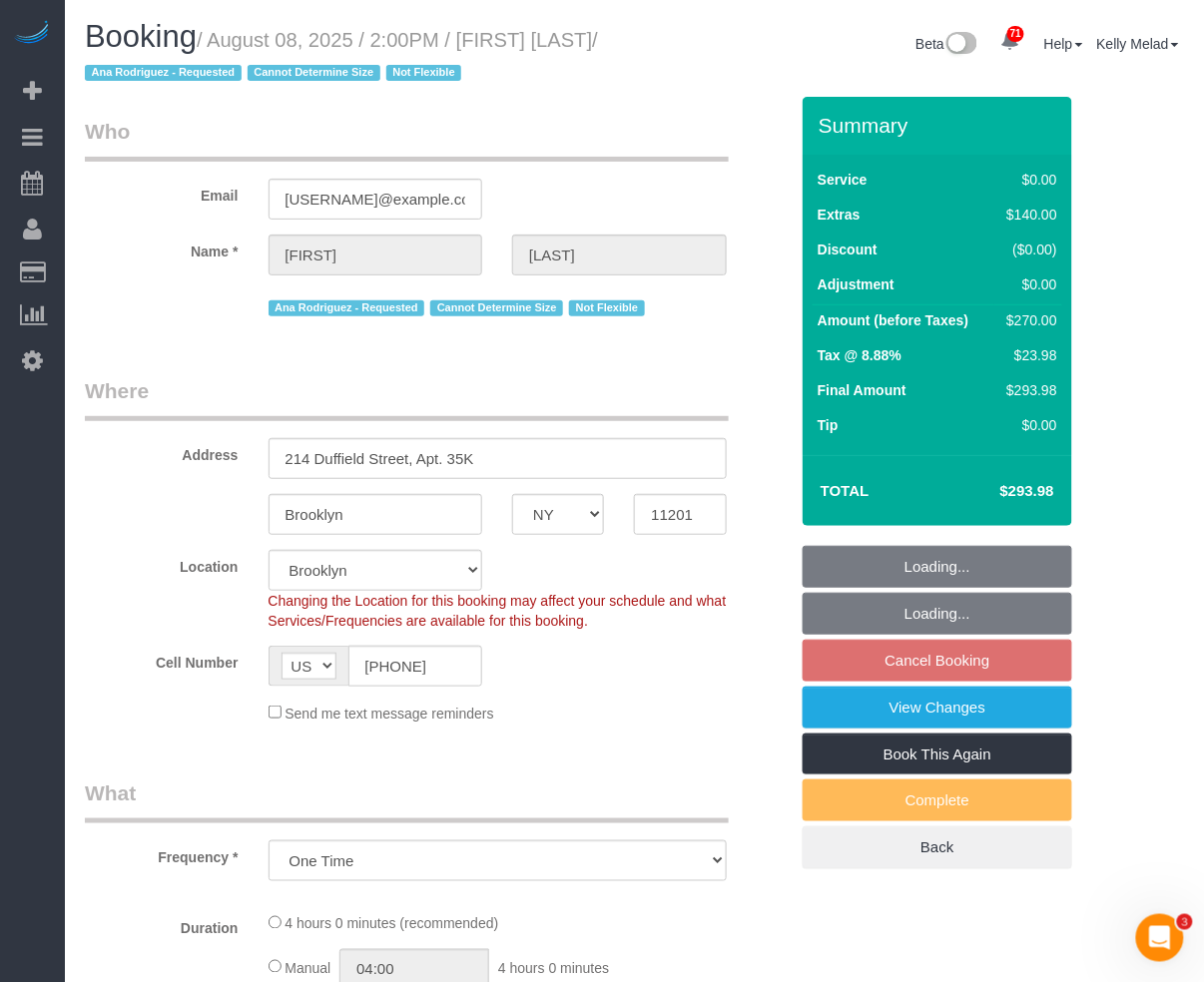 select on "object:1477" 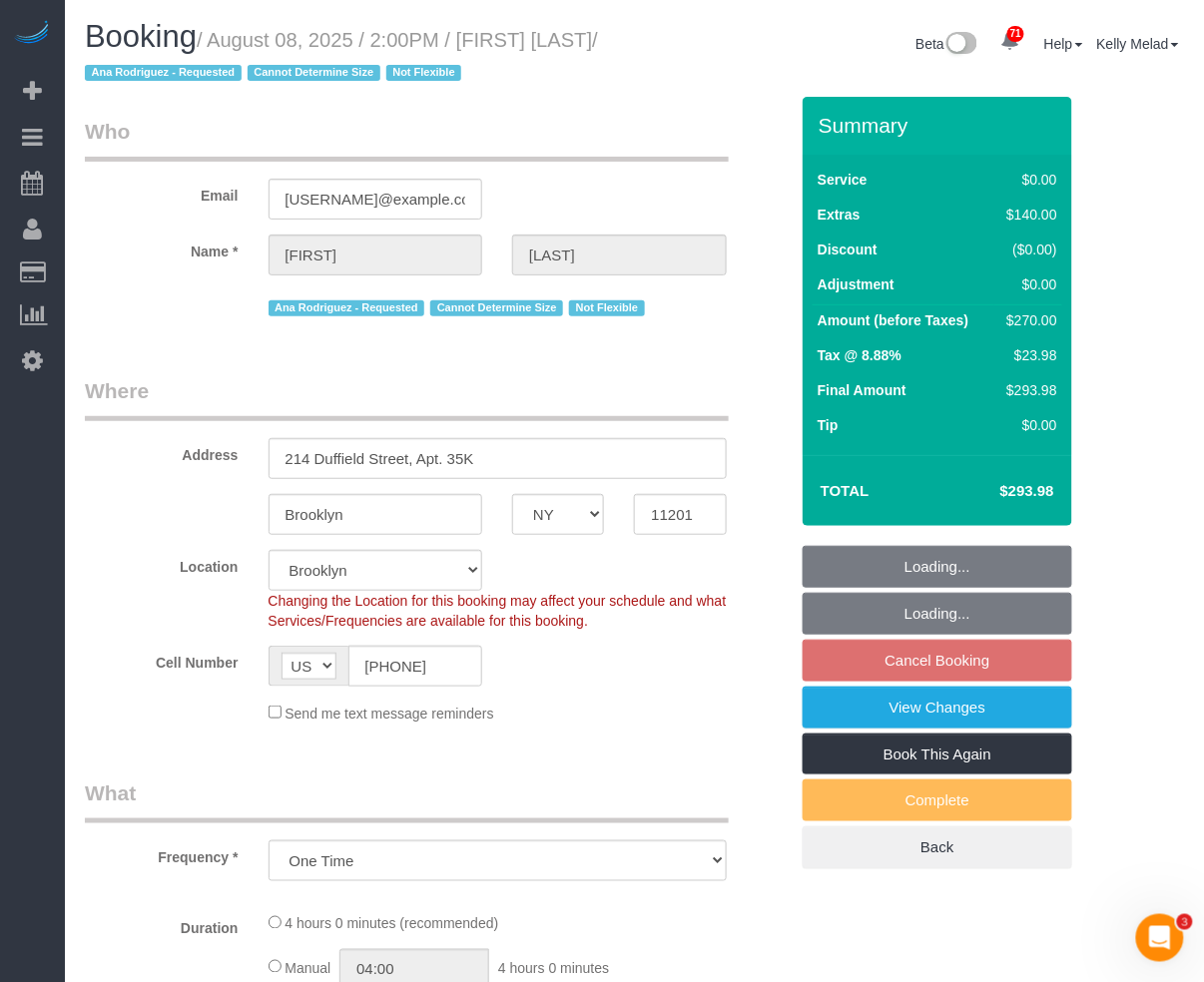 select on "1" 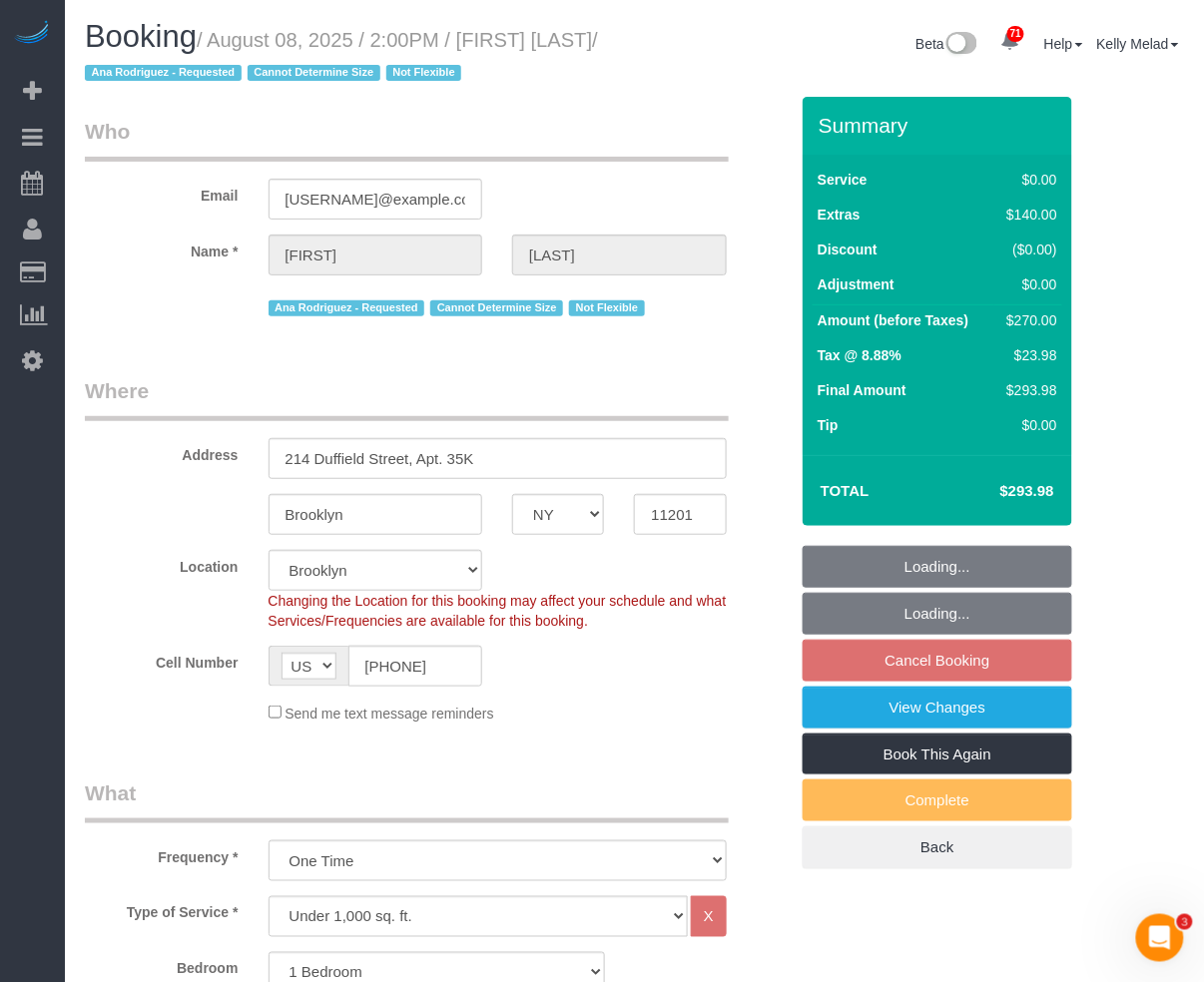 select on "1" 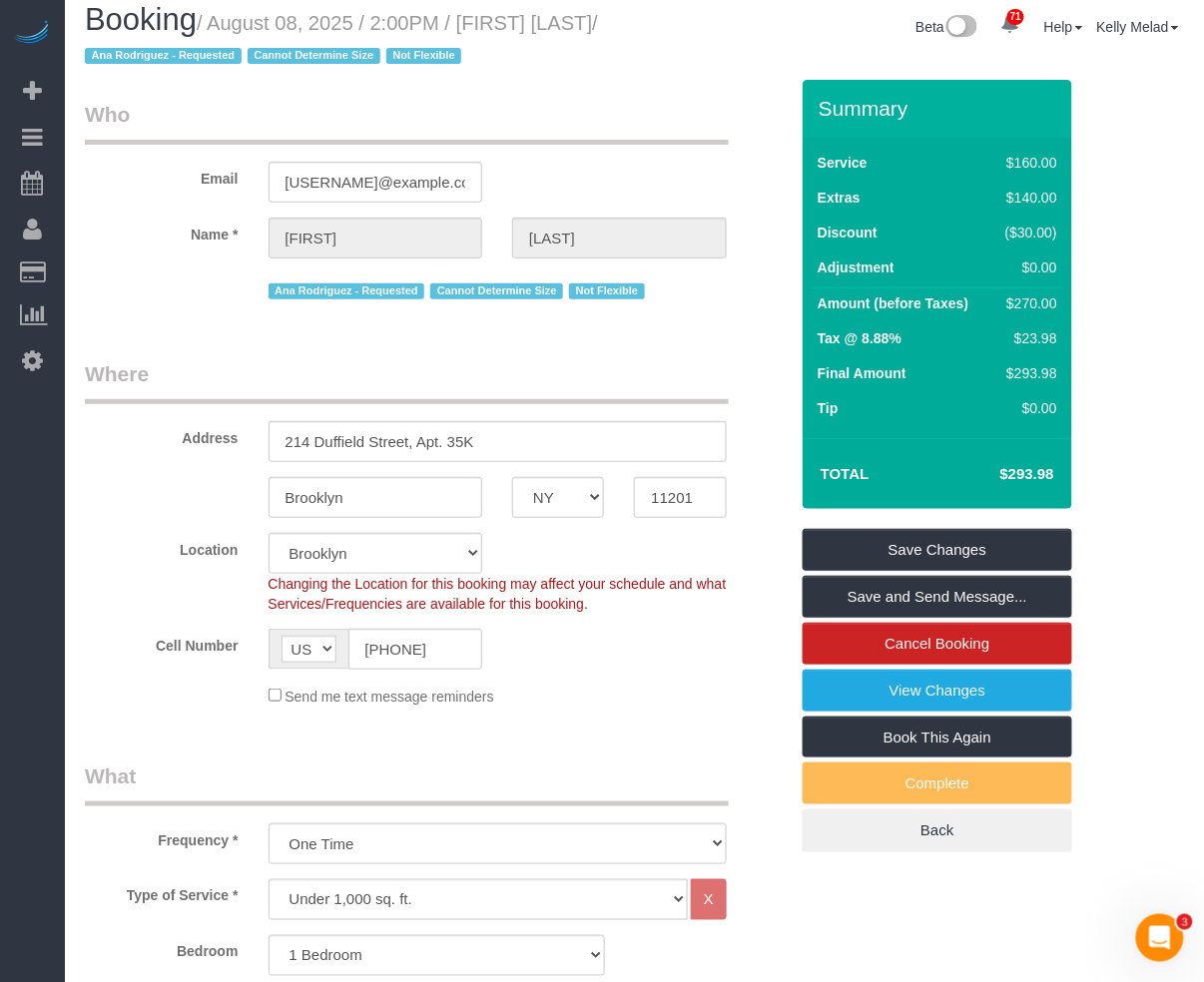 scroll, scrollTop: 0, scrollLeft: 0, axis: both 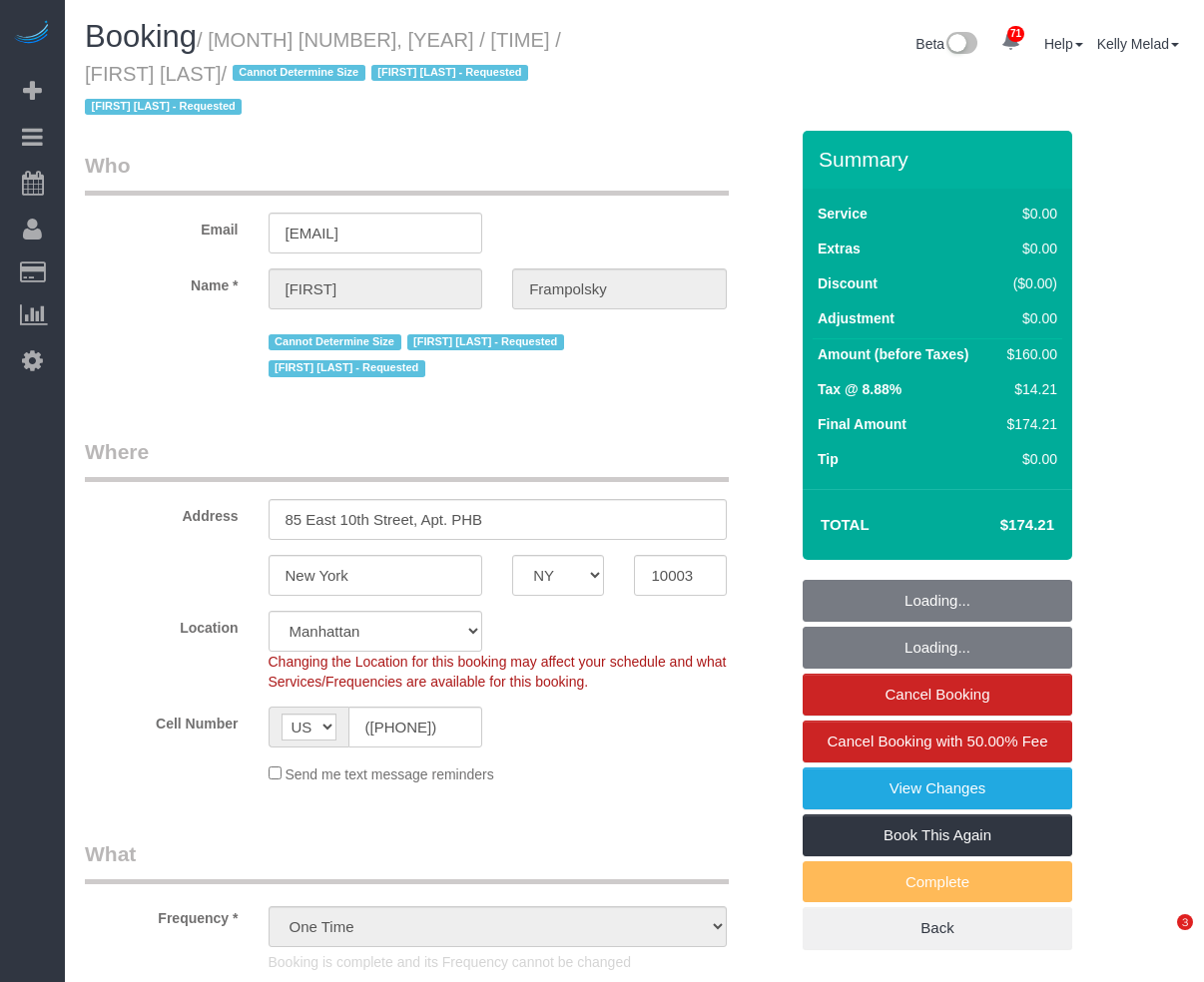 select on "NY" 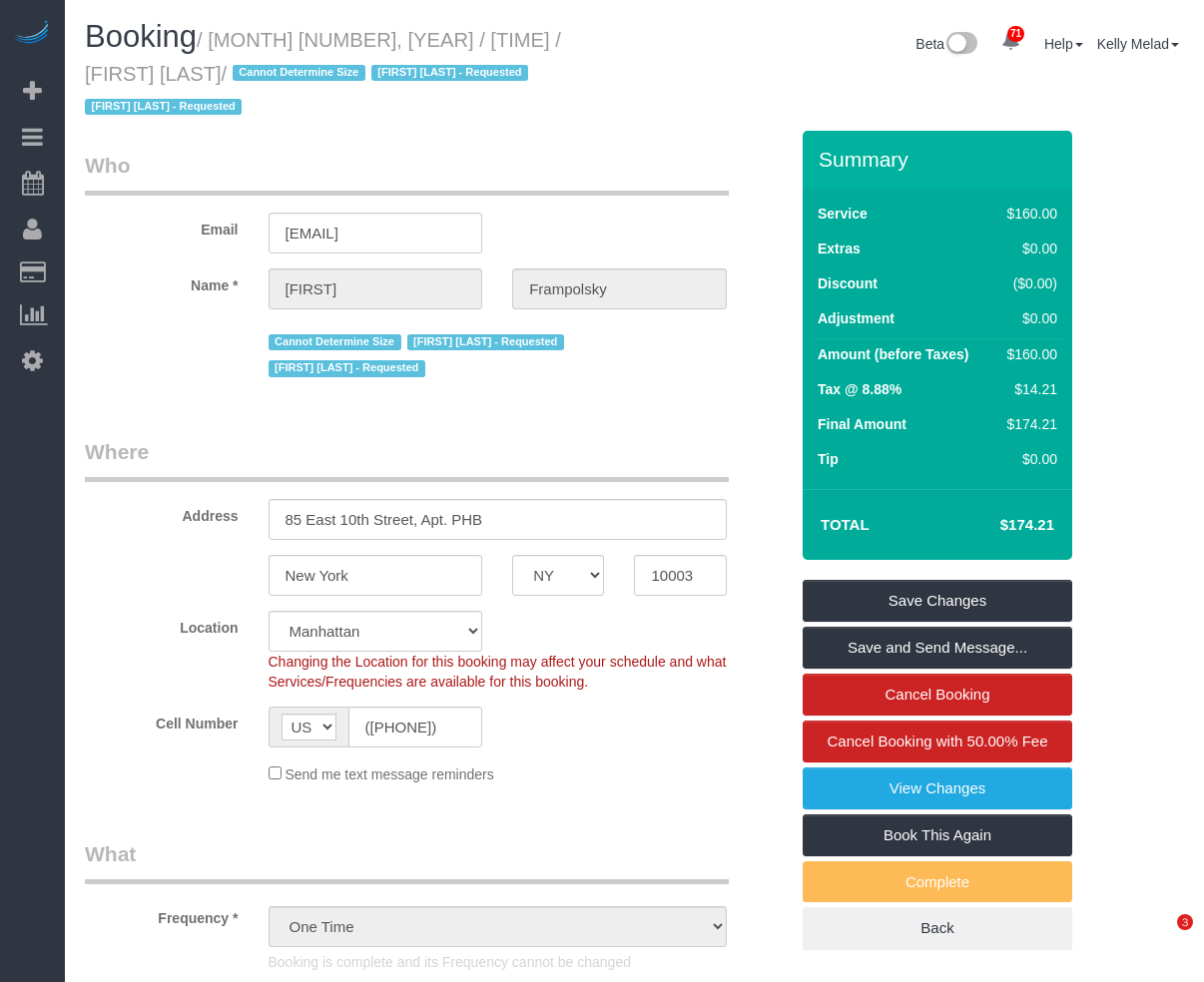 scroll, scrollTop: 0, scrollLeft: 0, axis: both 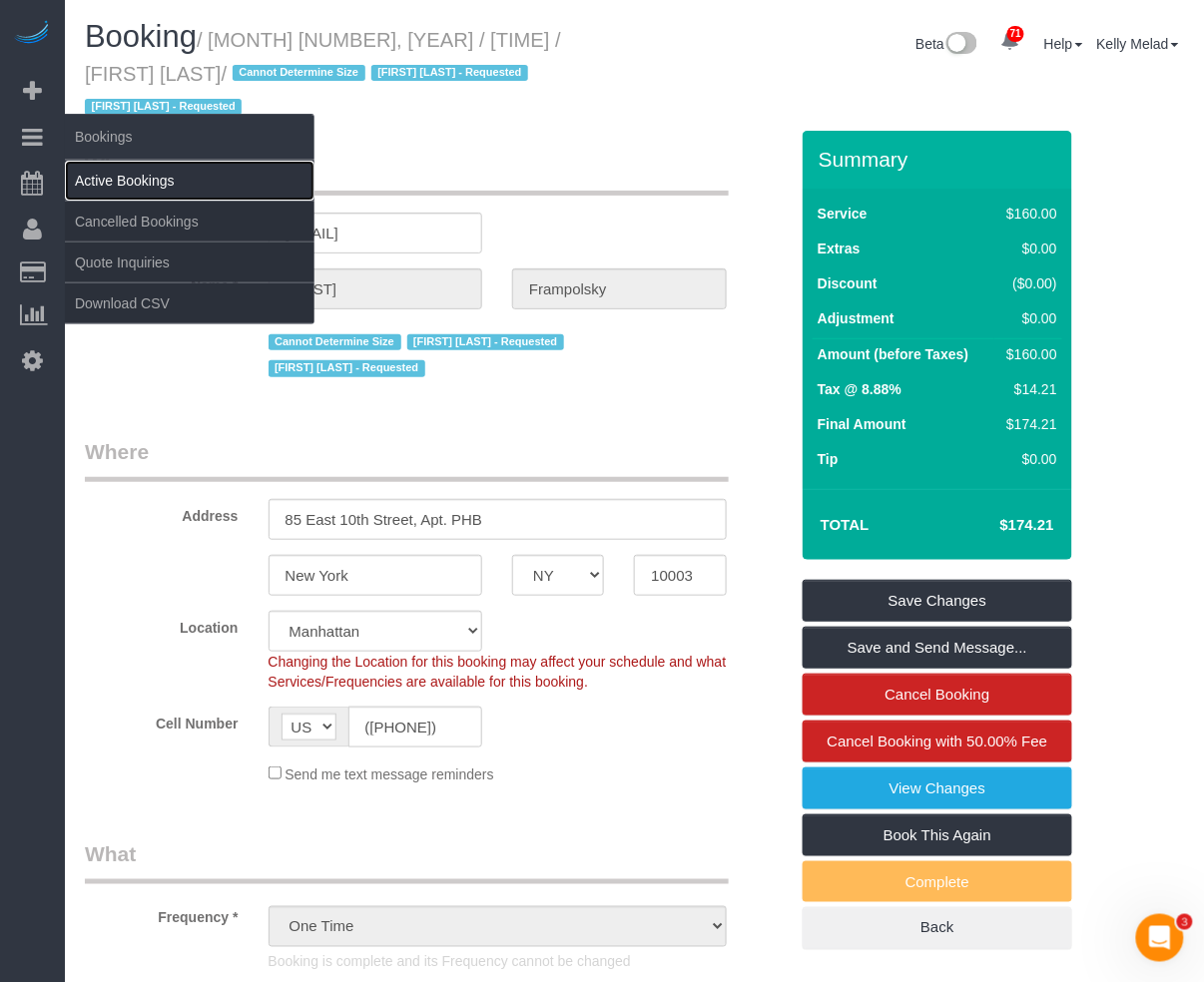 drag, startPoint x: 137, startPoint y: 181, endPoint x: 324, endPoint y: 134, distance: 192.81597 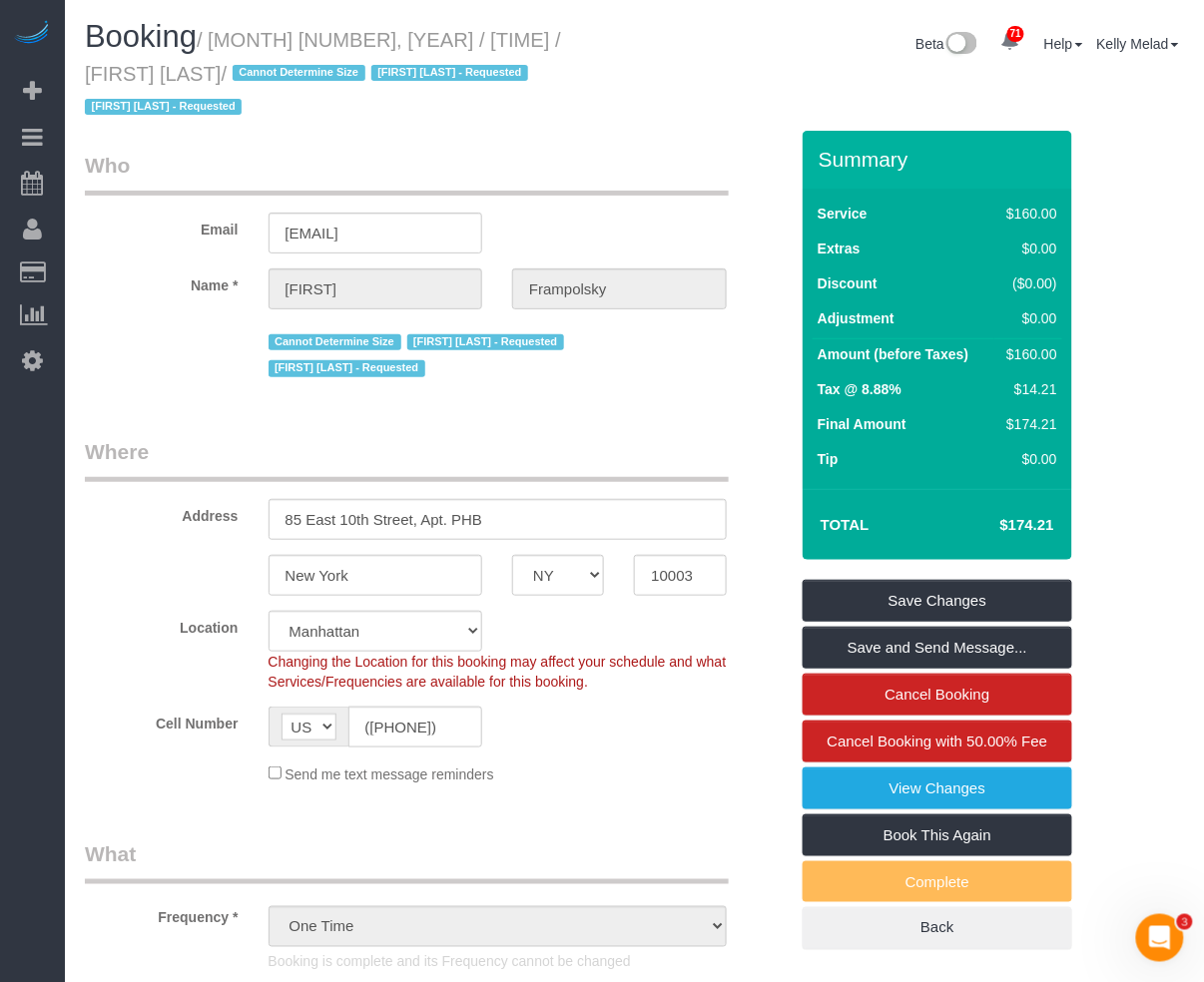 click on "Active Bookings" at bounding box center [190, 181] 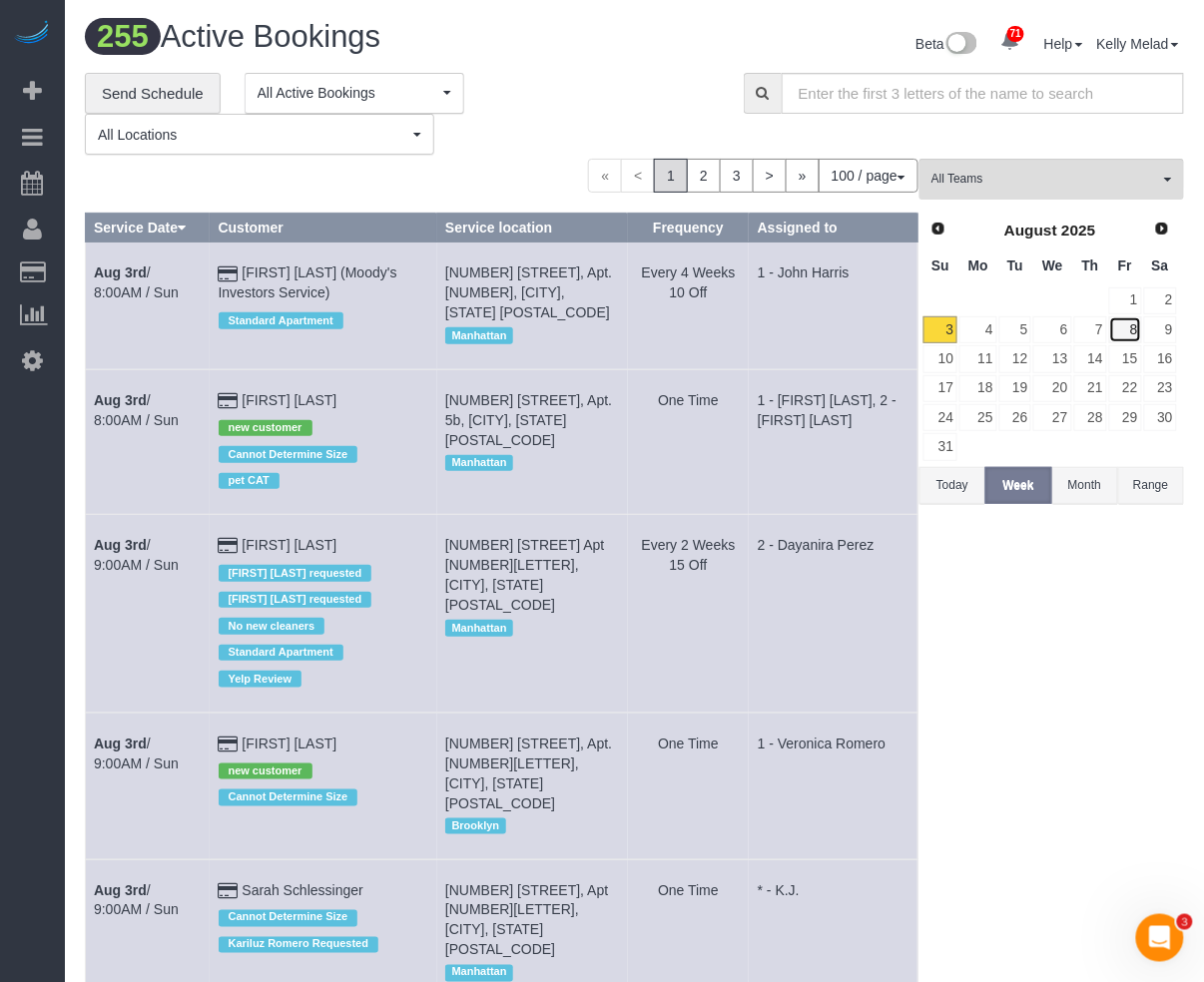 click on "8" at bounding box center [1125, 329] 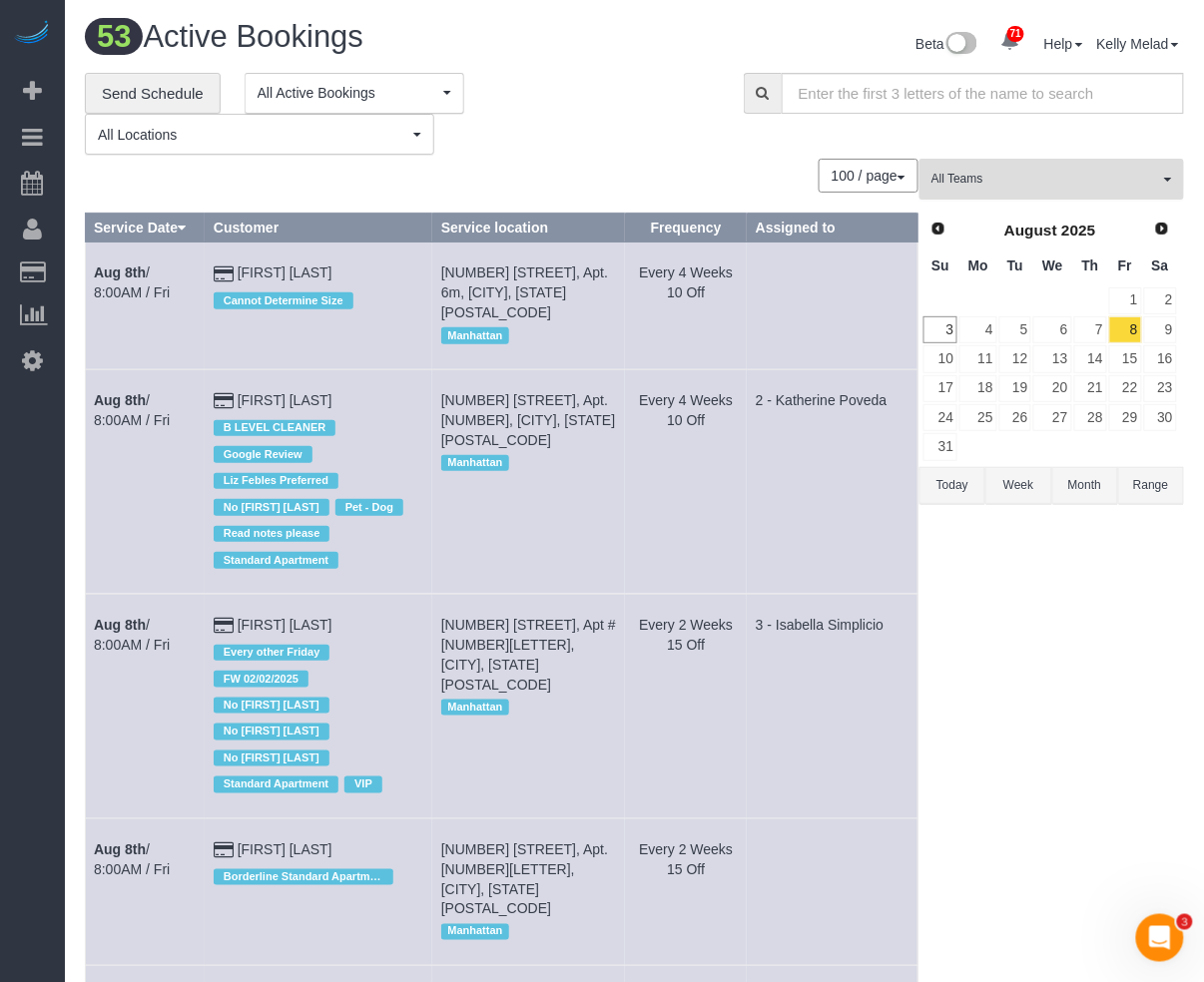 click on "All Teams" at bounding box center [1045, 179] 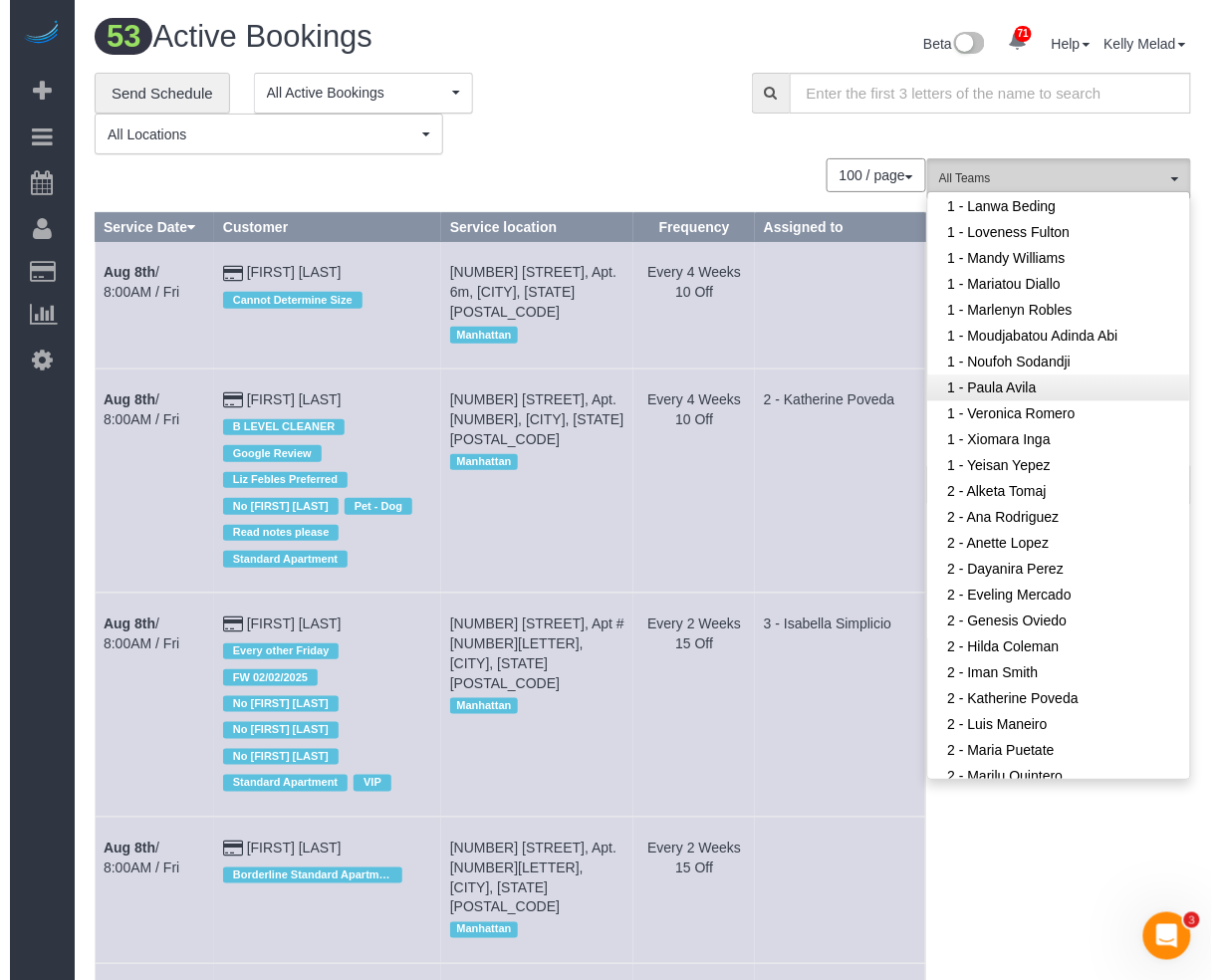 scroll, scrollTop: 1062, scrollLeft: 0, axis: vertical 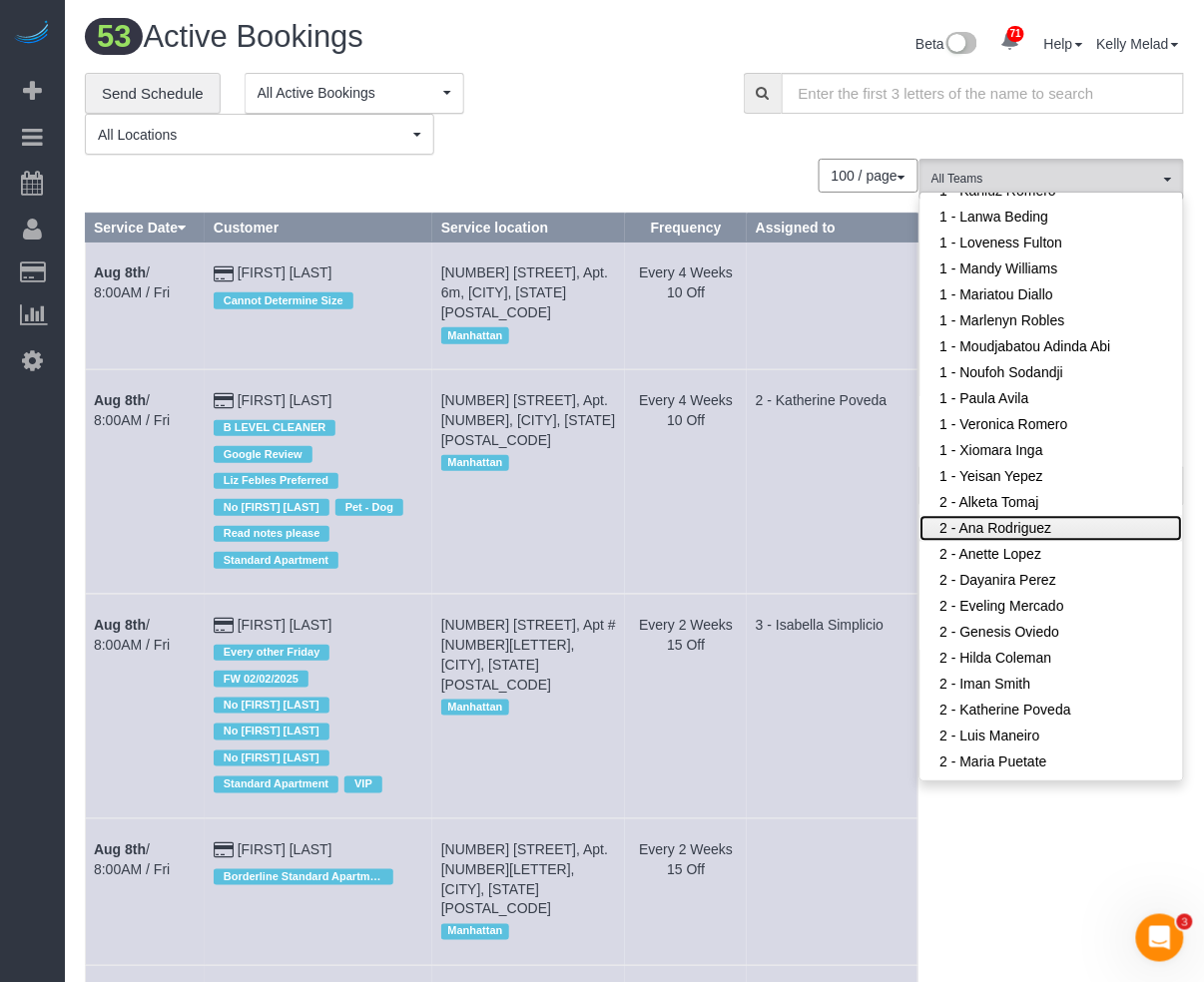 click on "2 - Ana Rodriguez" at bounding box center (1051, 529) 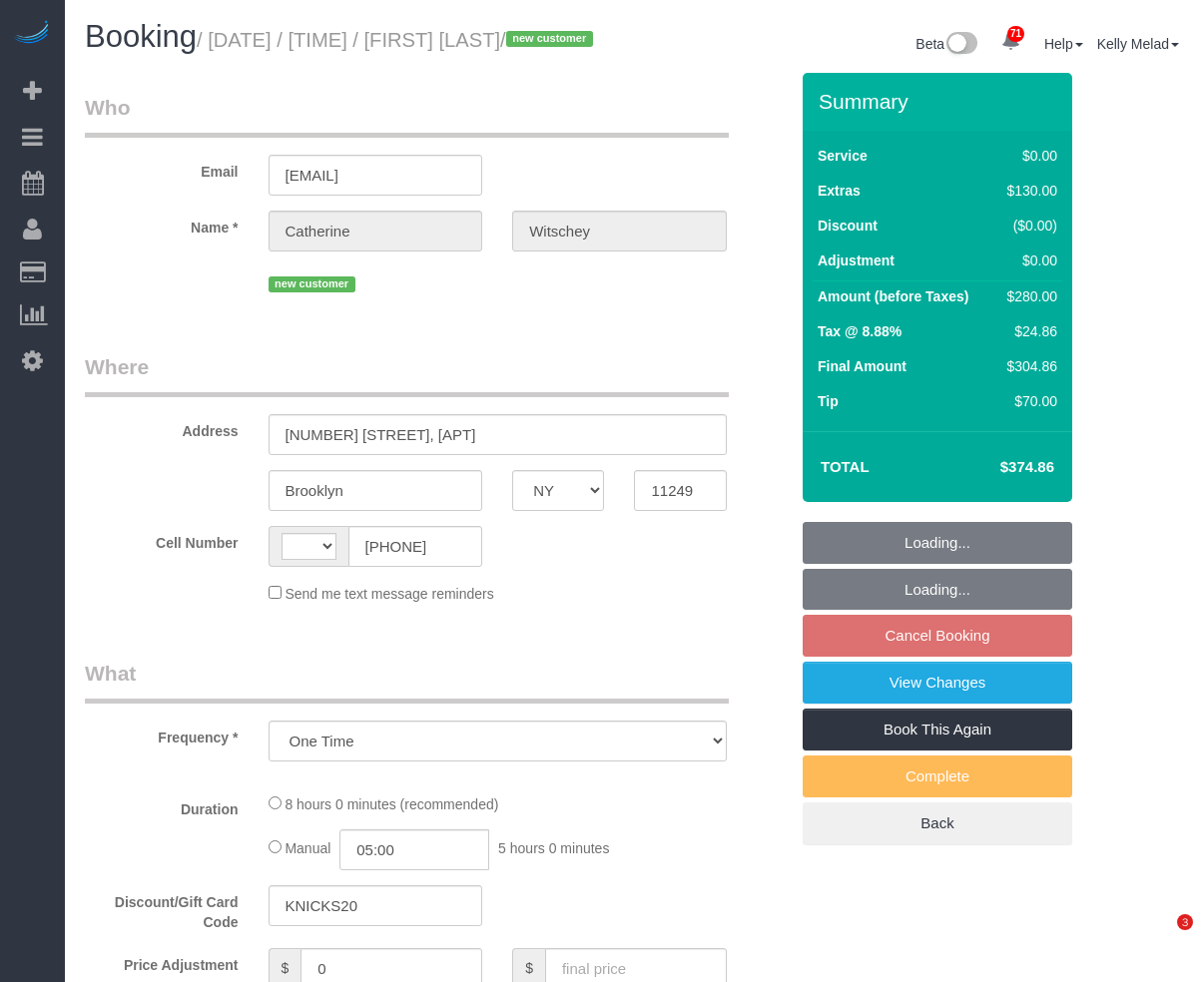 select on "NY" 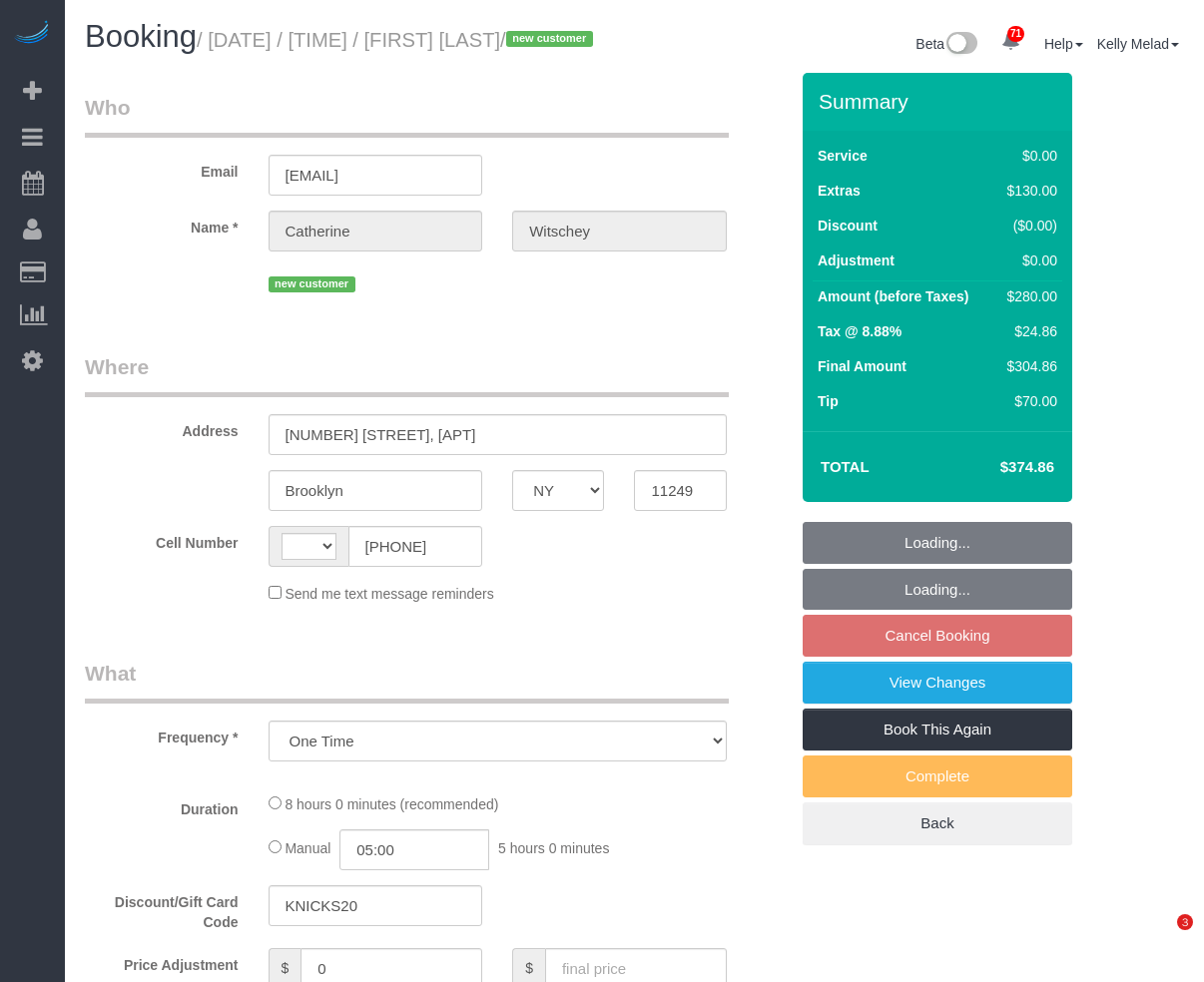 scroll, scrollTop: 0, scrollLeft: 0, axis: both 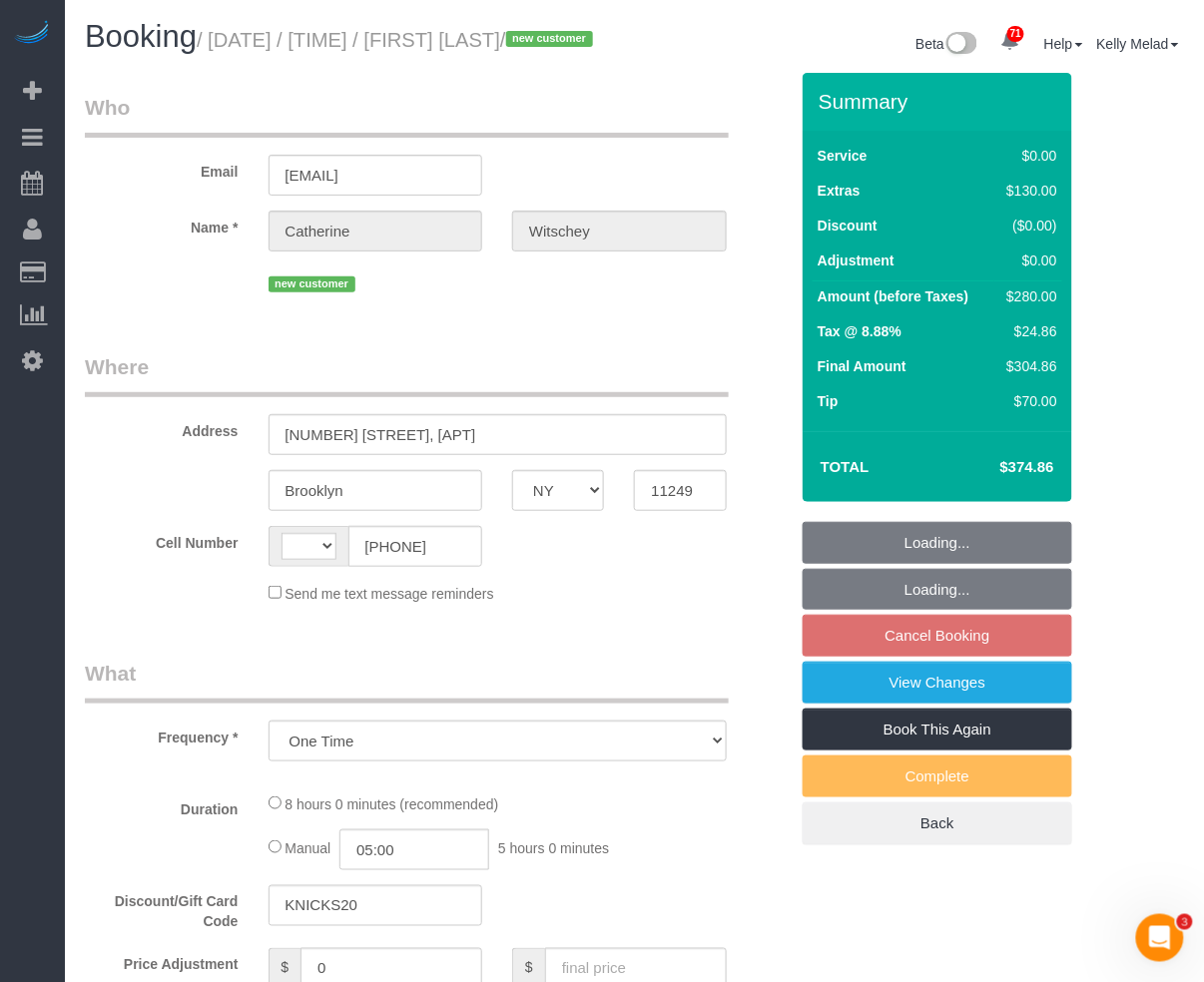 select on "string:stripe-pm_1RrmY14VGloSiKo7vEbV9rVO" 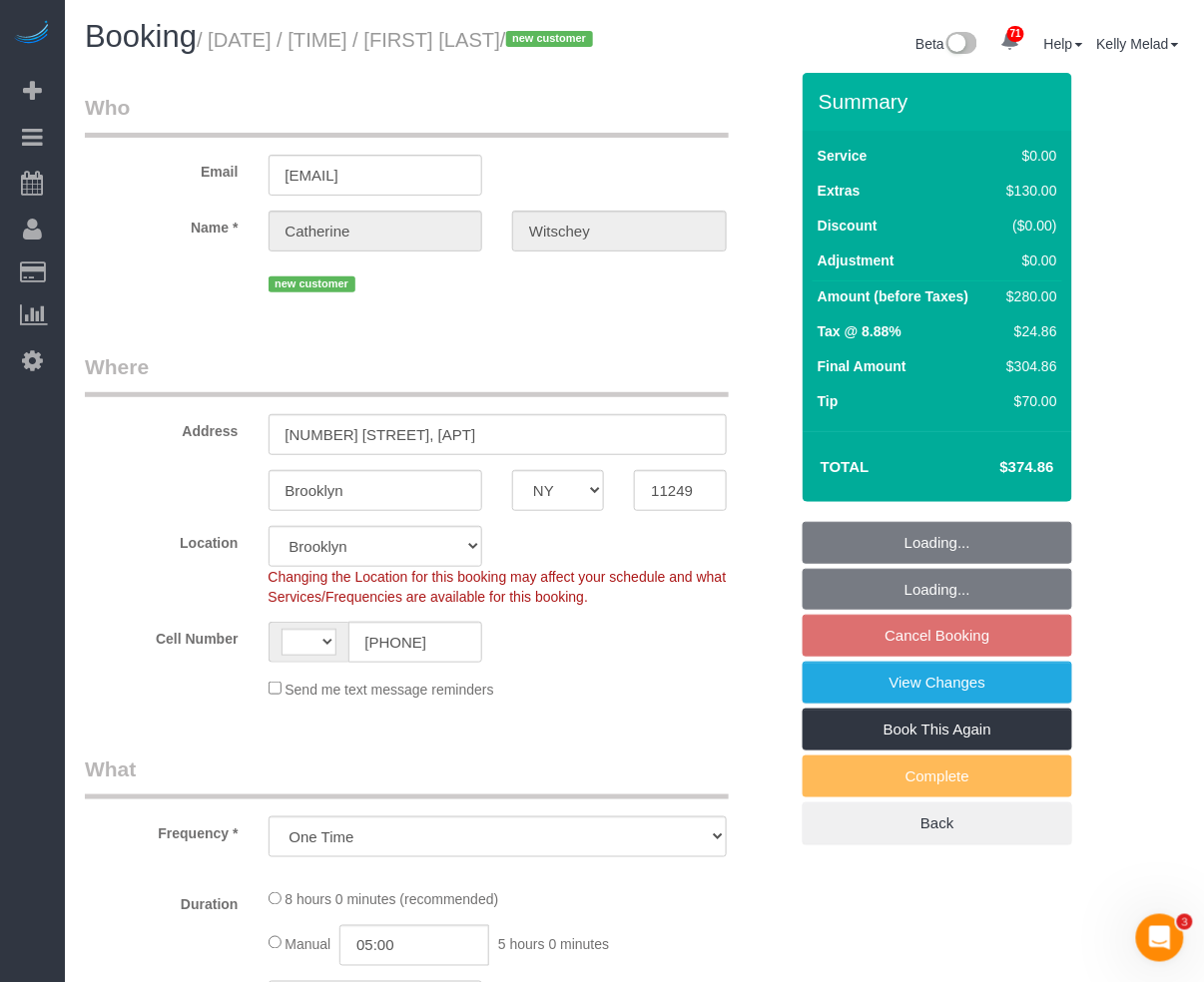 select on "object:815" 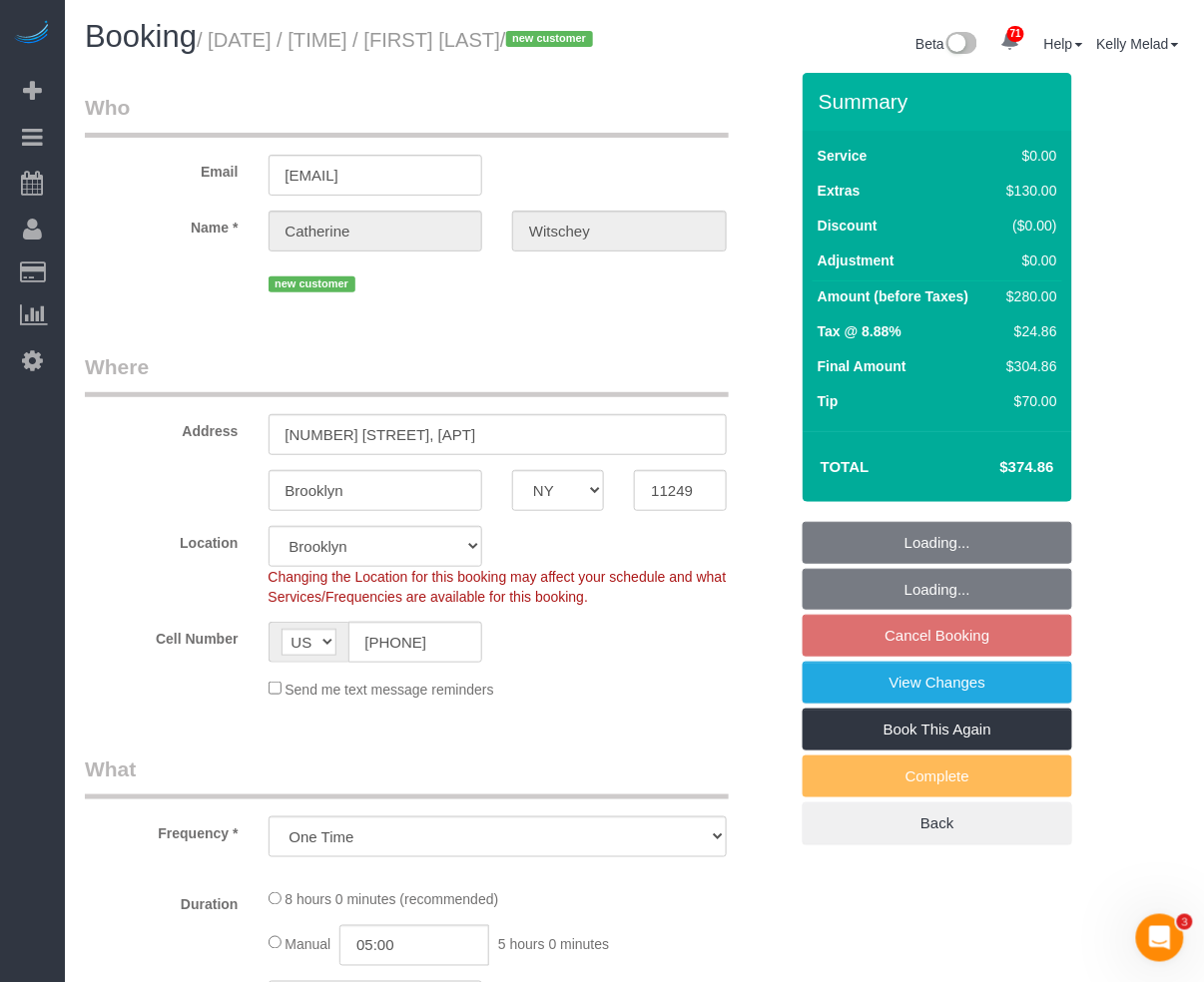 select on "2" 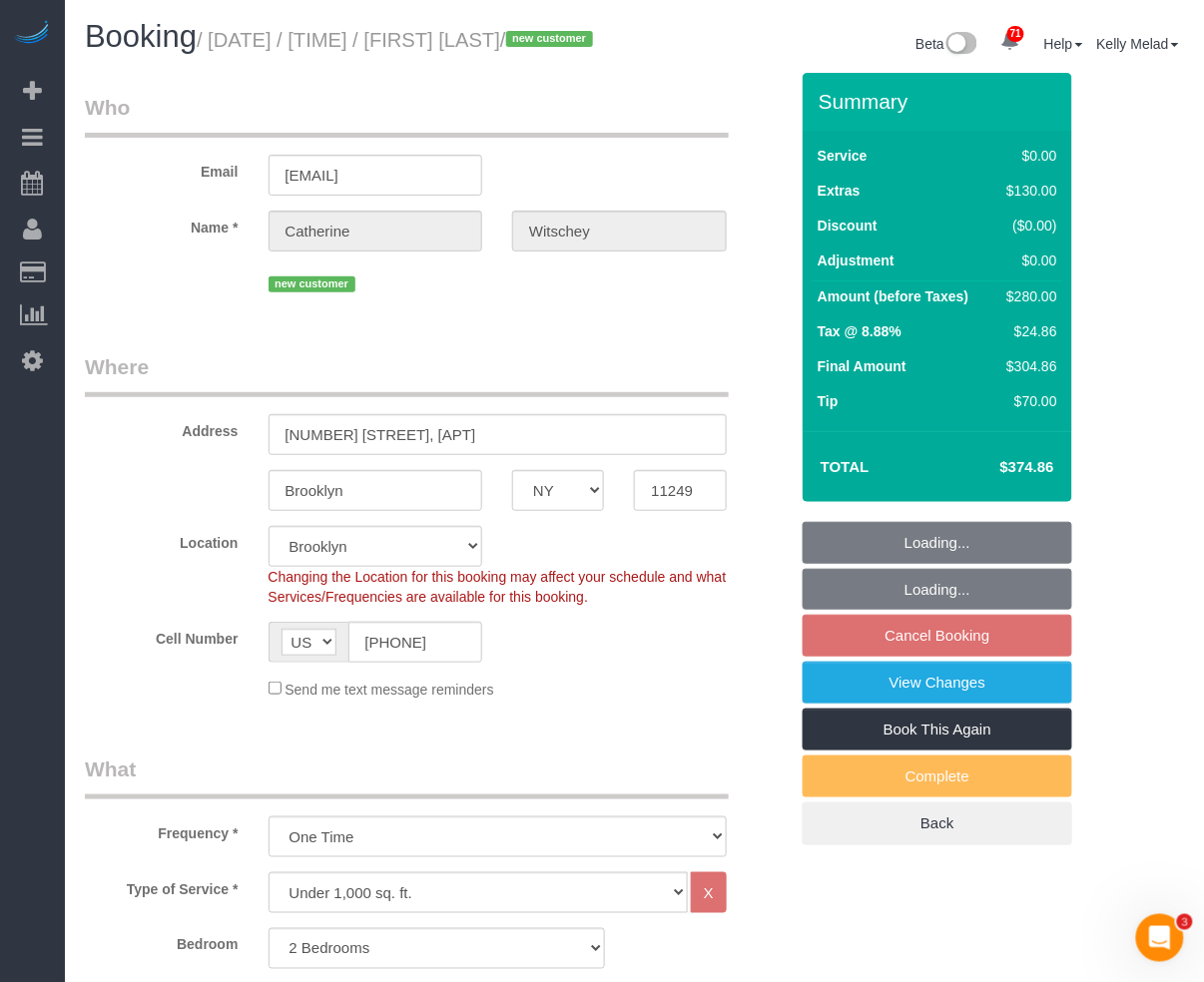 select on "2" 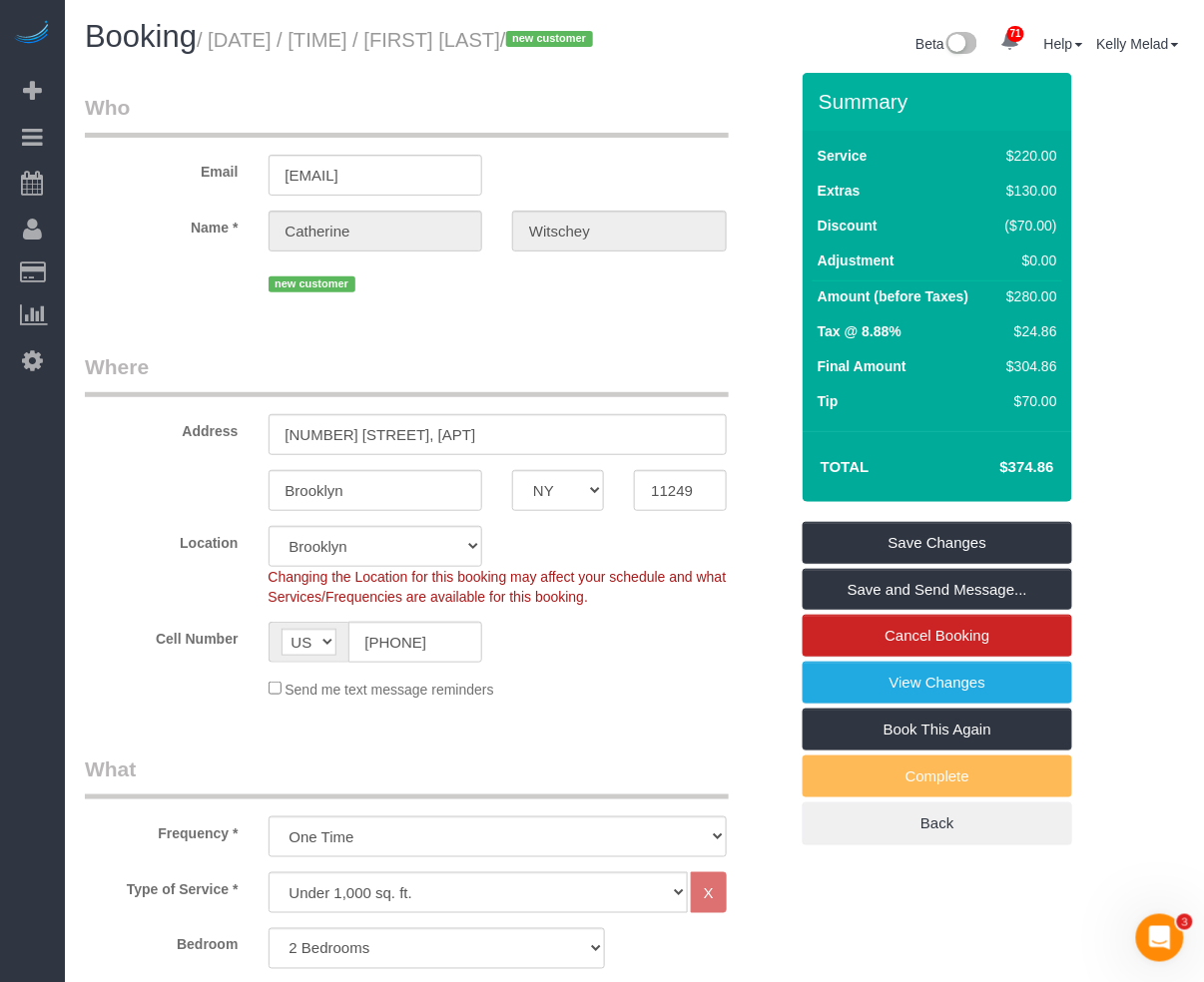 click on "Type of Service *
Under 1,000 sq. ft. 1,001 - 1,500 sq. ft. 1,500+ sq. ft. Custom Cleaning Office Cleaning Airbnb Cleaning Post Construction Cleaning RE-CLEAN Hourly Rate - 8.0 Hourly Rate - 7.5 Late Cancellation - Invoice Purposes Hourly Rate (30% OFF) Bungalow Living Hello Alfred - Standard Cleaning Hello Alfred - Hourly Rate TULU - Standard Cleaning TULU - Hourly Rate Hourly Rate (15% OFF) Hourly Rate (20% OFF) Hourly Rate (25% OFF) Hourly Rate (22.5% OFF) Charity Clean Outsite - Hourly Rate Floor Cleaning 100/hr 140/hr Upholstery Cleaning Hourly Rate (Comped Cleaning) Power Washing Carpet/Rug Cleaning Floor Cleaning - 25% OFF Couch Cleaning Partnership Flat Rate Pricing Partnership Hourly Rate Staff Office Hours
X" 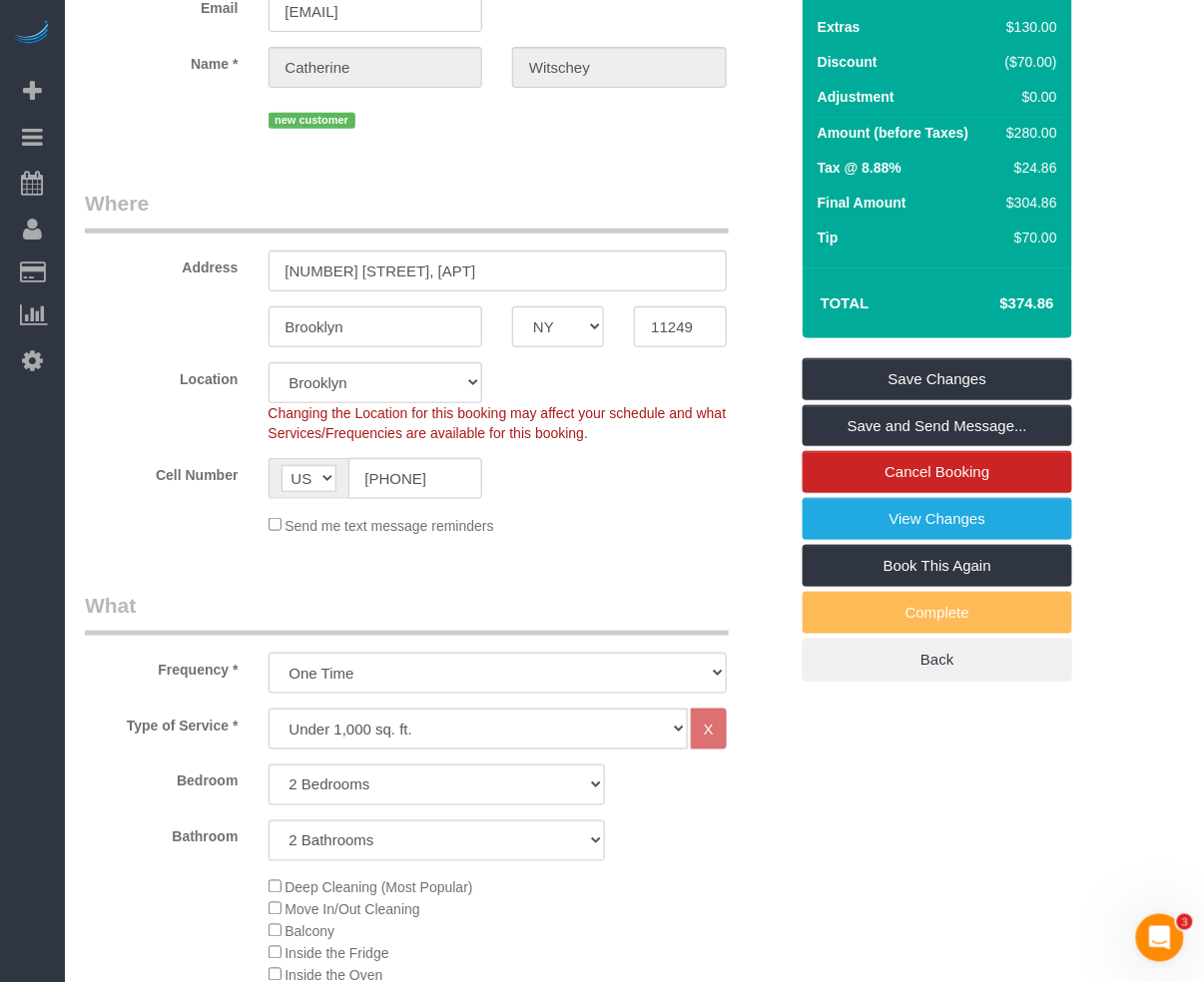 scroll, scrollTop: 0, scrollLeft: 0, axis: both 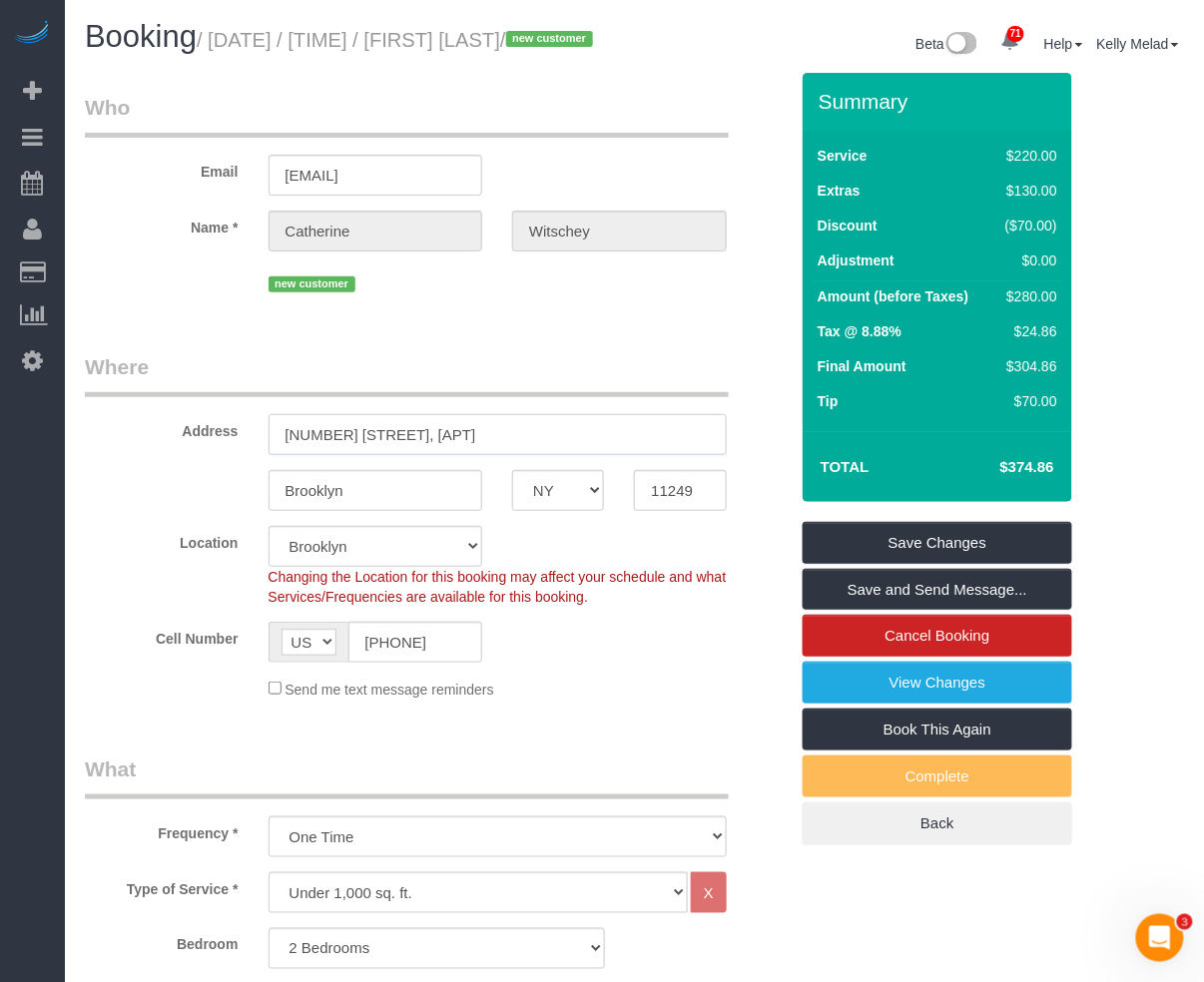 click on "127 Wythe ave, 2F" at bounding box center [497, 434] 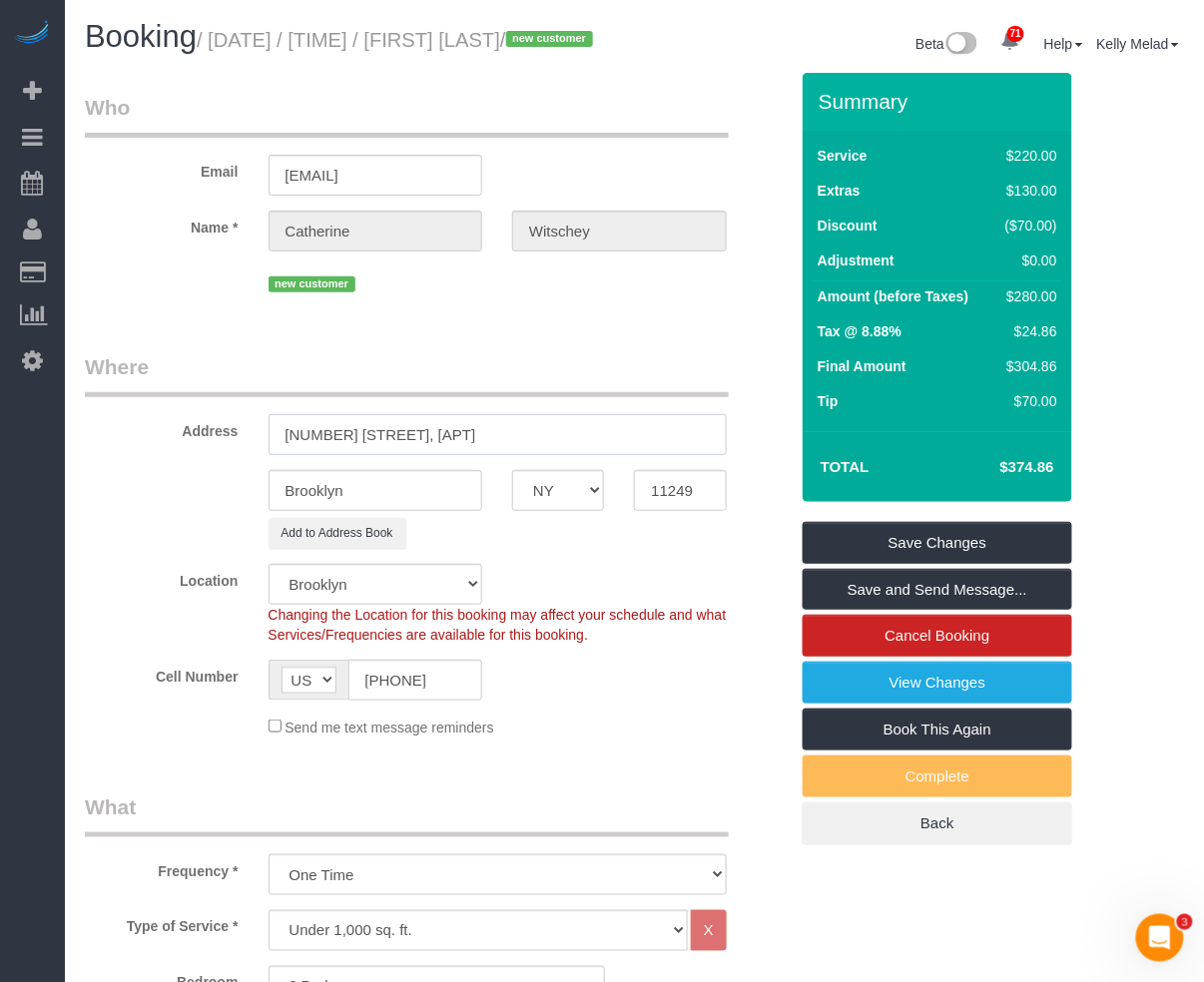 click on "127 Wythe Avenue, 2F" at bounding box center (497, 434) 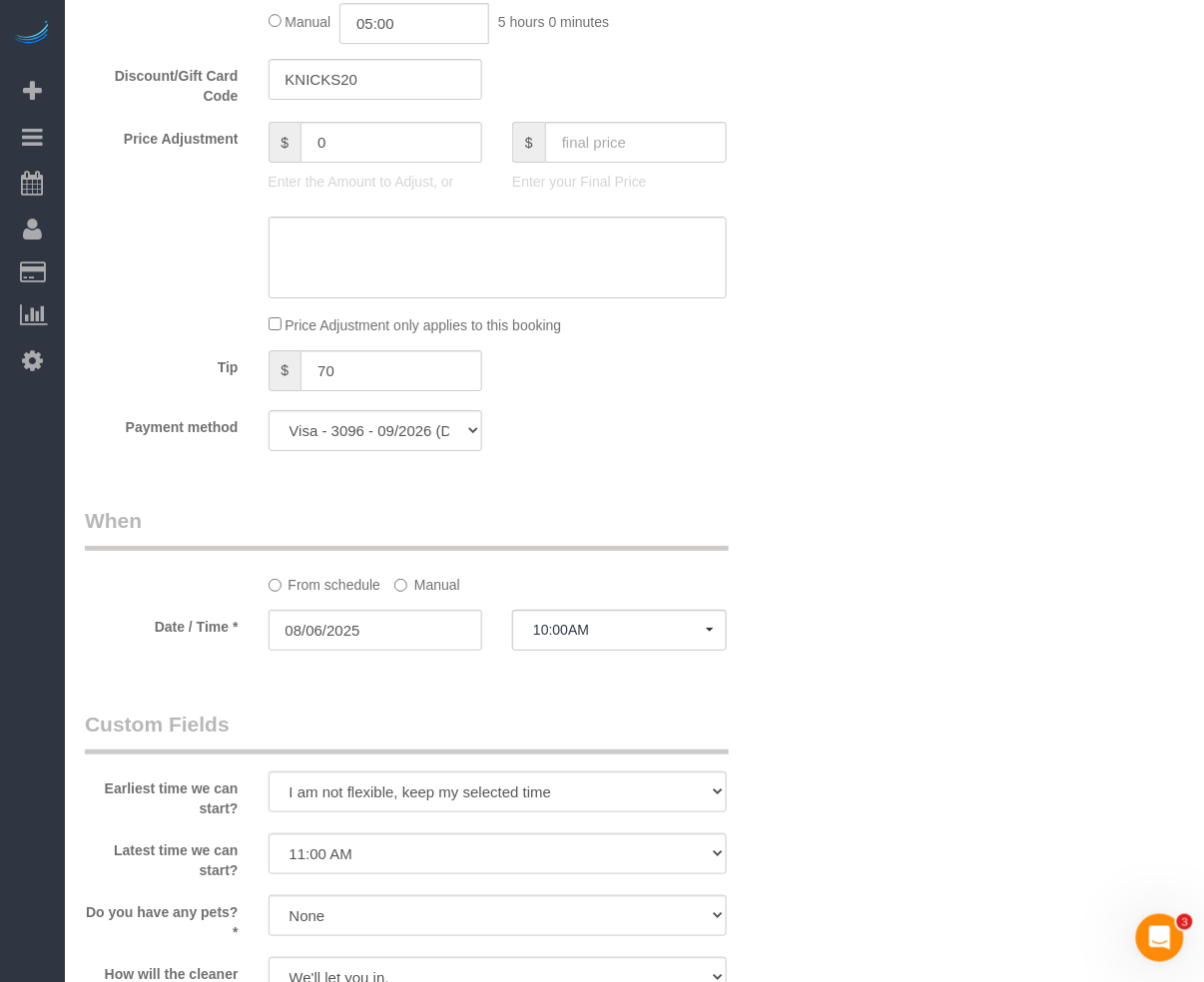 scroll, scrollTop: 1729, scrollLeft: 0, axis: vertical 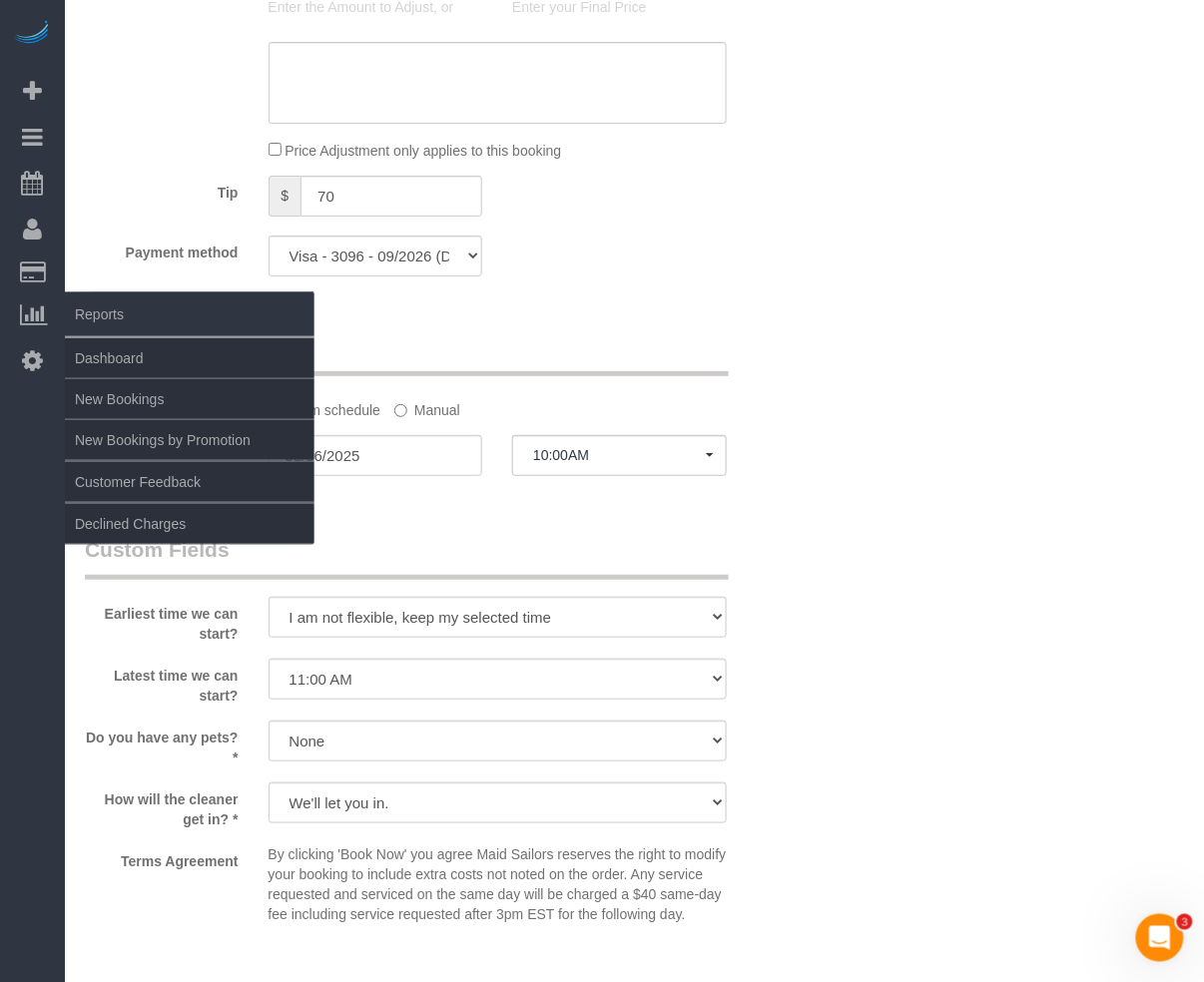 type on "127 Wythe Avenue, Apt 2F" 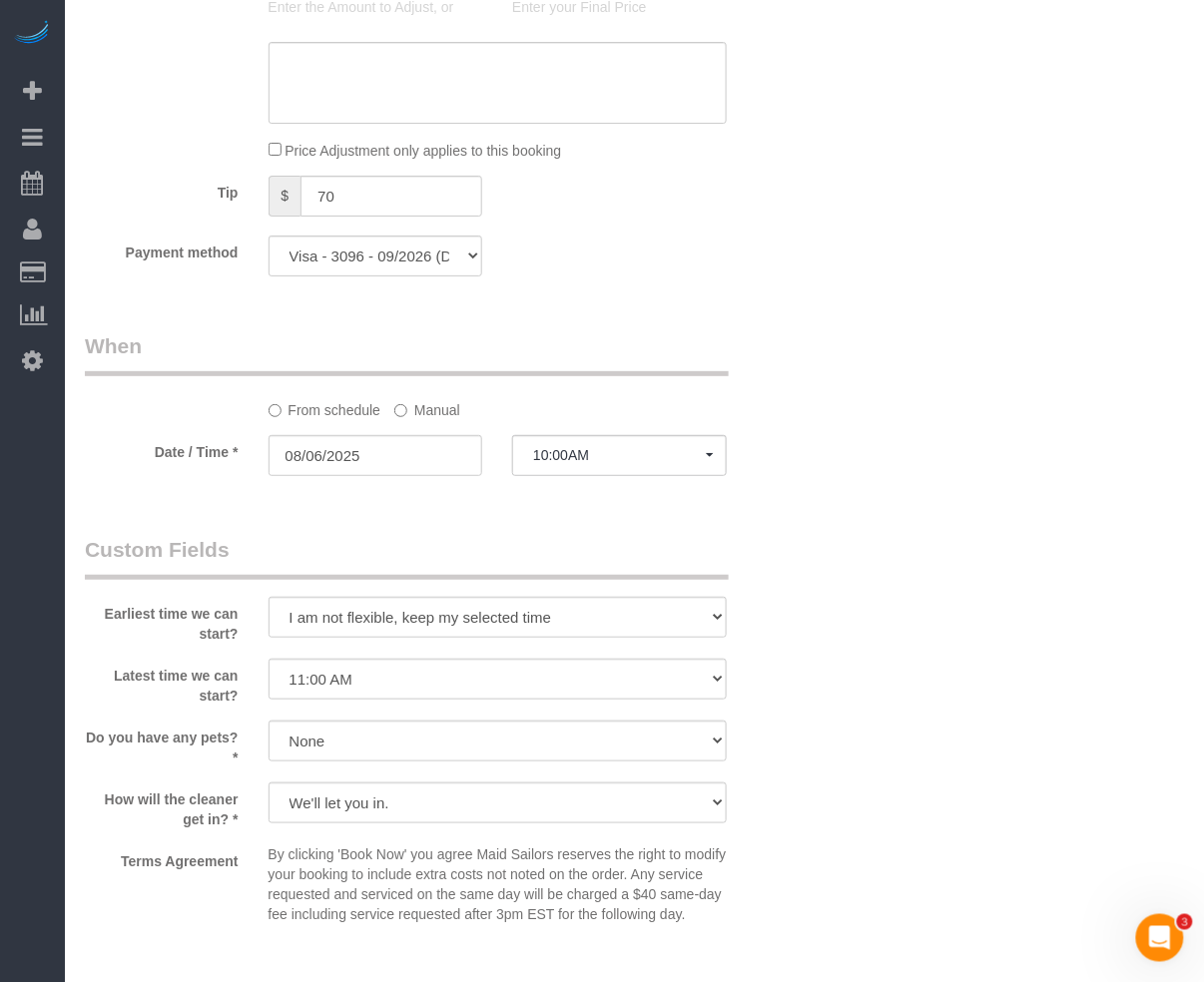 click on "Who
Email
cwitschey@gmail.com
Name *
Catherine
Witschey
new customer
Where
Address
127 Wythe Avenue, Apt 2F
Brooklyn
AK
AL
AR
AZ
CA
CO
CT
DC
DE
FL
GA
HI
IA
ID
IL
IN
KS
KY
LA
MA
MD
ME
MI
MN
MO
MS
MT
NC" at bounding box center [634, 43] 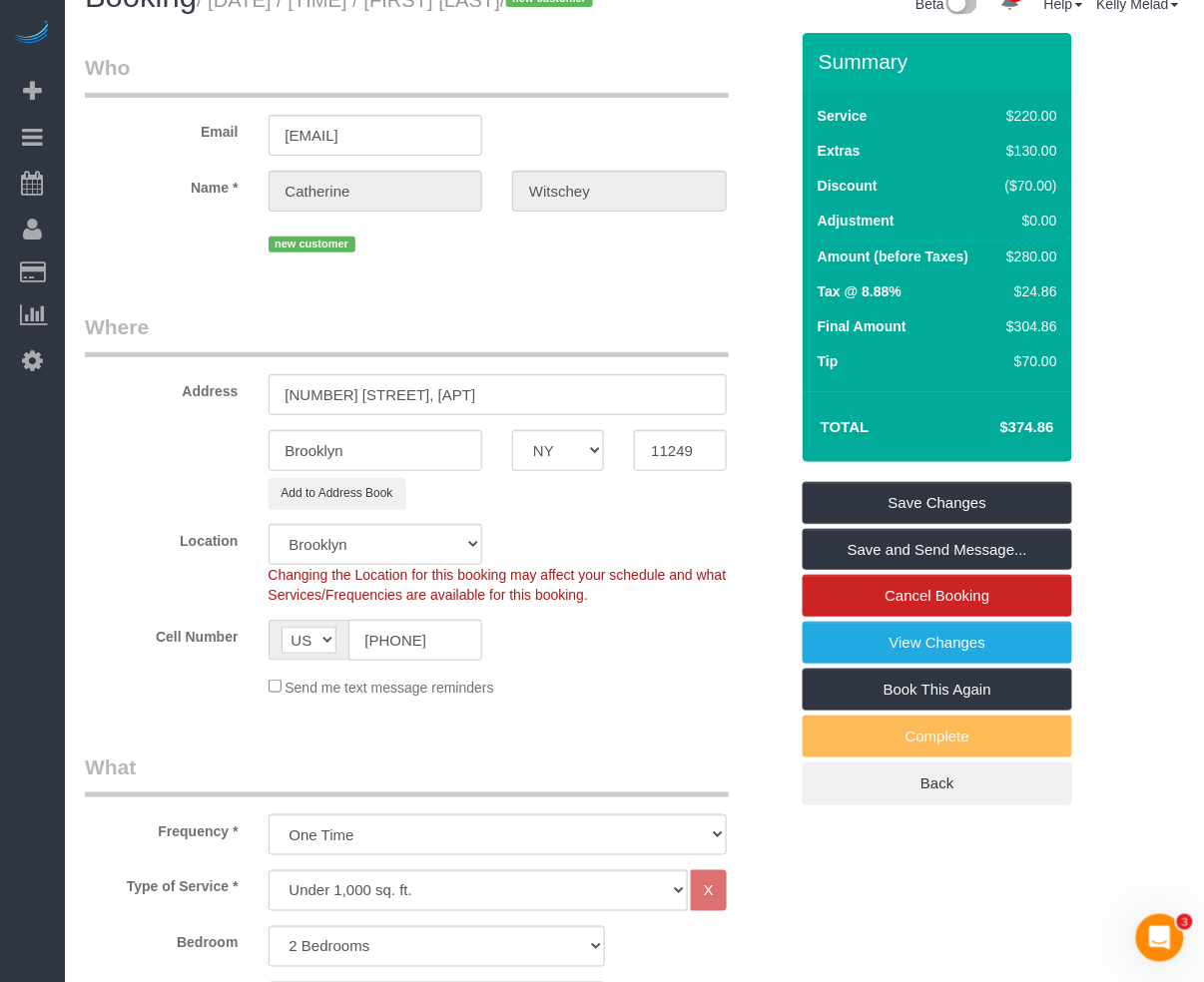 scroll, scrollTop: 0, scrollLeft: 0, axis: both 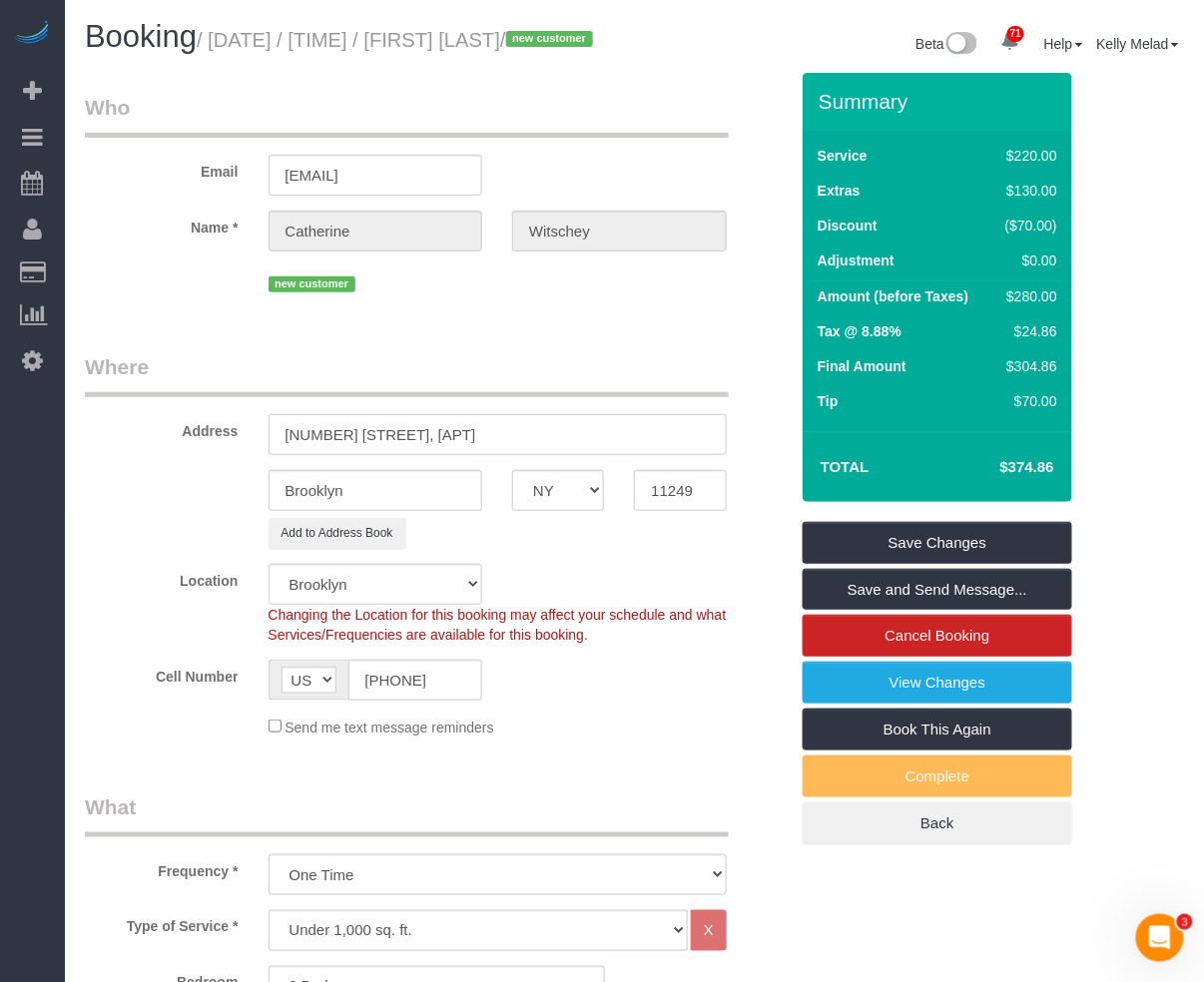 drag, startPoint x: 491, startPoint y: 447, endPoint x: 224, endPoint y: 413, distance: 269.1561 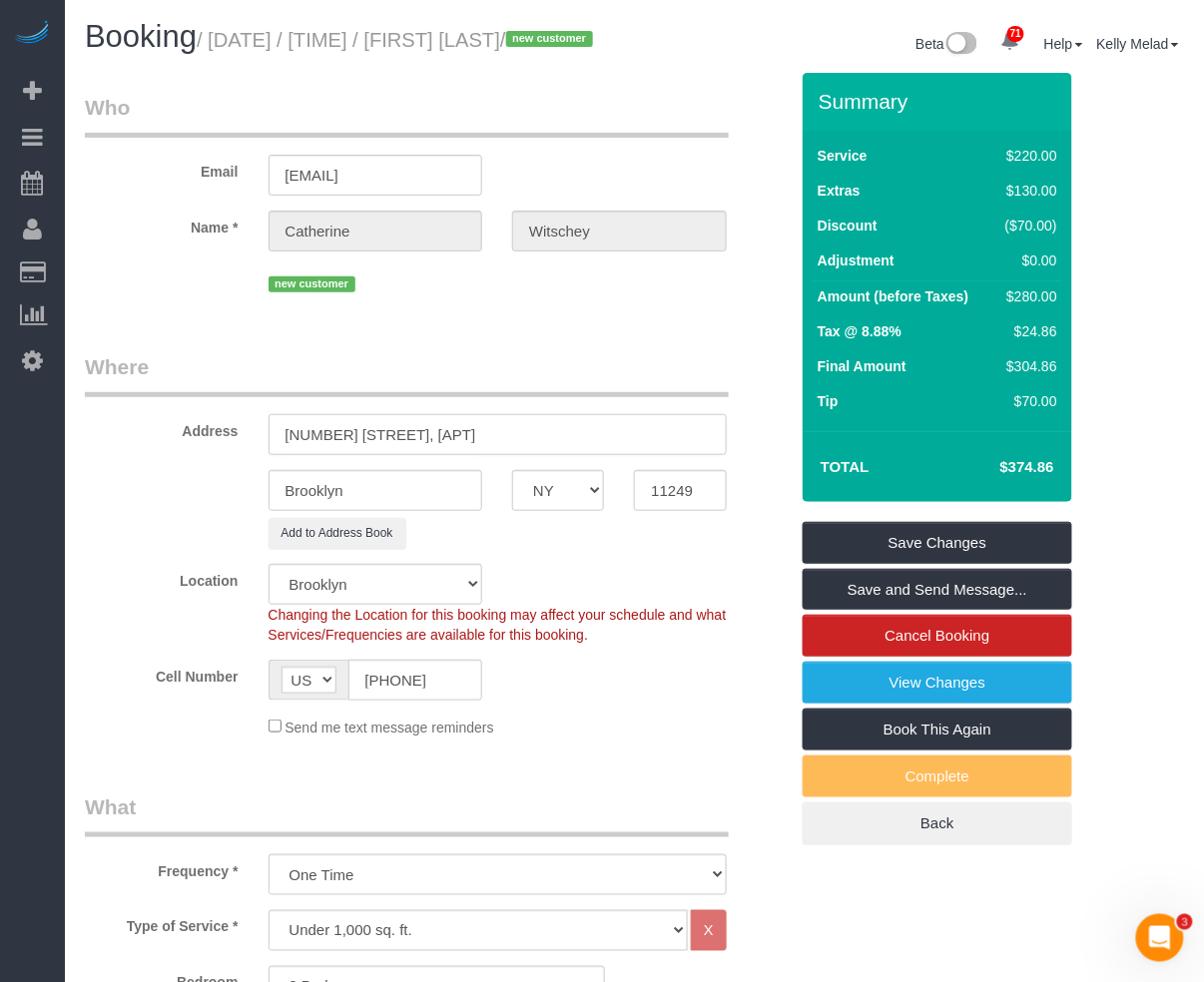 click on "Where
Address
127 Wythe Avenue, Apt 2F
Brooklyn
AK
AL
AR
AZ
CA
CO
CT
DC
DE
FL
GA
HI
IA
ID
IL
IN
KS
KY
LA
MA
MD
ME
MI
MN
MO
MS
MT
NC
ND
NE
NH
NJ
NM
NV
NY
OH
OK
OR
PA
RI
SC
SD
TN
TX" at bounding box center (436, 552) 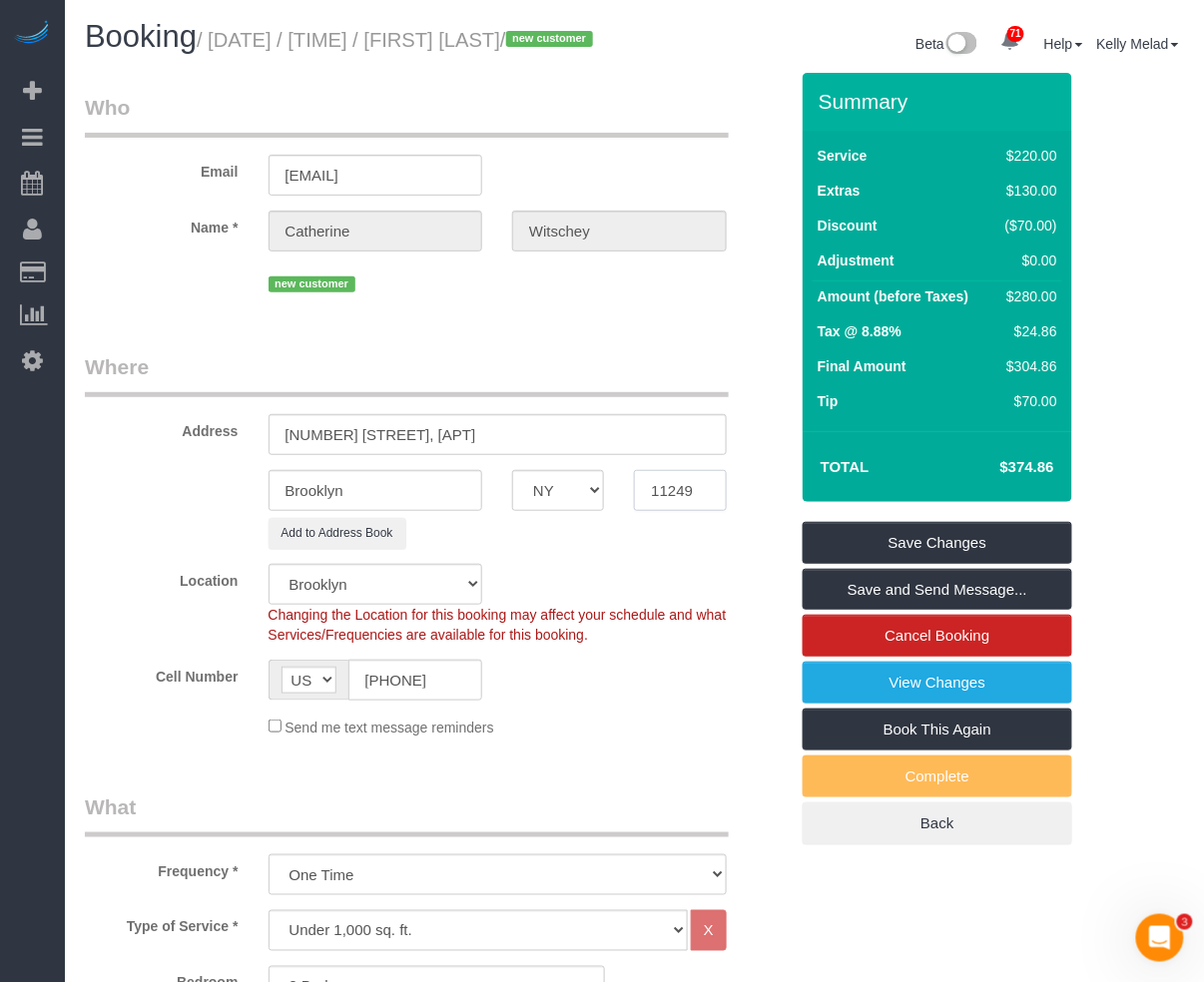 click on "11249" at bounding box center (680, 490) 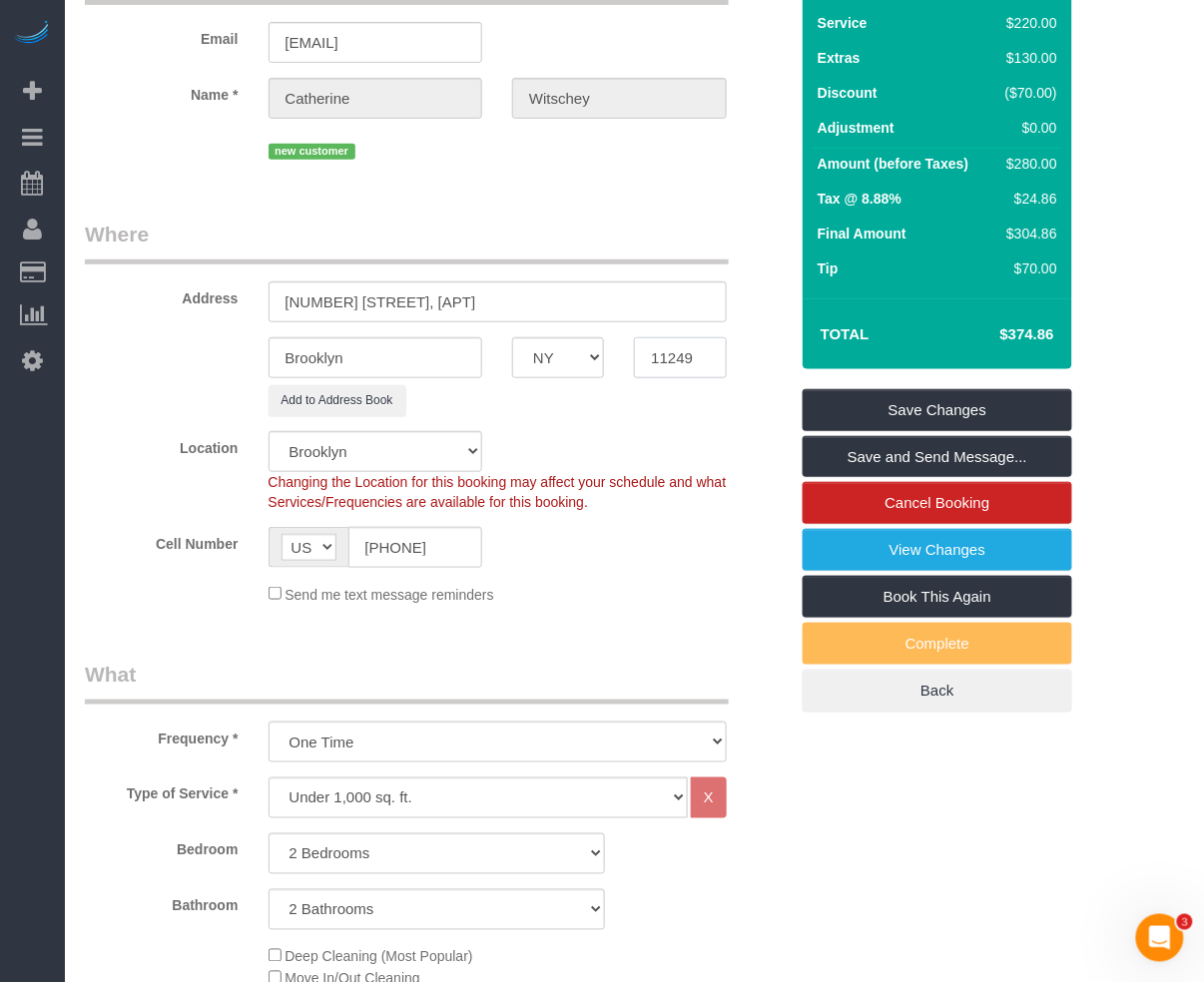 scroll, scrollTop: 0, scrollLeft: 0, axis: both 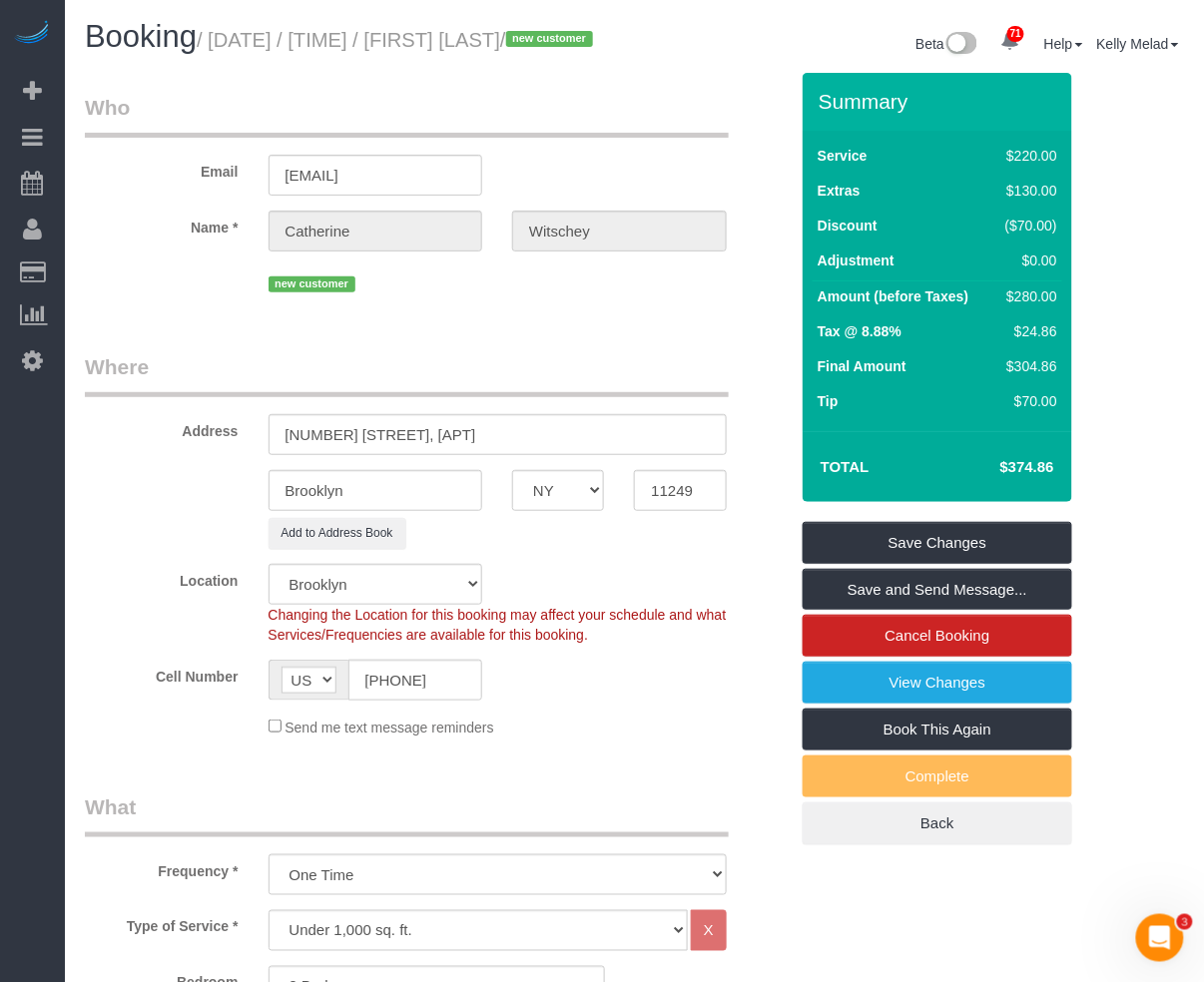 click on "Send me text message reminders" 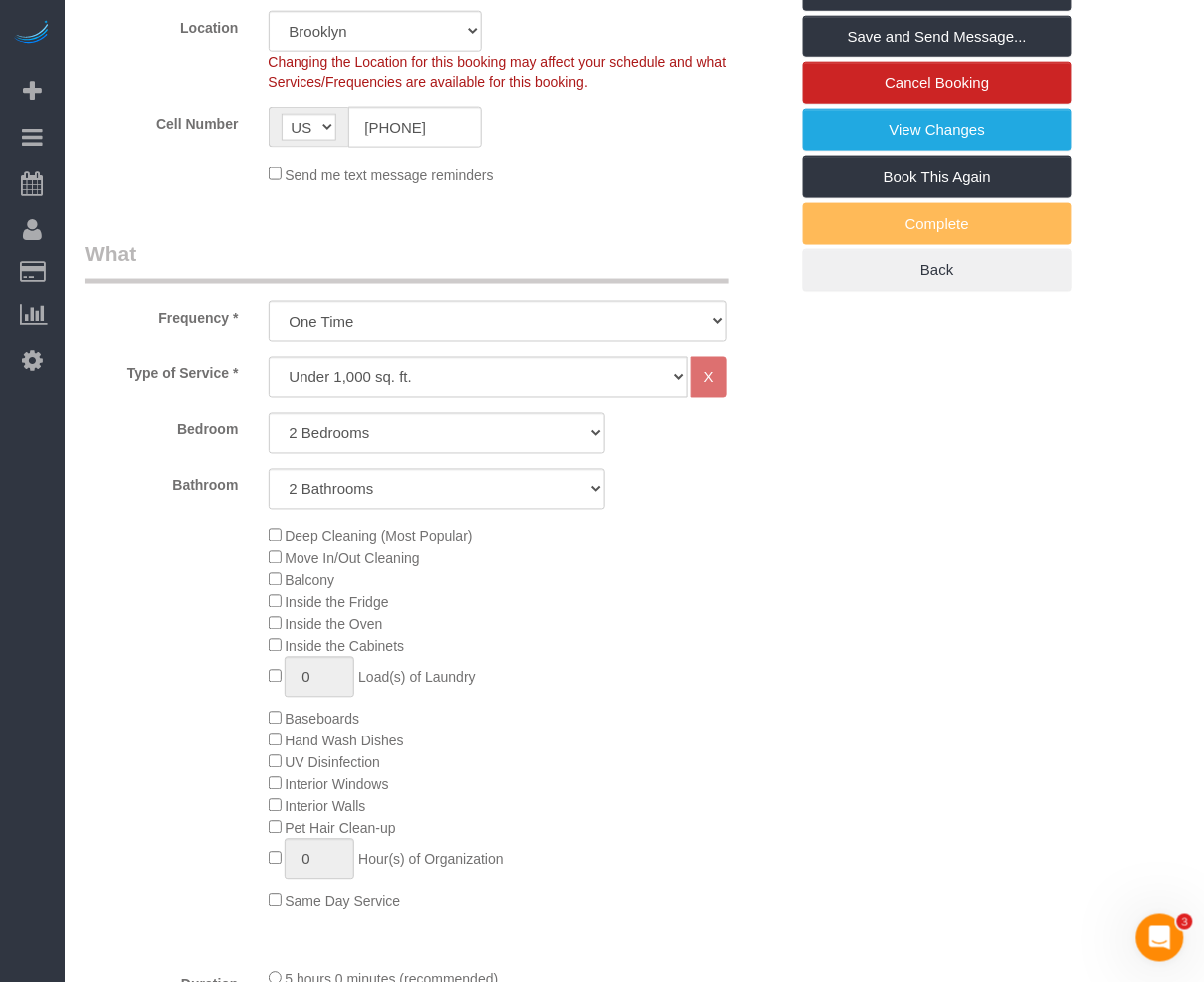 scroll, scrollTop: 532, scrollLeft: 0, axis: vertical 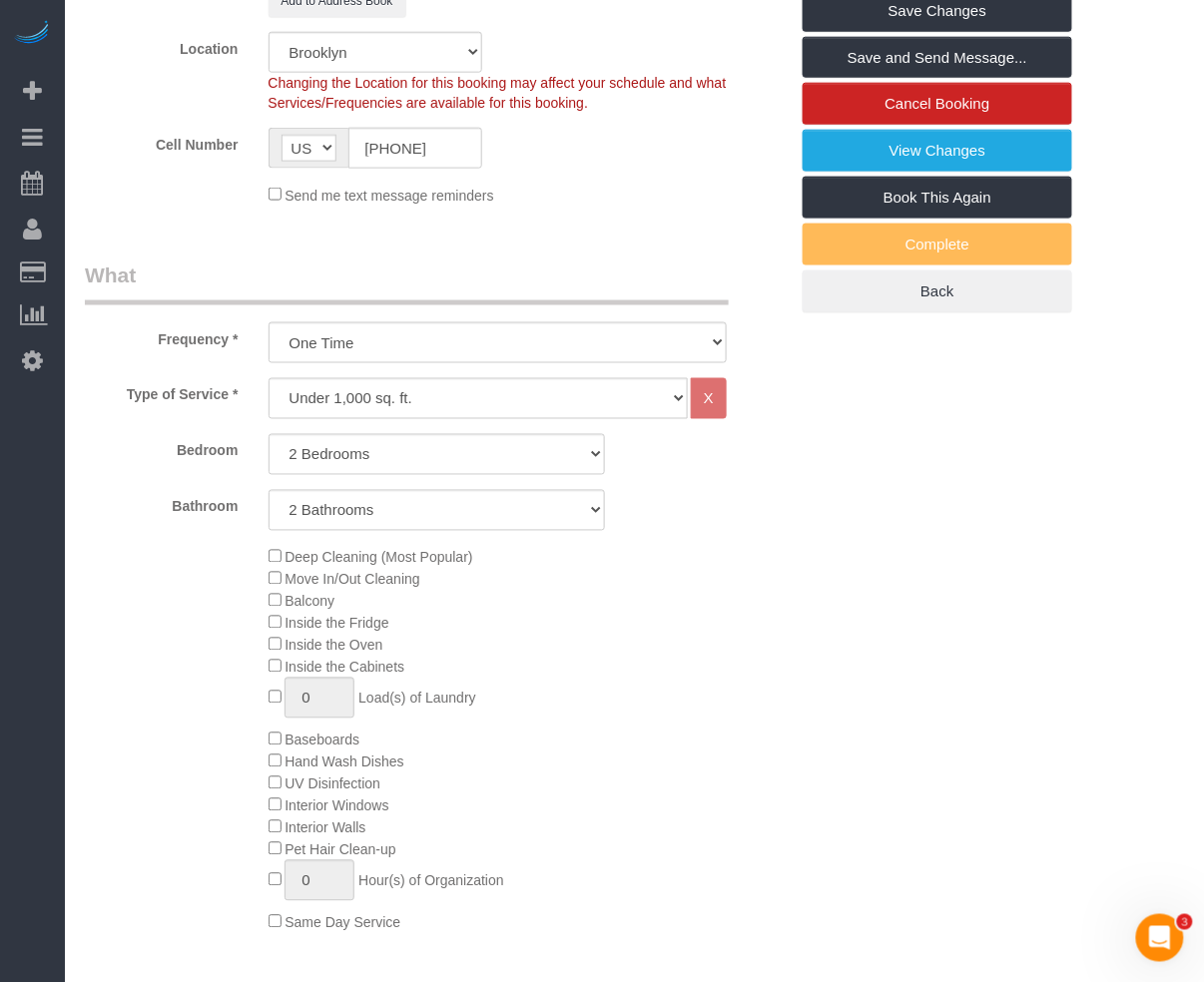 click on "Who
Email
cwitschey@gmail.com
Name *
Catherine
Witschey
new customer
Where
Address
127 Wythe Avenue, Apt 2F
Brooklyn
AK
AL
AR
AZ
CA
CO
CT
DC
DE
FL
GA
HI
IA
ID
IL
IN
KS
KY
LA
MA
MD
ME
MI
MN
MO
MS
MT
NC
ND" at bounding box center (436, 1240) 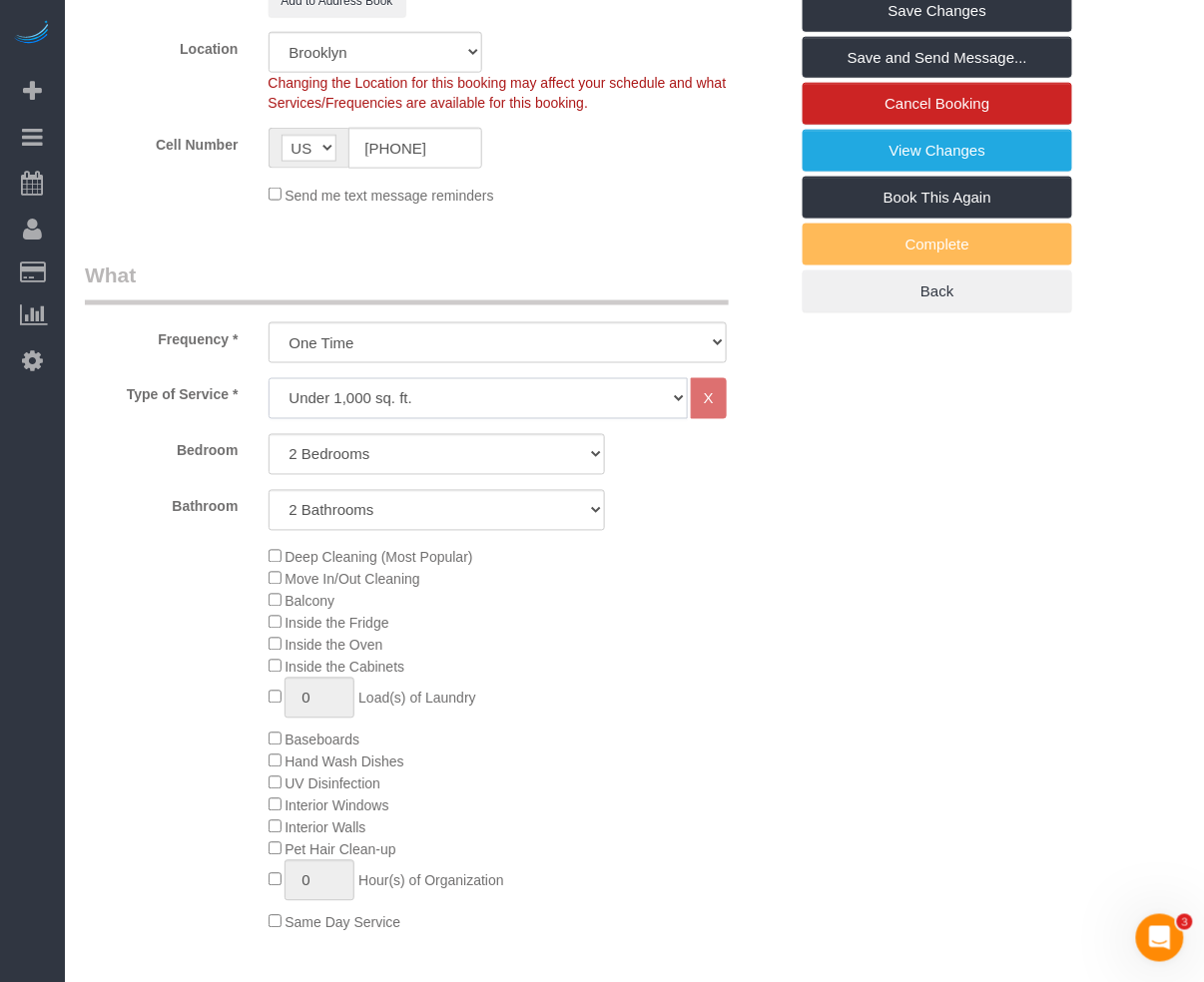 click on "Under 1,000 sq. ft. 1,001 - 1,500 sq. ft. 1,500+ sq. ft. Custom Cleaning Office Cleaning Airbnb Cleaning Post Construction Cleaning RE-CLEAN Hourly Rate - 8.0 Hourly Rate - 7.5 Late Cancellation - Invoice Purposes Hourly Rate (30% OFF) Bungalow Living Hello Alfred - Standard Cleaning Hello Alfred - Hourly Rate TULU - Standard Cleaning TULU - Hourly Rate Hourly Rate (15% OFF) Hourly Rate (20% OFF) Hourly Rate (25% OFF) Hourly Rate (22.5% OFF) Charity Clean Outsite - Hourly Rate Floor Cleaning 100/hr 140/hr Upholstery Cleaning Hourly Rate (Comped Cleaning) Power Washing Carpet/Rug Cleaning Floor Cleaning - 25% OFF Couch Cleaning Partnership Flat Rate Pricing Partnership Hourly Rate Staff Office Hours" 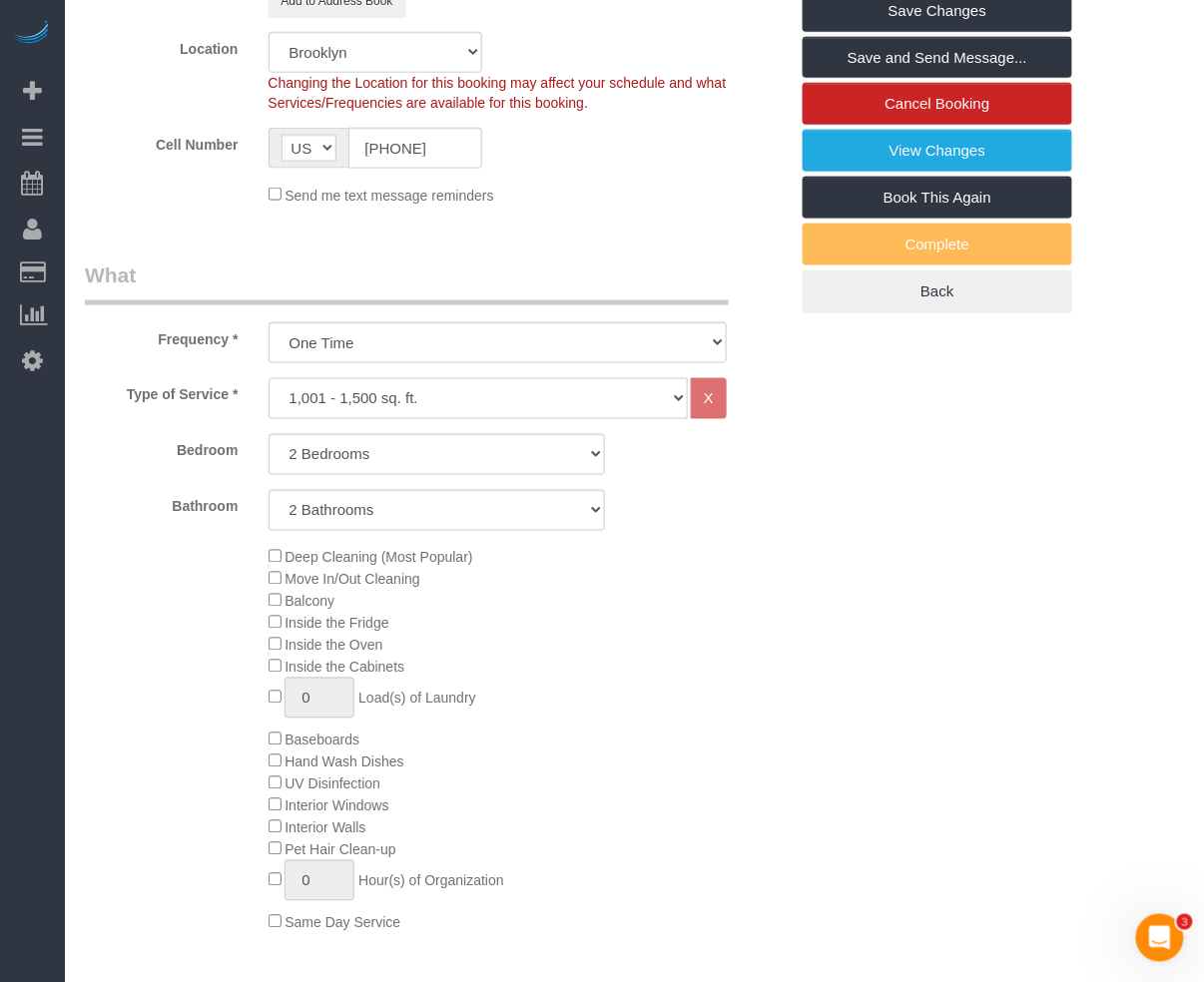 click on "Under 1,000 sq. ft. 1,001 - 1,500 sq. ft. 1,500+ sq. ft. Custom Cleaning Office Cleaning Airbnb Cleaning Post Construction Cleaning RE-CLEAN Hourly Rate - 8.0 Hourly Rate - 7.5 Late Cancellation - Invoice Purposes Hourly Rate (30% OFF) Bungalow Living Hello Alfred - Standard Cleaning Hello Alfred - Hourly Rate TULU - Standard Cleaning TULU - Hourly Rate Hourly Rate (15% OFF) Hourly Rate (20% OFF) Hourly Rate (25% OFF) Hourly Rate (22.5% OFF) Charity Clean Outsite - Hourly Rate Floor Cleaning 100/hr 140/hr Upholstery Cleaning Hourly Rate (Comped Cleaning) Power Washing Carpet/Rug Cleaning Floor Cleaning - 25% OFF Couch Cleaning Partnership Flat Rate Pricing Partnership Hourly Rate Staff Office Hours" 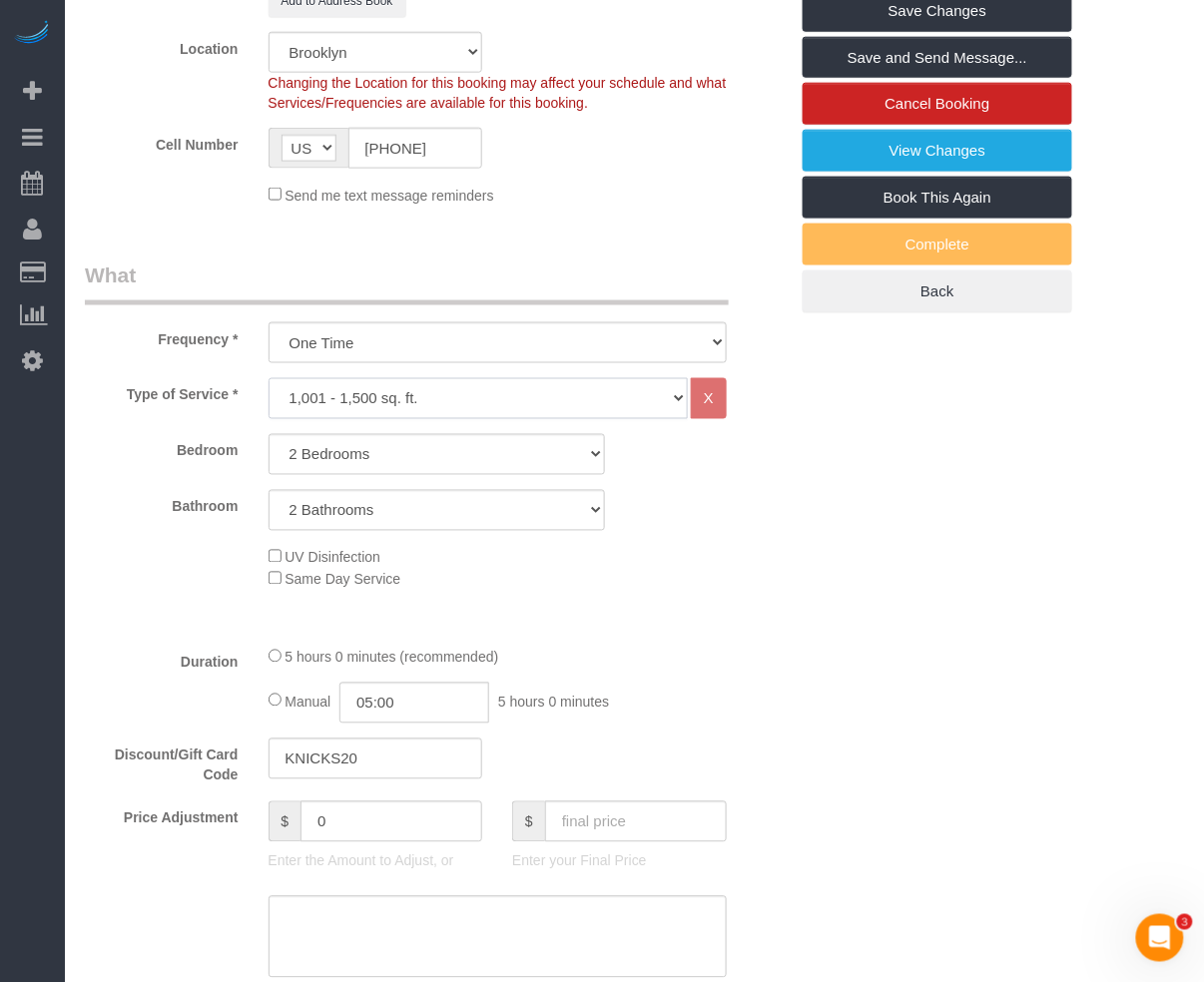 select on "1" 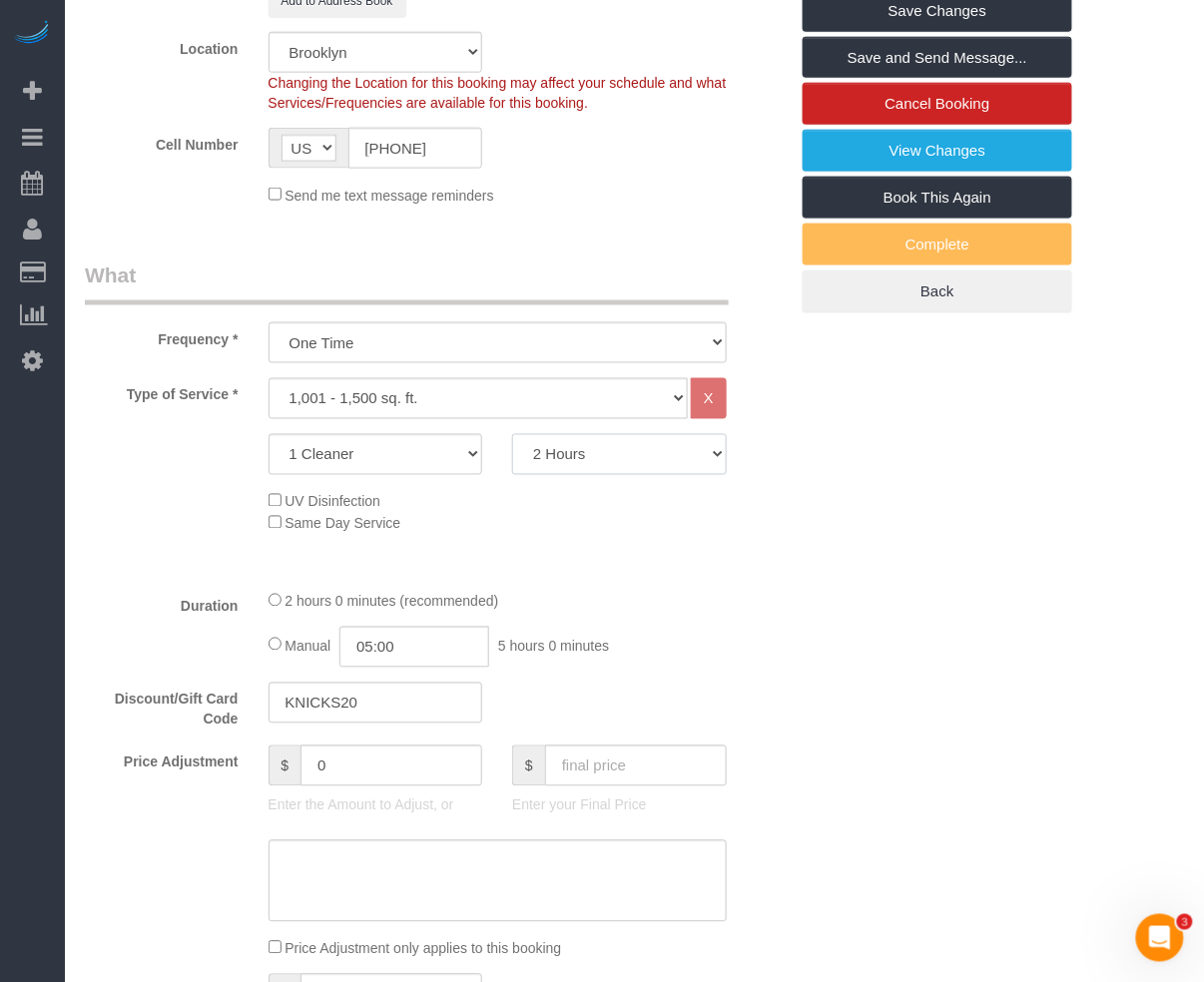 click on "2 Hours
2.5 Hours
3 Hours
3.5 Hours
4 Hours
4.5 Hours
5 Hours
5.5 Hours
6 Hours
6.5 Hours
7 Hours
7.5 Hours
8 Hours
8.5 Hours
9 Hours
9.5 Hours
10 Hours
10.5 Hours
11 Hours
11.5 Hours
12 Hours" 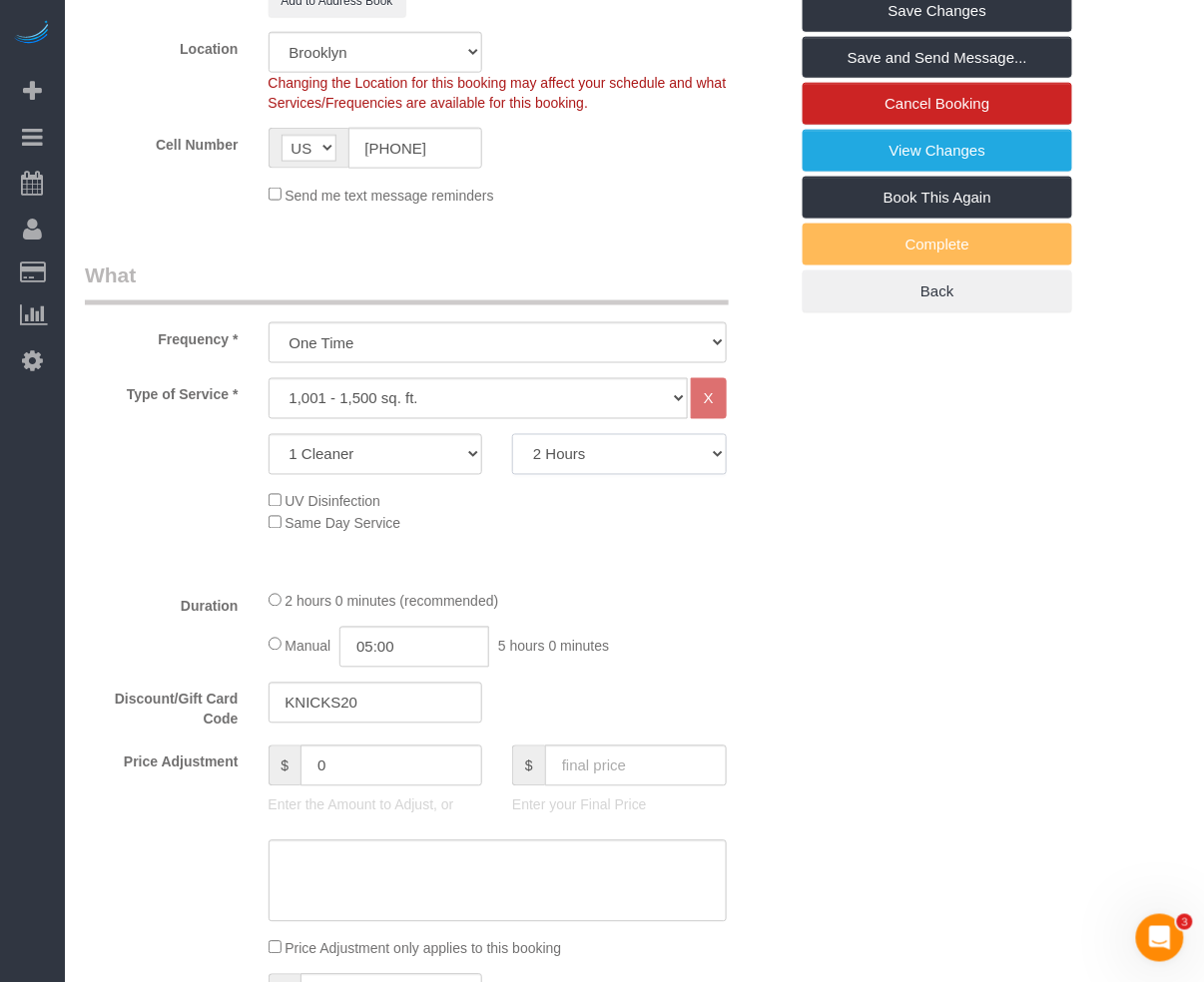 select on "300" 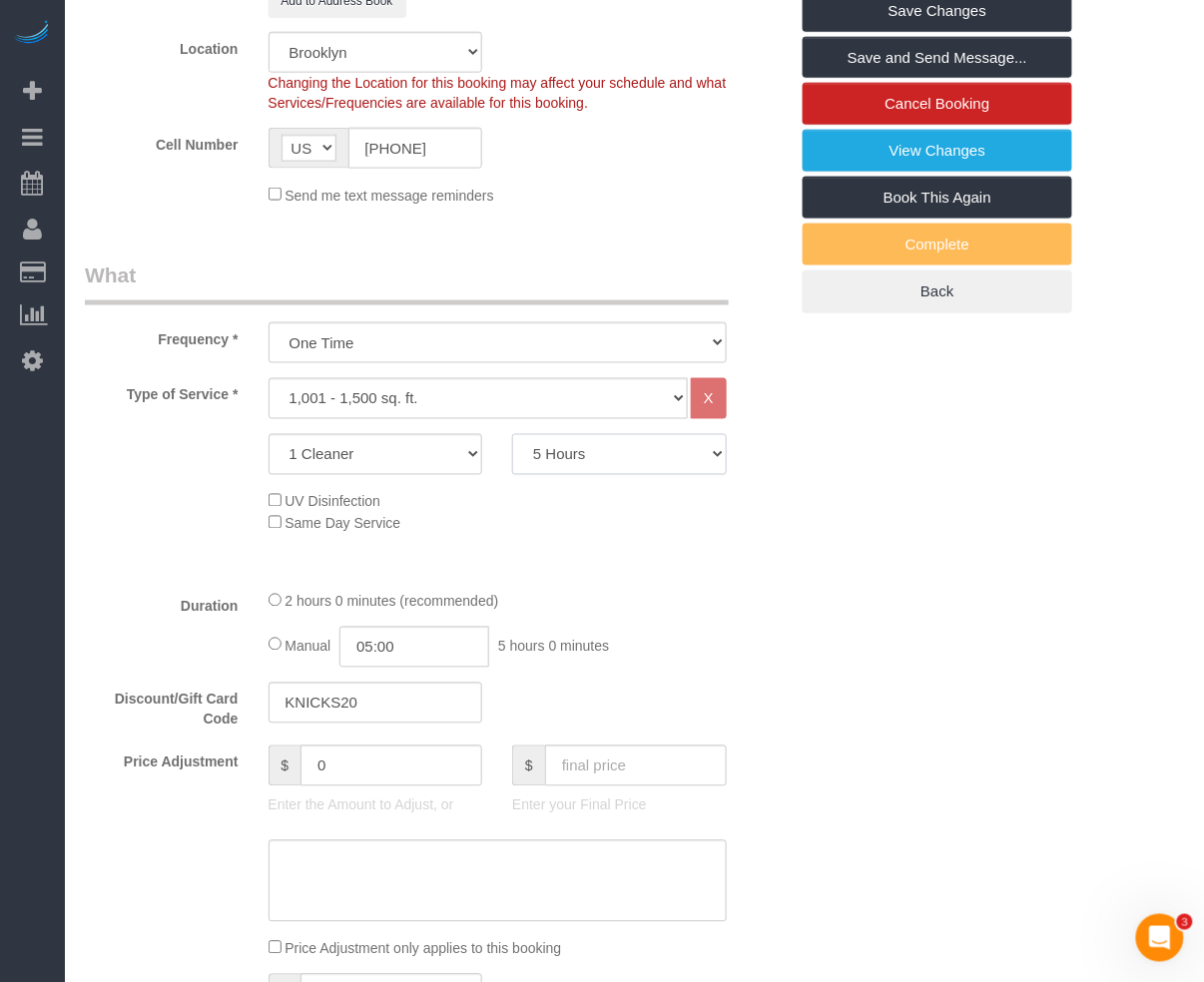click on "2 Hours
2.5 Hours
3 Hours
3.5 Hours
4 Hours
4.5 Hours
5 Hours
5.5 Hours
6 Hours
6.5 Hours
7 Hours
7.5 Hours
8 Hours
8.5 Hours
9 Hours
9.5 Hours
10 Hours
10.5 Hours
11 Hours
11.5 Hours
12 Hours" 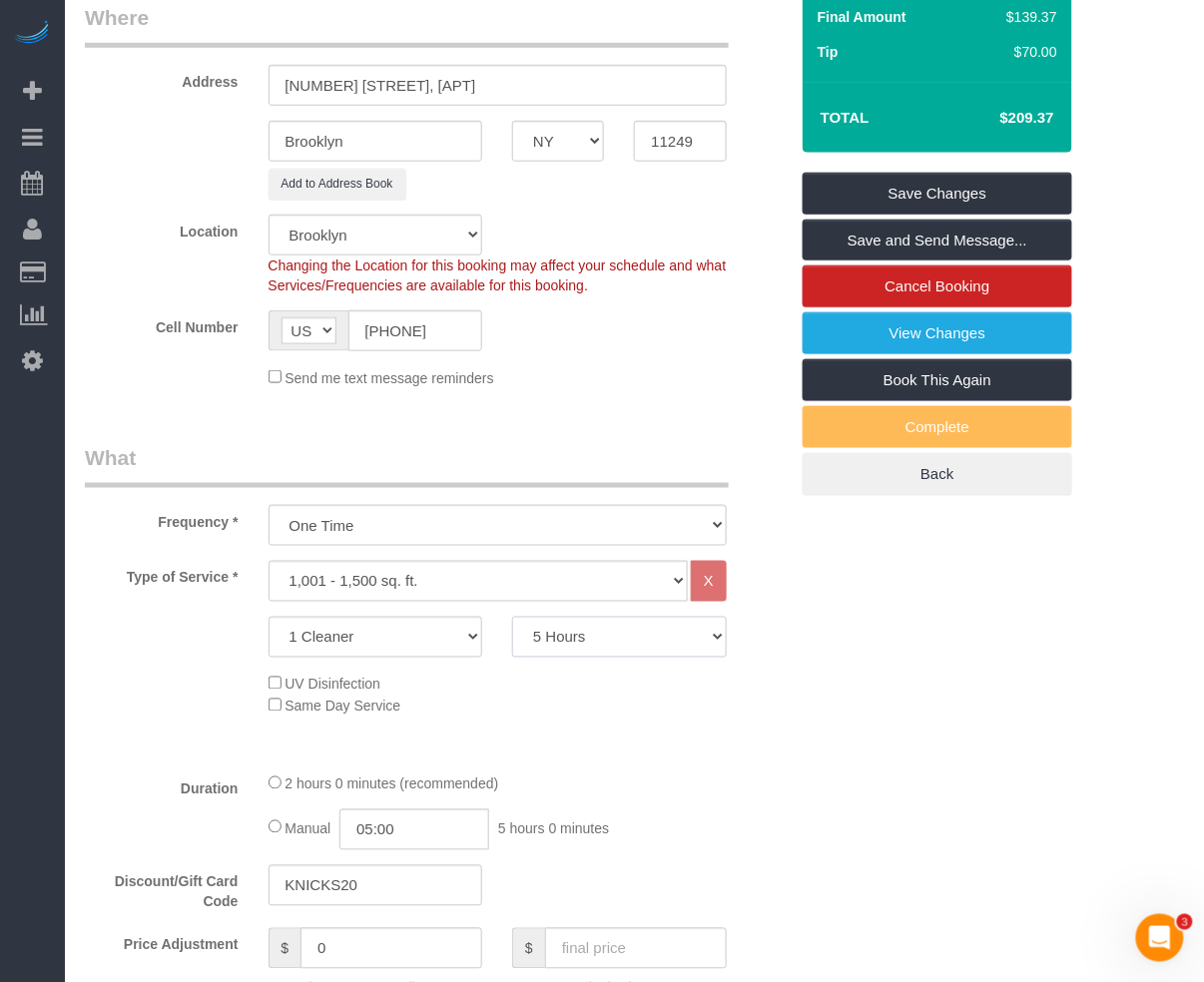 scroll, scrollTop: 133, scrollLeft: 0, axis: vertical 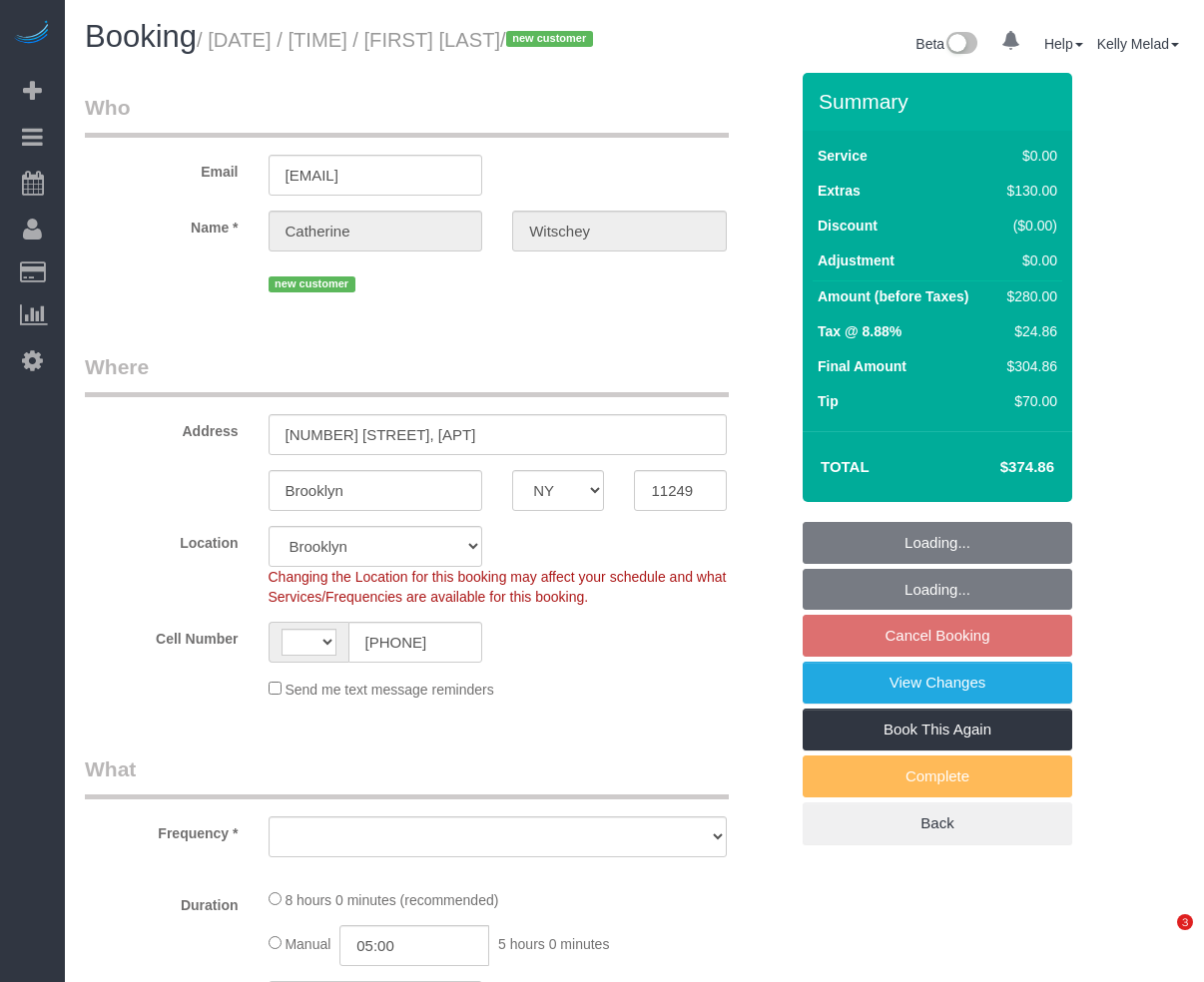 select on "NY" 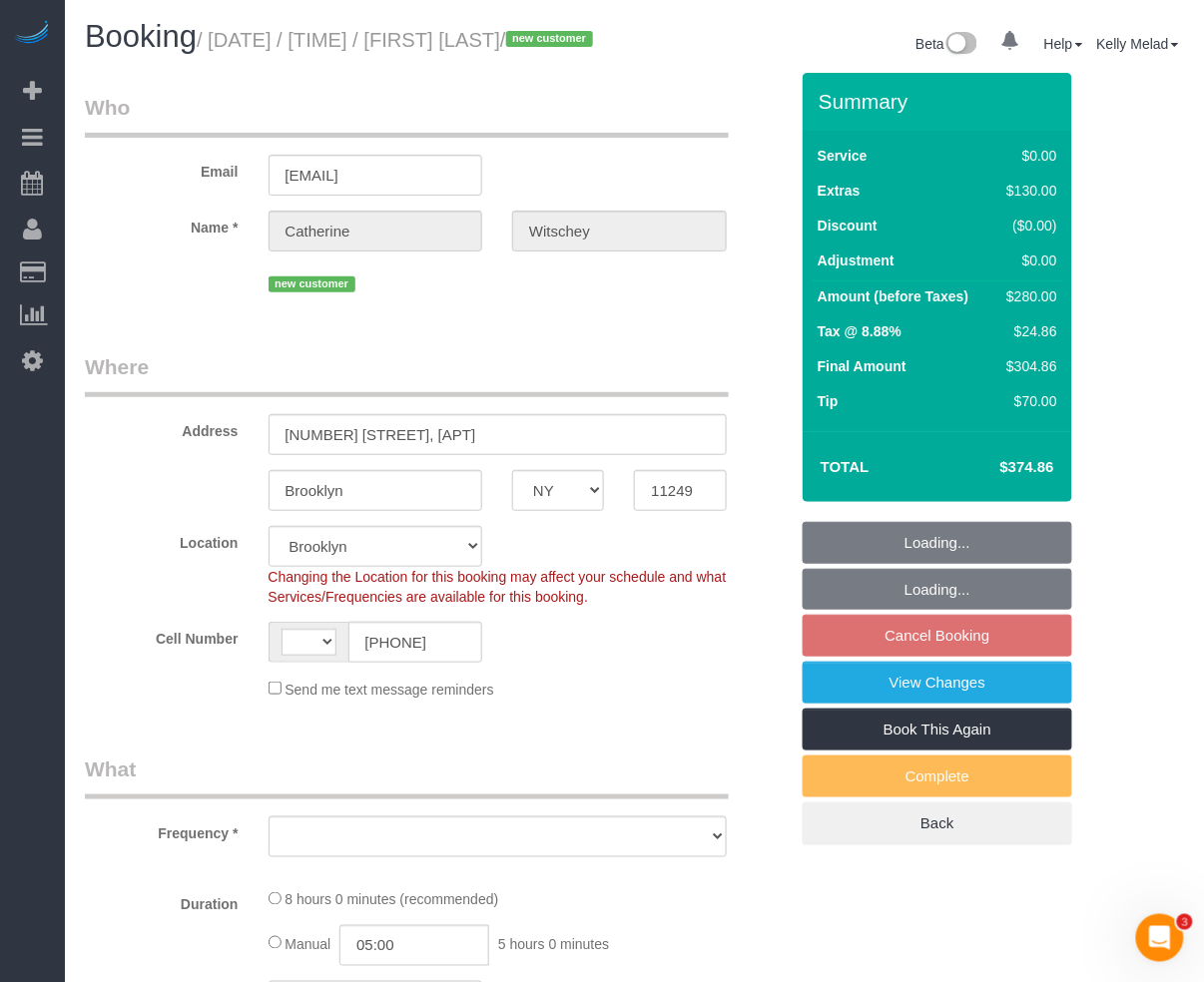 scroll, scrollTop: 0, scrollLeft: 0, axis: both 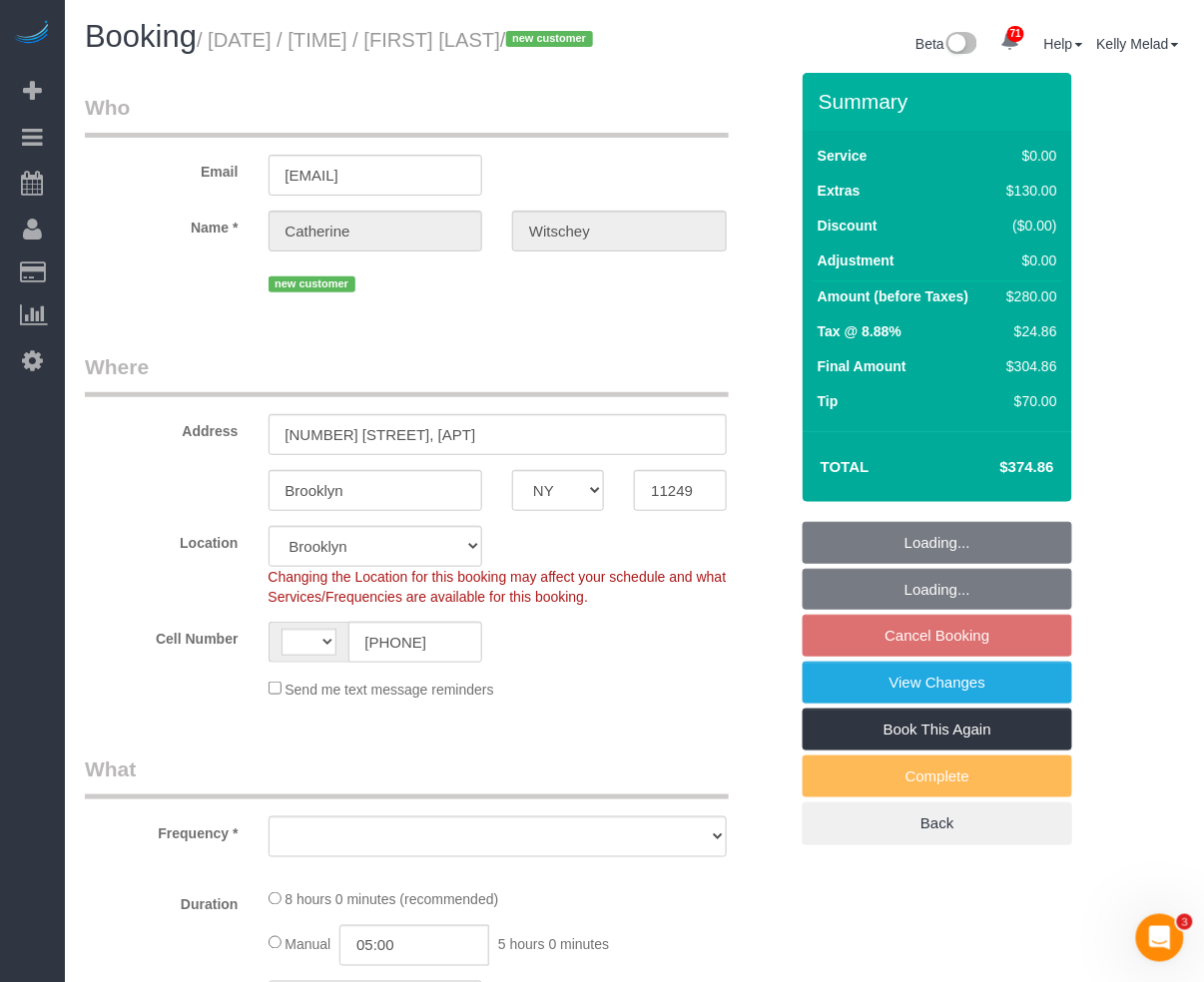 select on "string:US" 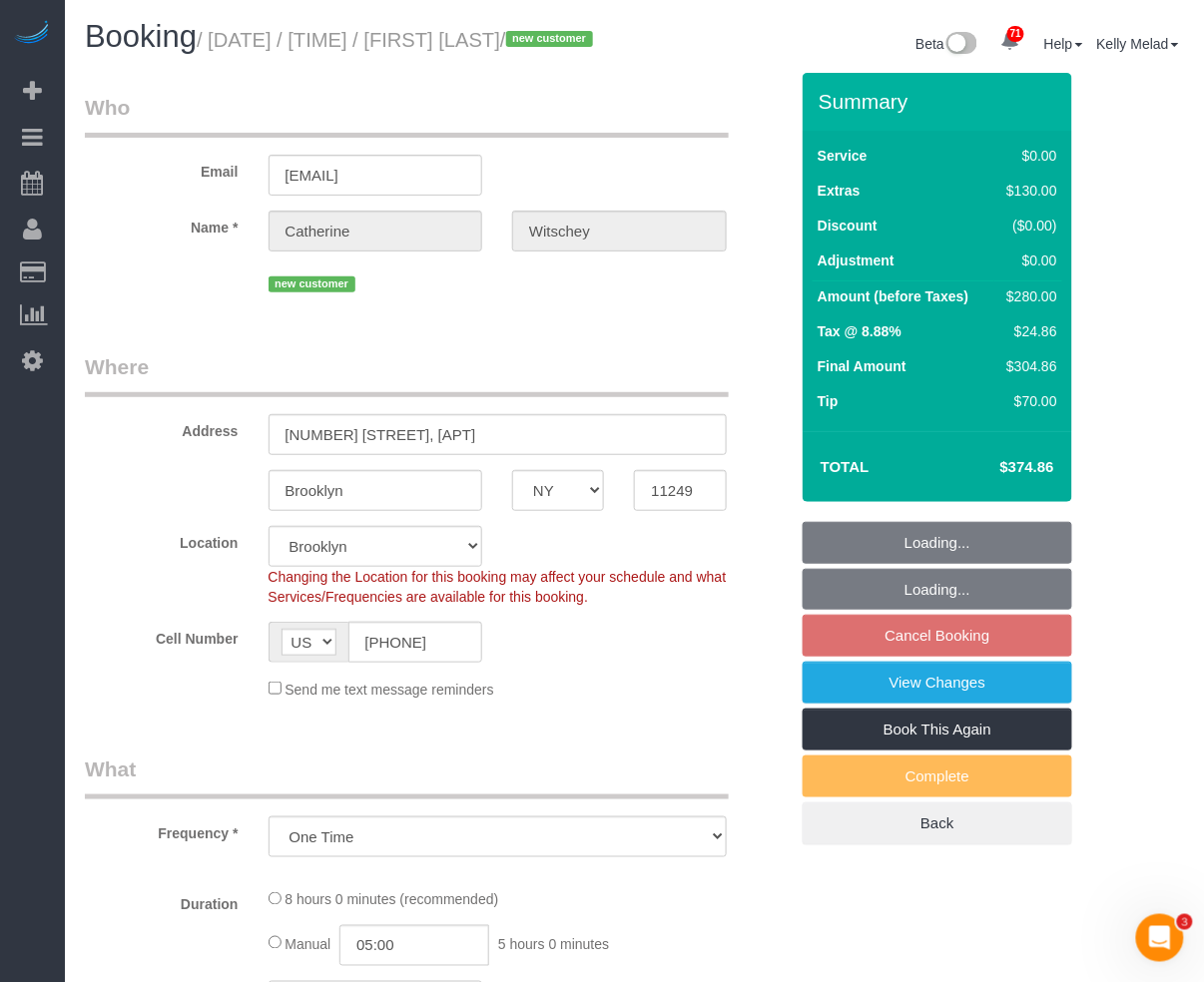 select on "object:1469" 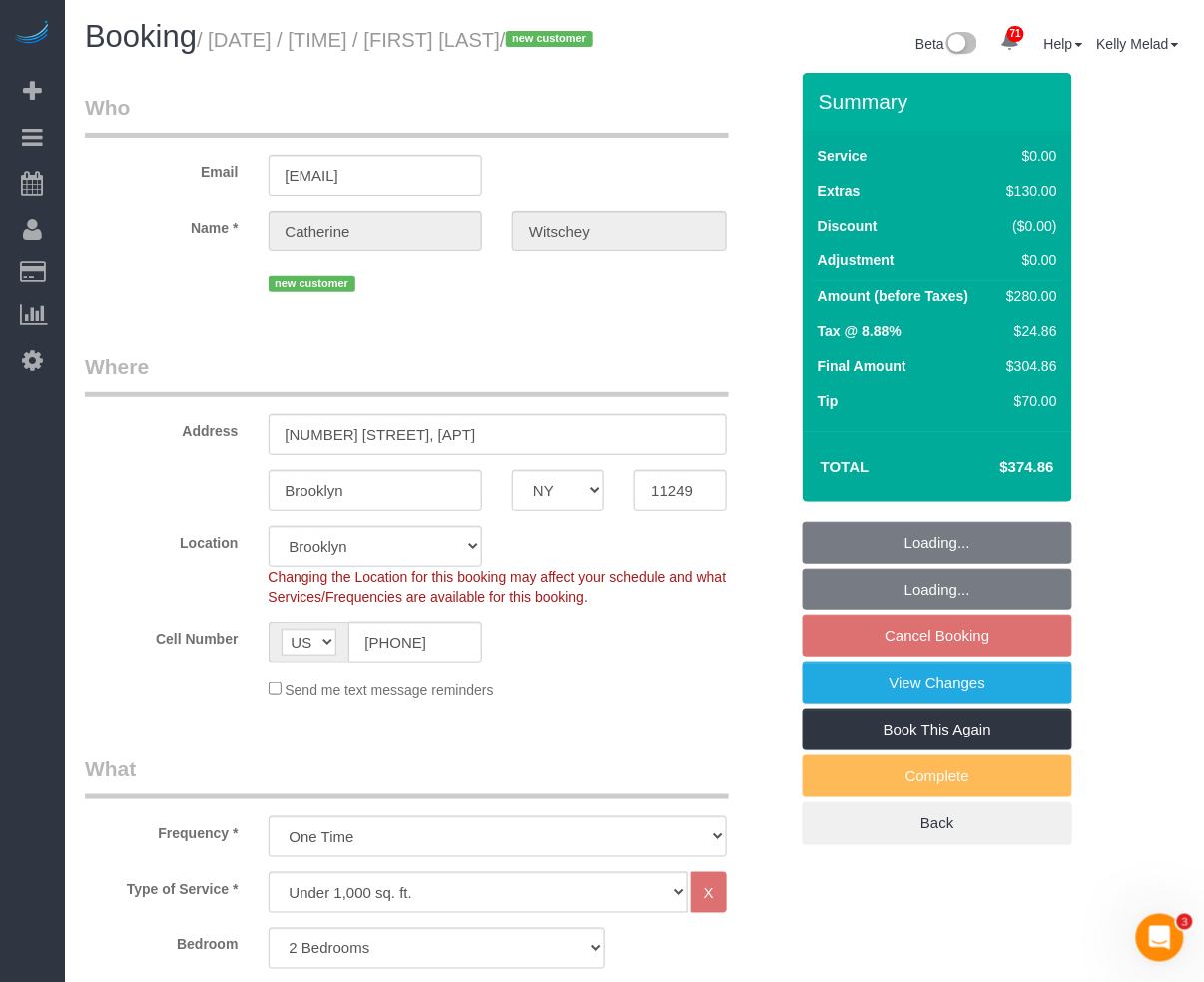 select on "2" 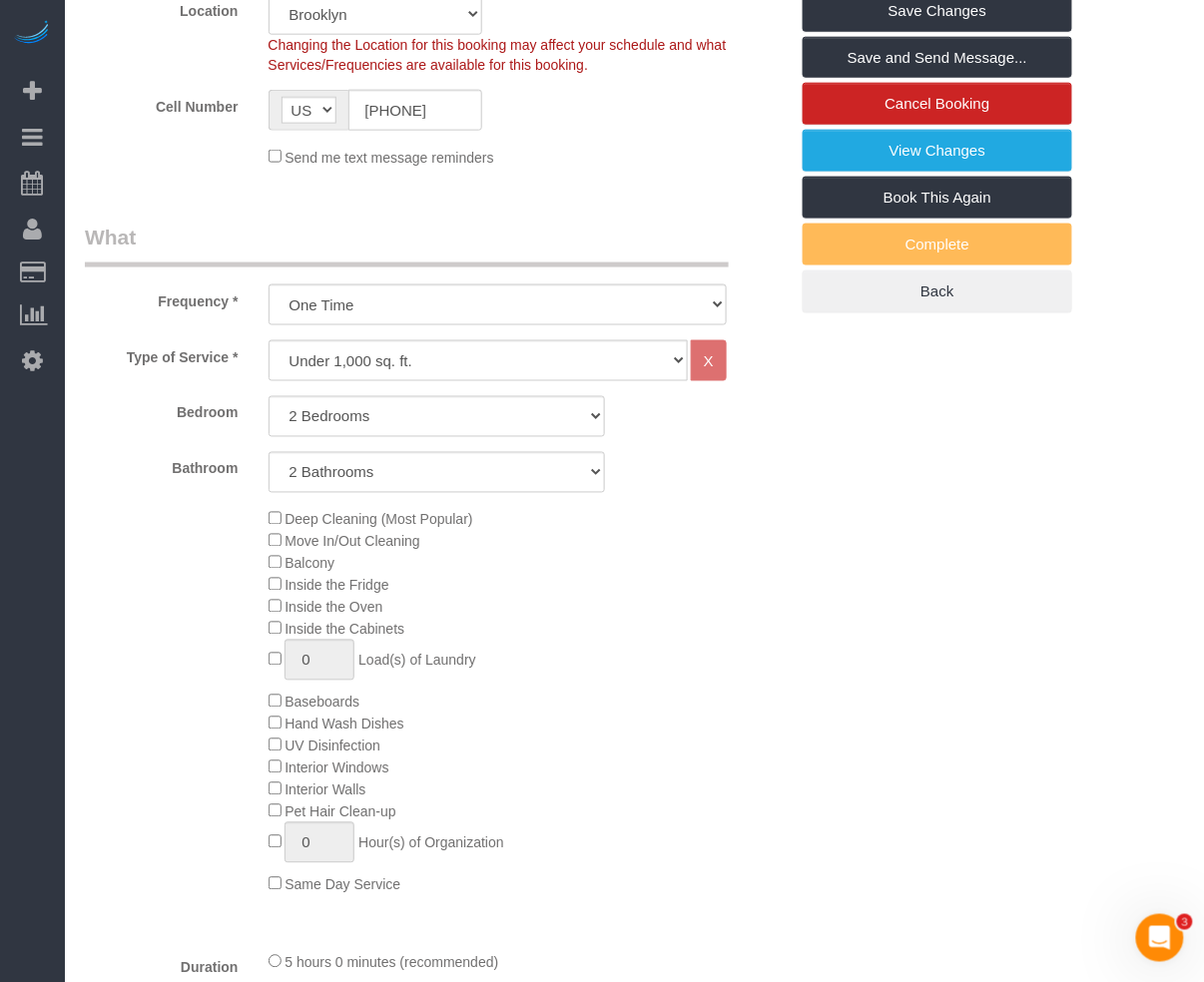 scroll, scrollTop: 0, scrollLeft: 0, axis: both 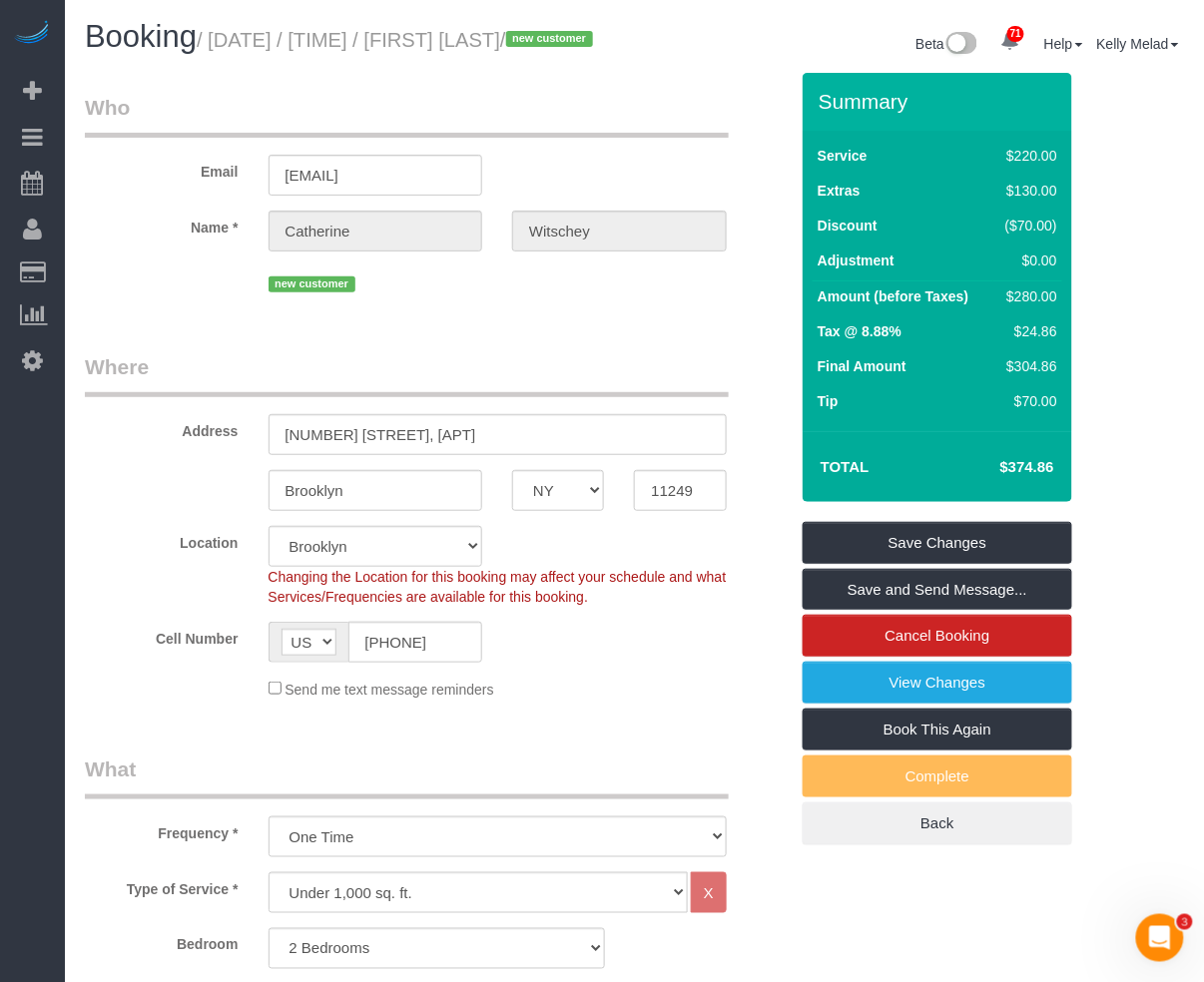 click on "Who
Email
[EMAIL]
Name *
[FIRST]
[LAST]
new customer
Where
Address
[NUMBER] [STREET], [APT]
[CITY]
AK
AL
AR
AZ
CA
CO
CT
DC
DE
FL
GA
HI
IA
ID
IL
IN
KS
KY
LA
MA
MD
ME
MI
MN
MO
MS
MT
NC
ND" at bounding box center [634, 1753] 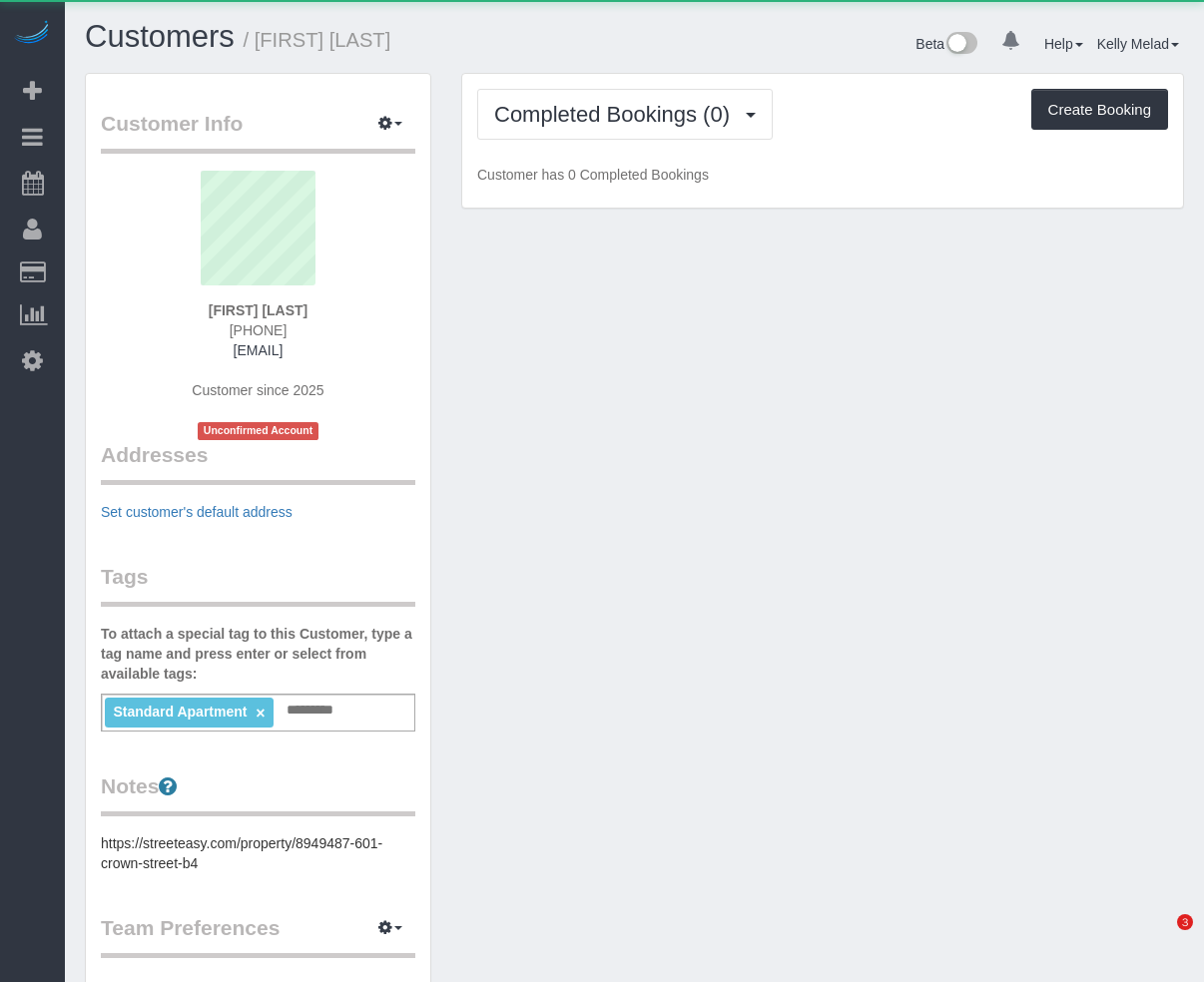 scroll, scrollTop: 0, scrollLeft: 0, axis: both 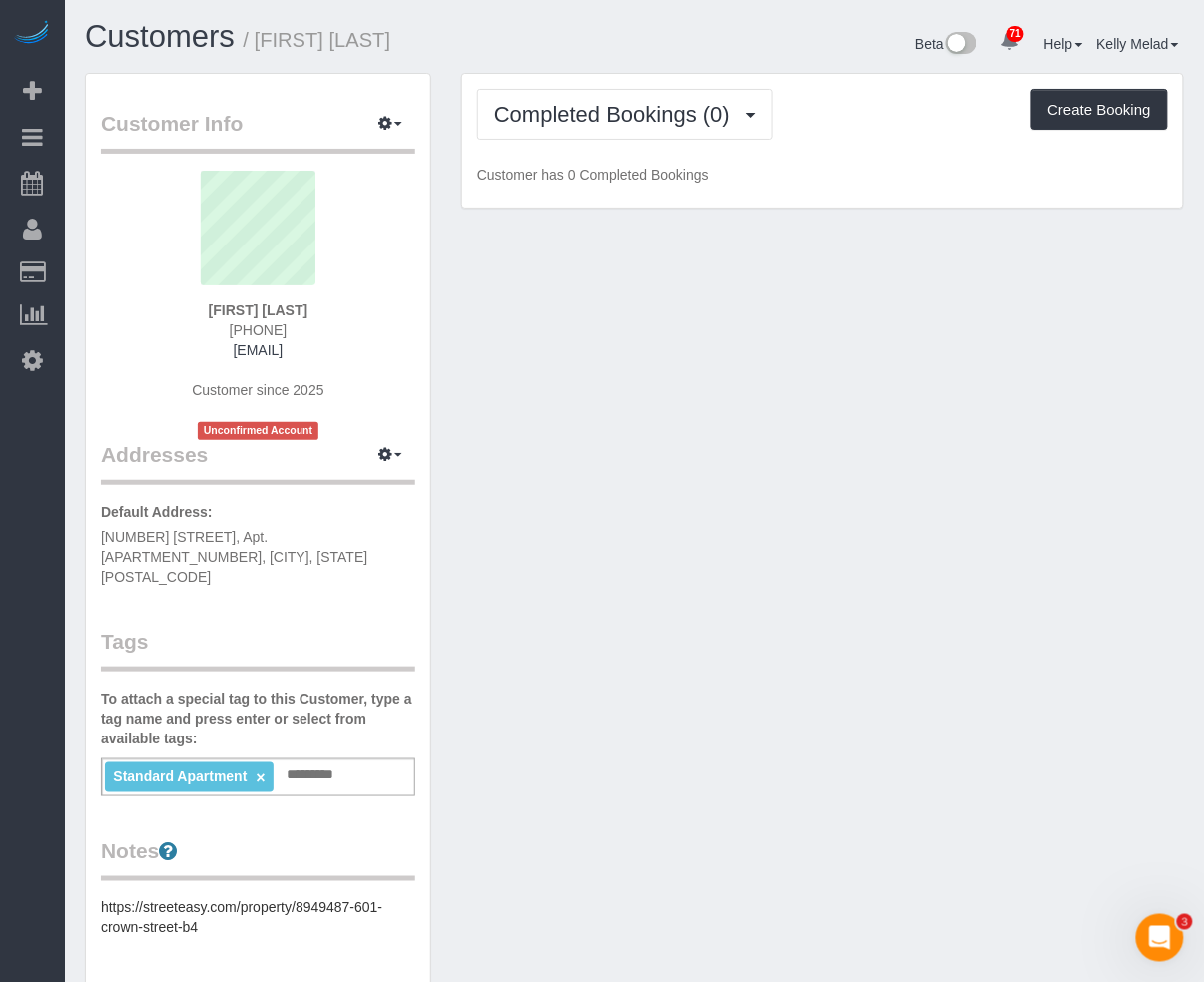click on "Customer Info
Edit Contact Info
Send Message
Email Preferences
Special Sales Tax
View Changes
Send Confirm Account email
Block this Customer
Archive Account
Delete Account
[FIRST] [LAST]" at bounding box center (634, 793) 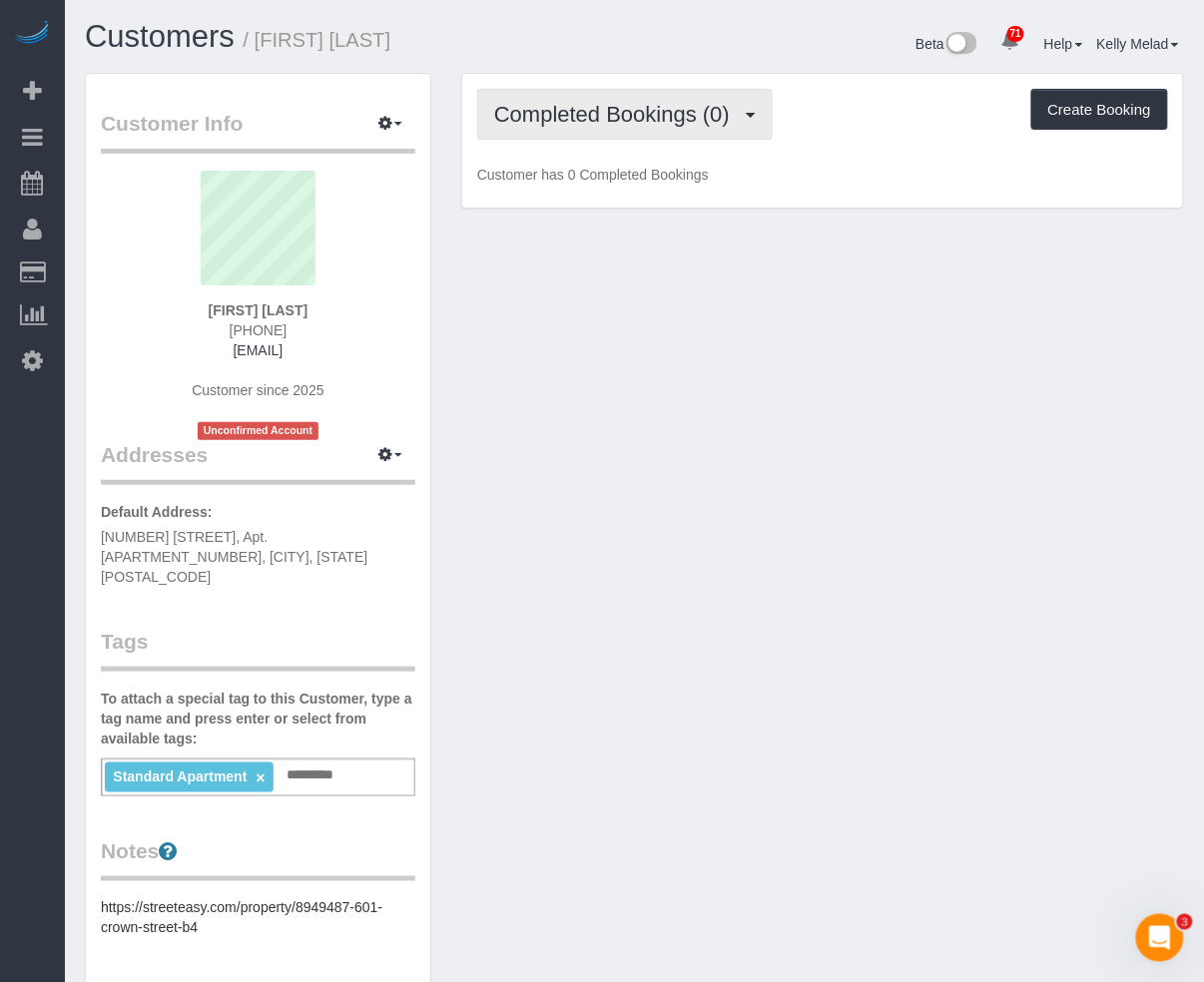 click on "Completed Bookings (0)" at bounding box center (617, 114) 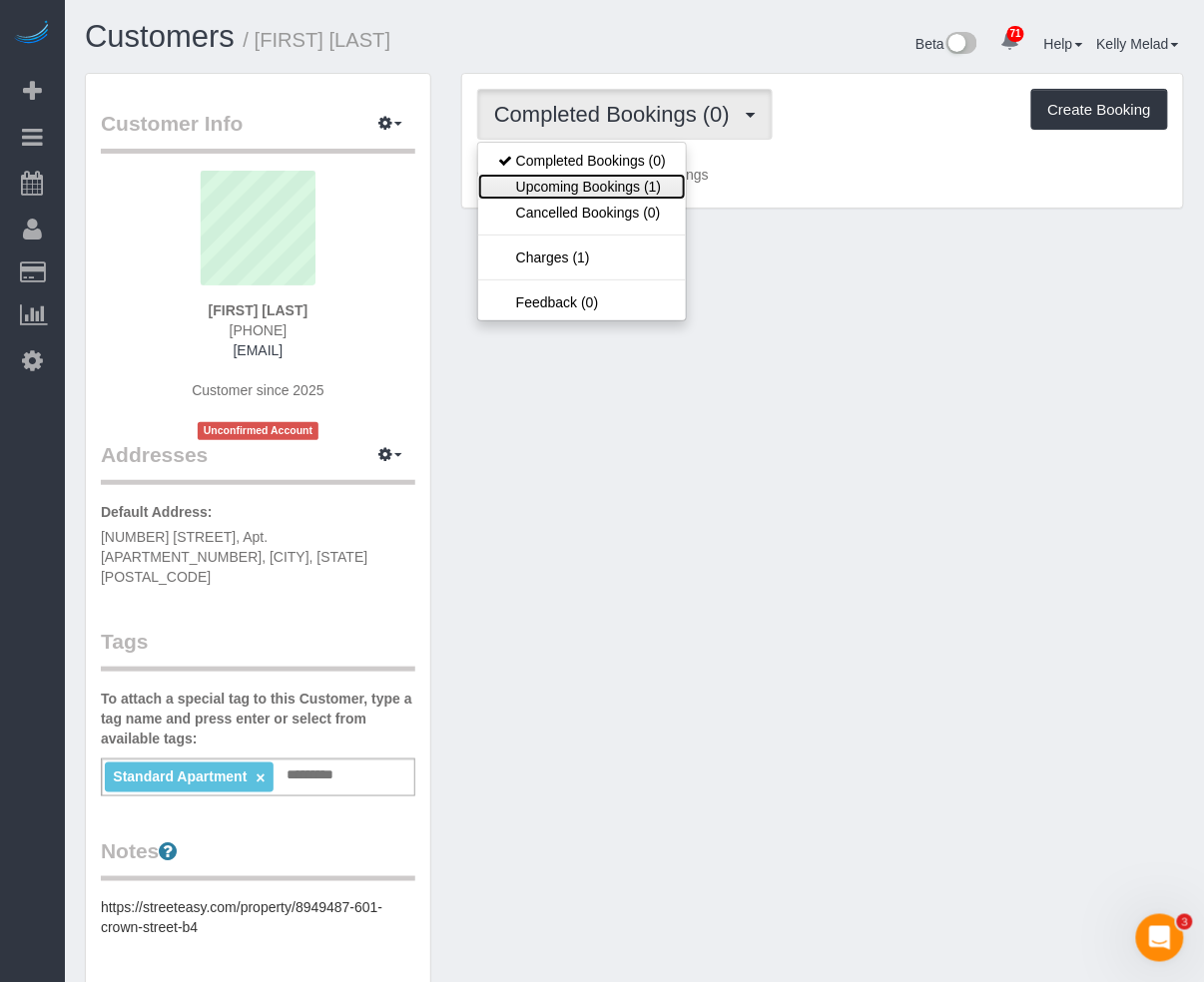 click on "Upcoming Bookings (1)" at bounding box center [582, 187] 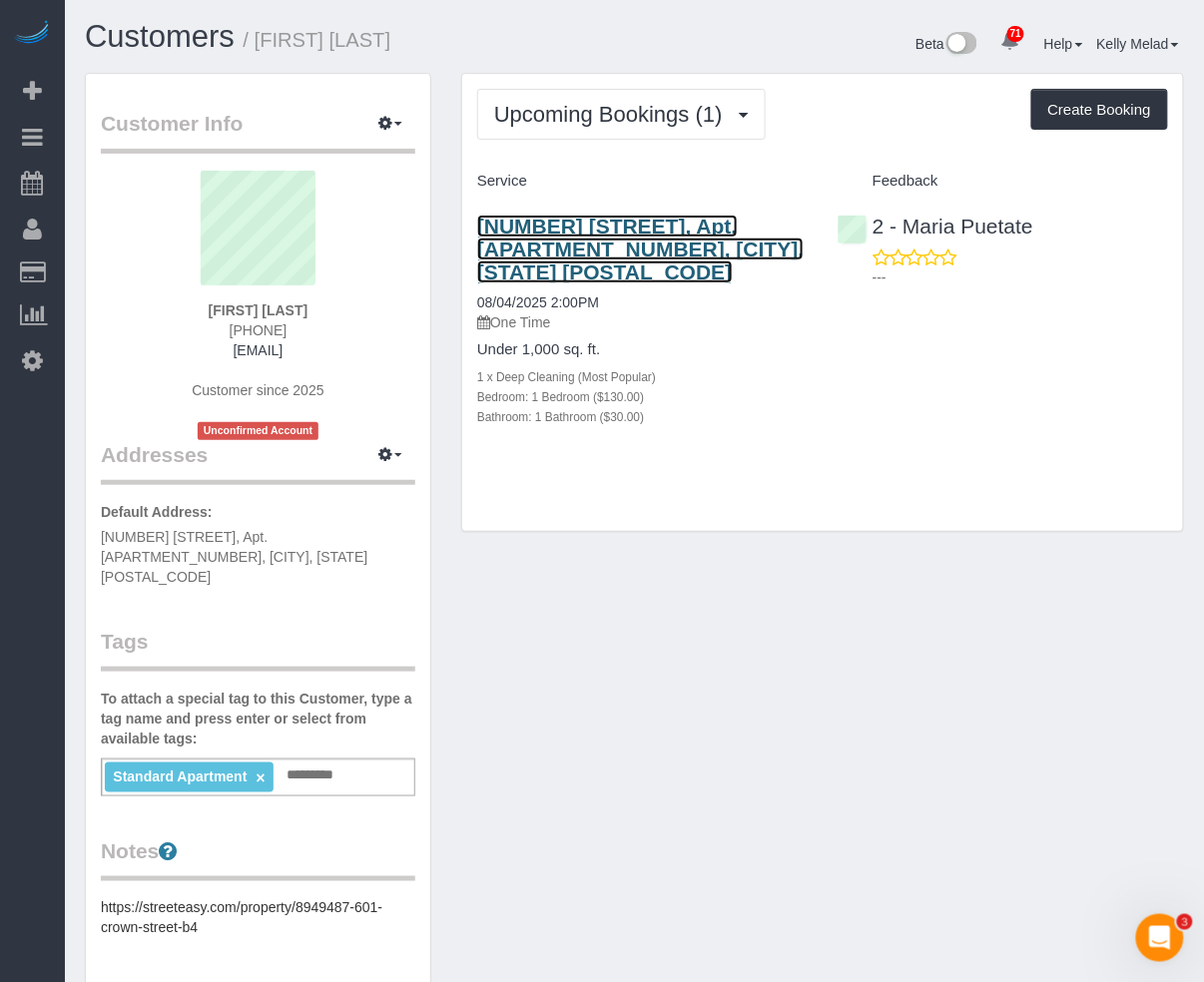 click on "601 Crown Street, Apt. B4, Brooklyn, NY 11213" at bounding box center (640, 248) 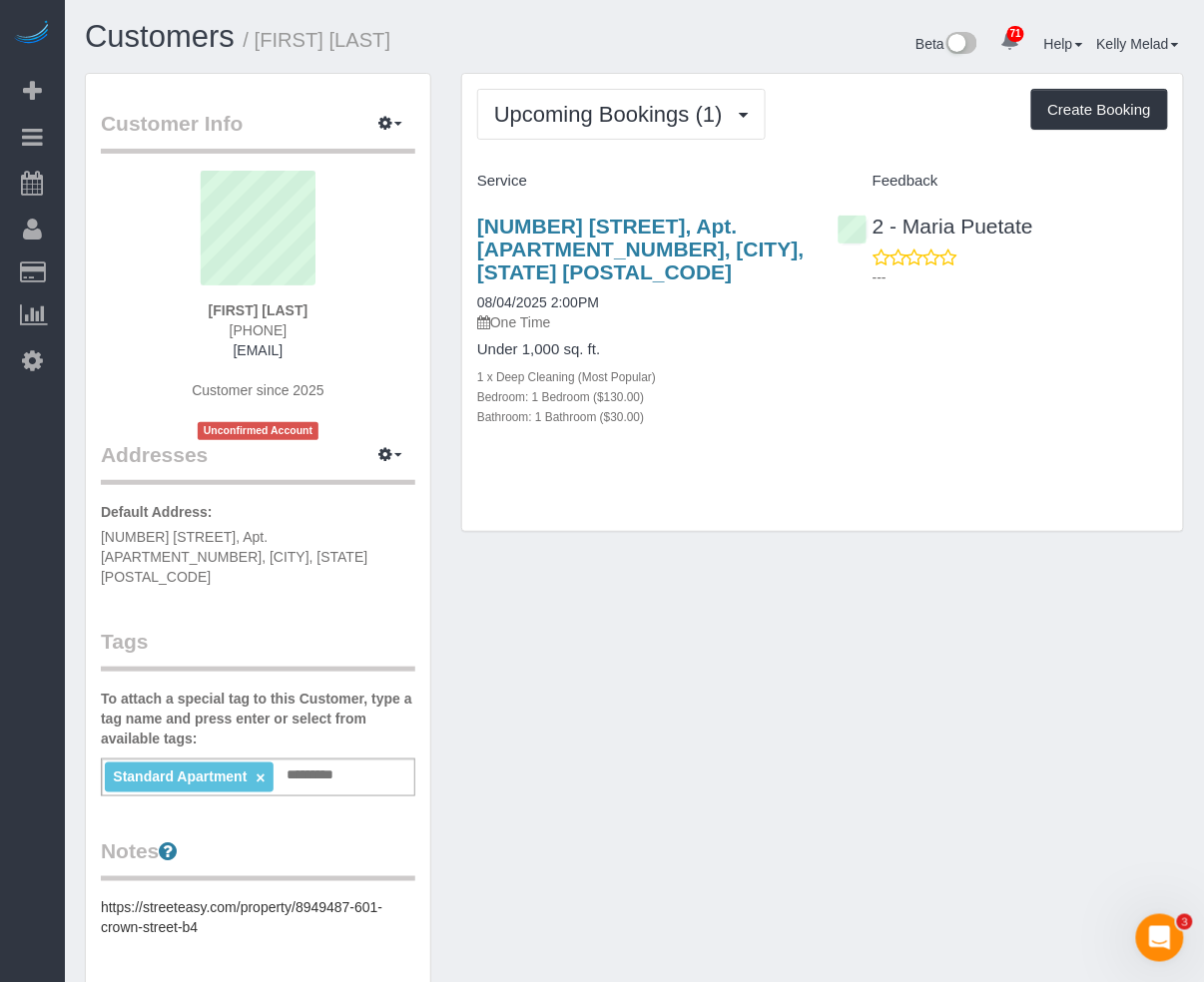 click on "---" at bounding box center (1020, 277) 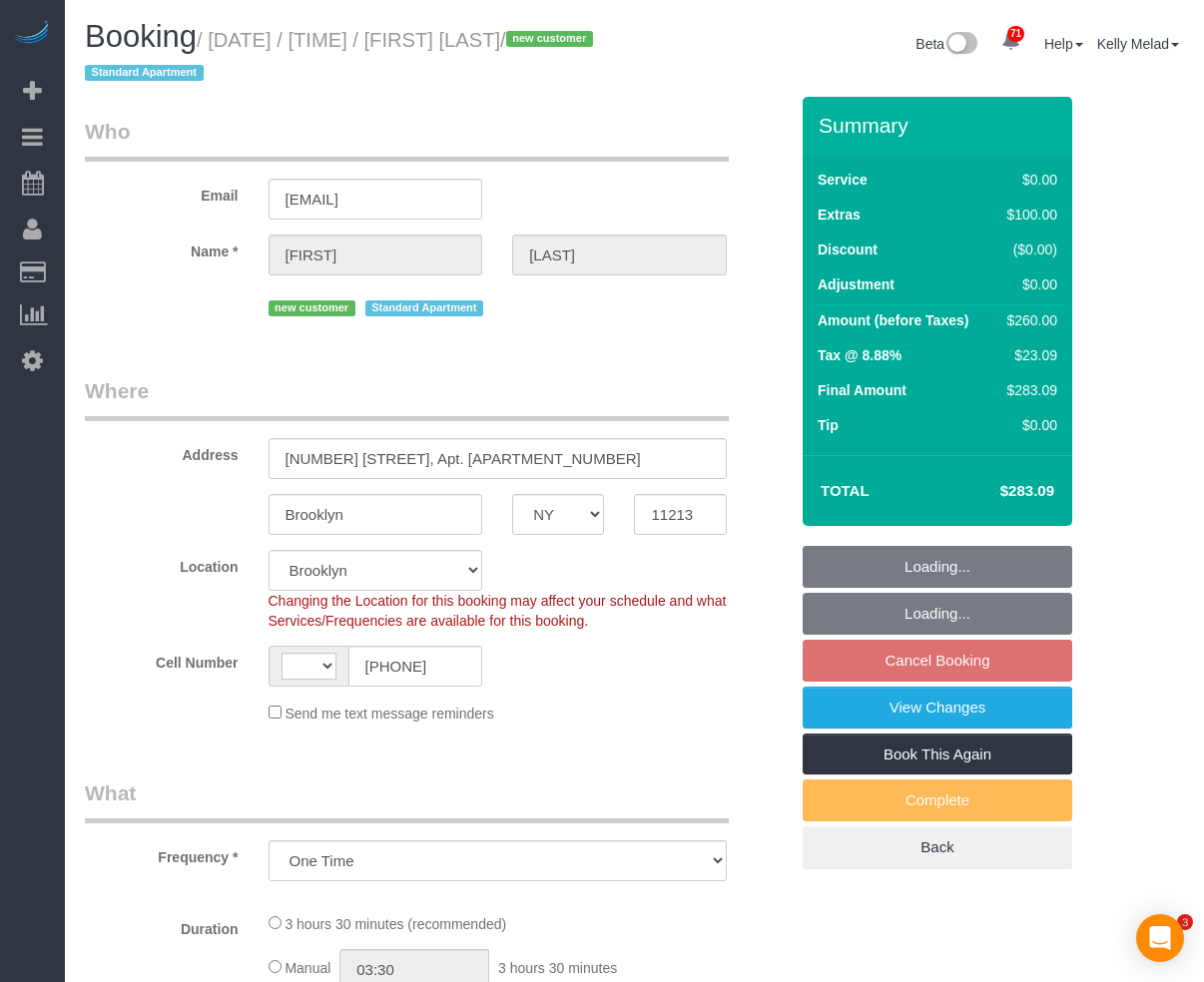 select on "NY" 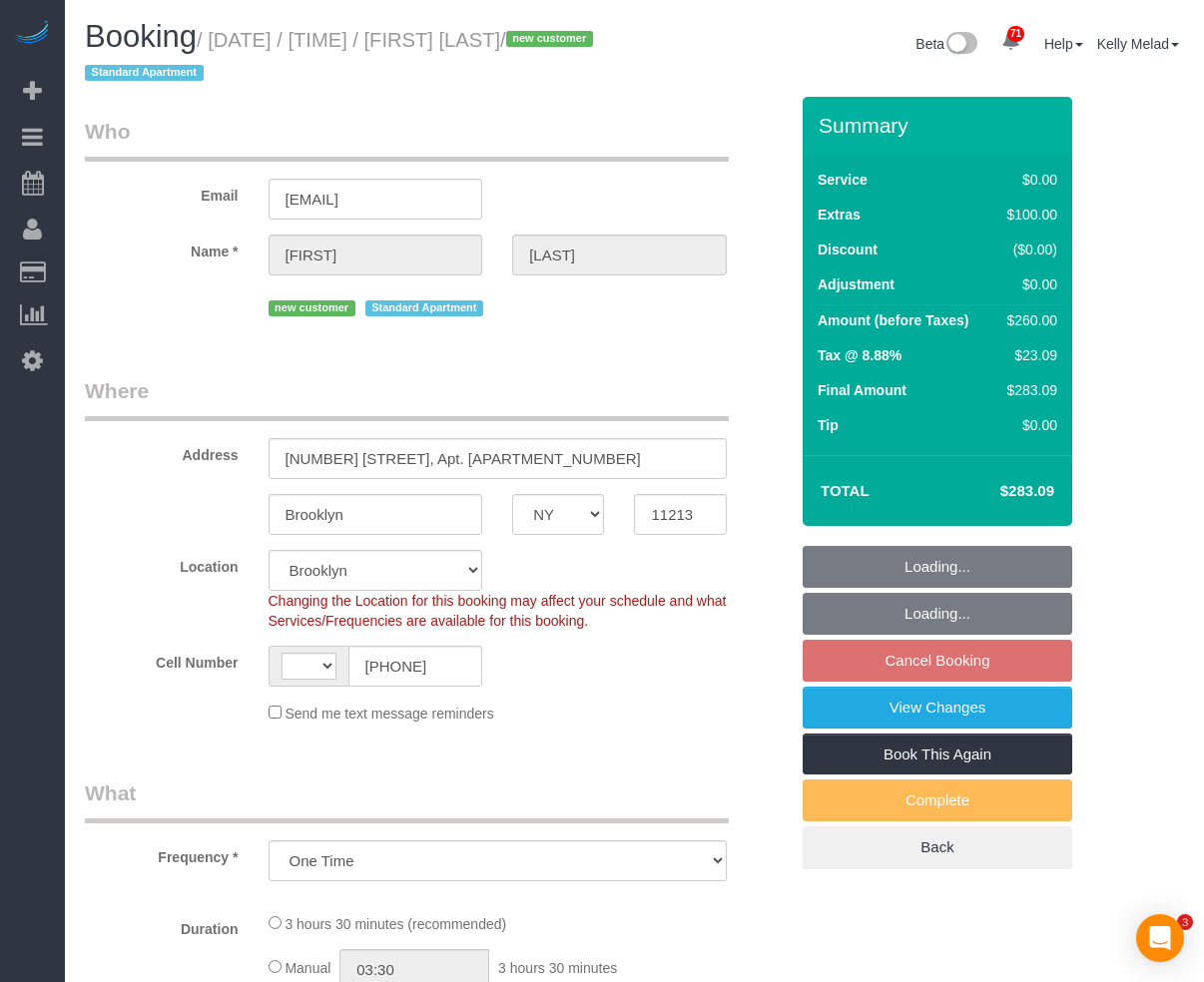 scroll, scrollTop: 0, scrollLeft: 0, axis: both 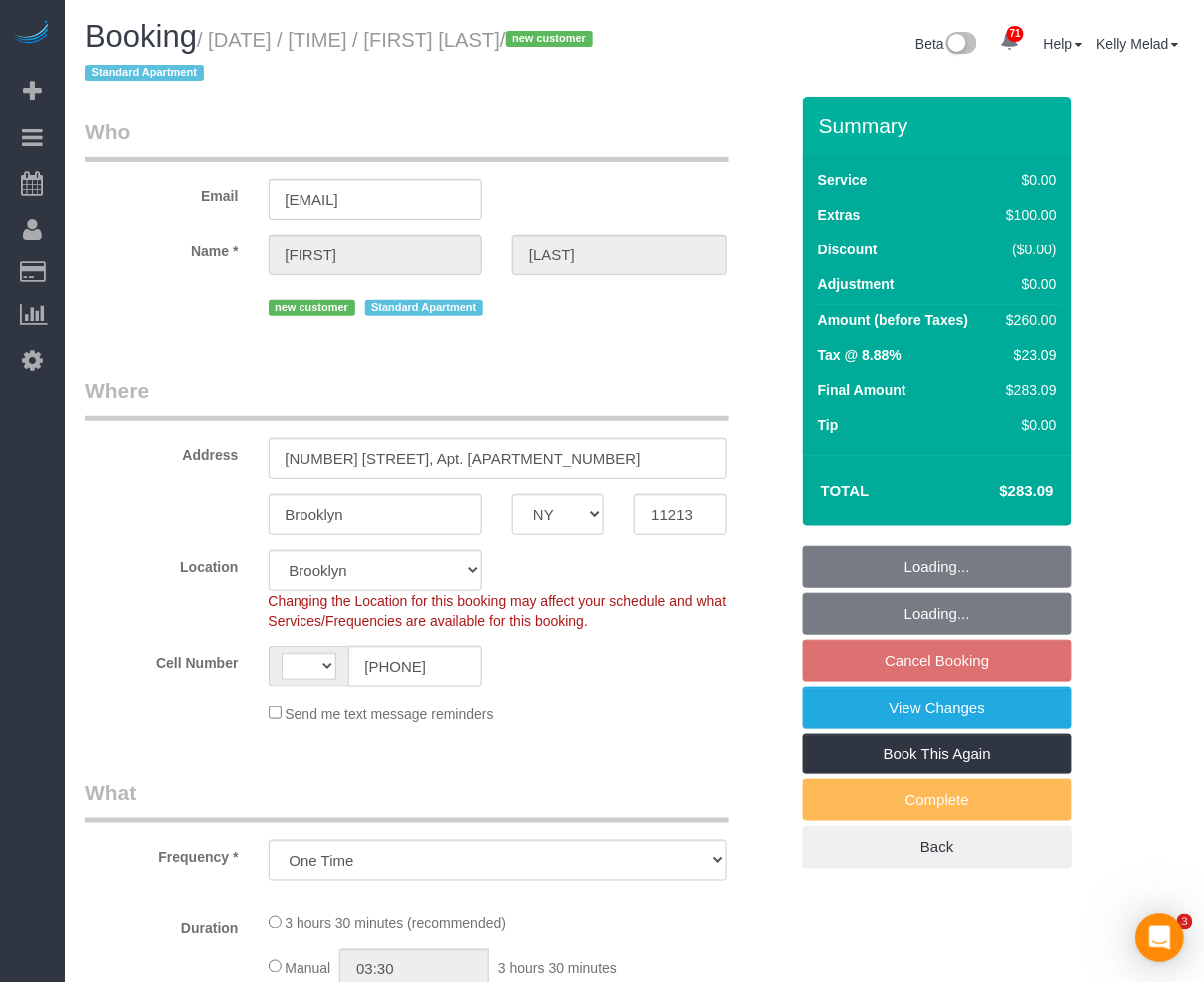 select on "object:1109" 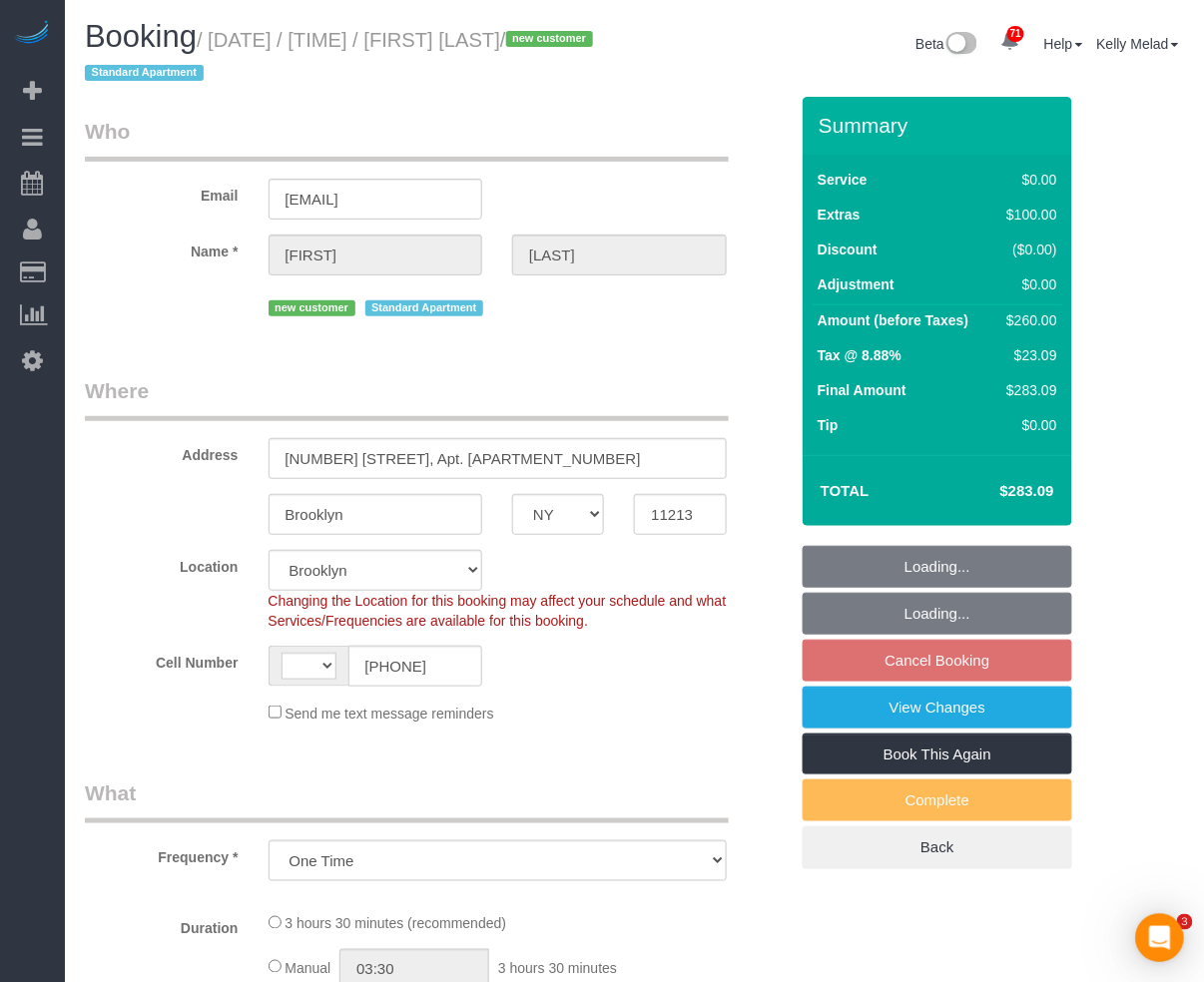 scroll, scrollTop: 0, scrollLeft: 0, axis: both 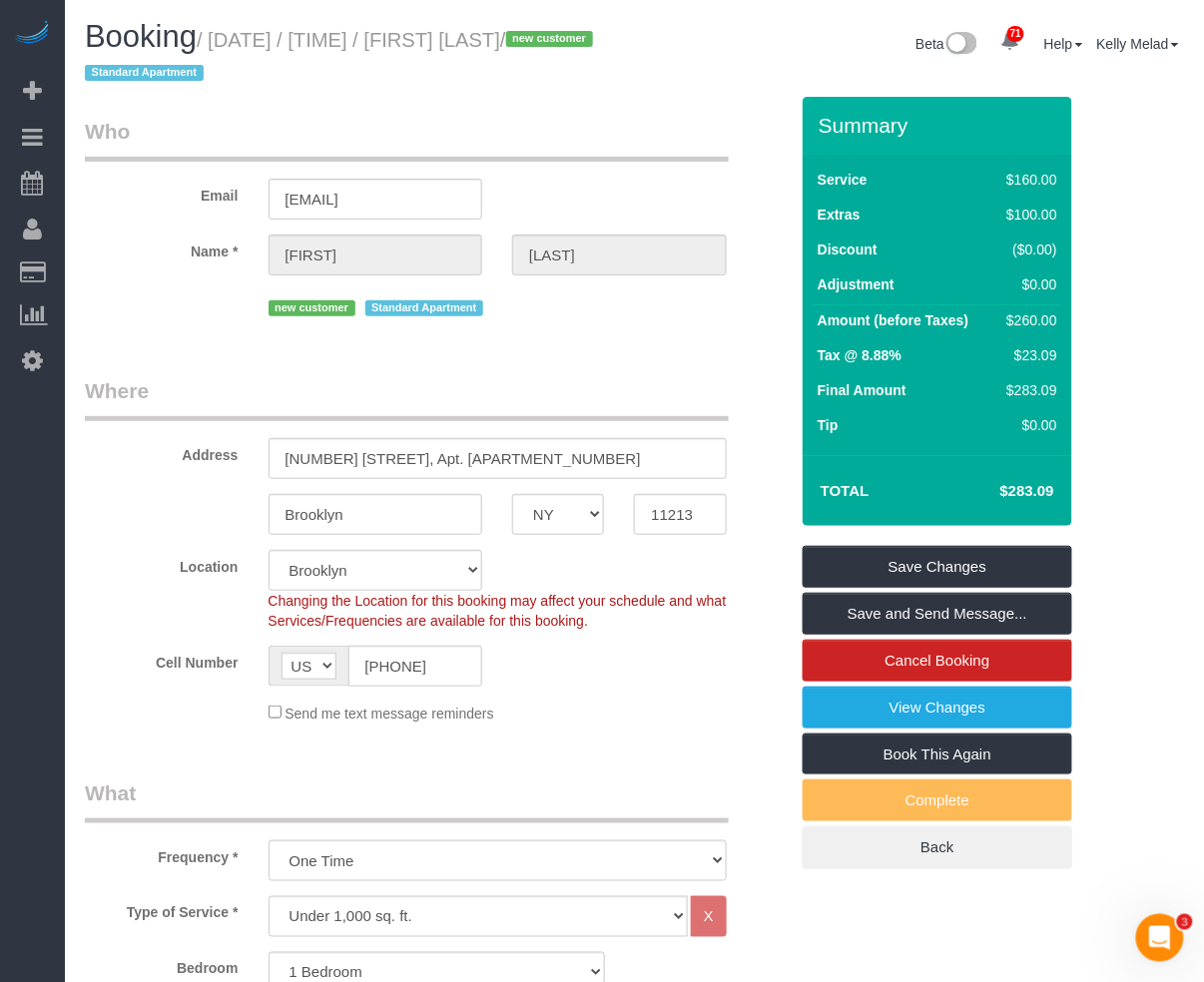 drag, startPoint x: 212, startPoint y: 45, endPoint x: 589, endPoint y: 44, distance: 377.0013 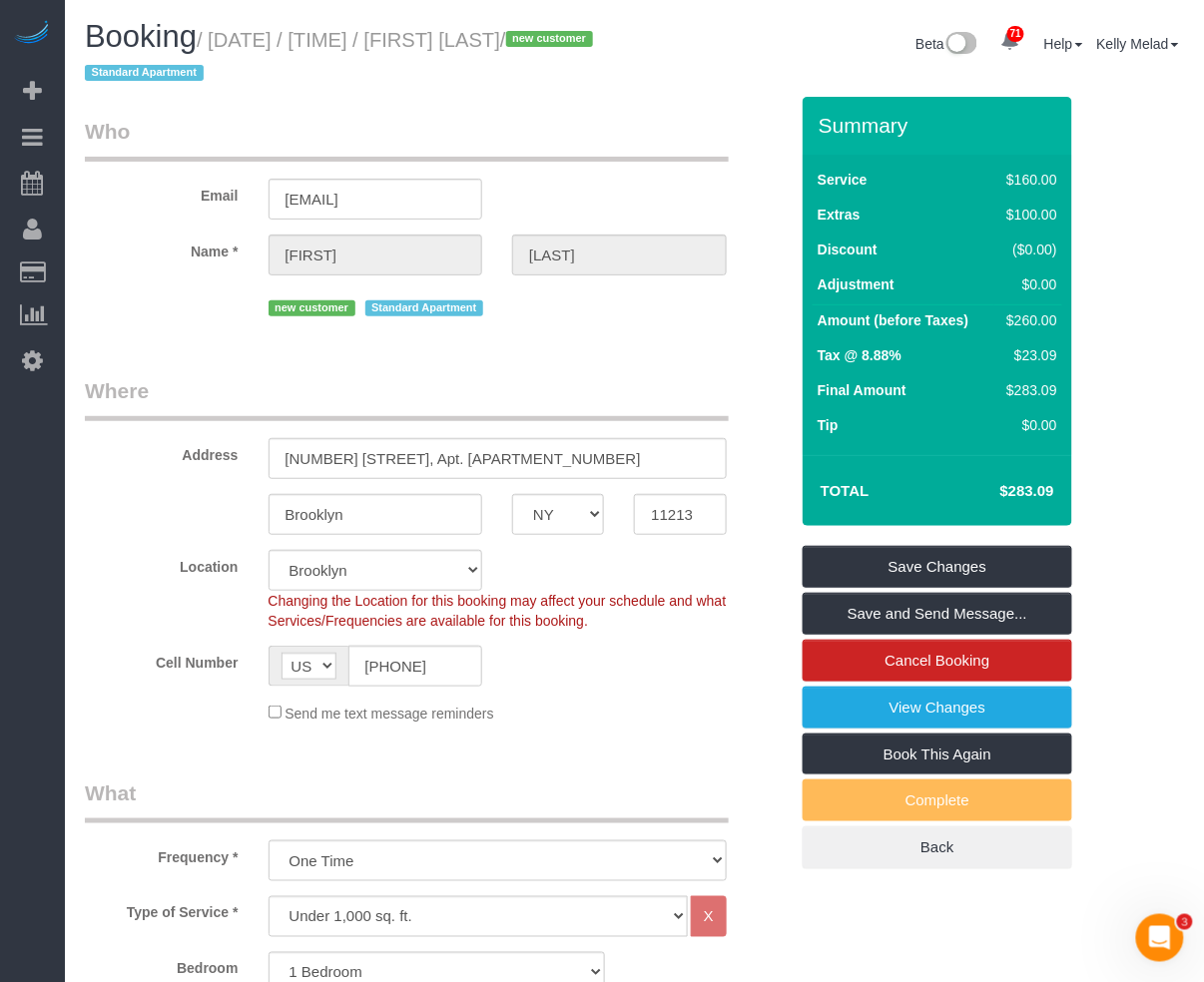 click on "/ [DATE] / [TIME] / [FIRST] [LAST]
/
new customer
Standard Apartment" at bounding box center [341, 57] 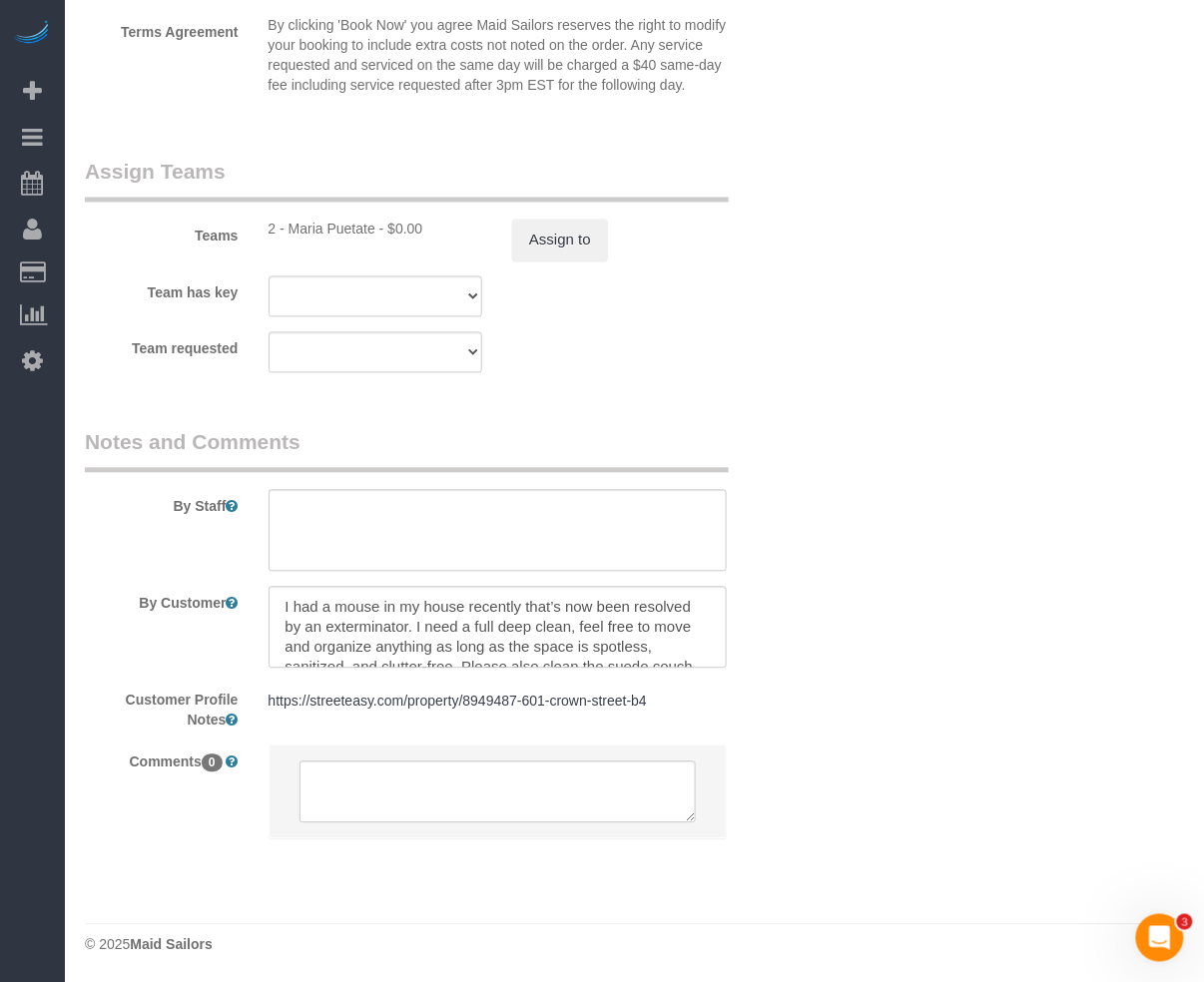 scroll, scrollTop: 2551, scrollLeft: 0, axis: vertical 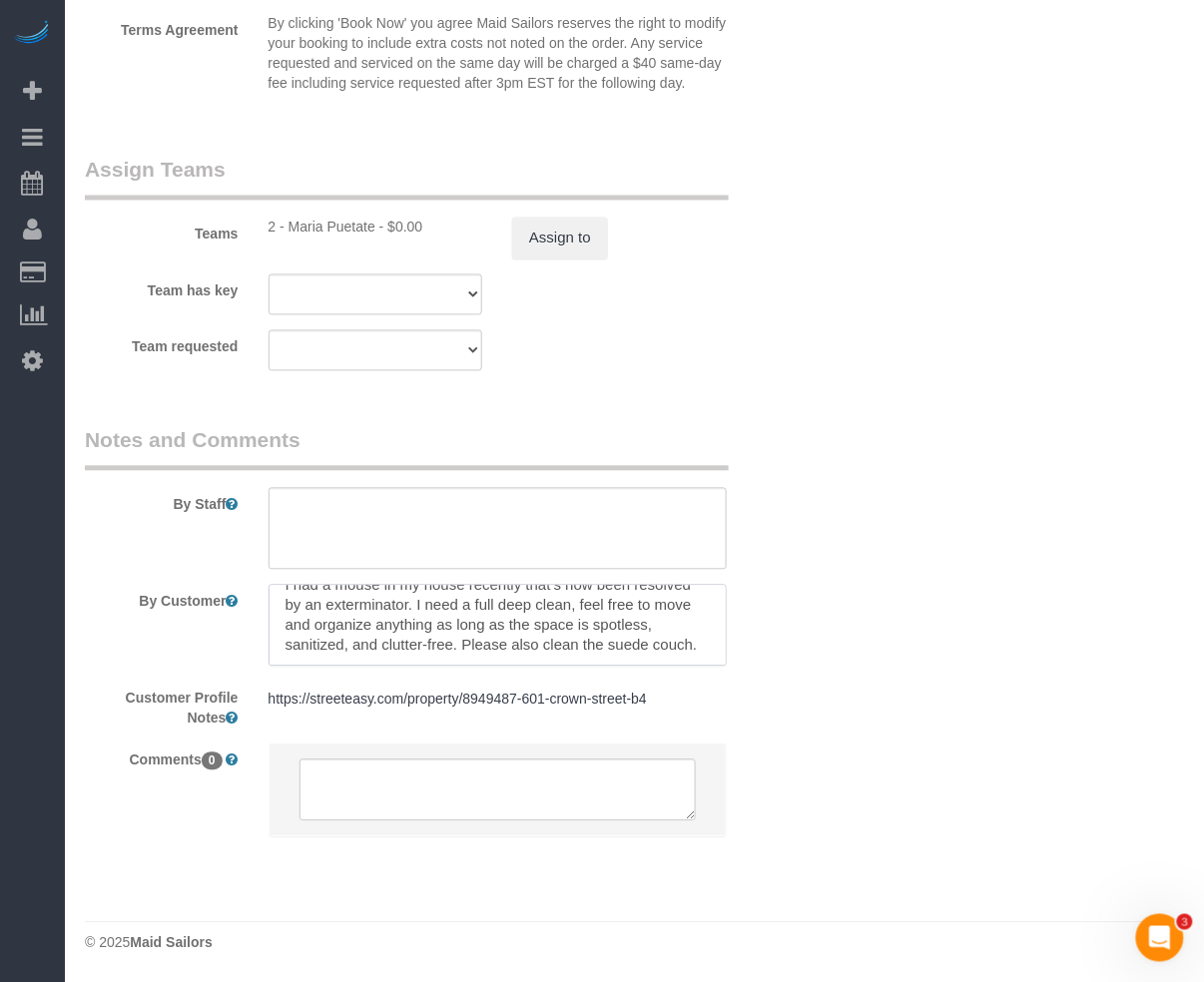 click at bounding box center [497, 626] 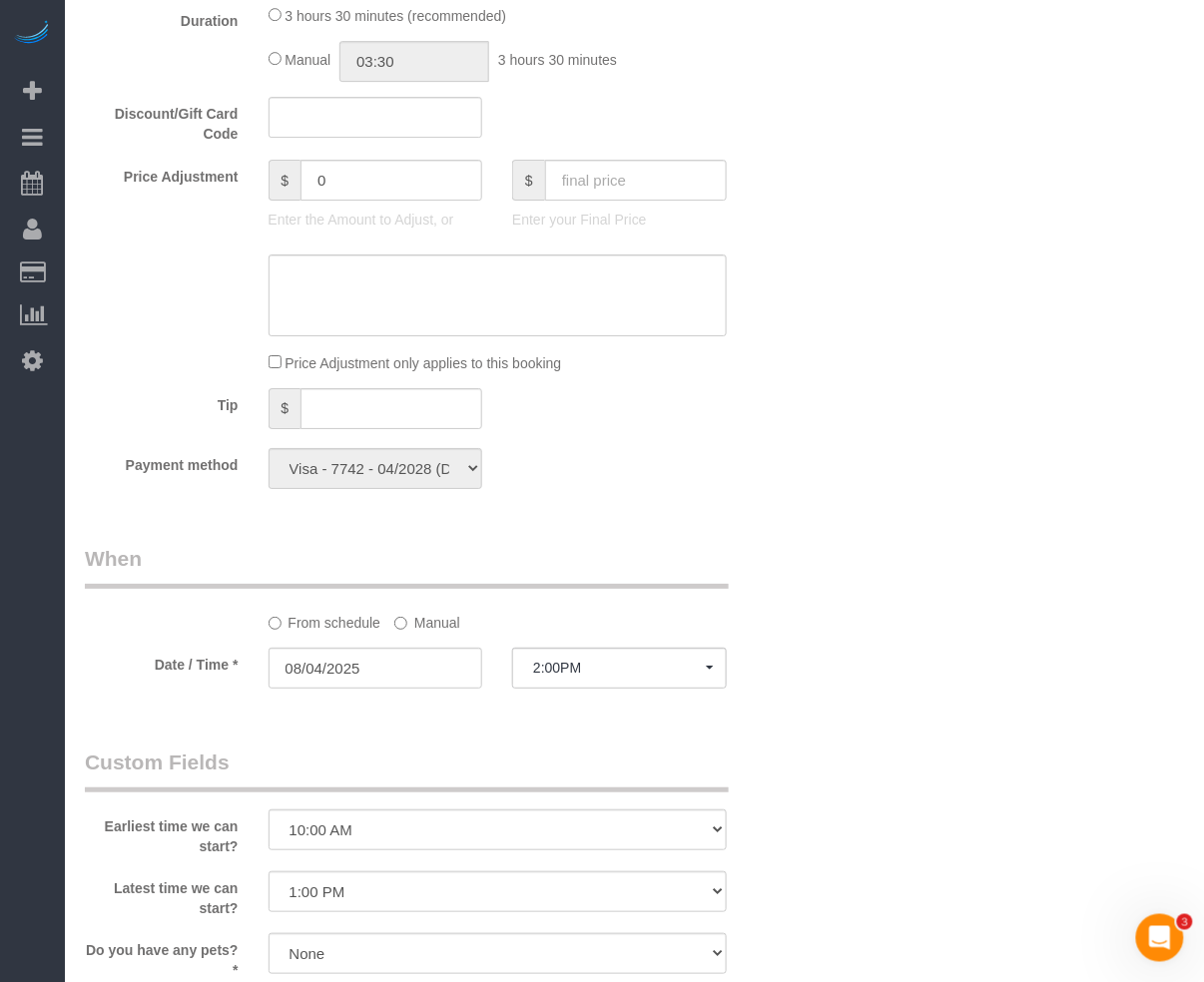 scroll, scrollTop: 1486, scrollLeft: 0, axis: vertical 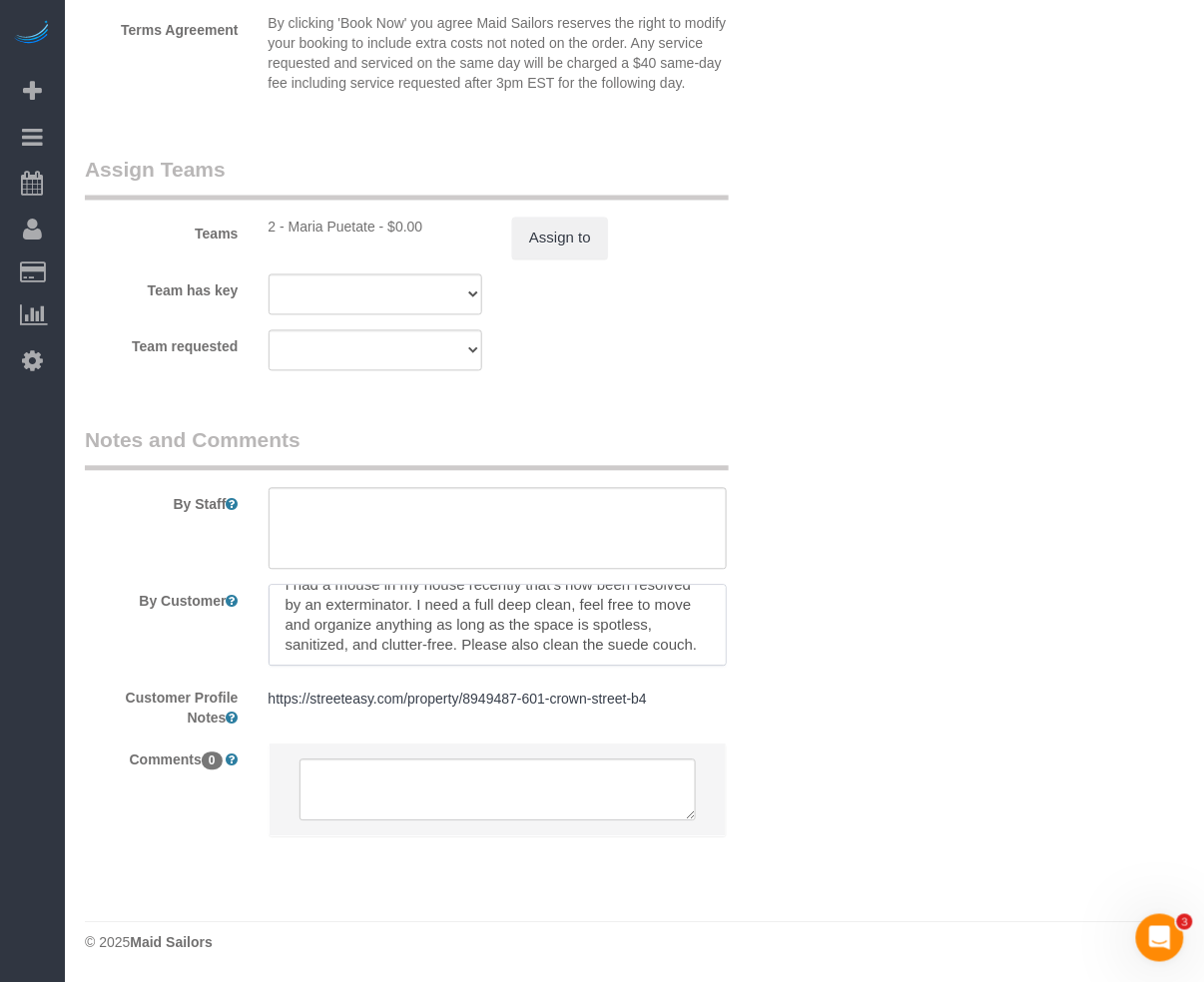 click at bounding box center (497, 626) 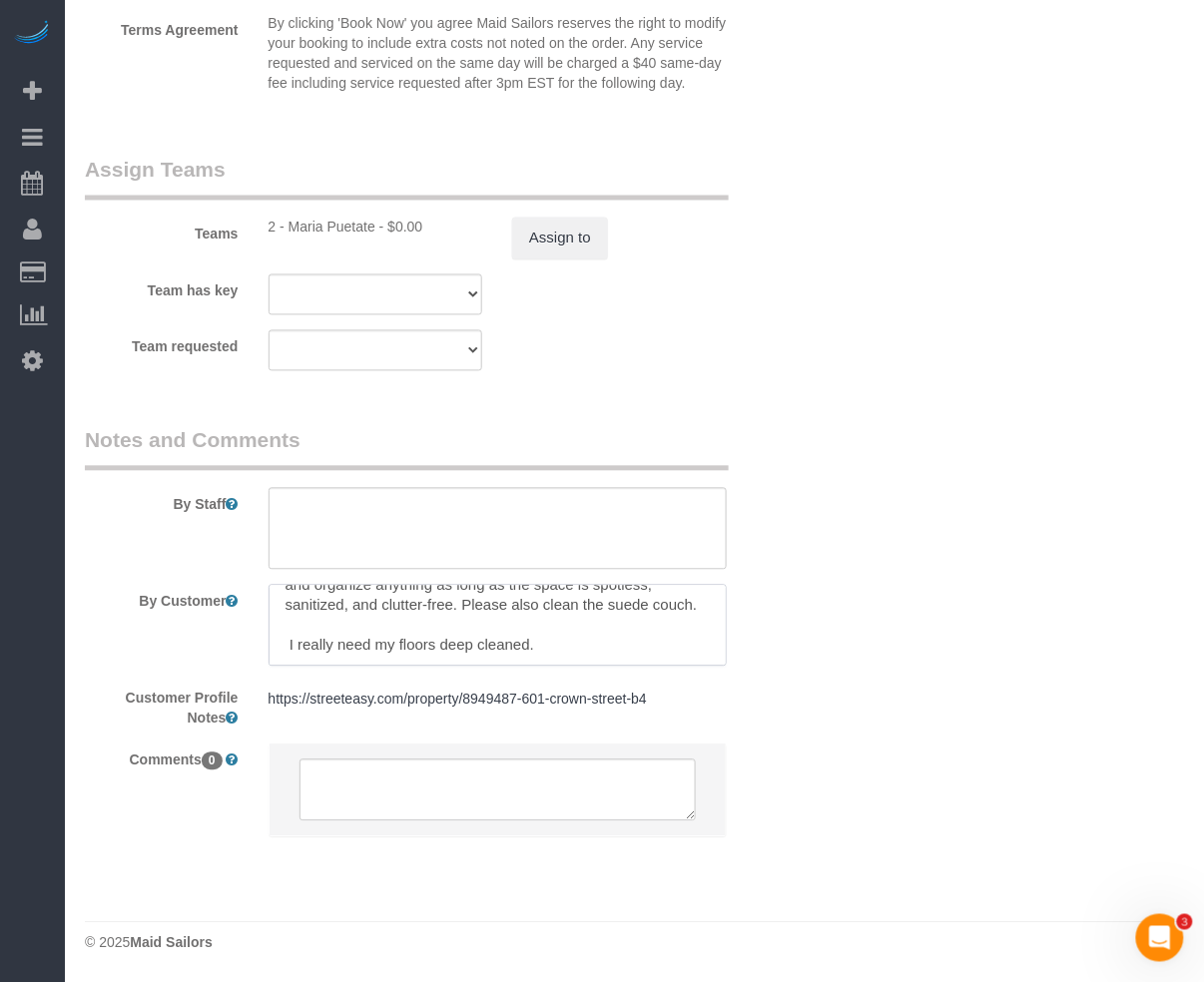 type on "I had a mouse in my house recently that’s now been resolved by an exterminator. I need a full deep clean, feel free to move and organize anything as long as the space is spotless, sanitized, and clutter-free. Please also clean the suede couch.
I really need my floors deep cleaned." 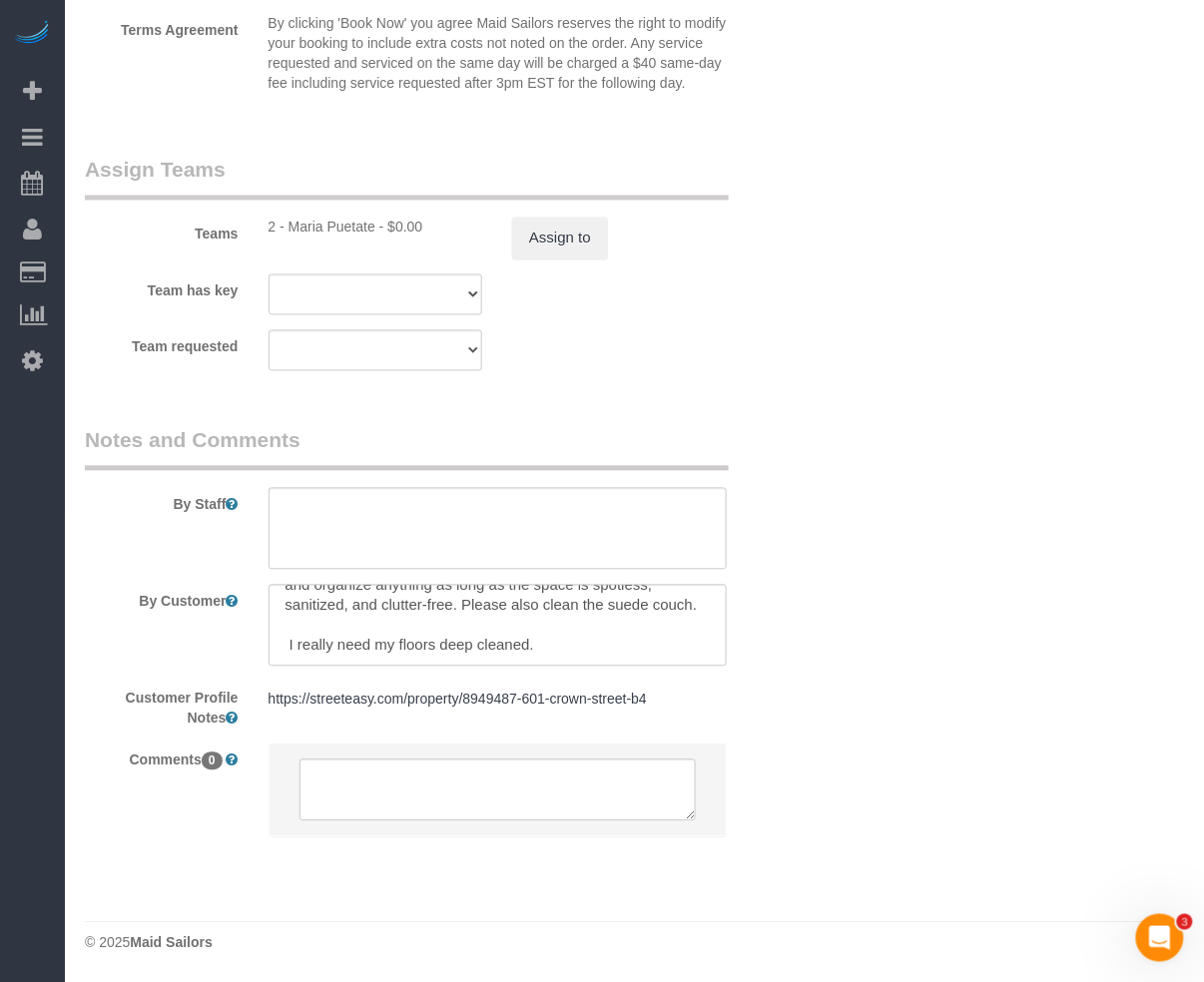 click on "Who
Email
yahnnicatate@gmail.com
Name *
Yahnnica
Tate
new customer
Standard Apartment
Where
Address
601 Crown Street, Apt. B4
Brooklyn
AK
AL
AR
AZ
CA
CO
CT
DC
DE
FL
GA
HI
IA
ID
IL
IN
KS
KY
LA
MA
MD
ME
MI
MN
MO
MS
MT" at bounding box center (634, -769) 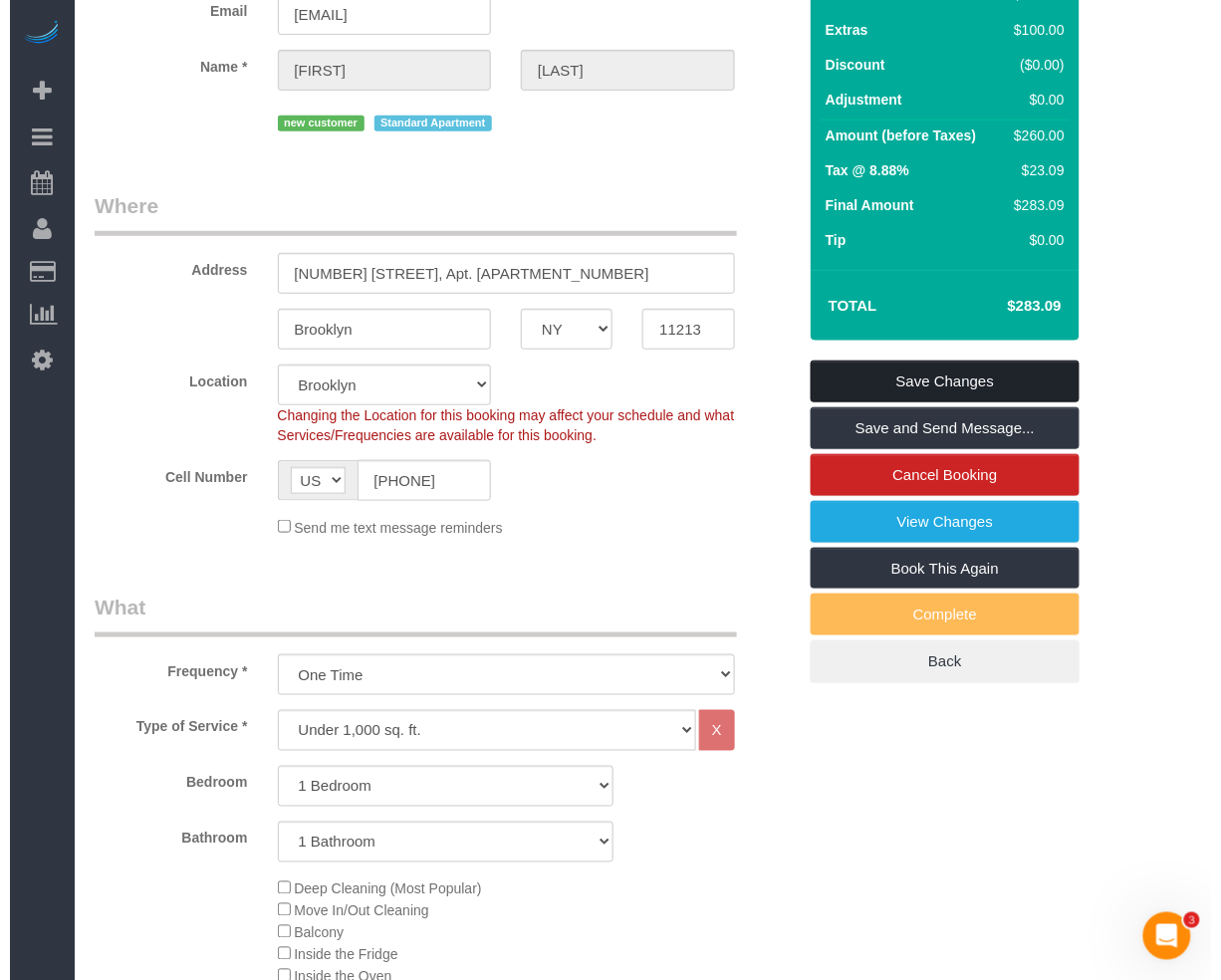 scroll, scrollTop: 0, scrollLeft: 0, axis: both 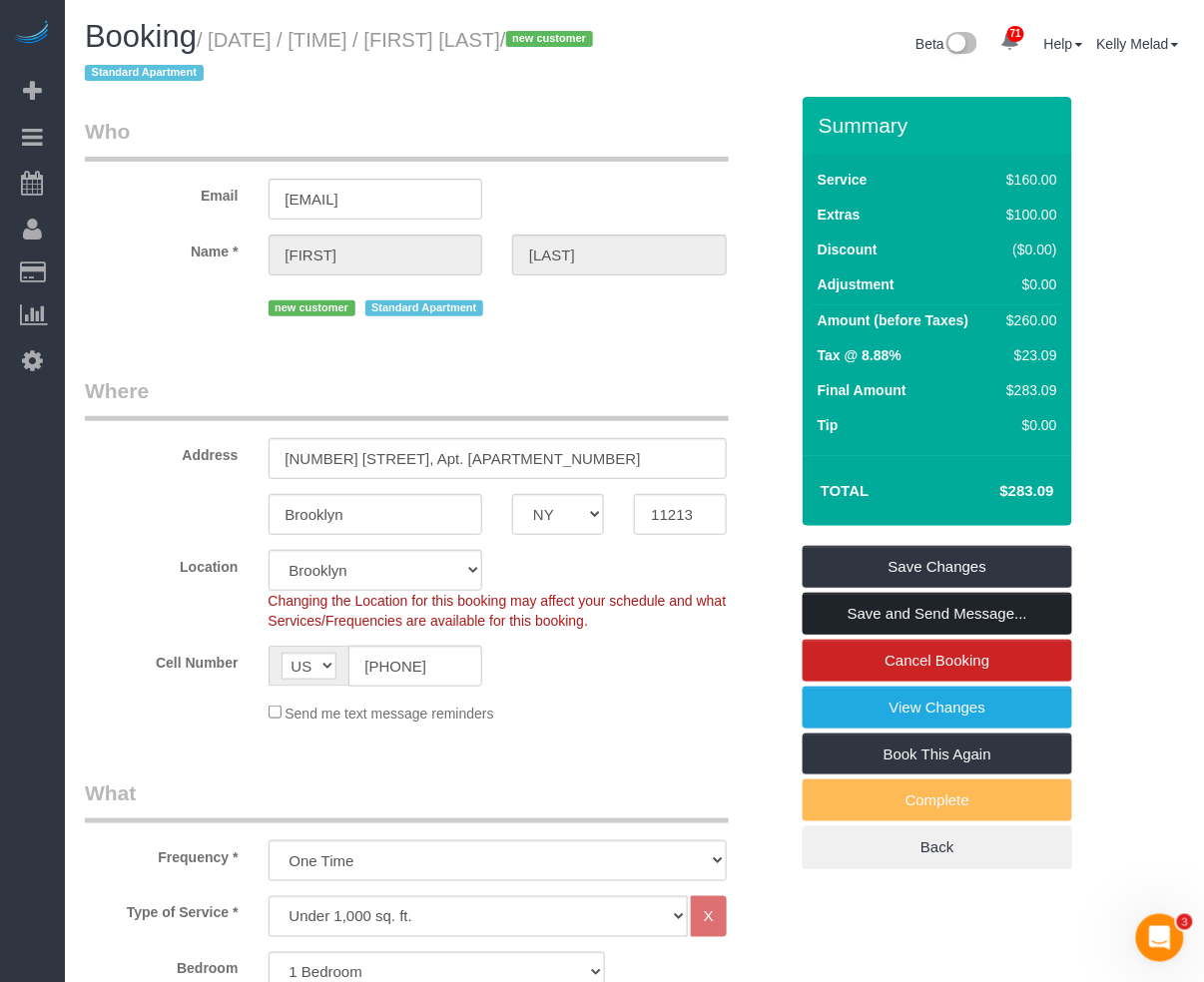 click on "Save and Send Message..." at bounding box center [937, 614] 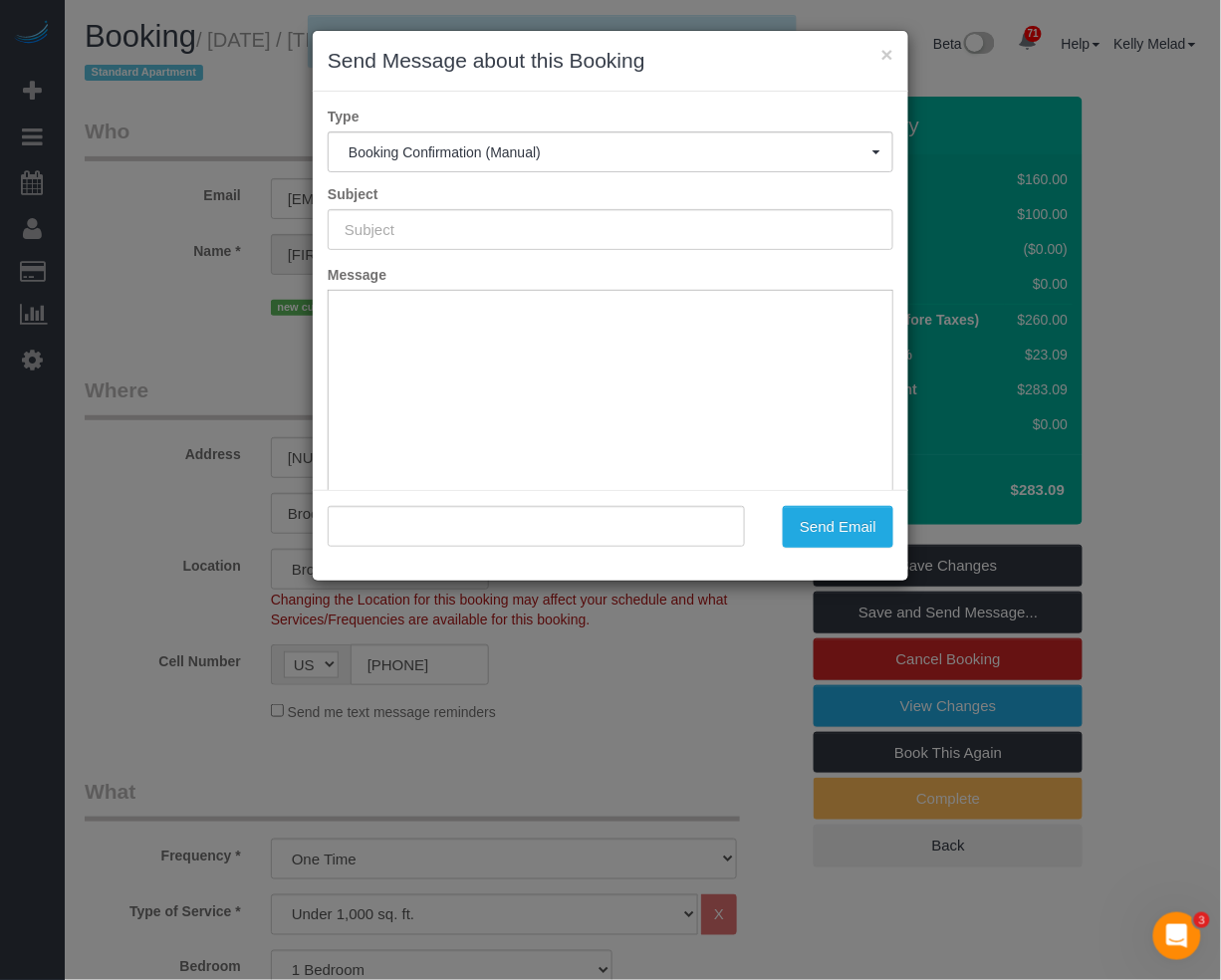 scroll, scrollTop: 60, scrollLeft: 0, axis: vertical 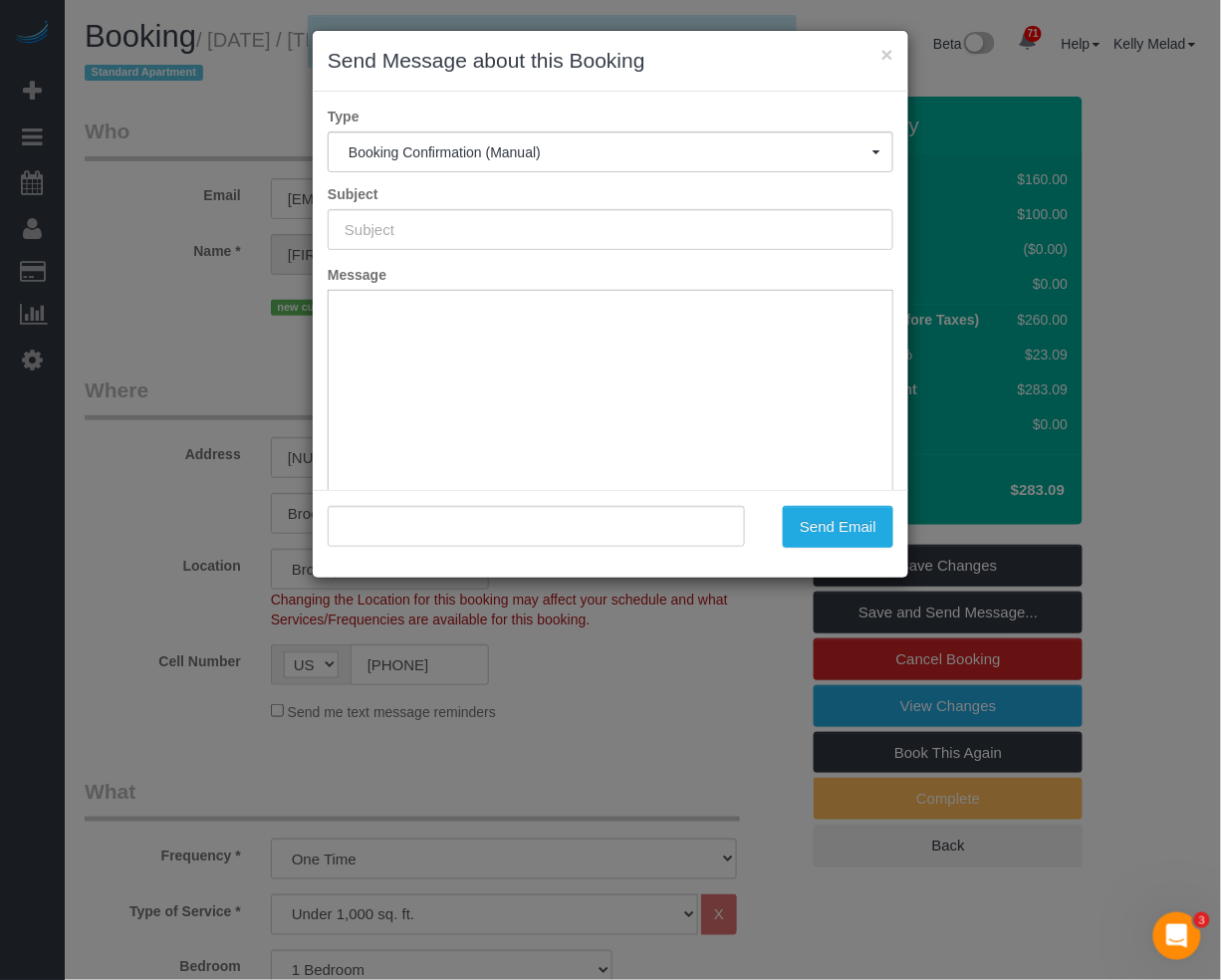 type on "Cleaning Confirmed for 08/04/2025 at 2:00pm" 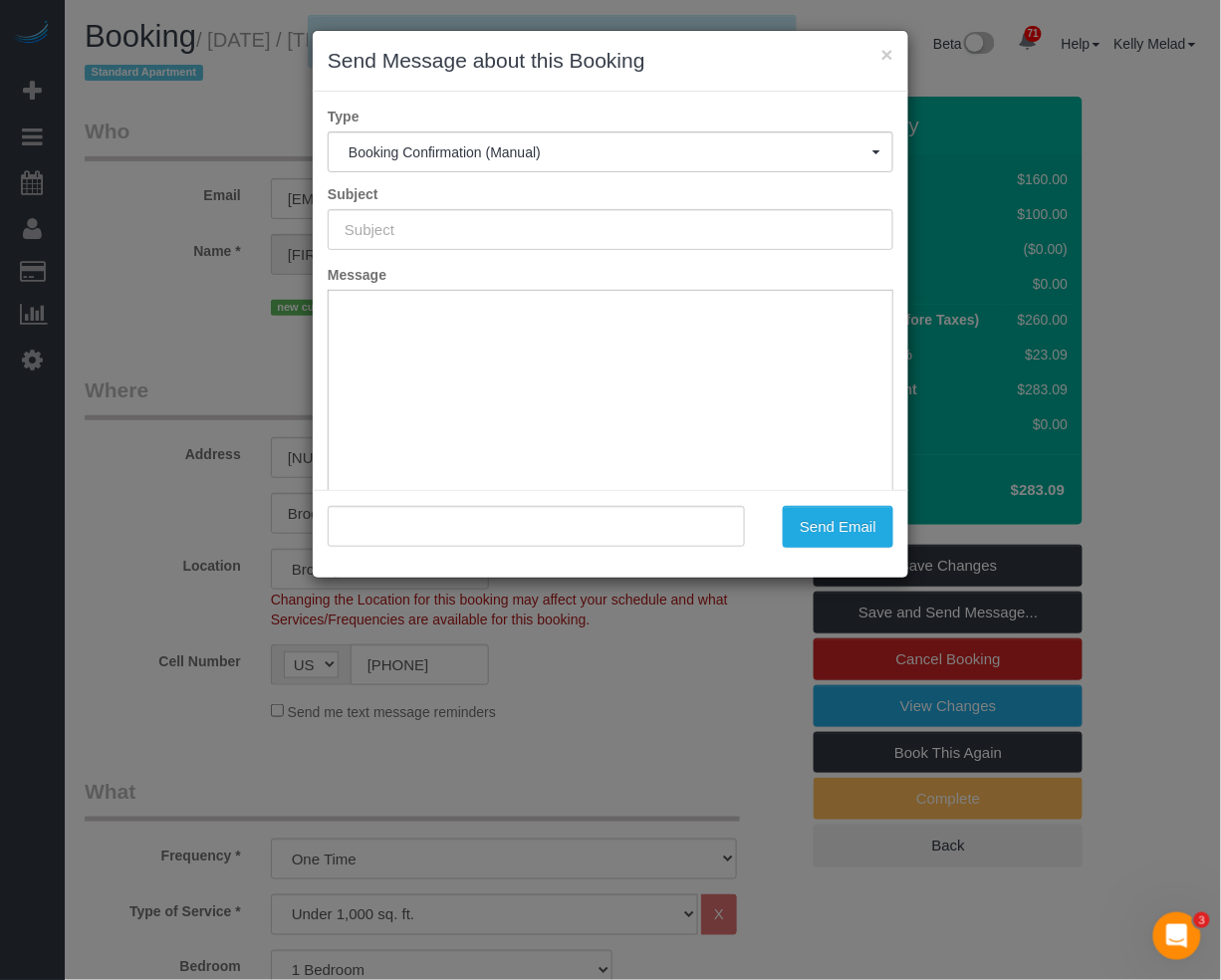 type on ""Yahnnica Tate" <yahnnicatate@gmail.com>" 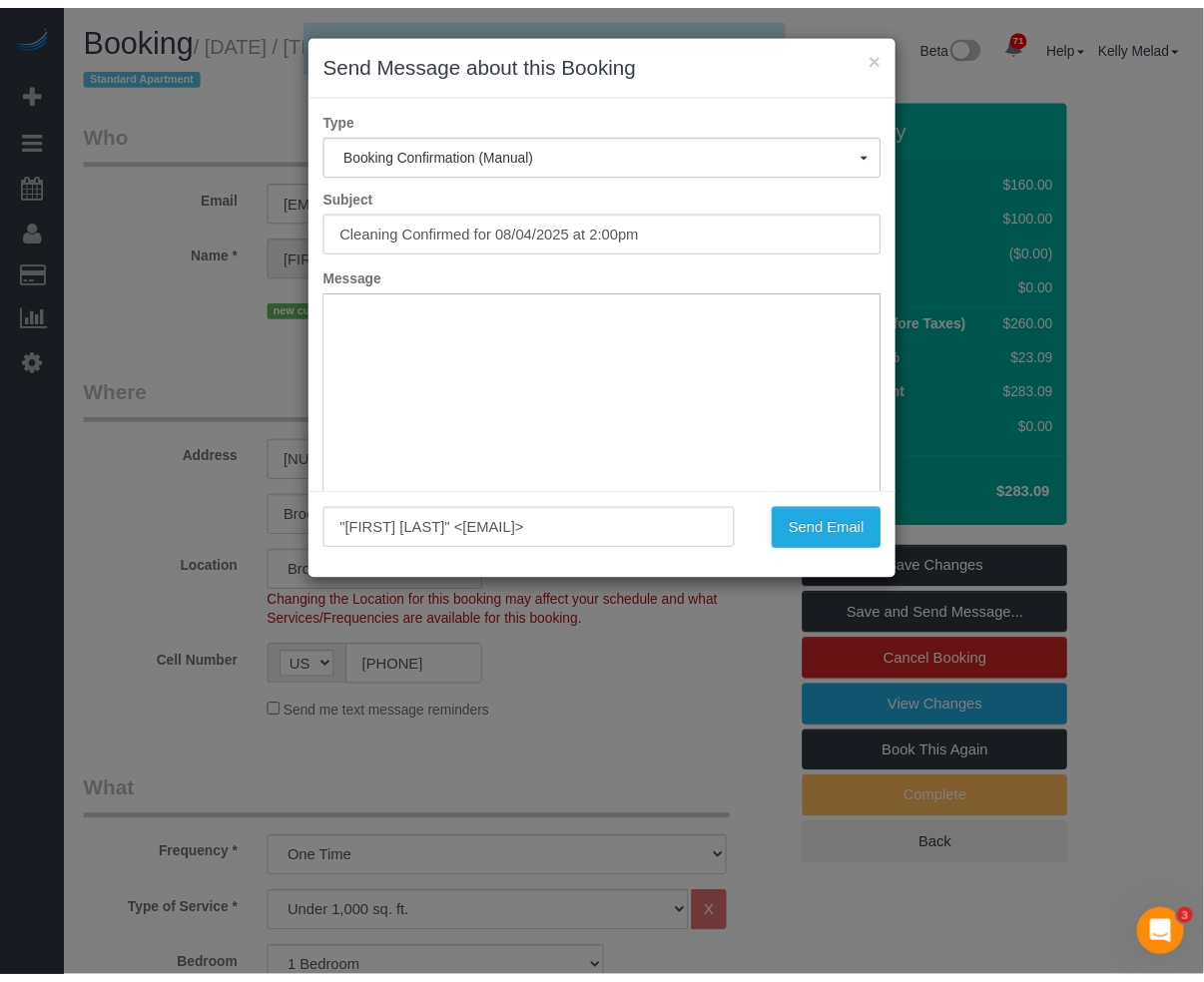 scroll, scrollTop: 0, scrollLeft: 0, axis: both 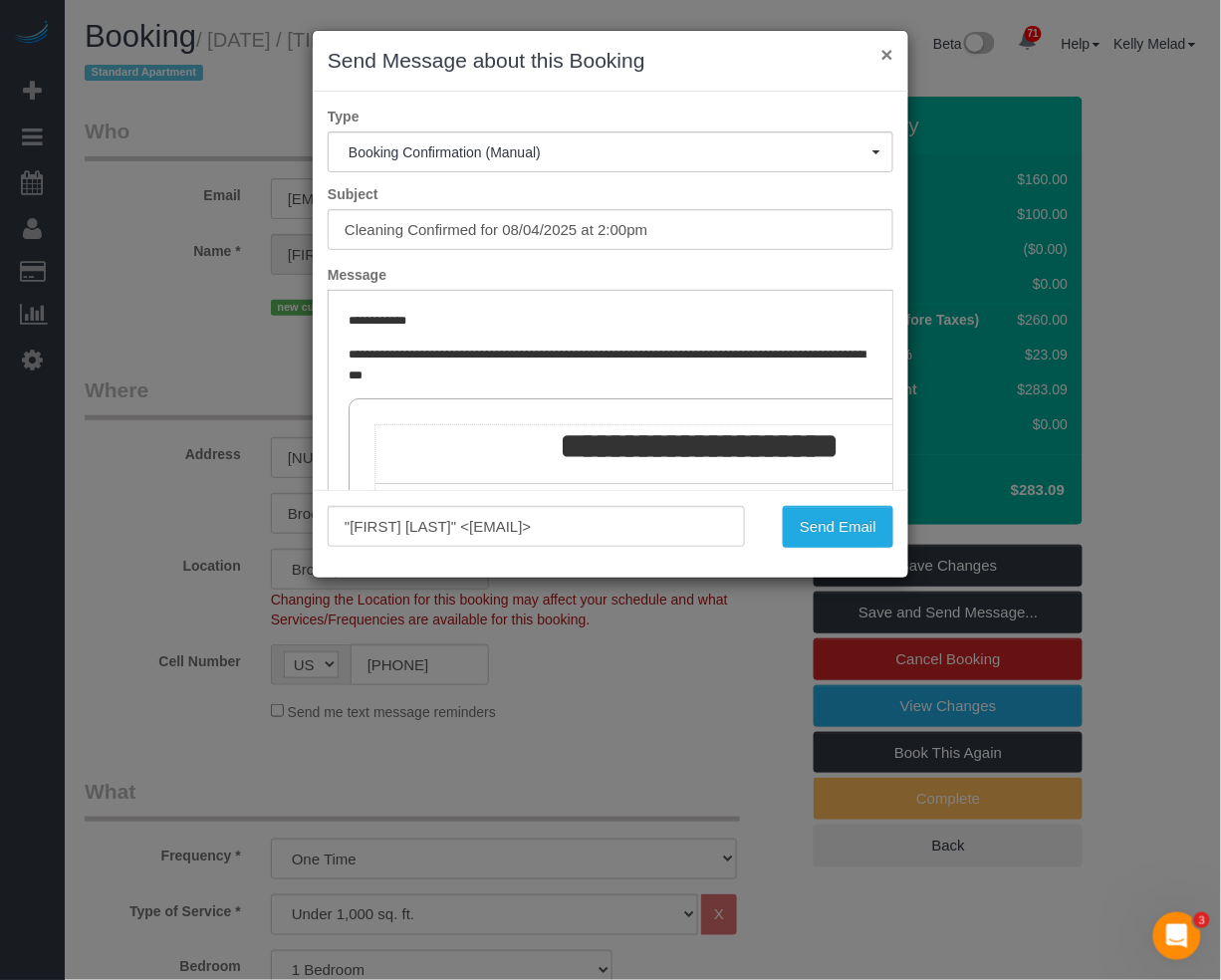 click on "×" at bounding box center [887, 54] 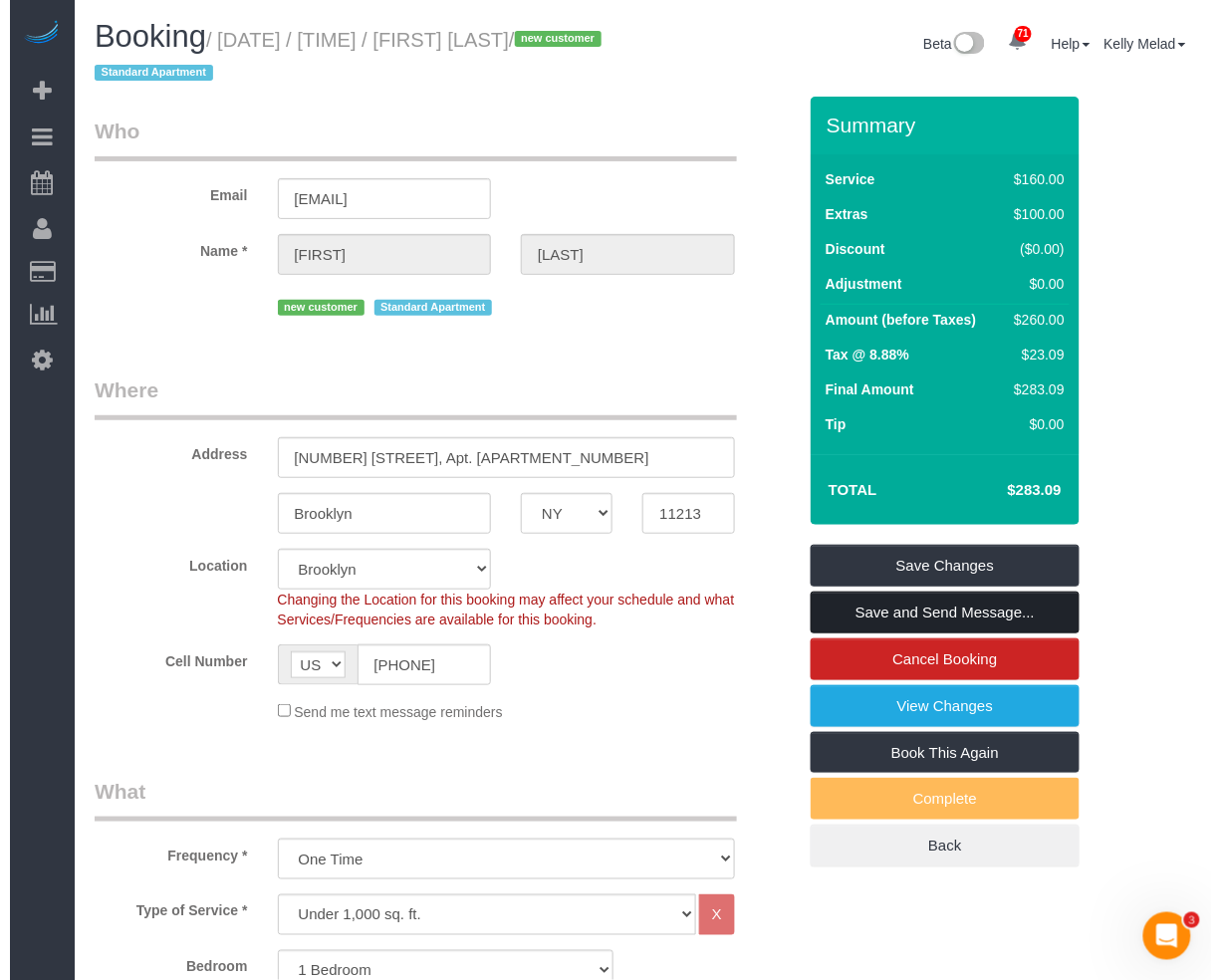 scroll, scrollTop: 68, scrollLeft: 0, axis: vertical 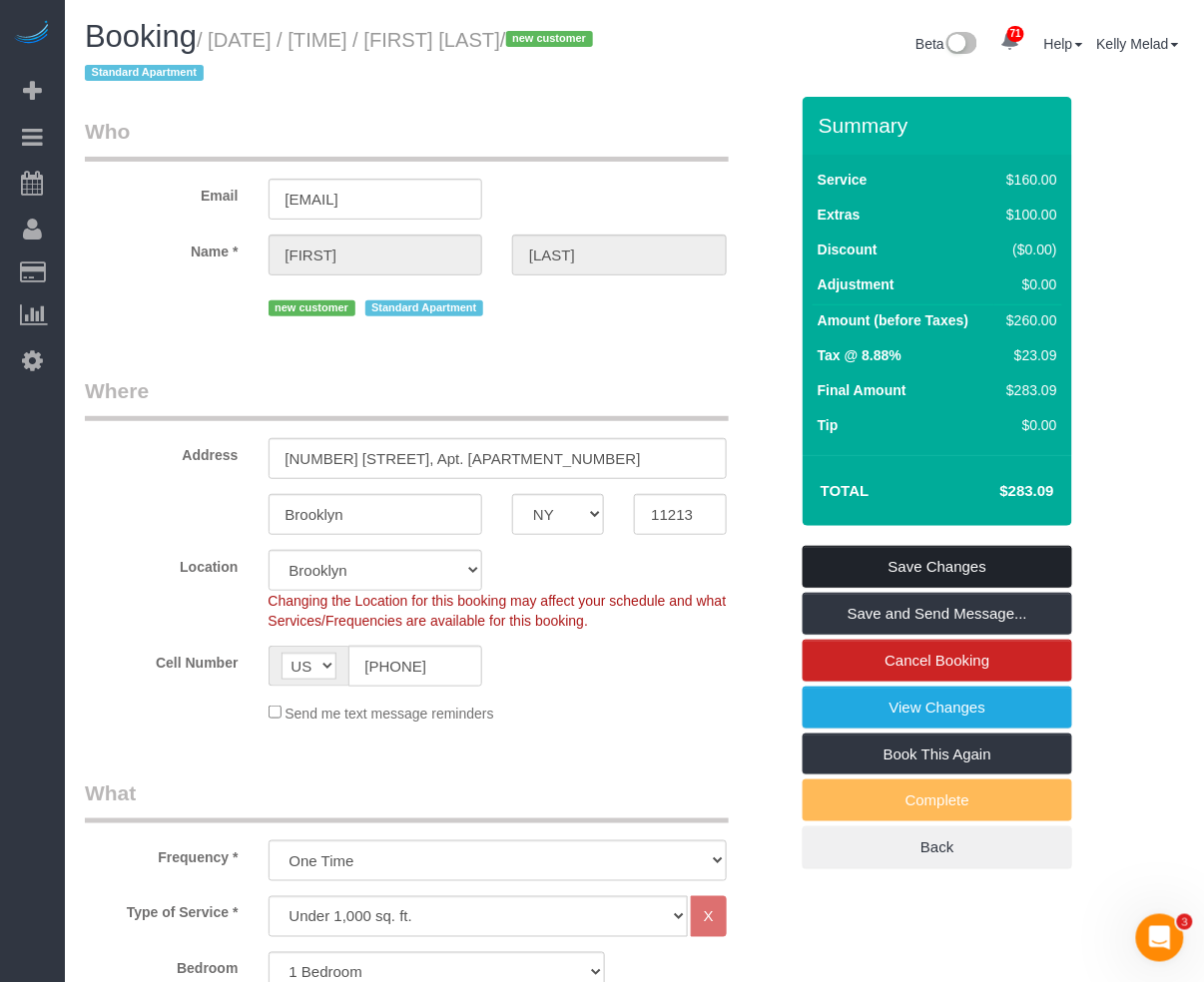 click on "Save Changes" at bounding box center [937, 567] 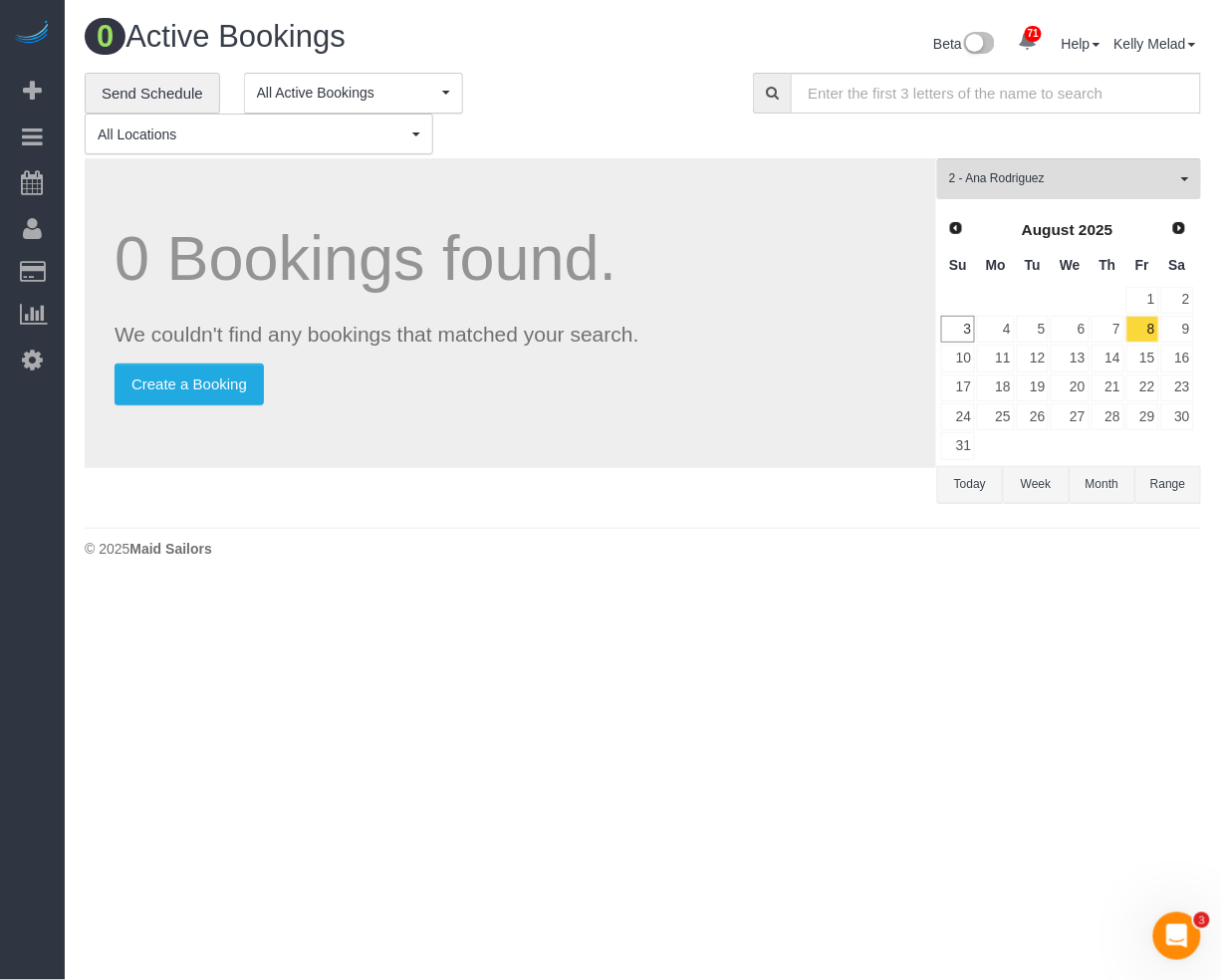 click on "71
Beta
Your Notifications
You have 0 alerts
×
You have 5  to charge for 08/01/2025
×
You have 1  to charge for 07/31/2025
×
You have 4  to charge for 07/30/2025
×" at bounding box center (610, 490) 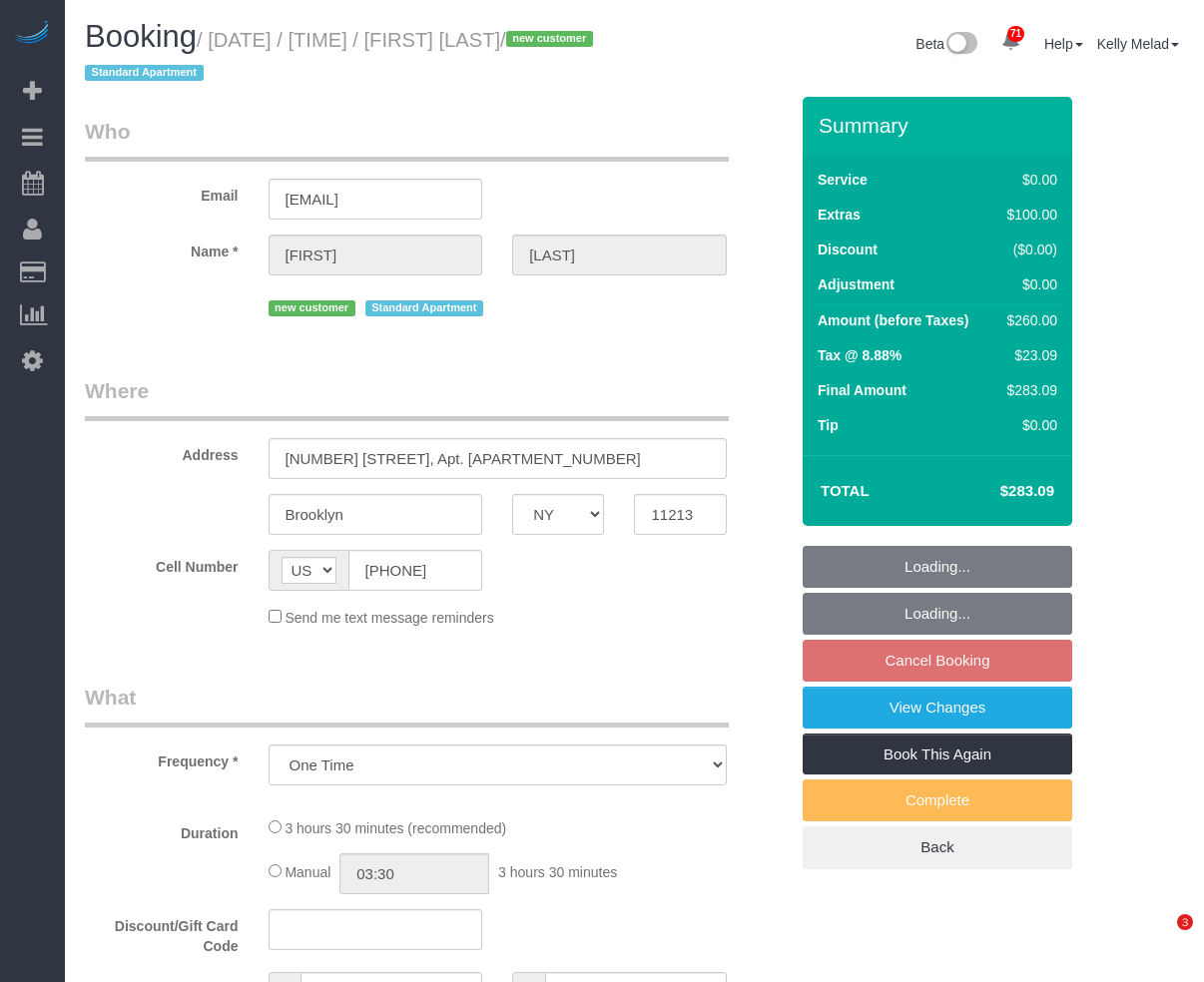 select on "NY" 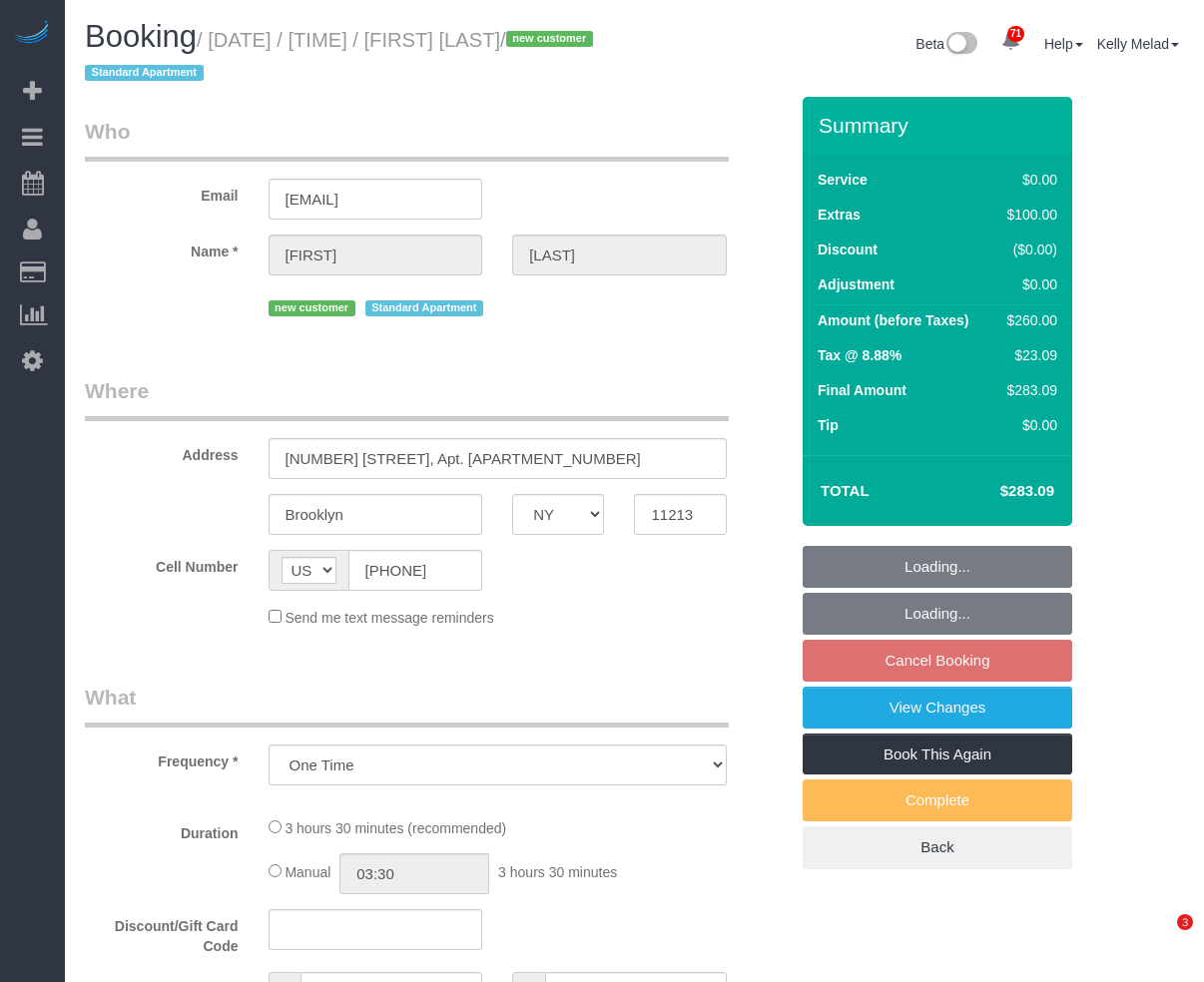 scroll, scrollTop: 0, scrollLeft: 0, axis: both 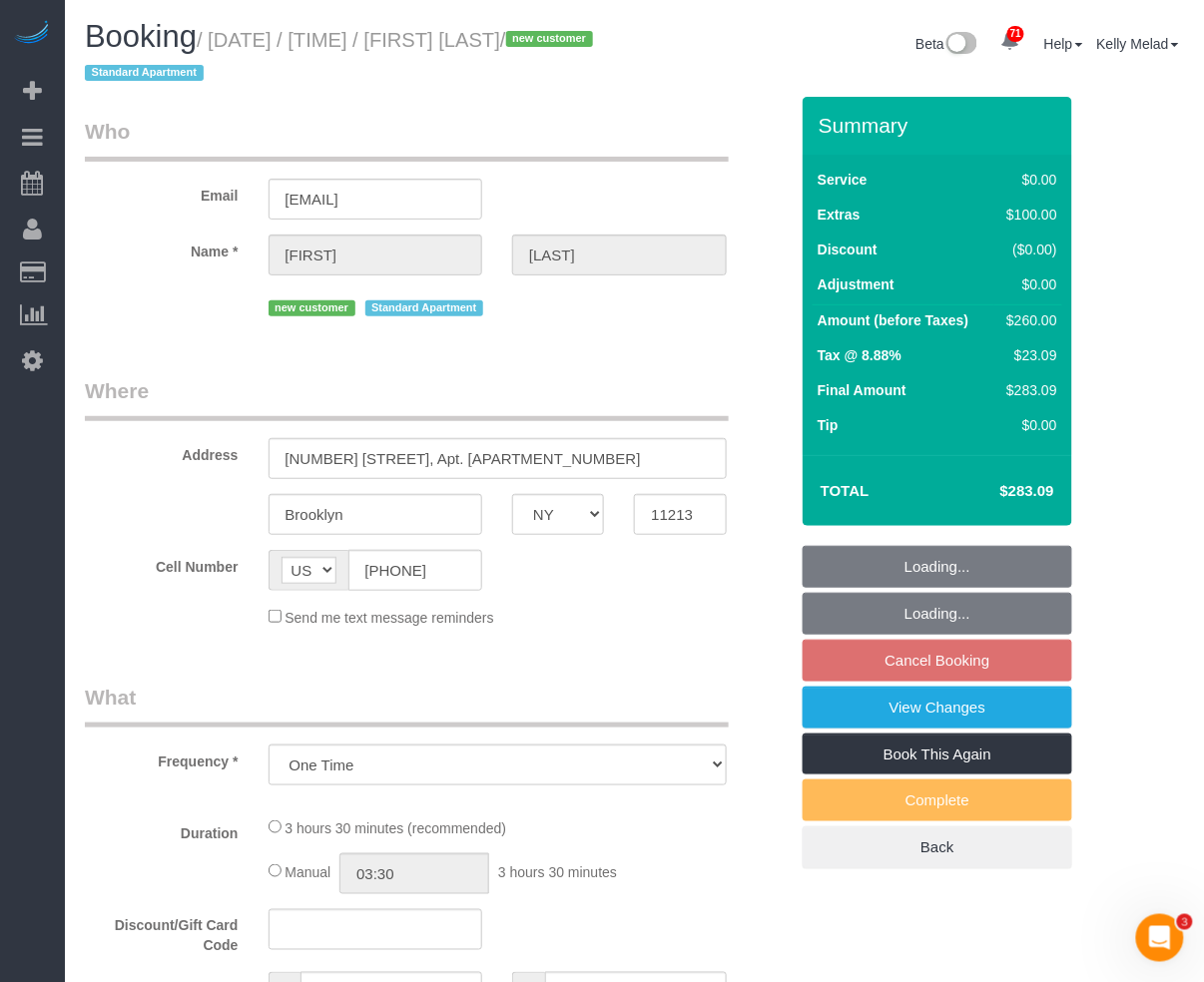 select on "string:stripe-pm_1RrqN44VGloSiKo7jffc14zM" 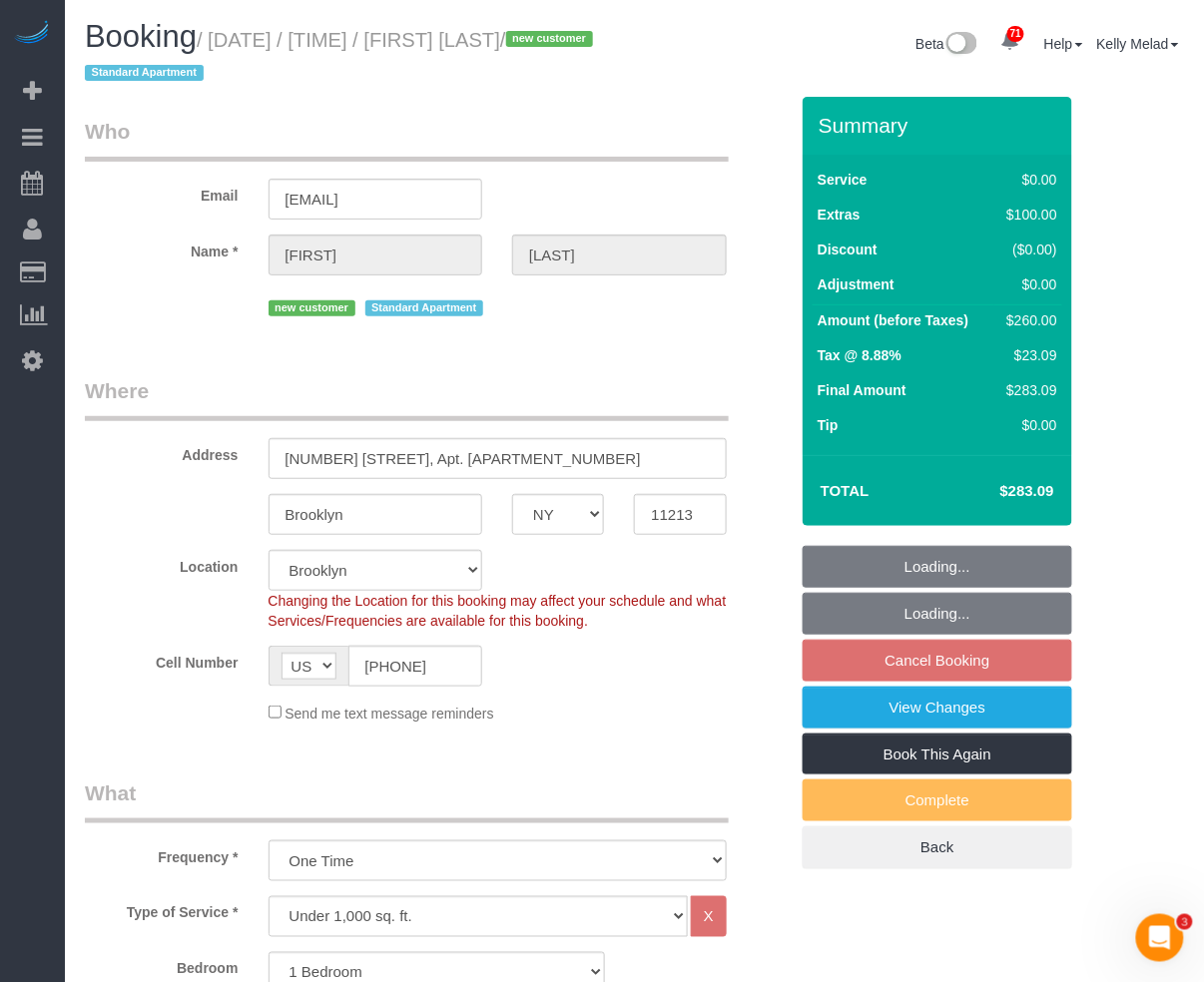 select on "object:1073" 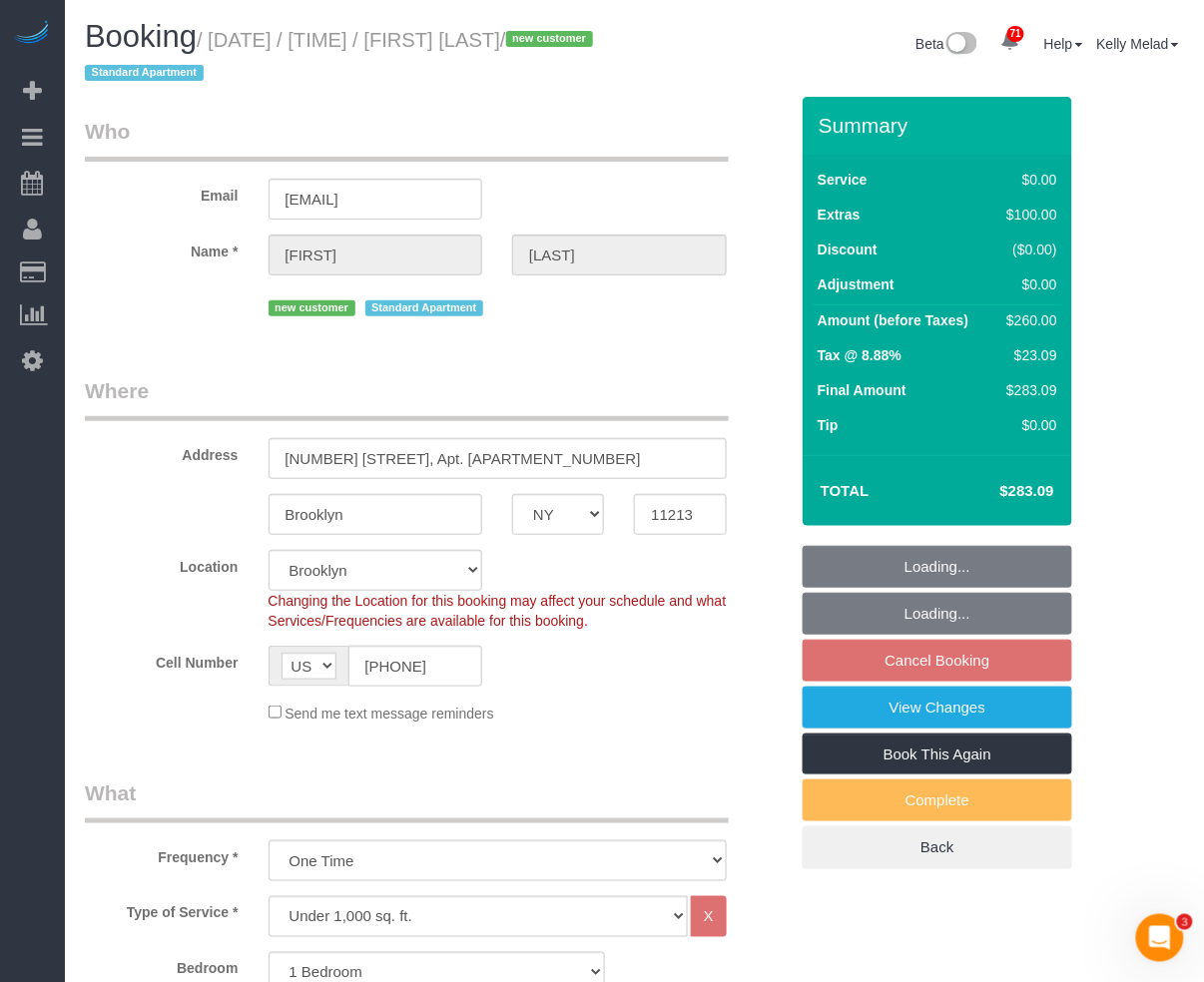 select on "spot5" 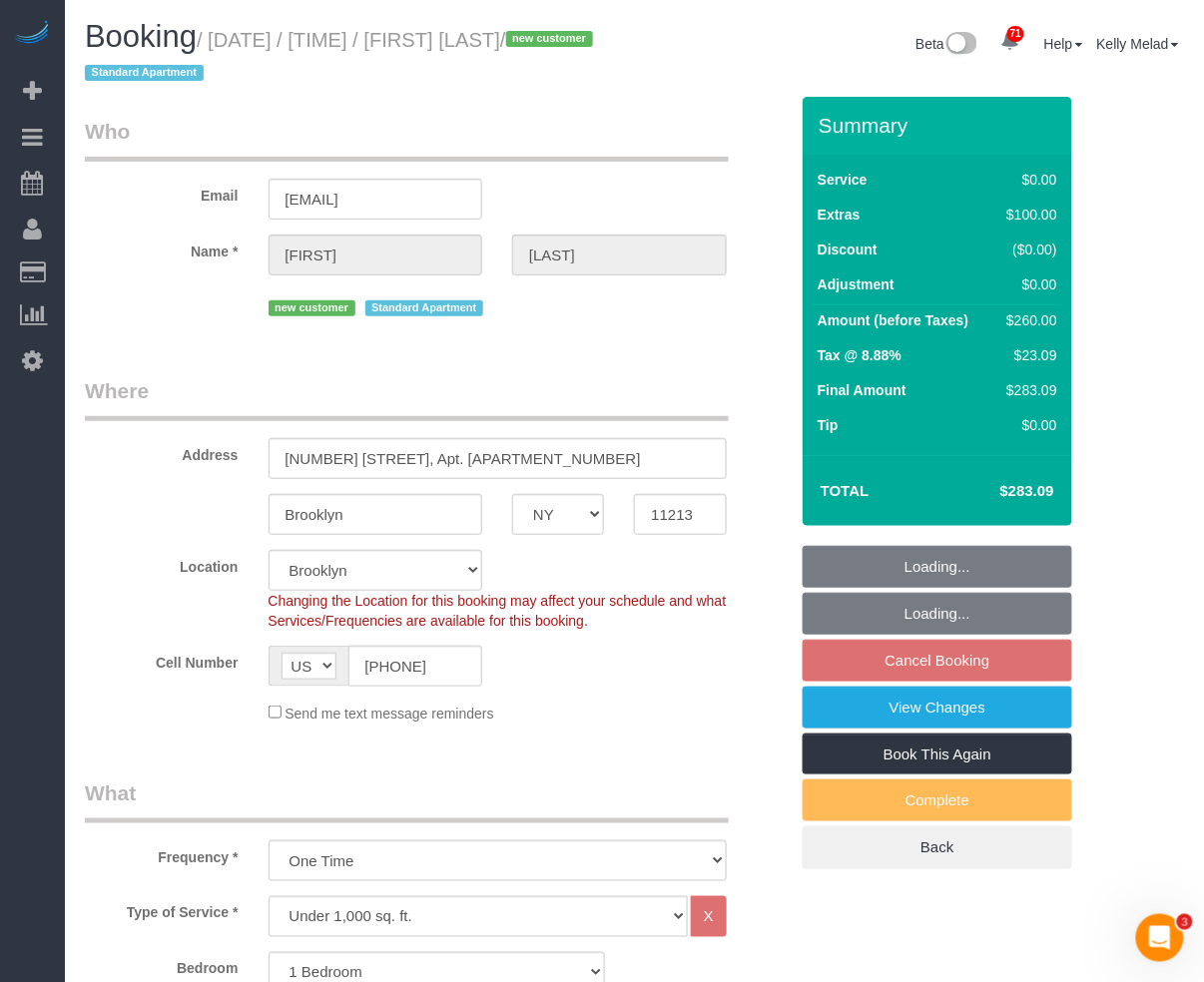 select on "1" 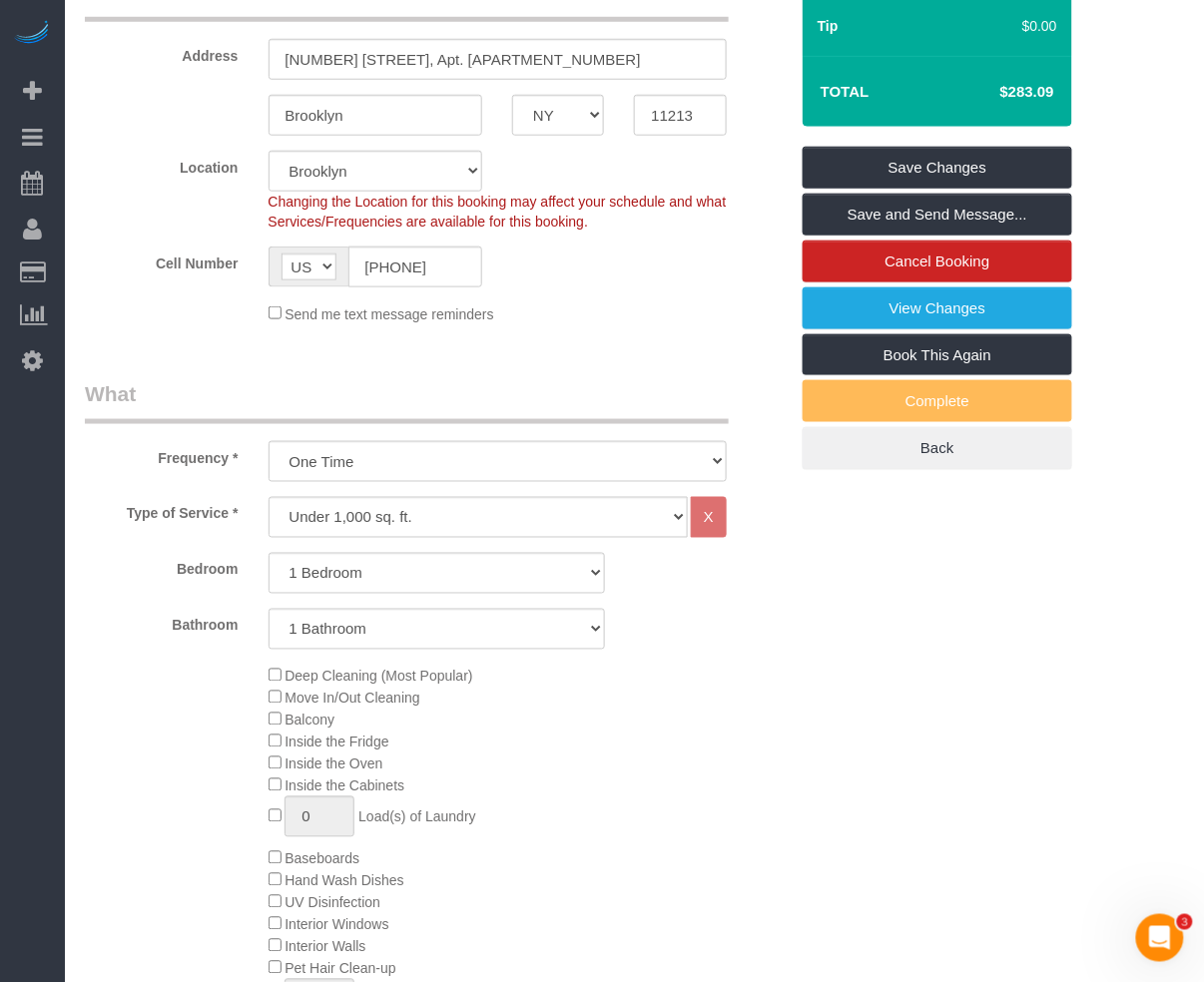 scroll, scrollTop: 532, scrollLeft: 0, axis: vertical 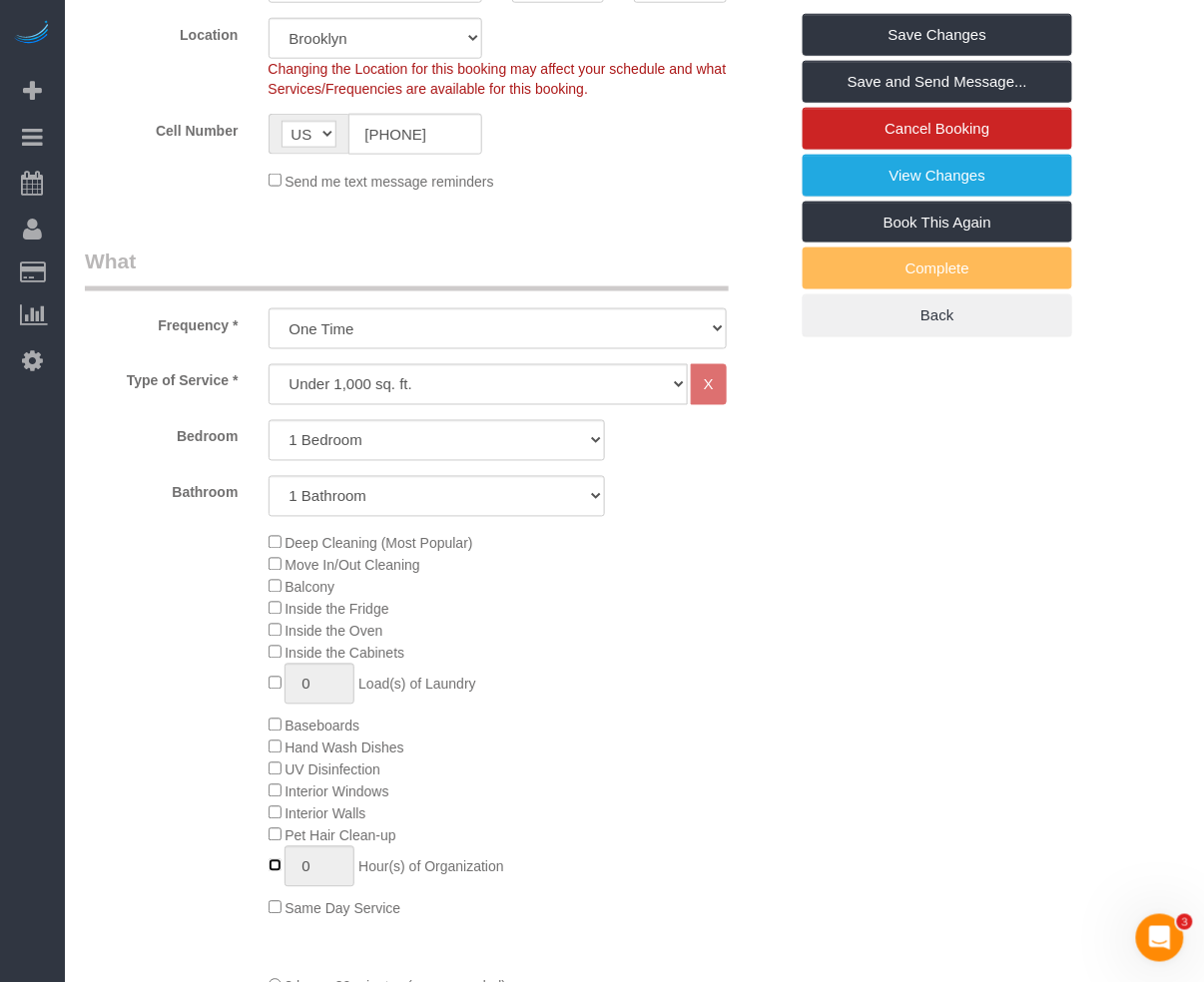type on "1" 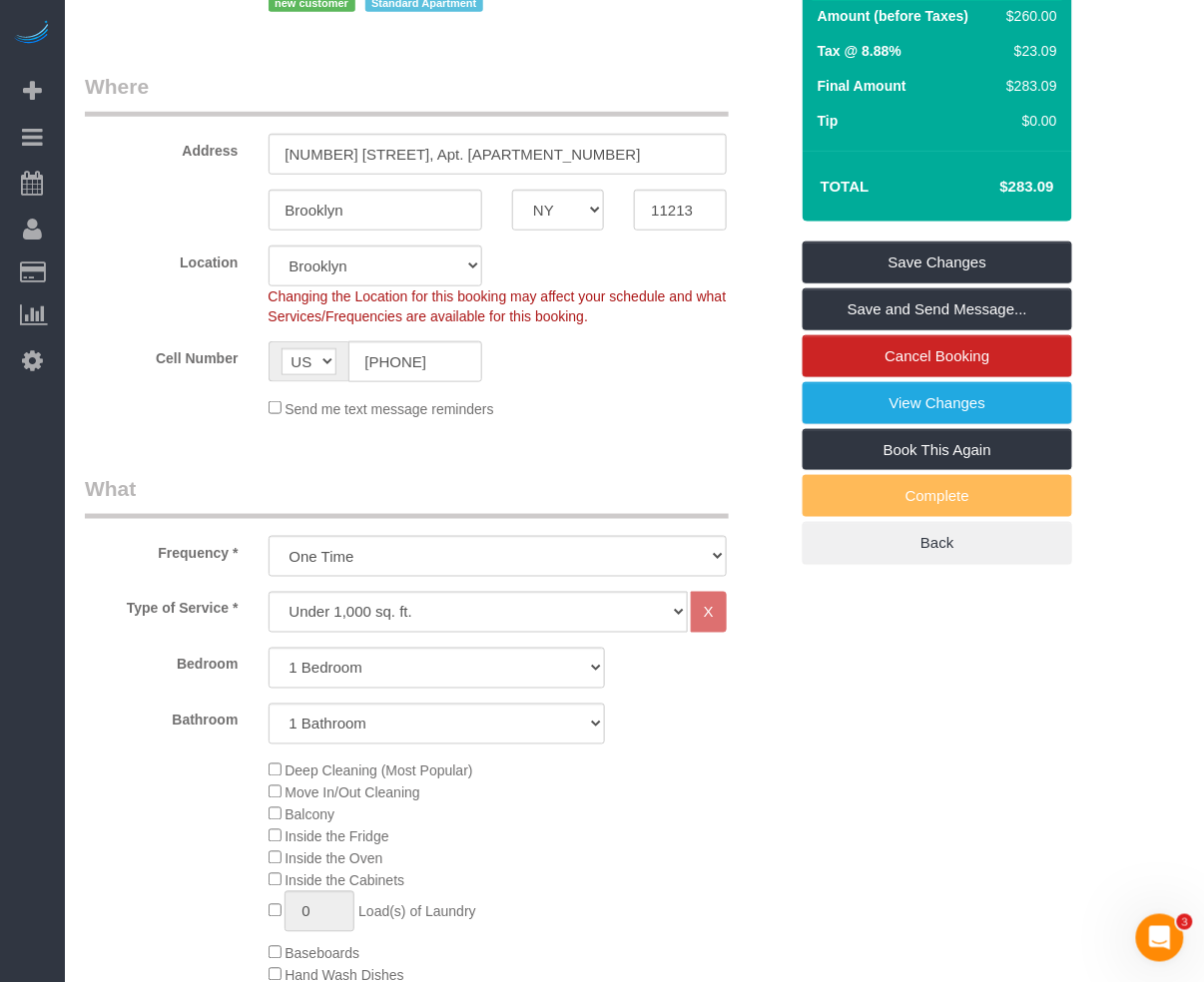 scroll, scrollTop: 133, scrollLeft: 0, axis: vertical 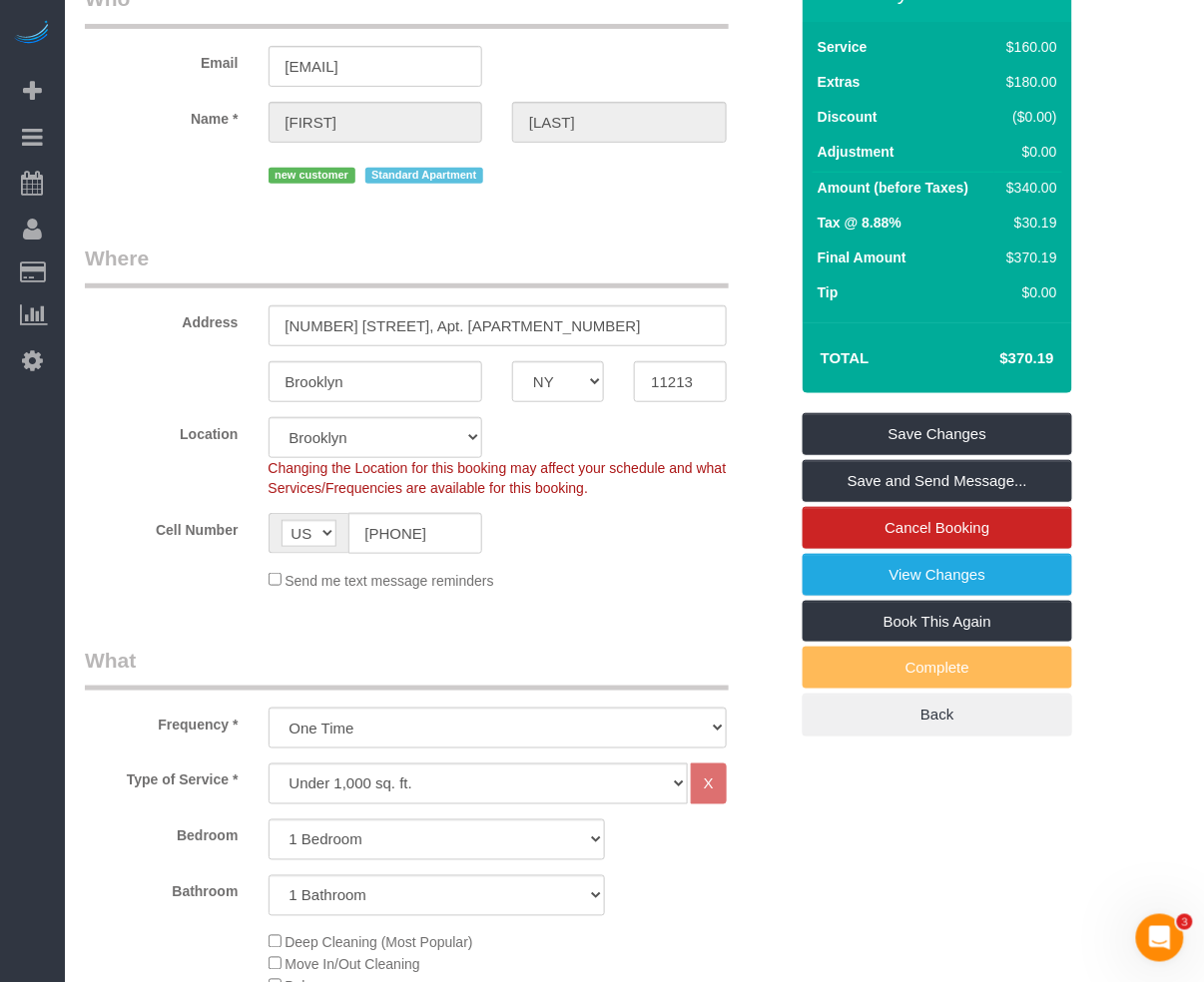 select on "spot63" 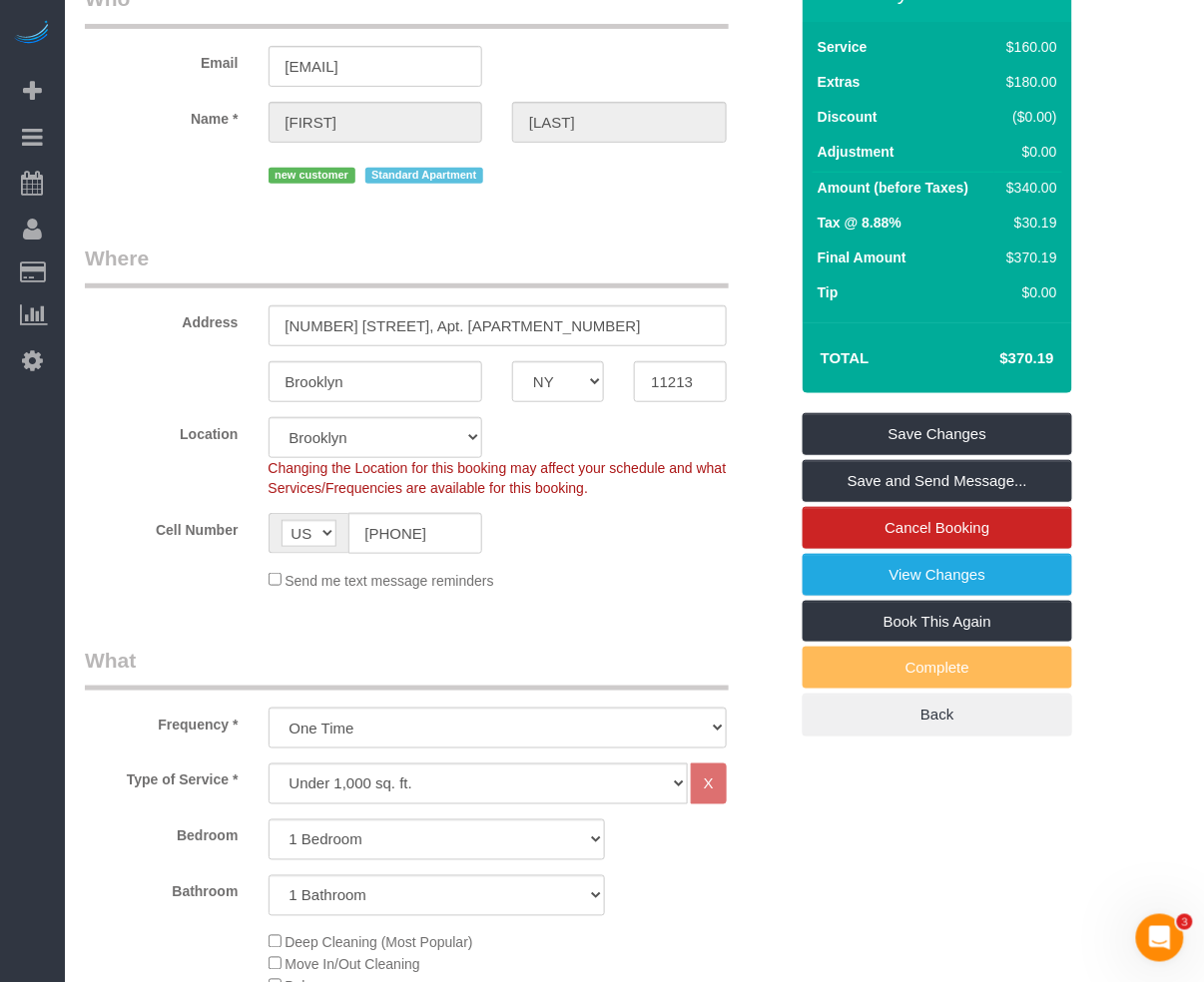 scroll, scrollTop: 0, scrollLeft: 0, axis: both 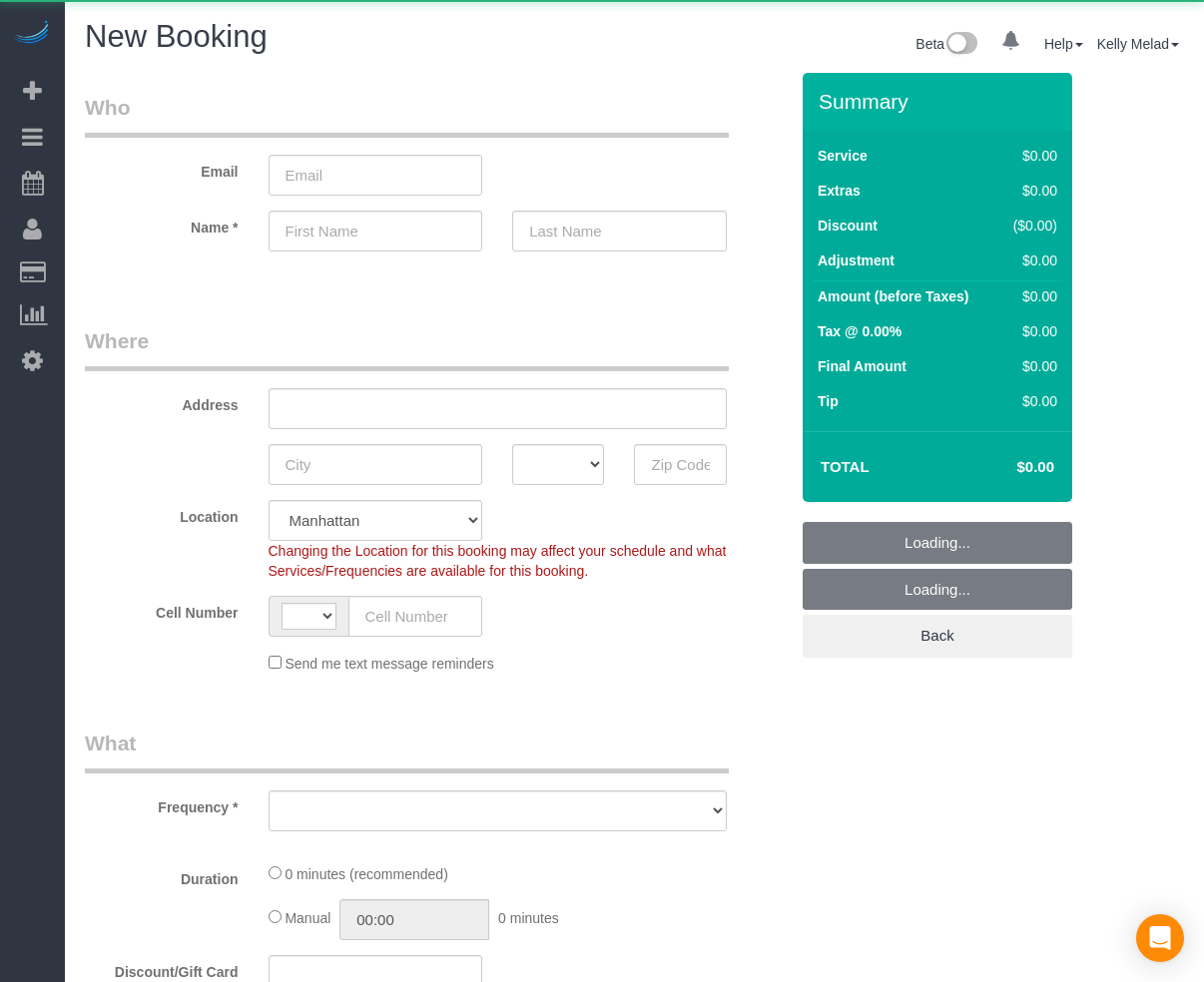 select on "number:89" 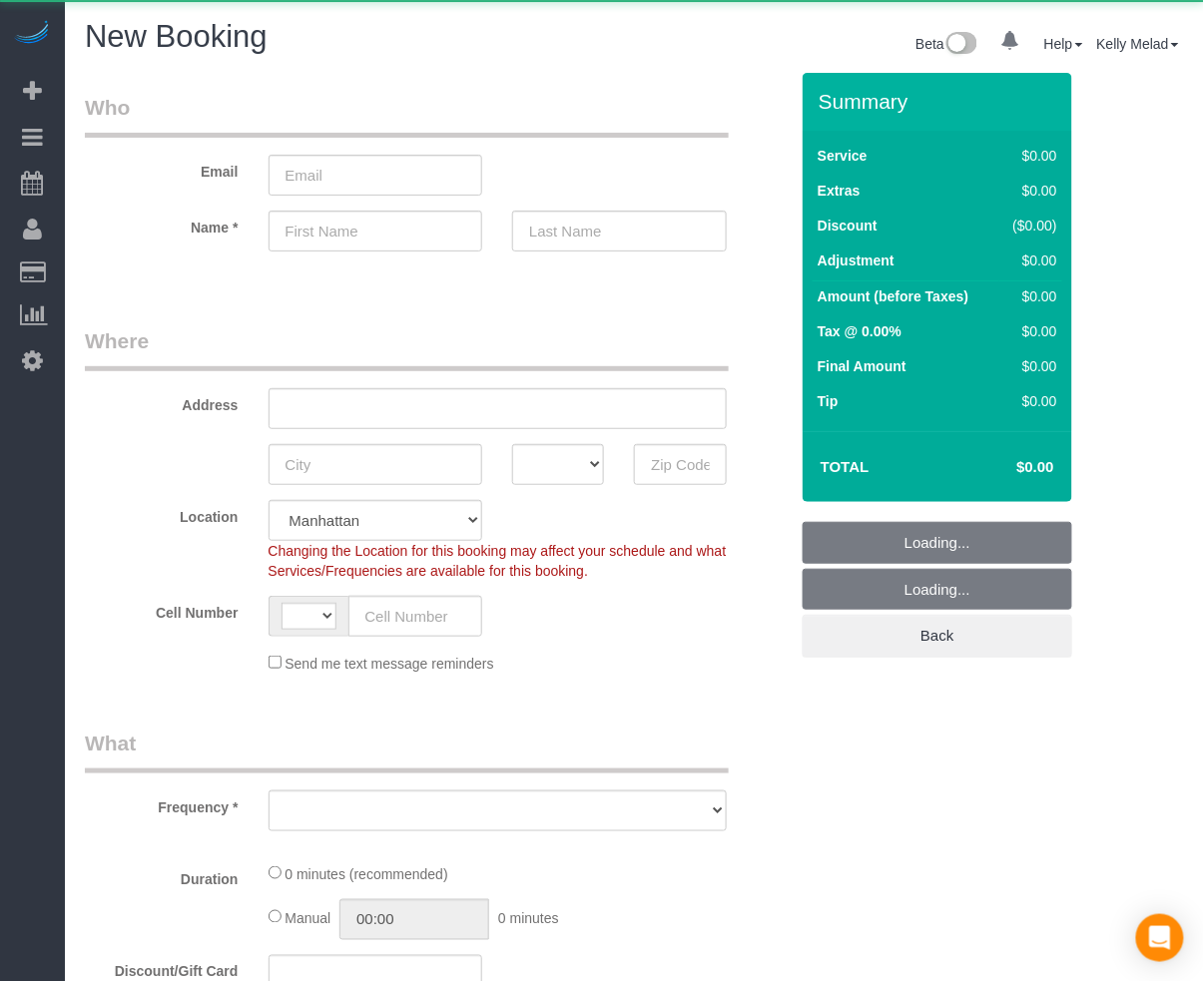 select on "string:US" 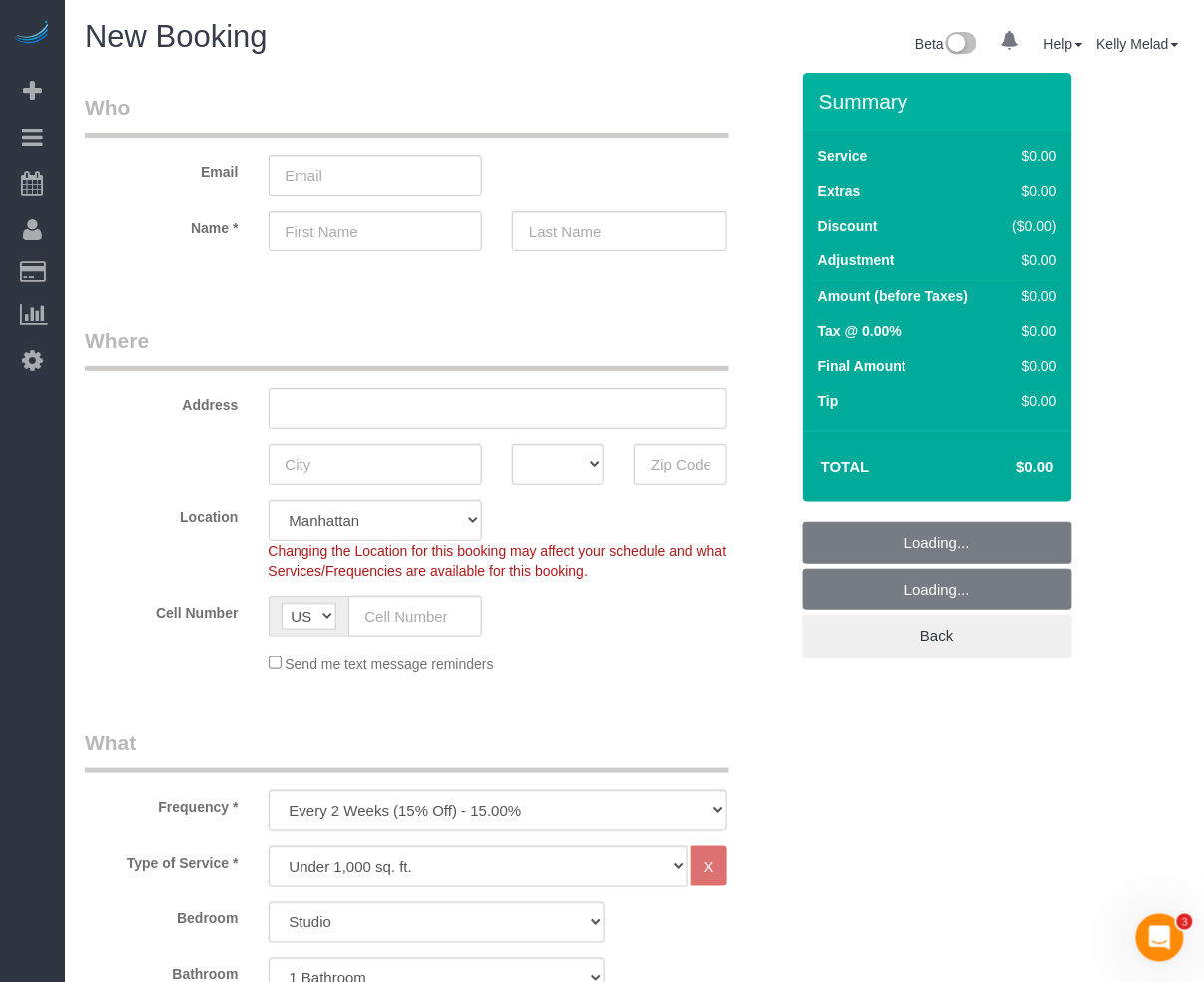scroll, scrollTop: 0, scrollLeft: 0, axis: both 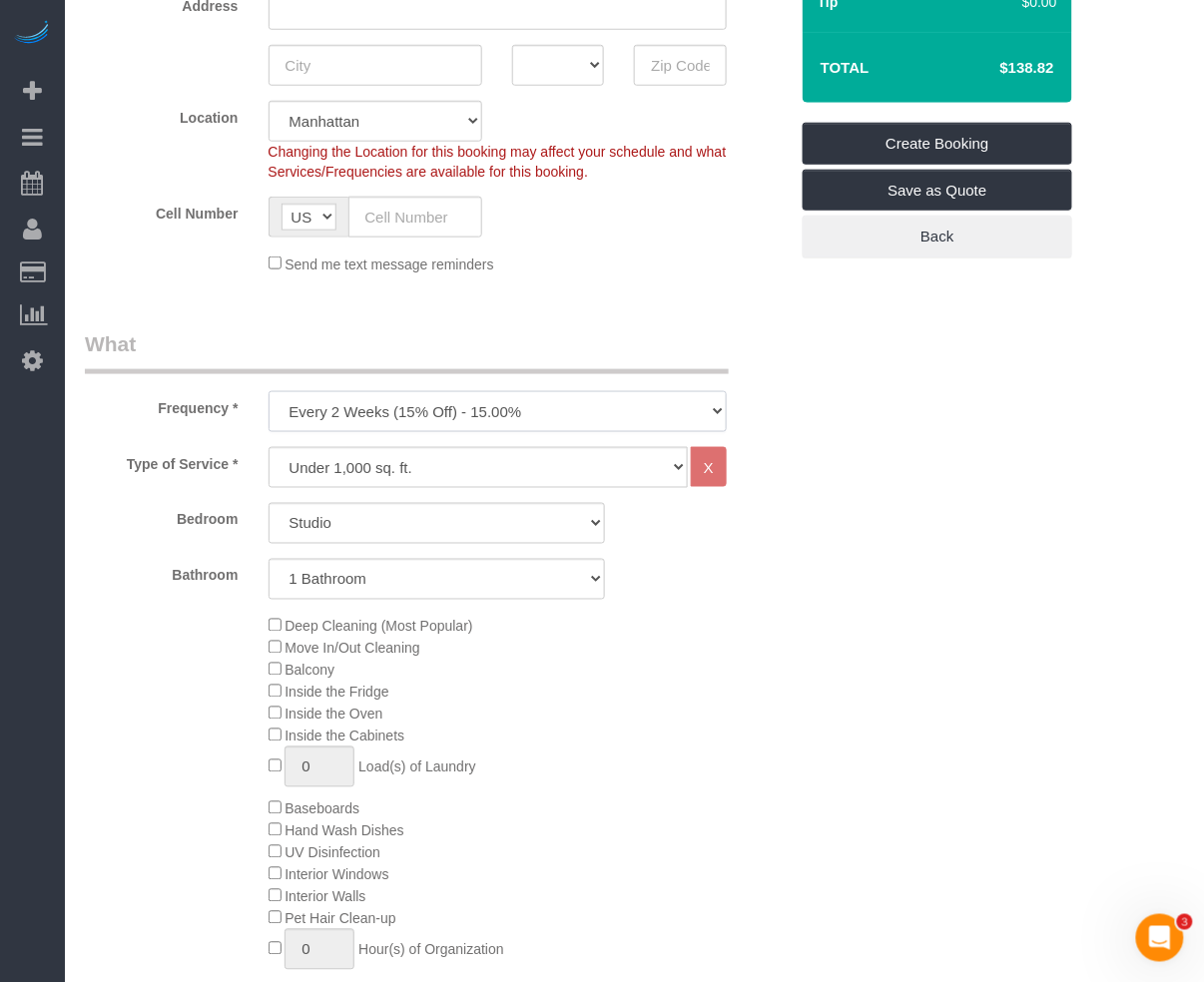 drag, startPoint x: 547, startPoint y: 403, endPoint x: 549, endPoint y: 416, distance: 13.152946 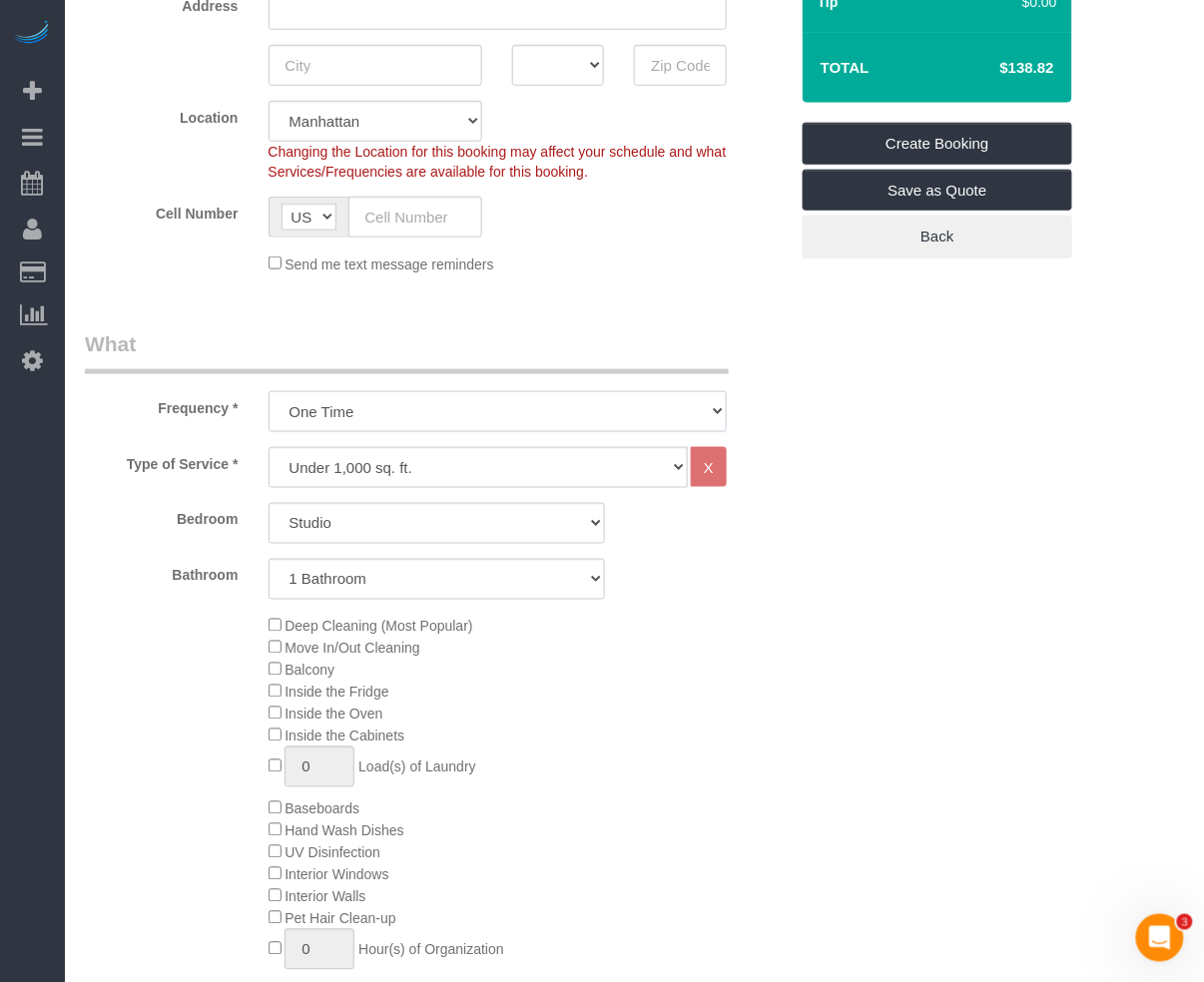 click on "One Time Weekly (20% Off) - 20.00% Every 2 Weeks (15% Off) - 15.00% Every 4 Weeks (10% Off) - 10.00%" at bounding box center [497, 411] 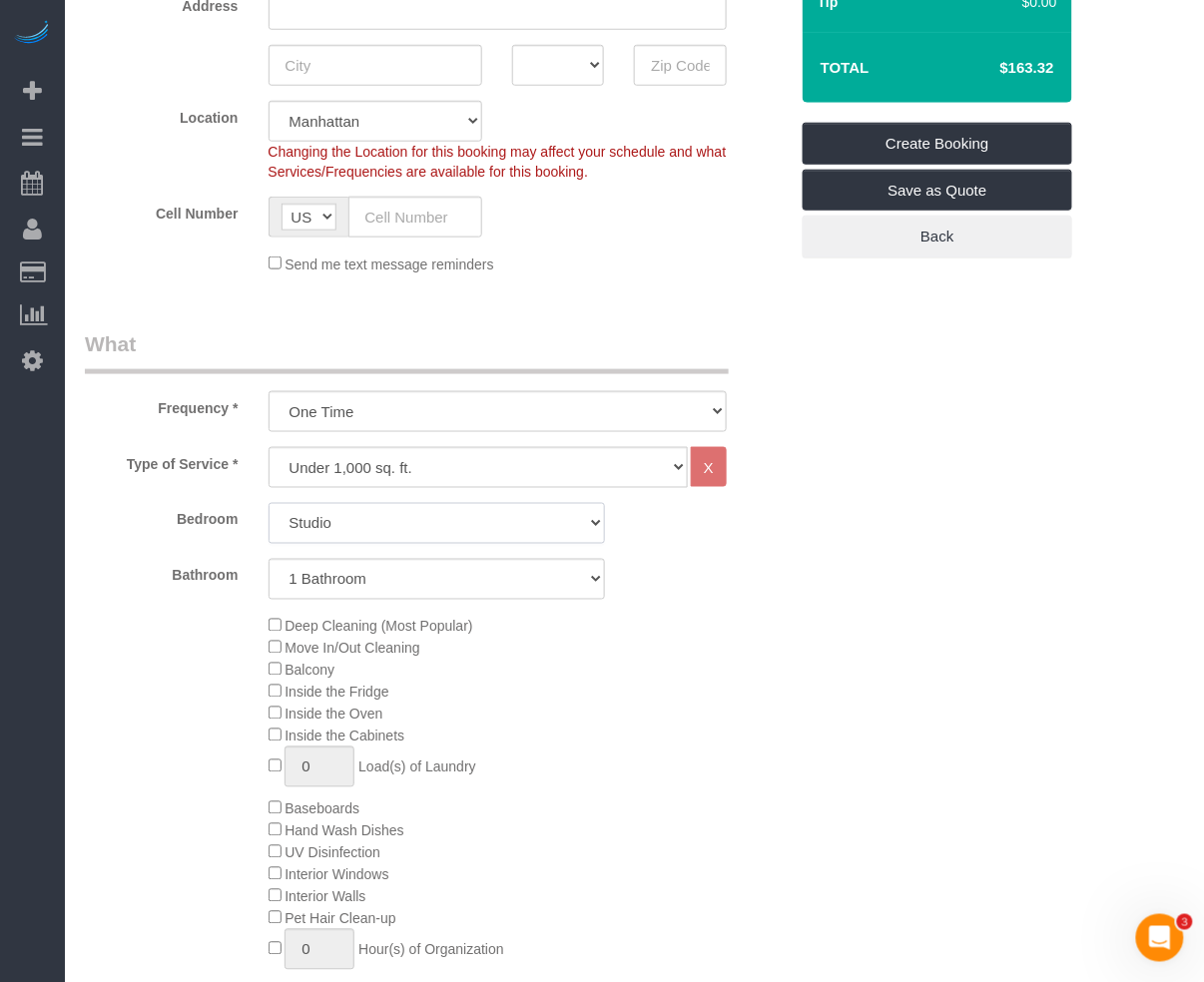 click on "Studio
1 Bedroom
2 Bedrooms
3 Bedrooms" 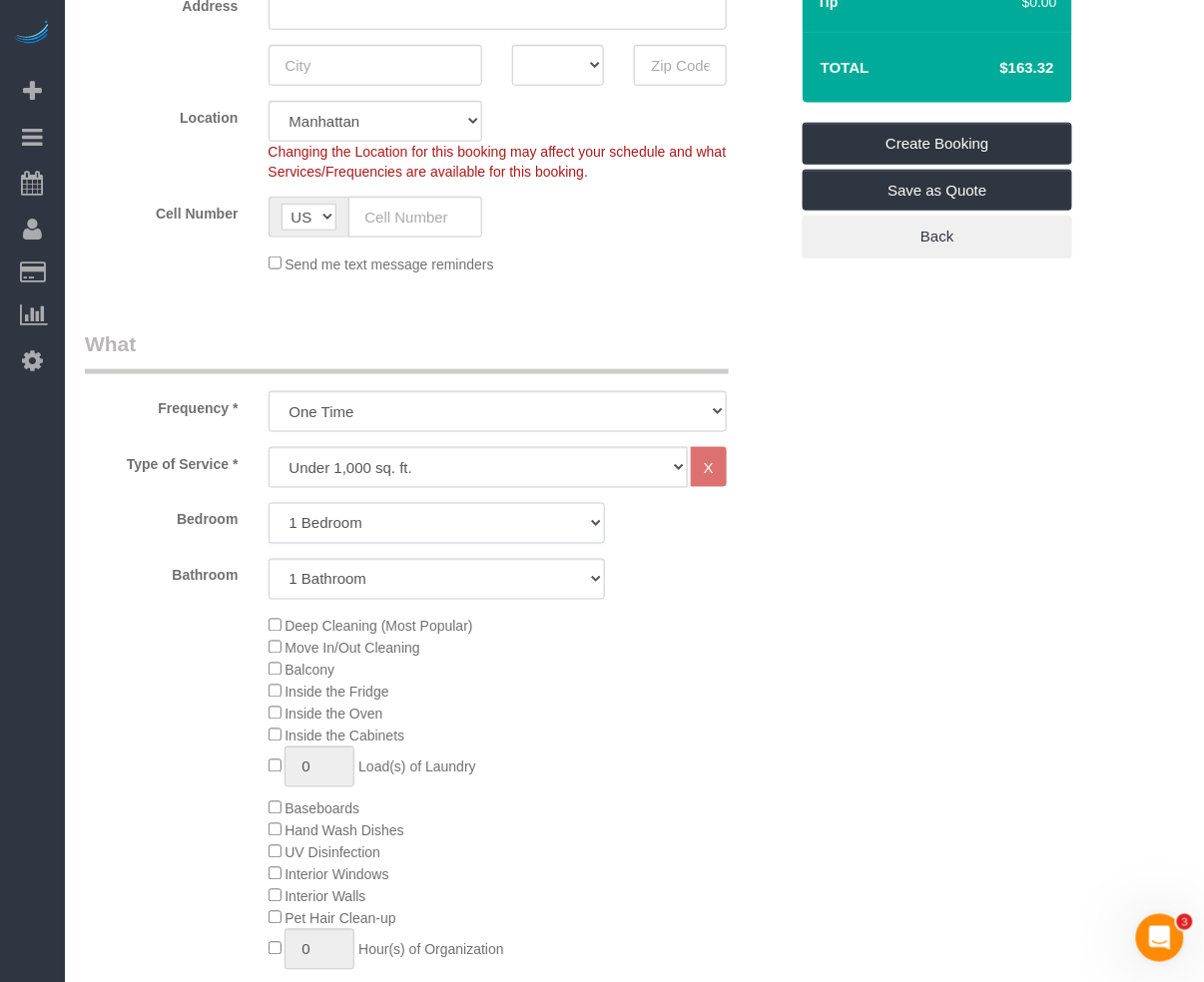 click on "Studio
1 Bedroom
2 Bedrooms
3 Bedrooms" 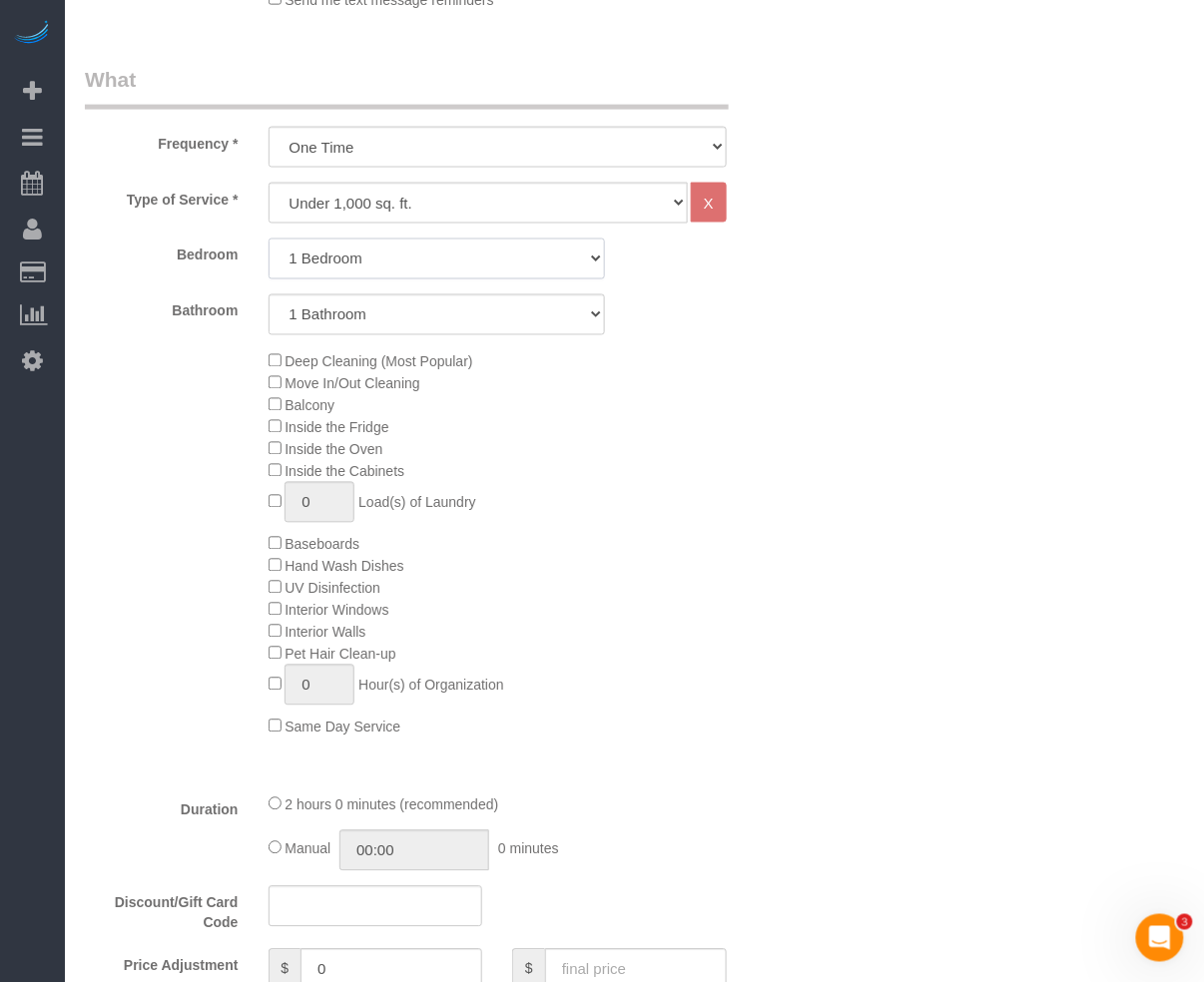 scroll, scrollTop: 665, scrollLeft: 0, axis: vertical 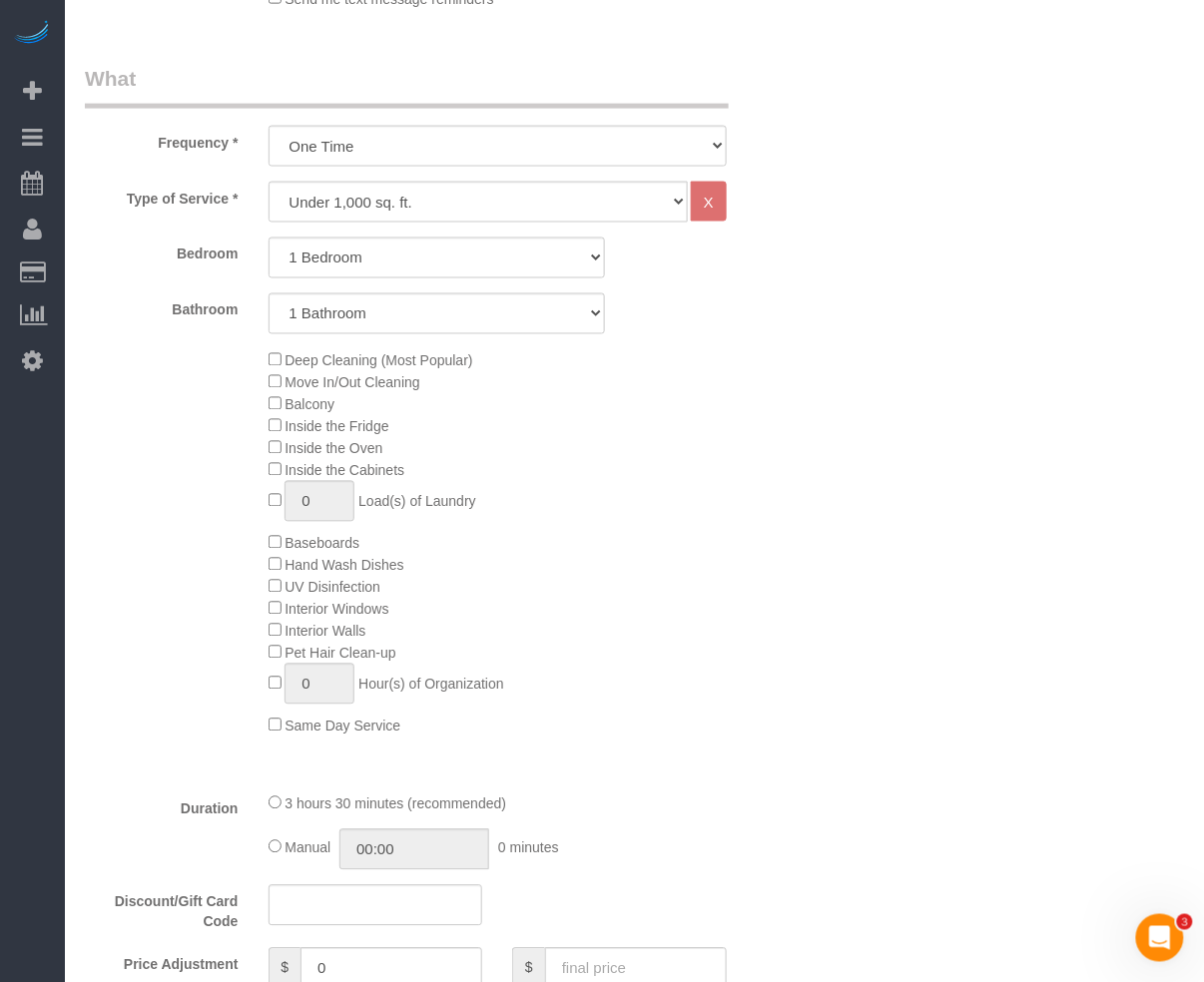 click on "Inside the Cabinets" 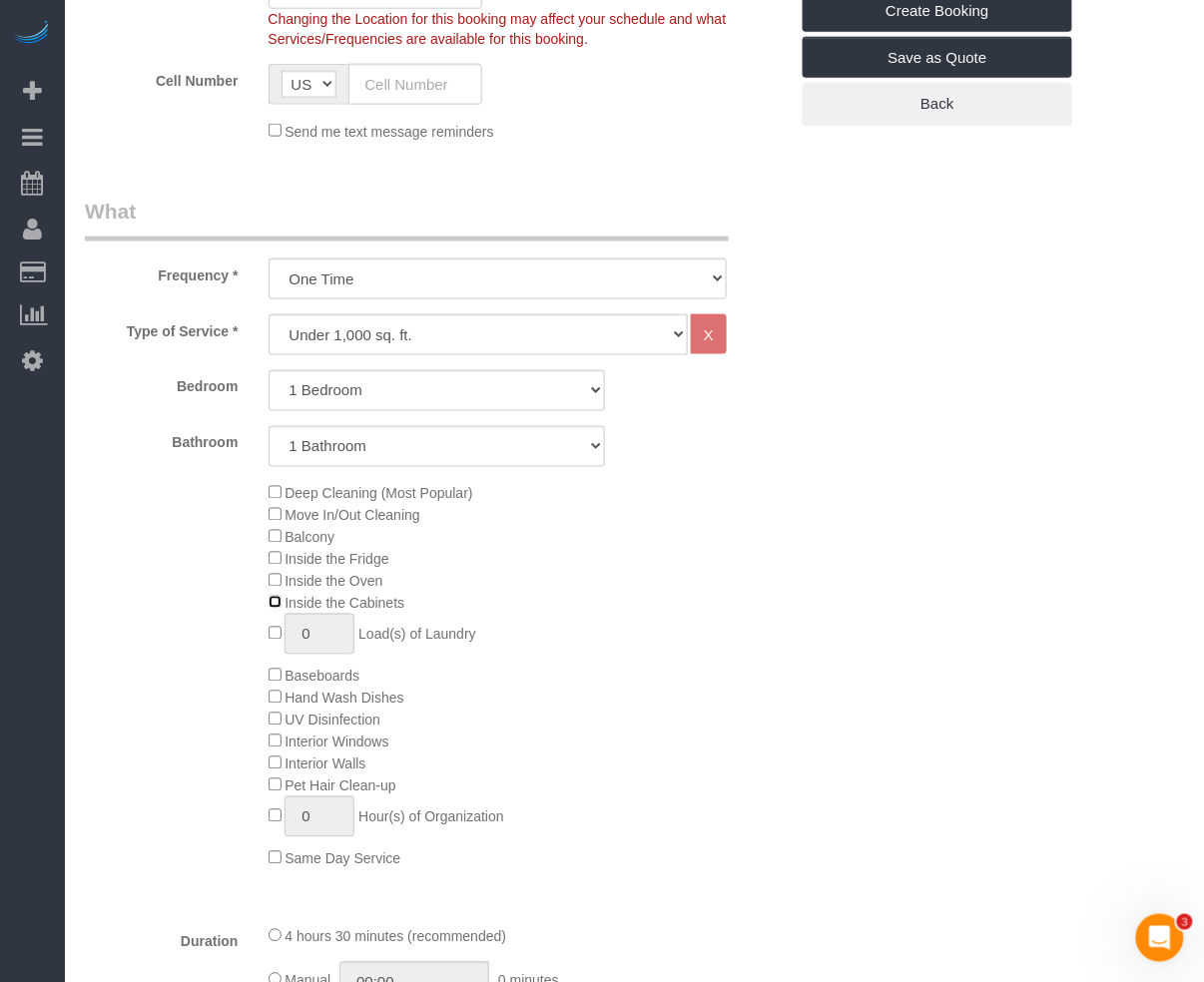scroll, scrollTop: 0, scrollLeft: 0, axis: both 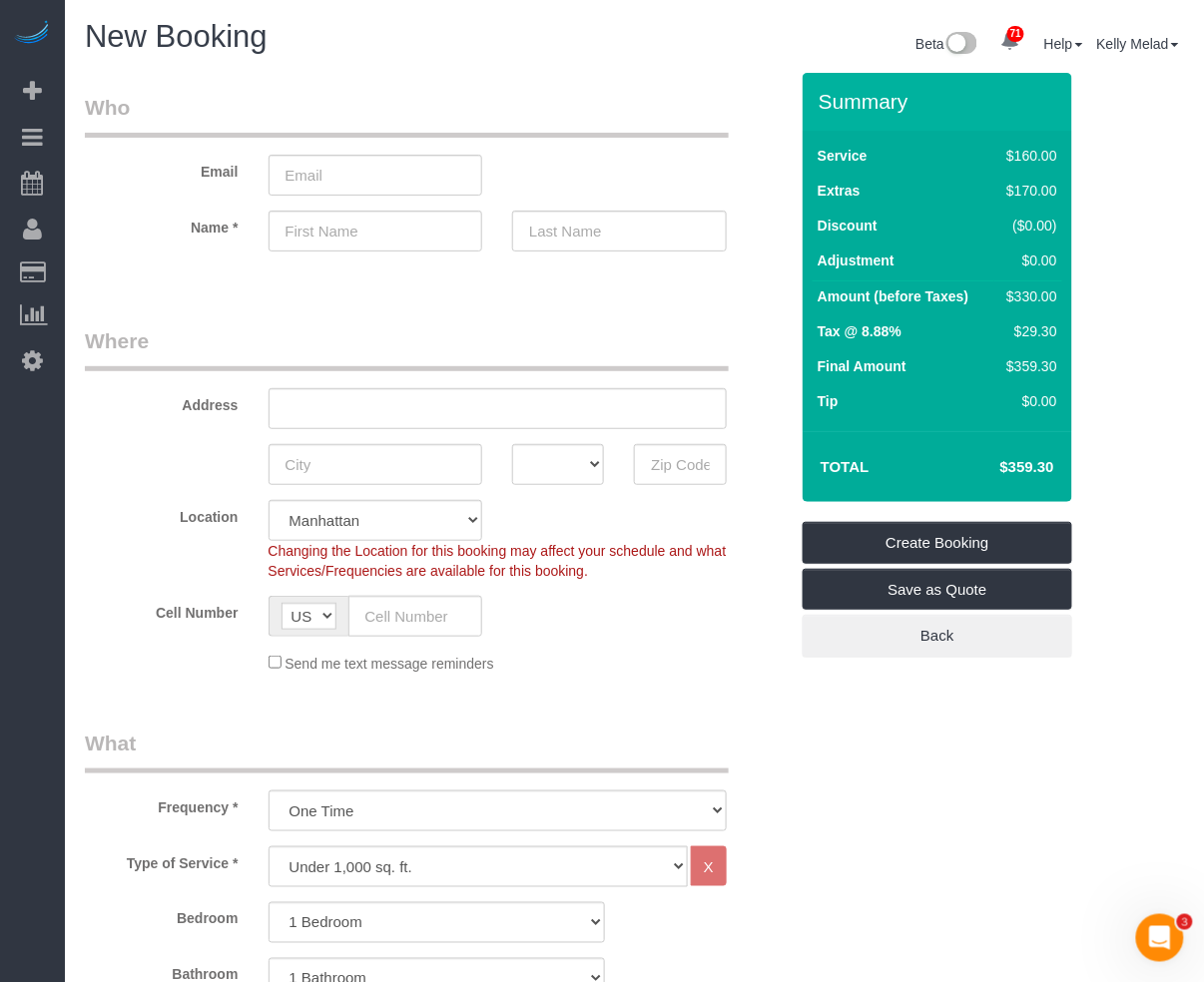 click on "Who
Email
Name *
Where
Address
AK
AL
AR
AZ
CA
CO
CT
DC
DE
FL
GA
HI
IA
ID
IL
IN
KS
KY
LA
MA
MD
ME
MI
MN
MO
MS
MT
NC
ND
NE
NH
NJ
NM
NV" at bounding box center [634, 1716] 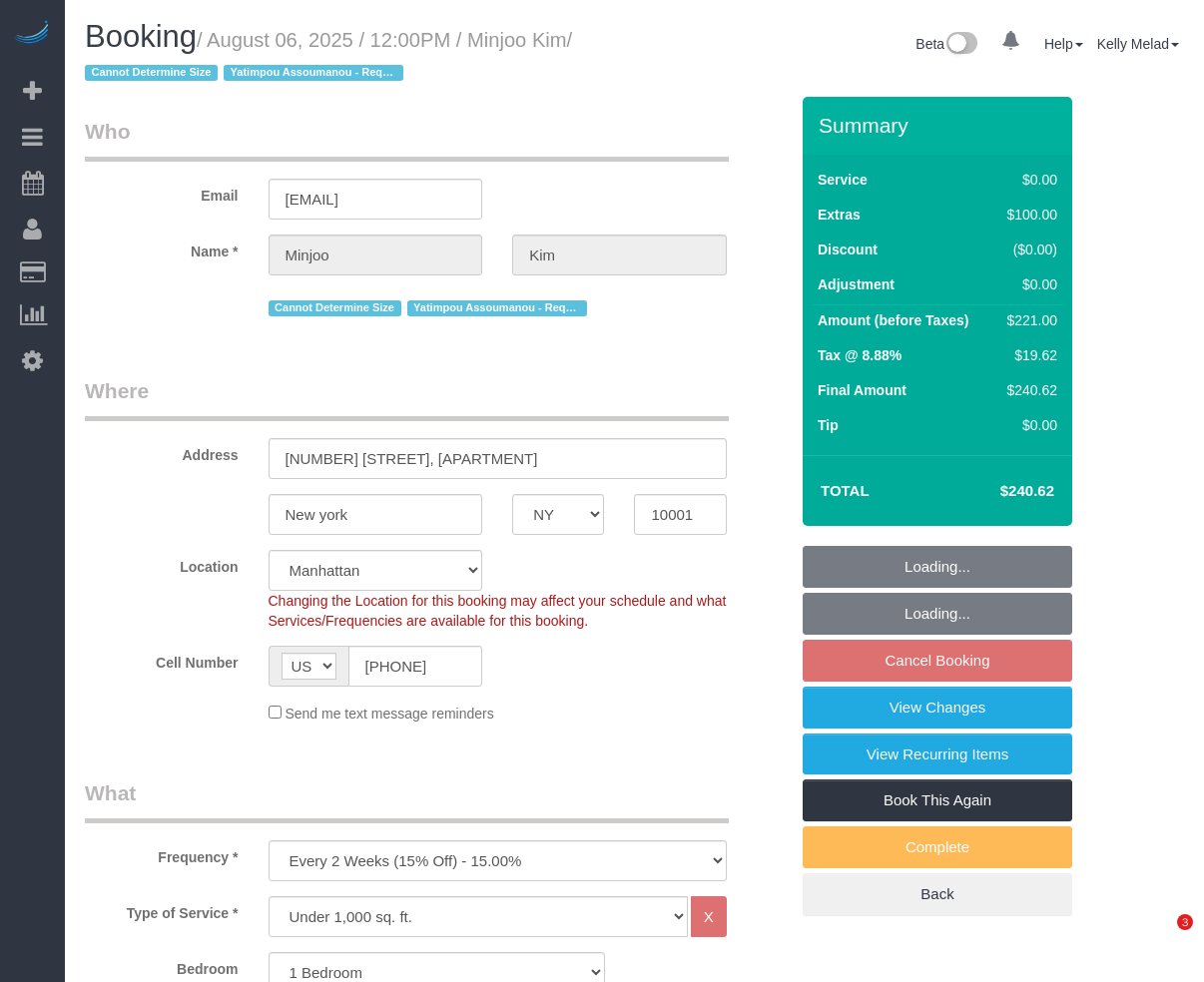 select on "NY" 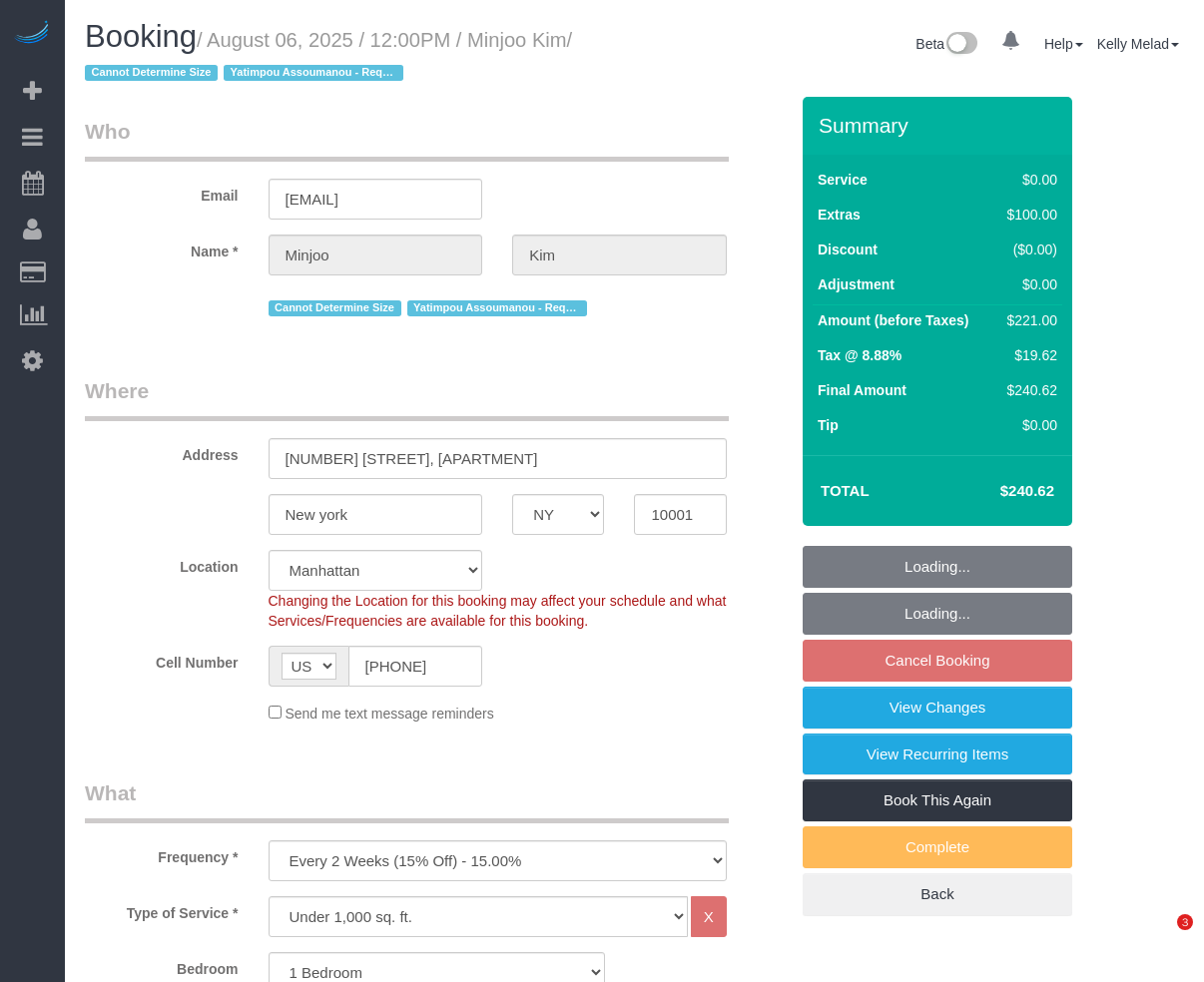 select on "spot5" 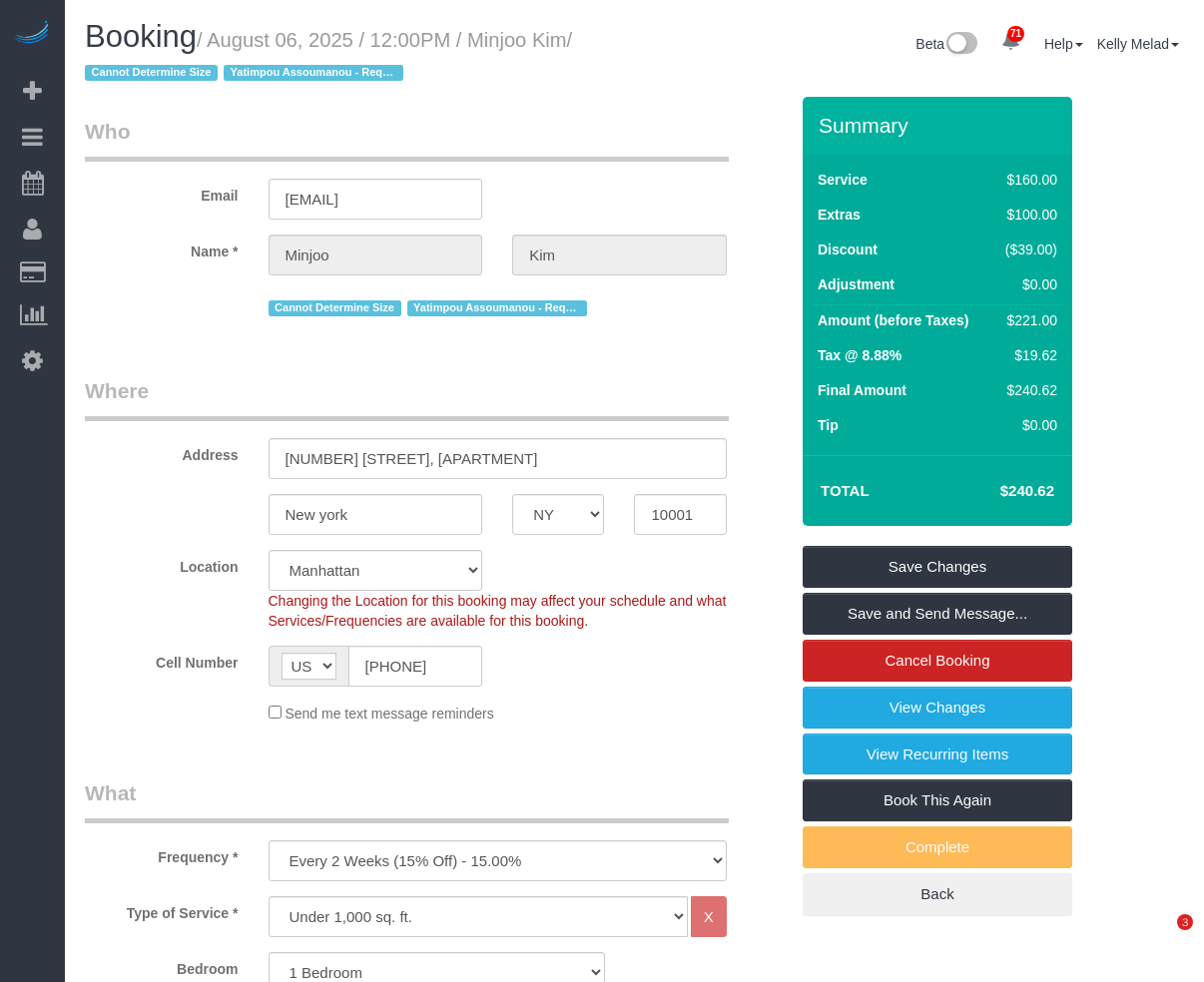 scroll, scrollTop: 0, scrollLeft: 0, axis: both 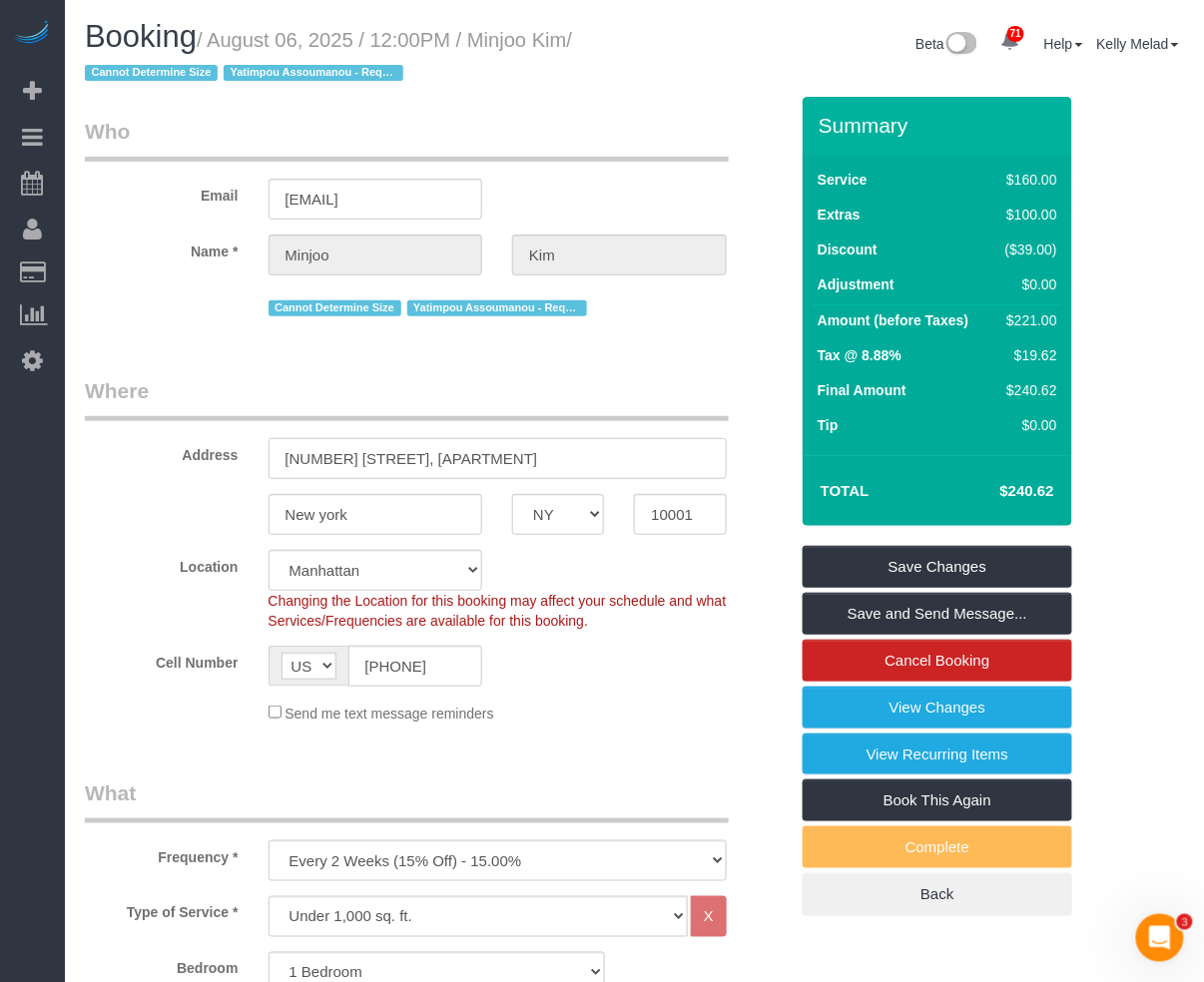 click on "[NUMBER] [STREET], [APARTMENT]" at bounding box center [497, 458] 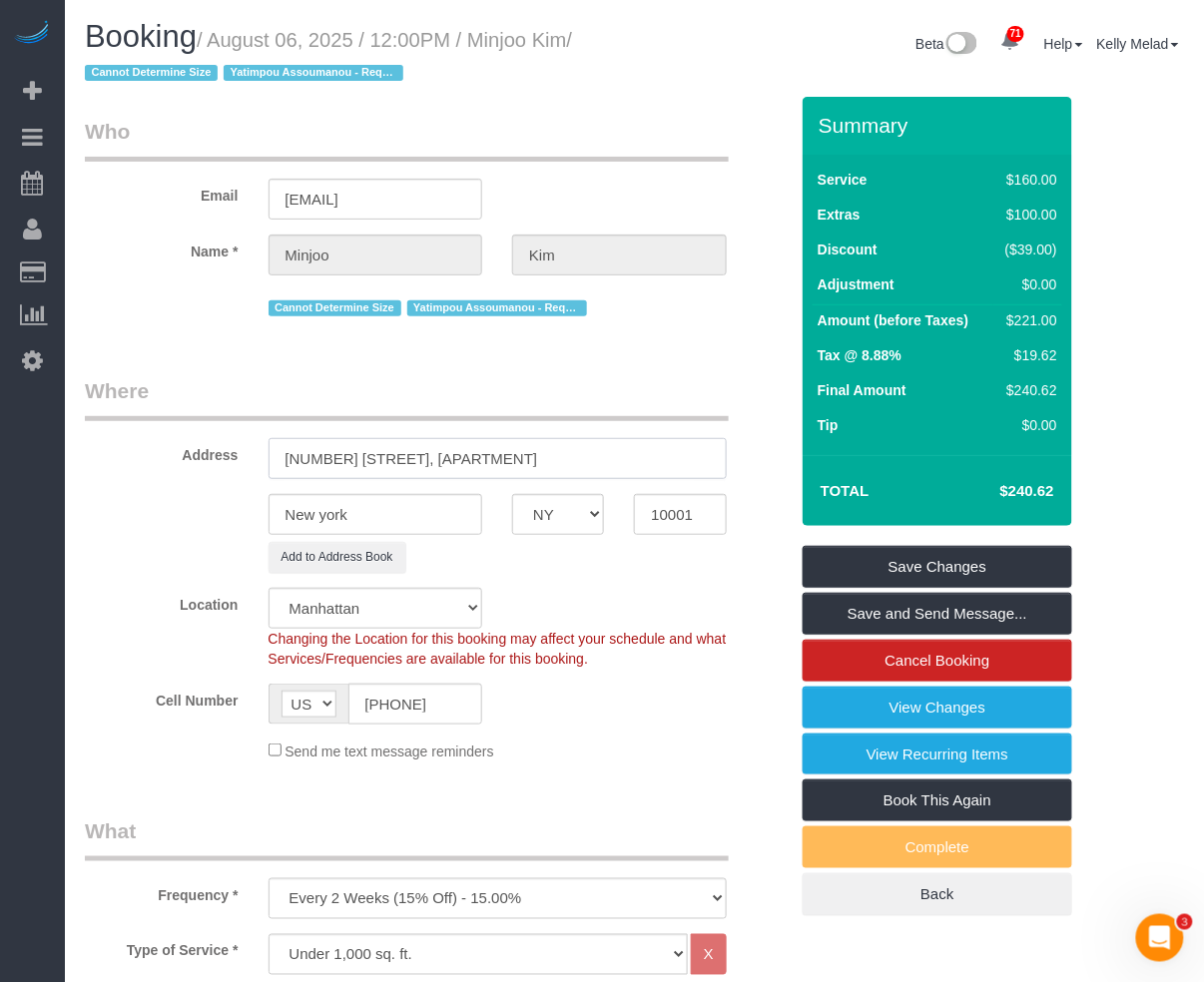 click on "[NUMBER] [STREET], [APARTMENT]" at bounding box center [497, 458] 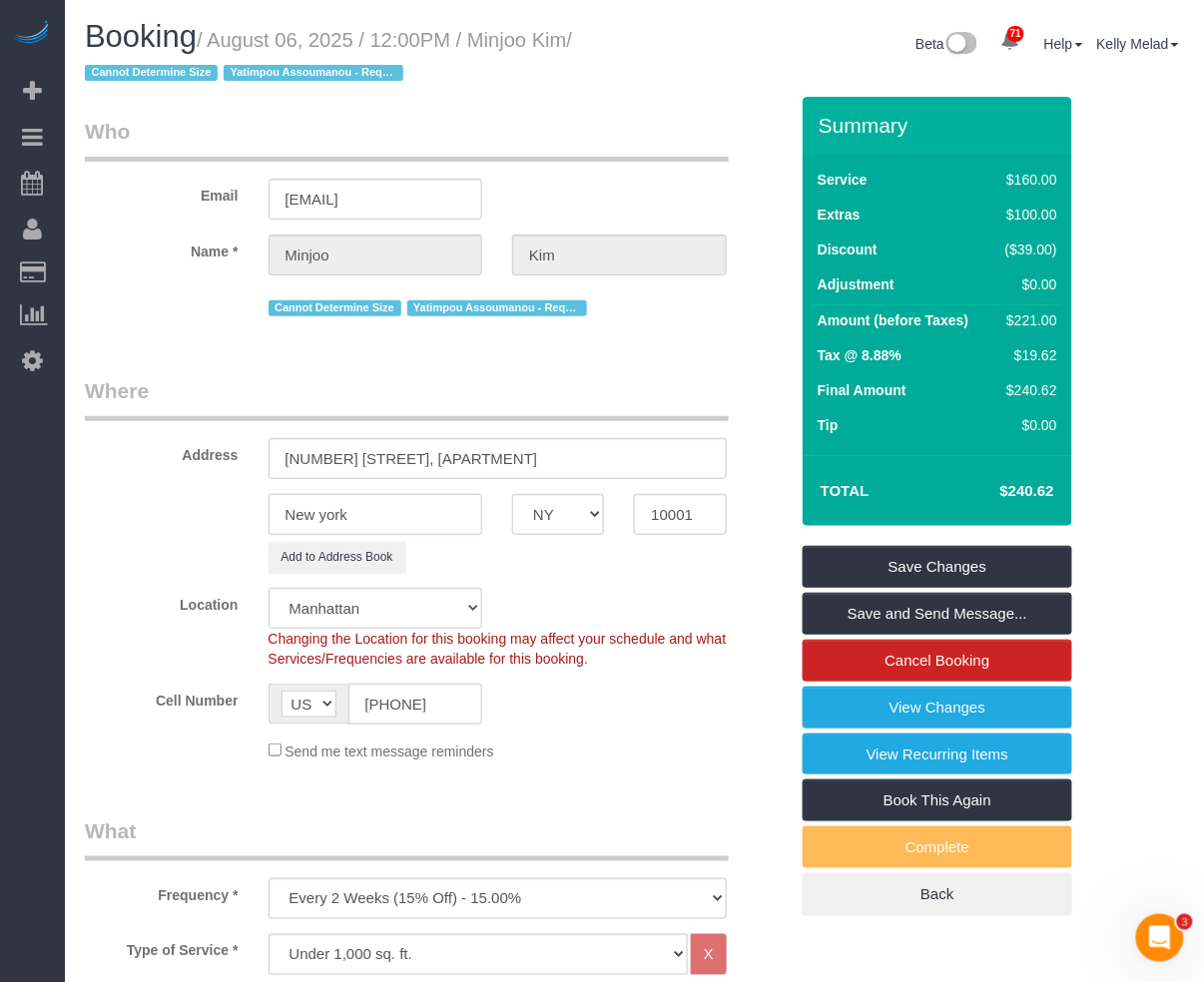 click on "New york" at bounding box center [375, 514] 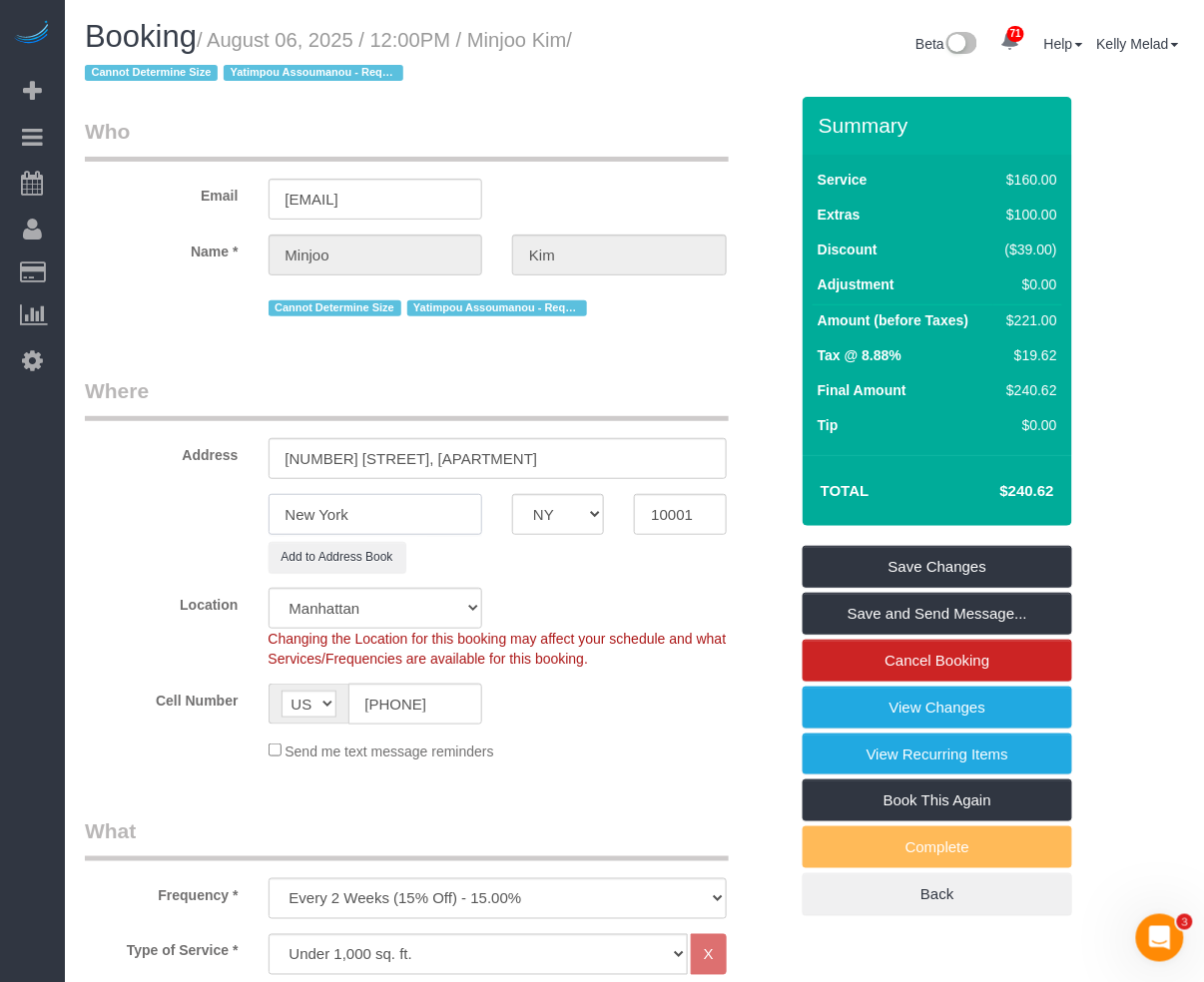 type on "New York" 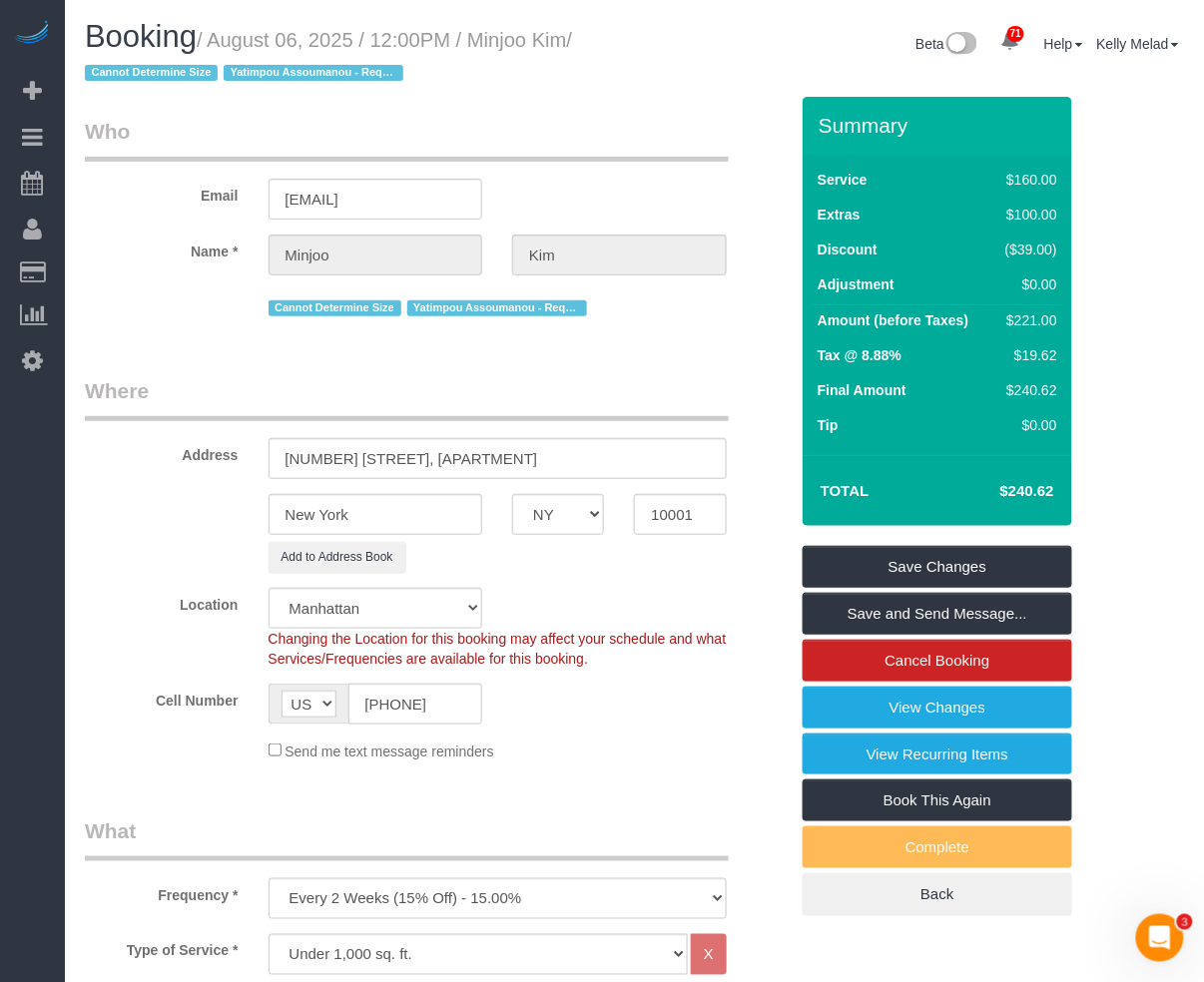 click on "Add to Address Book" at bounding box center [497, 557] 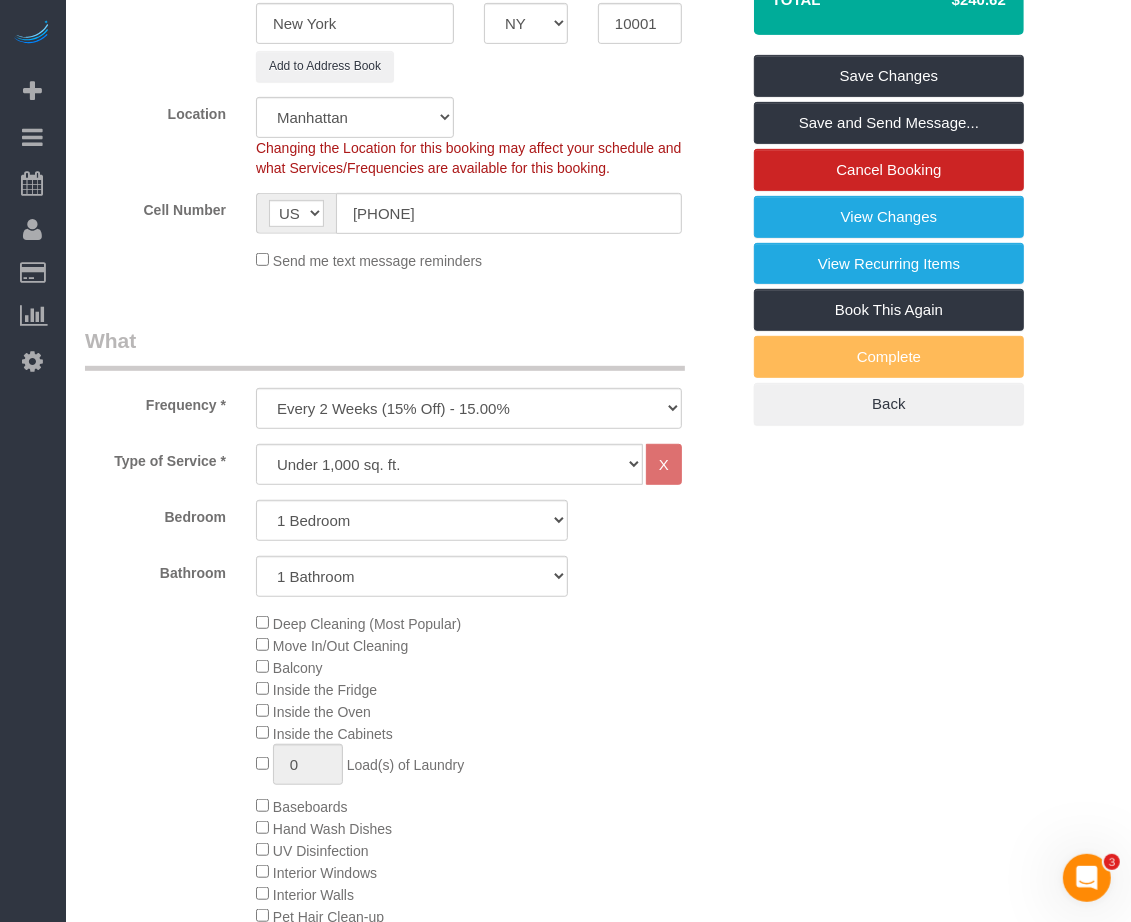 scroll, scrollTop: 500, scrollLeft: 0, axis: vertical 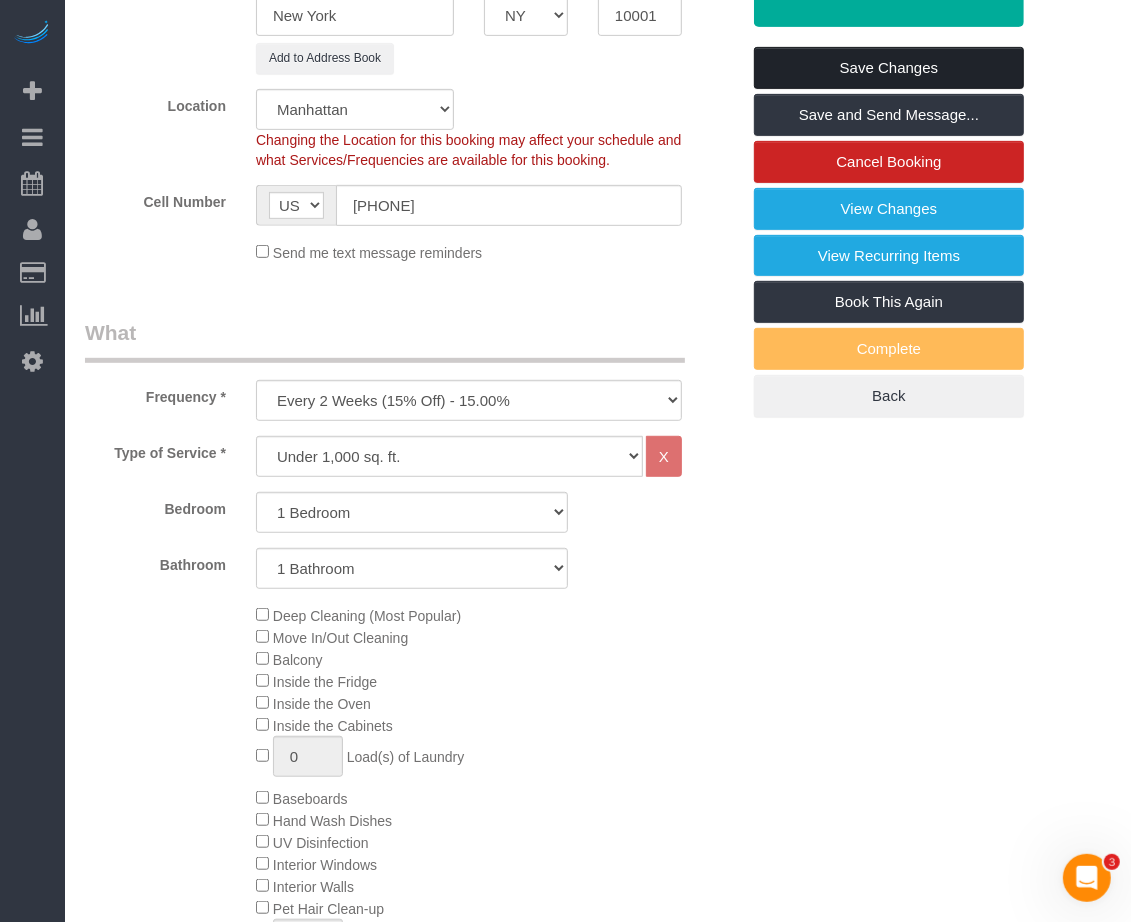 click on "Save Changes" at bounding box center (889, 68) 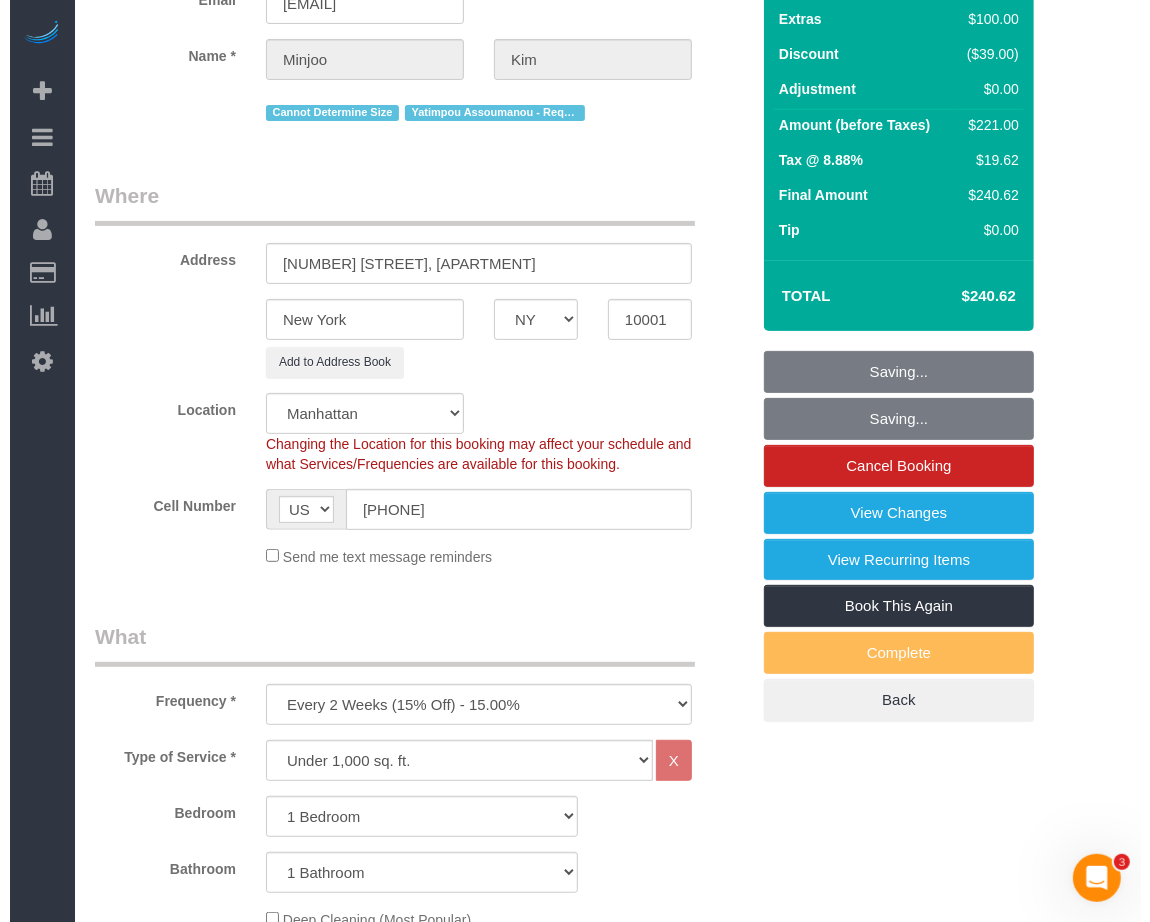 scroll, scrollTop: 0, scrollLeft: 0, axis: both 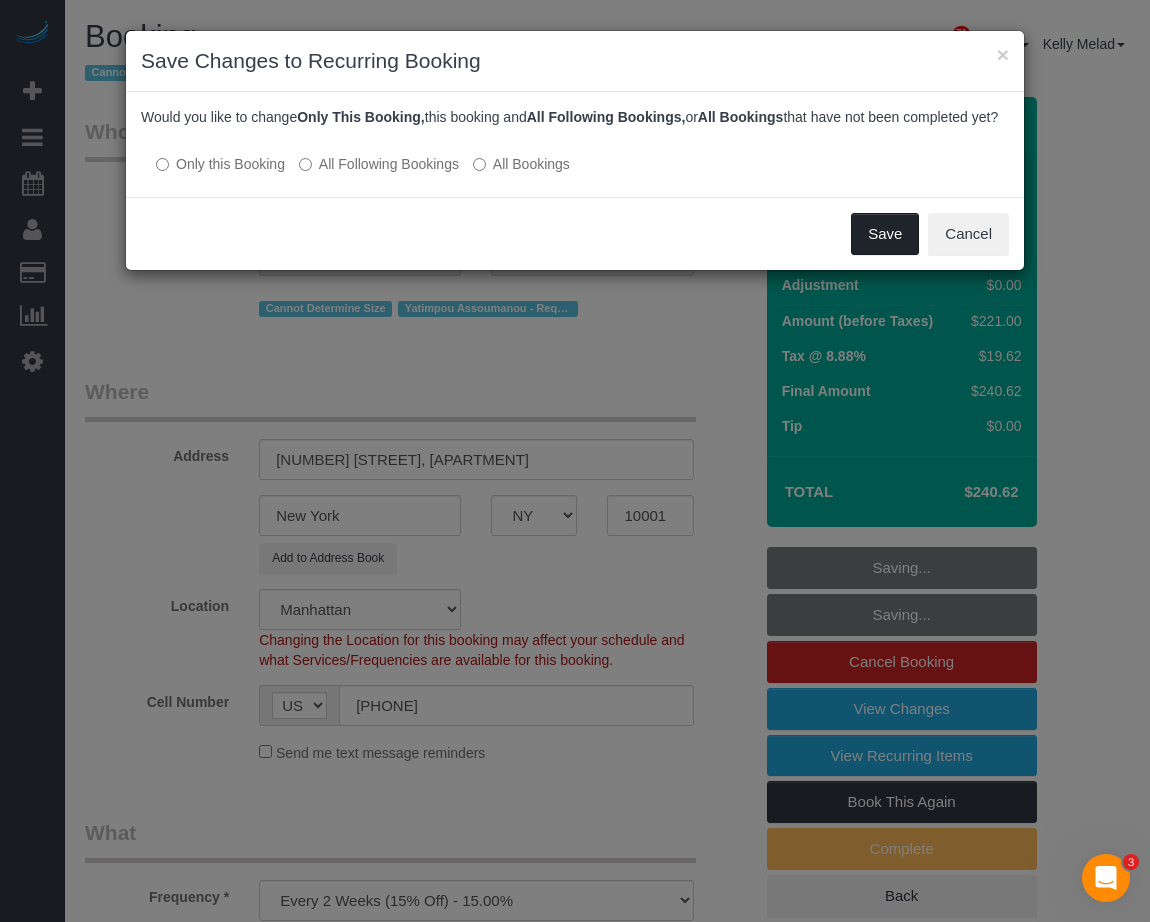 click on "Save" at bounding box center [885, 234] 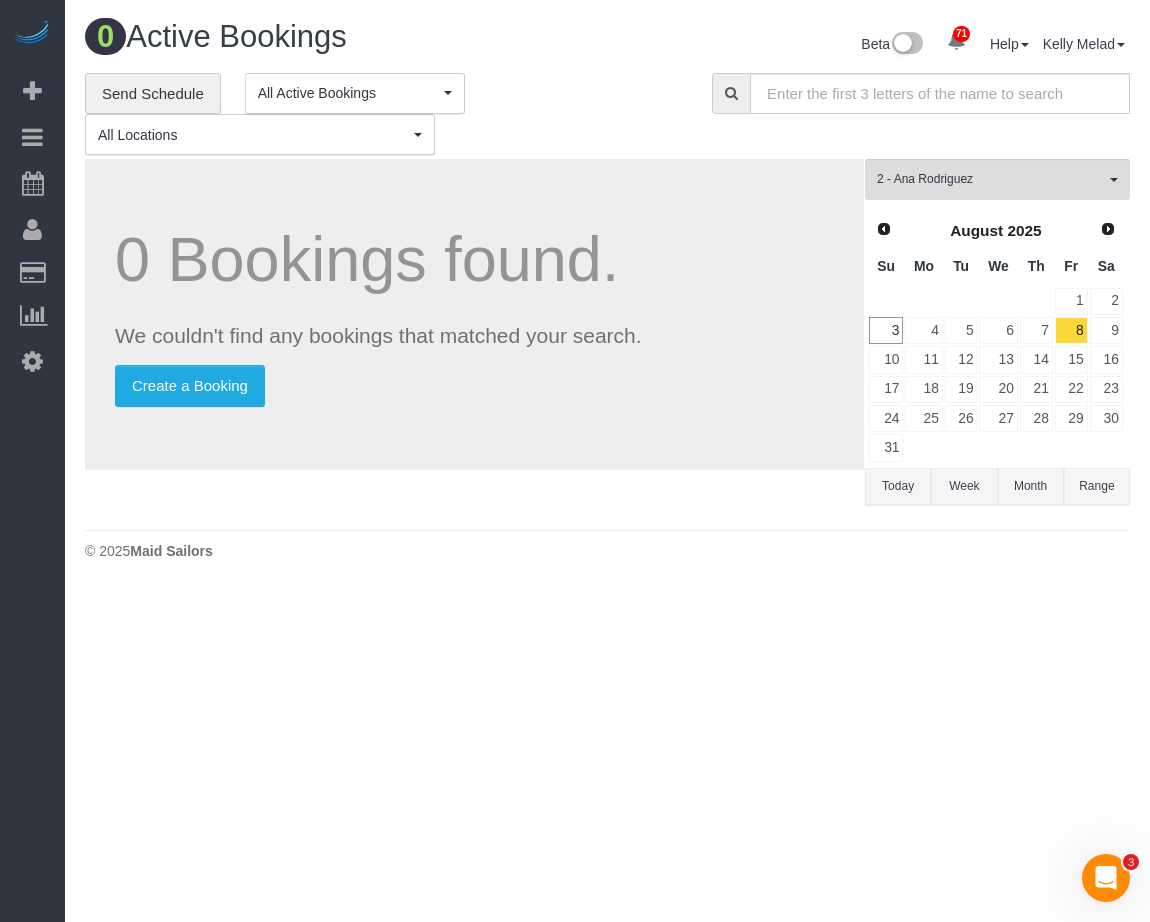 click on "71
Beta
Your Notifications
You have 0 alerts
×
You have 5  to charge for 08/01/2025
×
You have 1  to charge for 07/31/2025
×
You have 4  to charge for 07/30/2025
×" at bounding box center [575, 461] 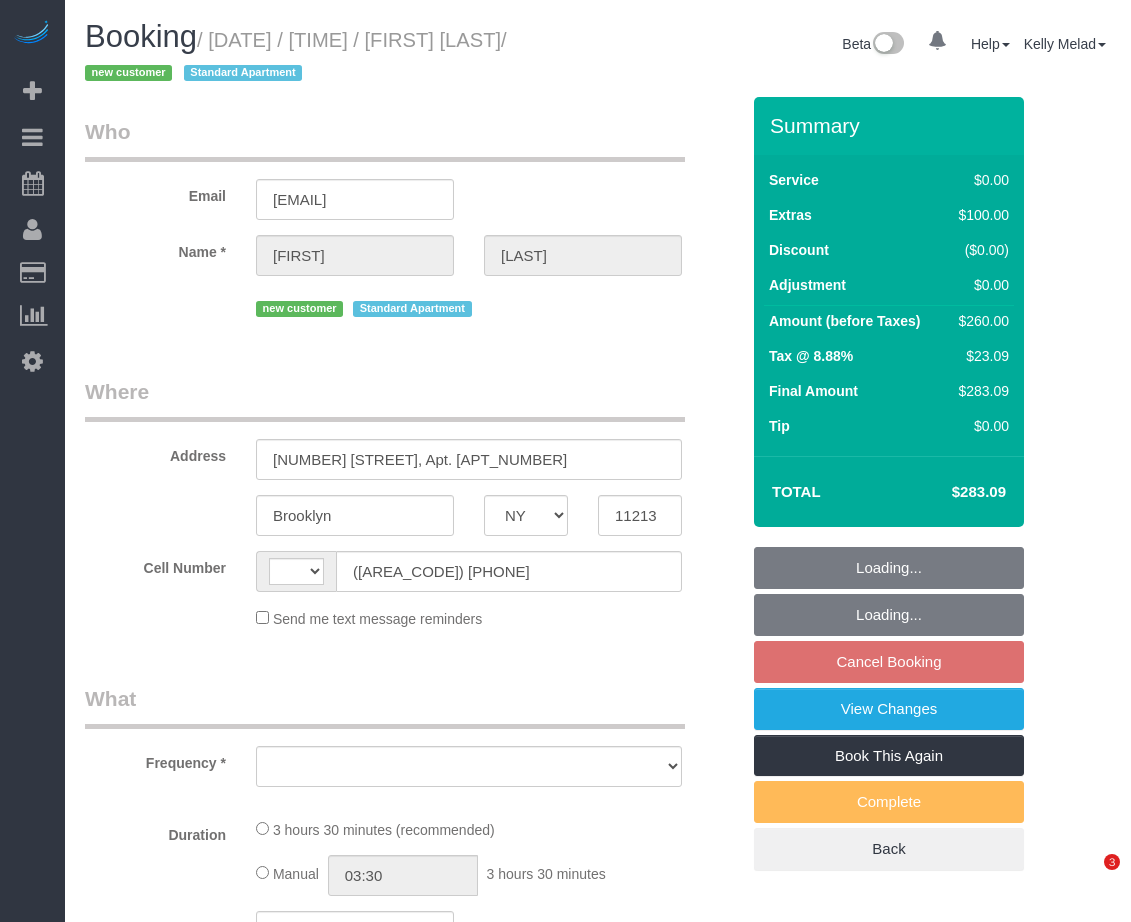 select on "NY" 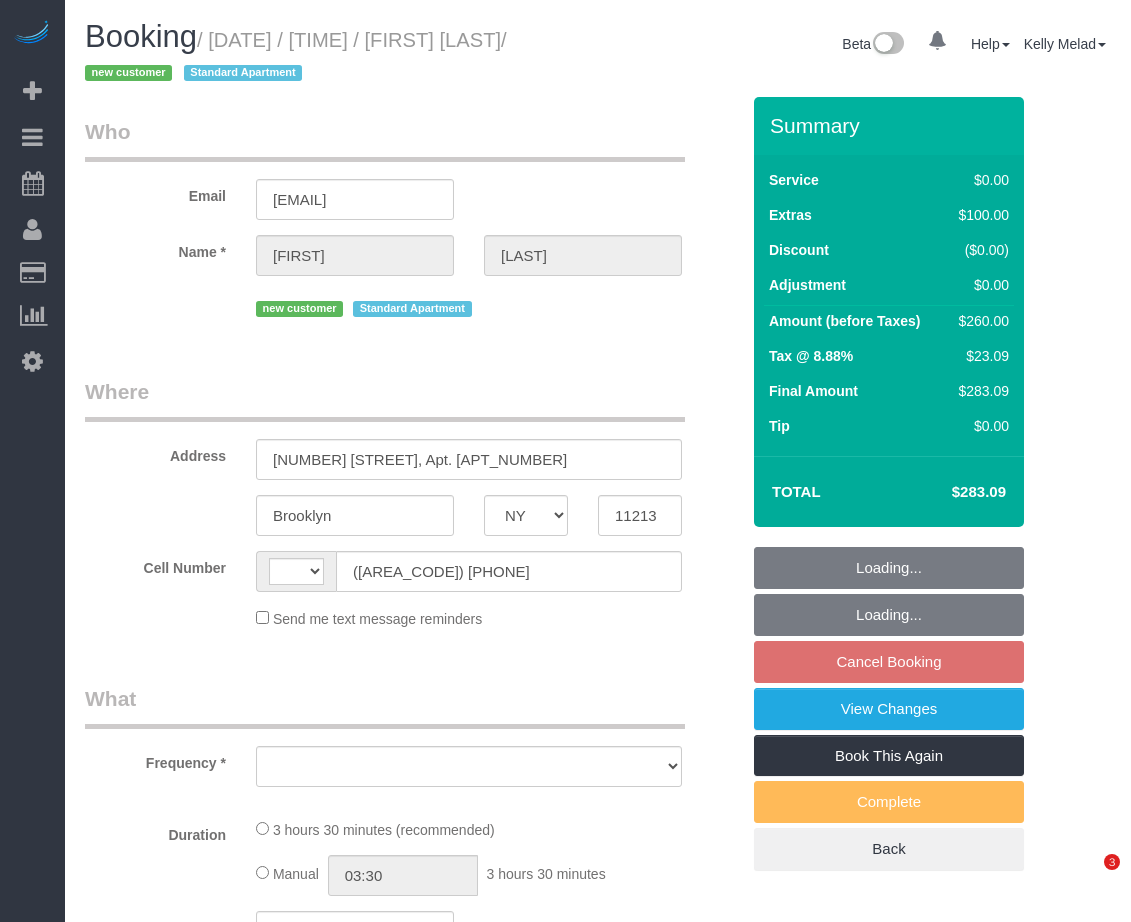 scroll, scrollTop: 0, scrollLeft: 0, axis: both 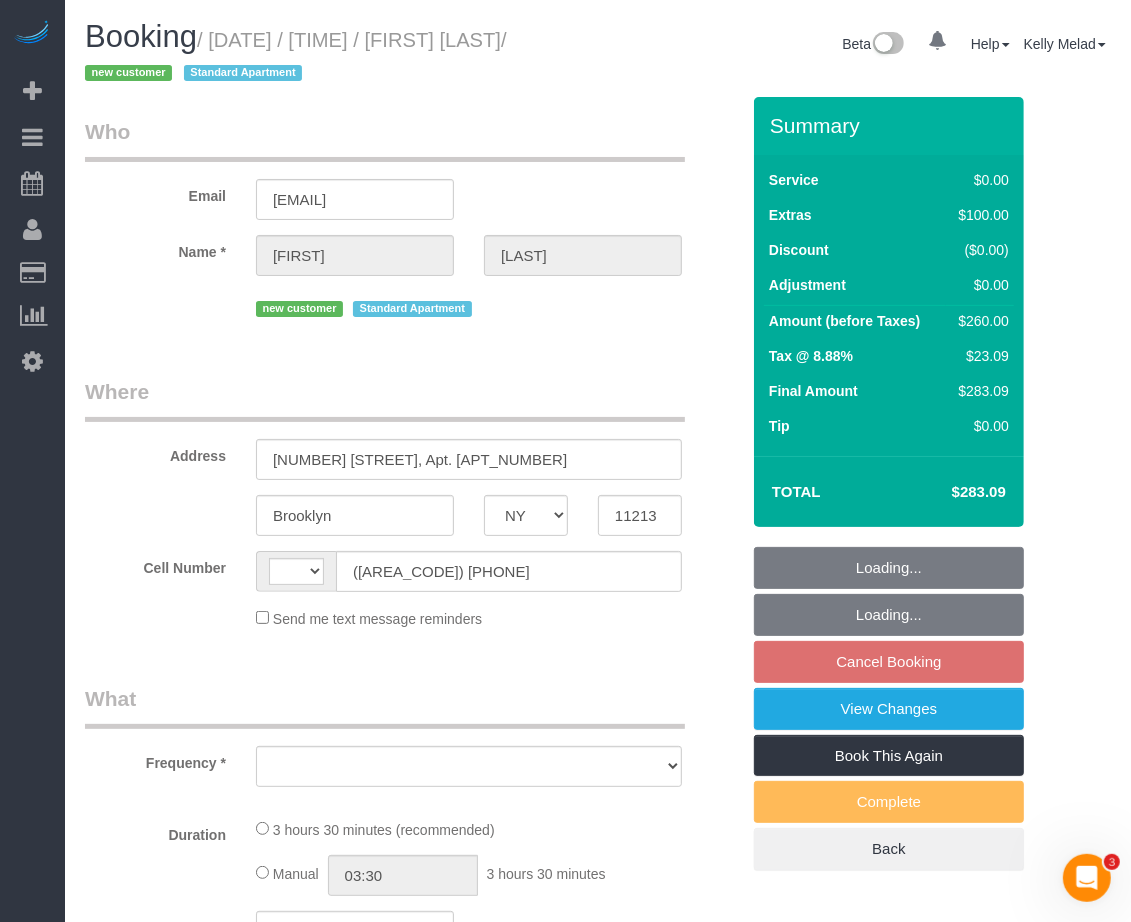 select on "string:US" 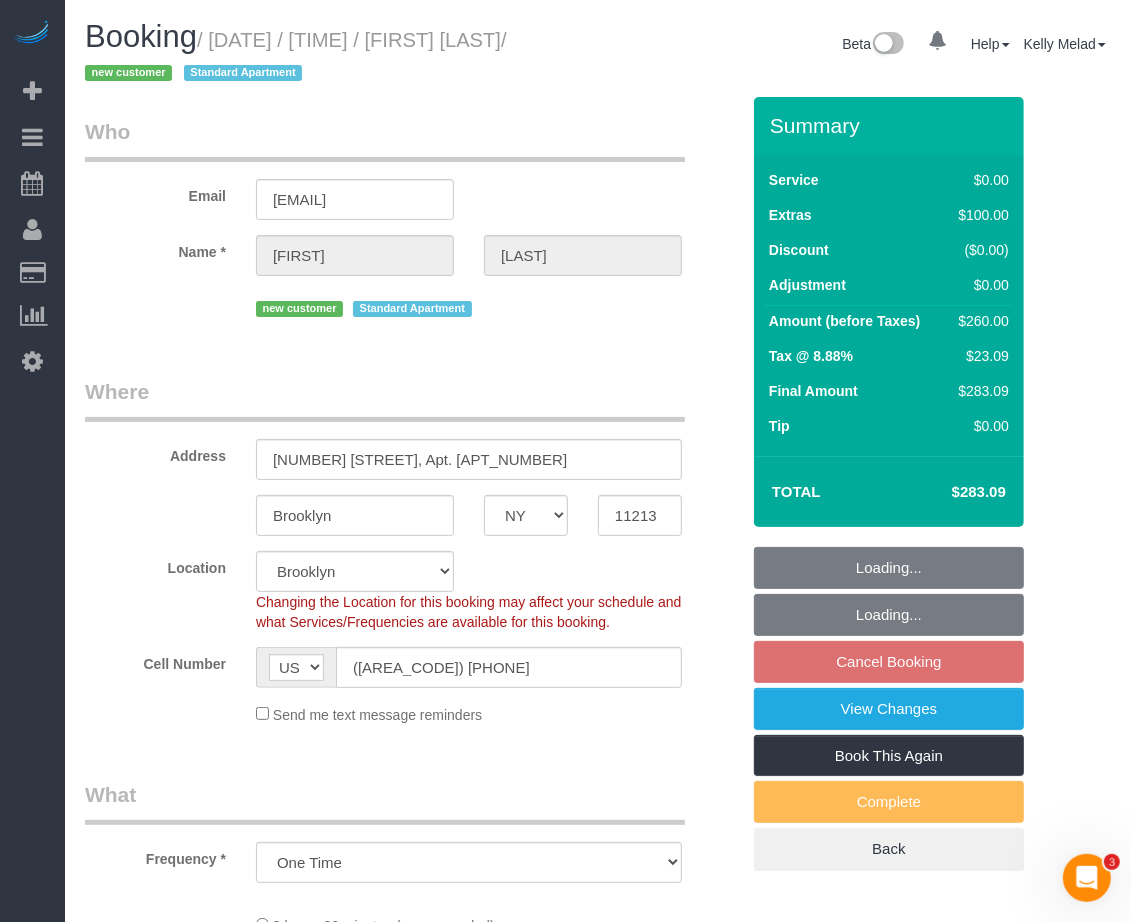 select on "string:stripe-pm_1RrqN44VGloSiKo7jffc14zM" 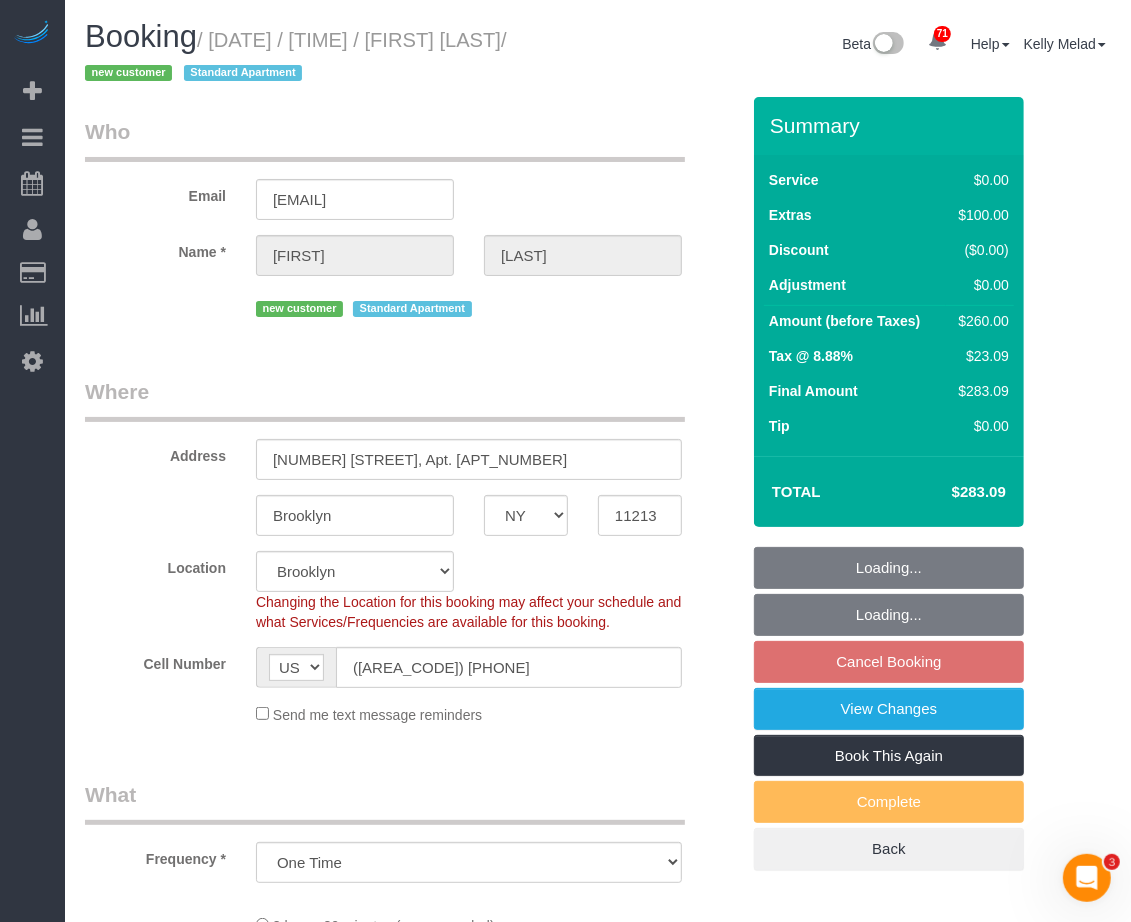 select on "object:825" 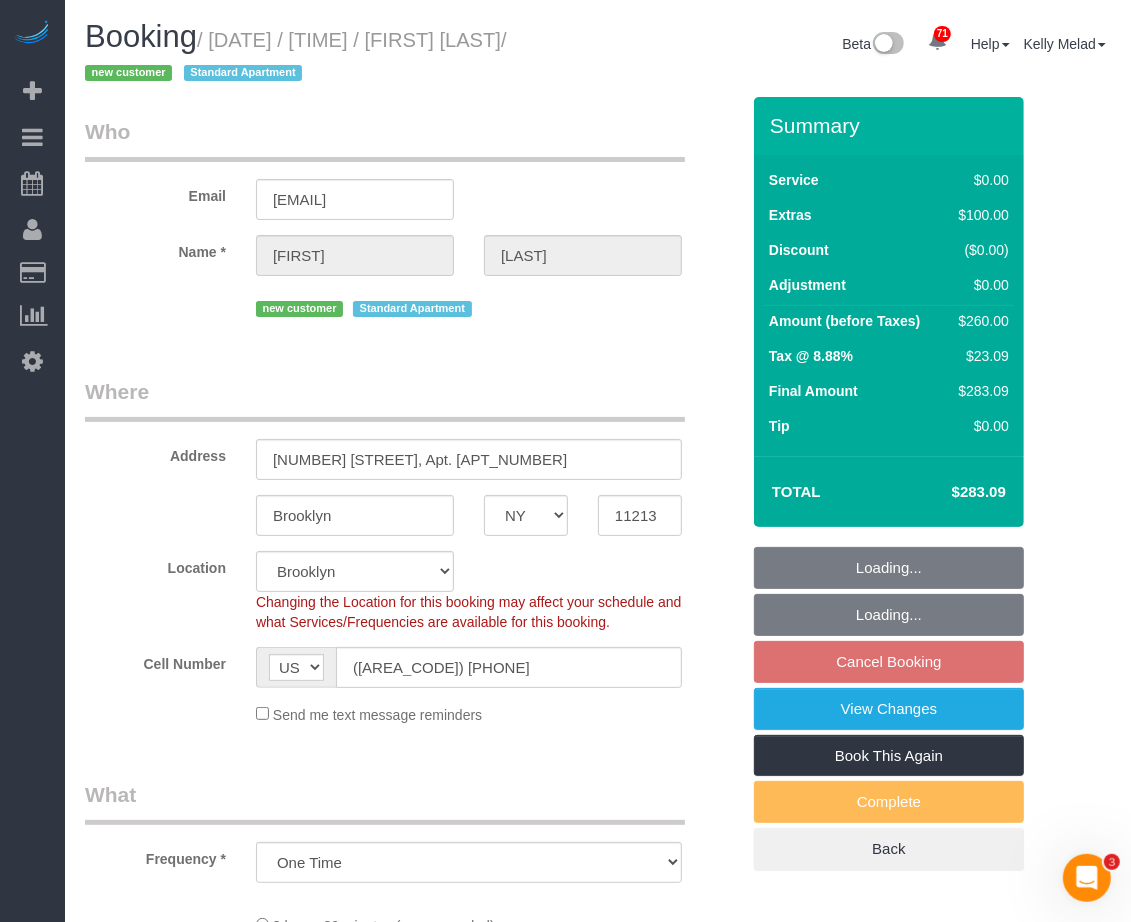 select on "spot4" 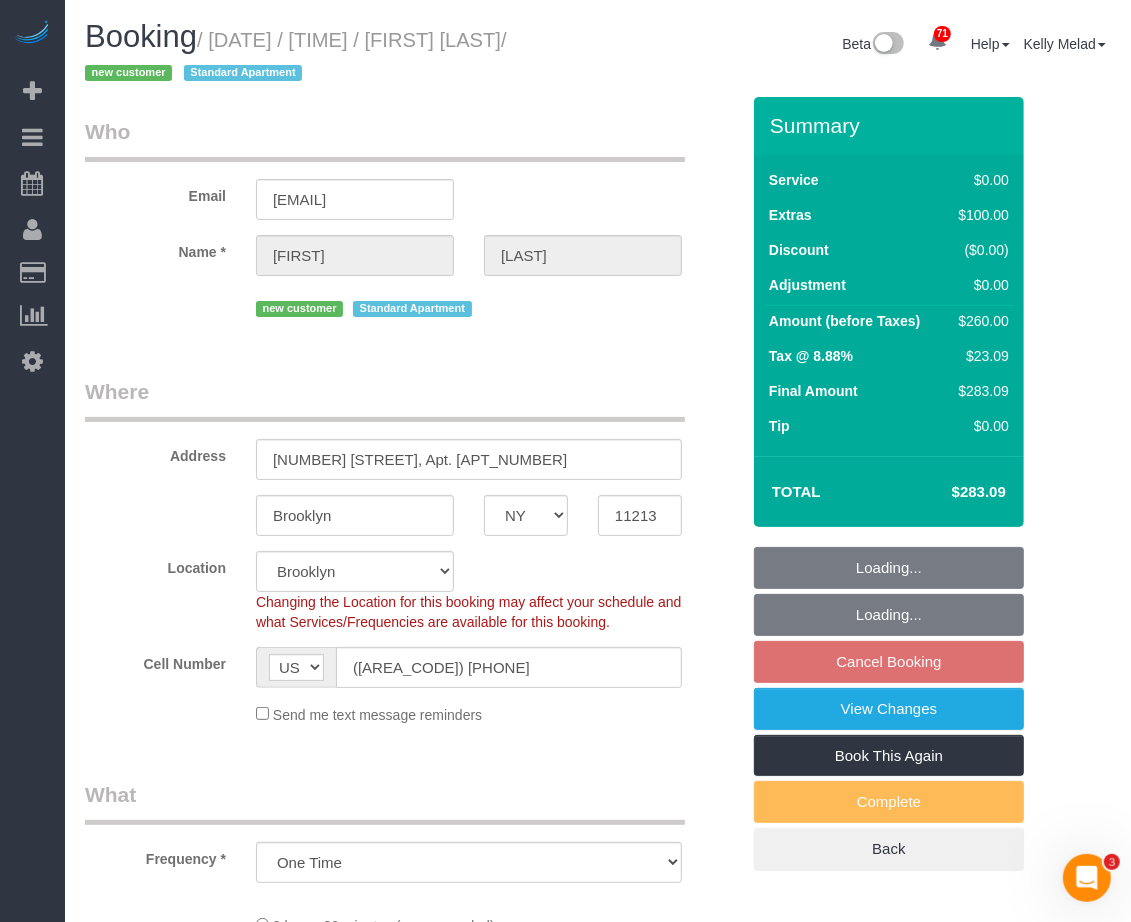 select on "1" 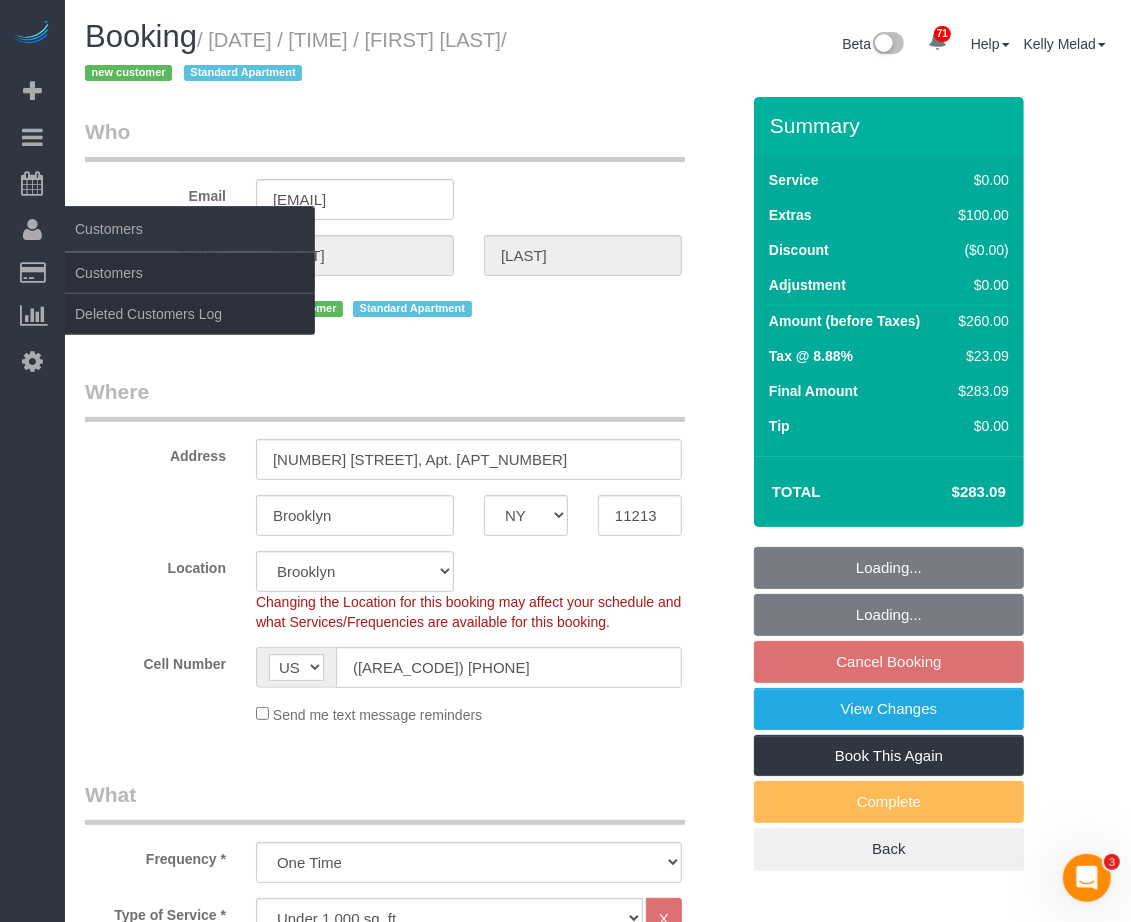 select on "1" 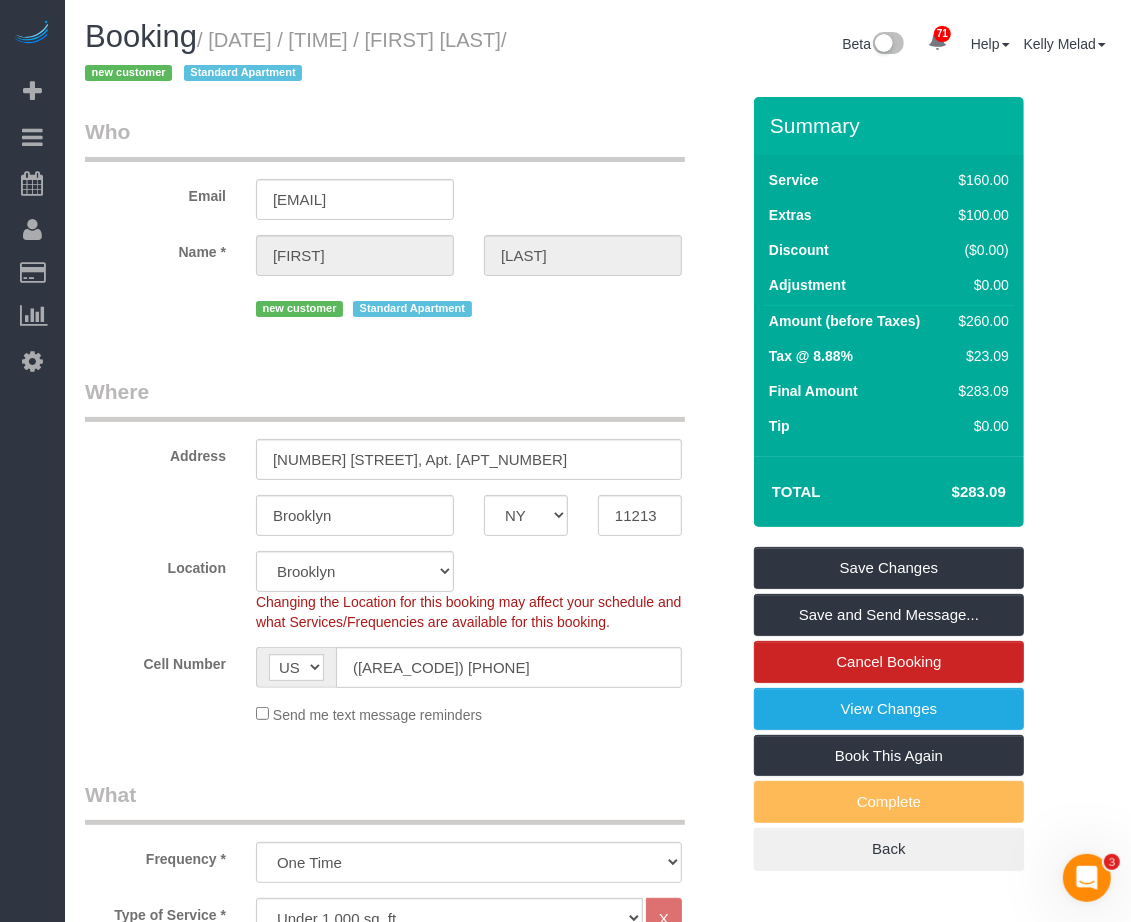 click on "[CITY], [STATE] [POSTAL_CODE]" at bounding box center (598, 1791) 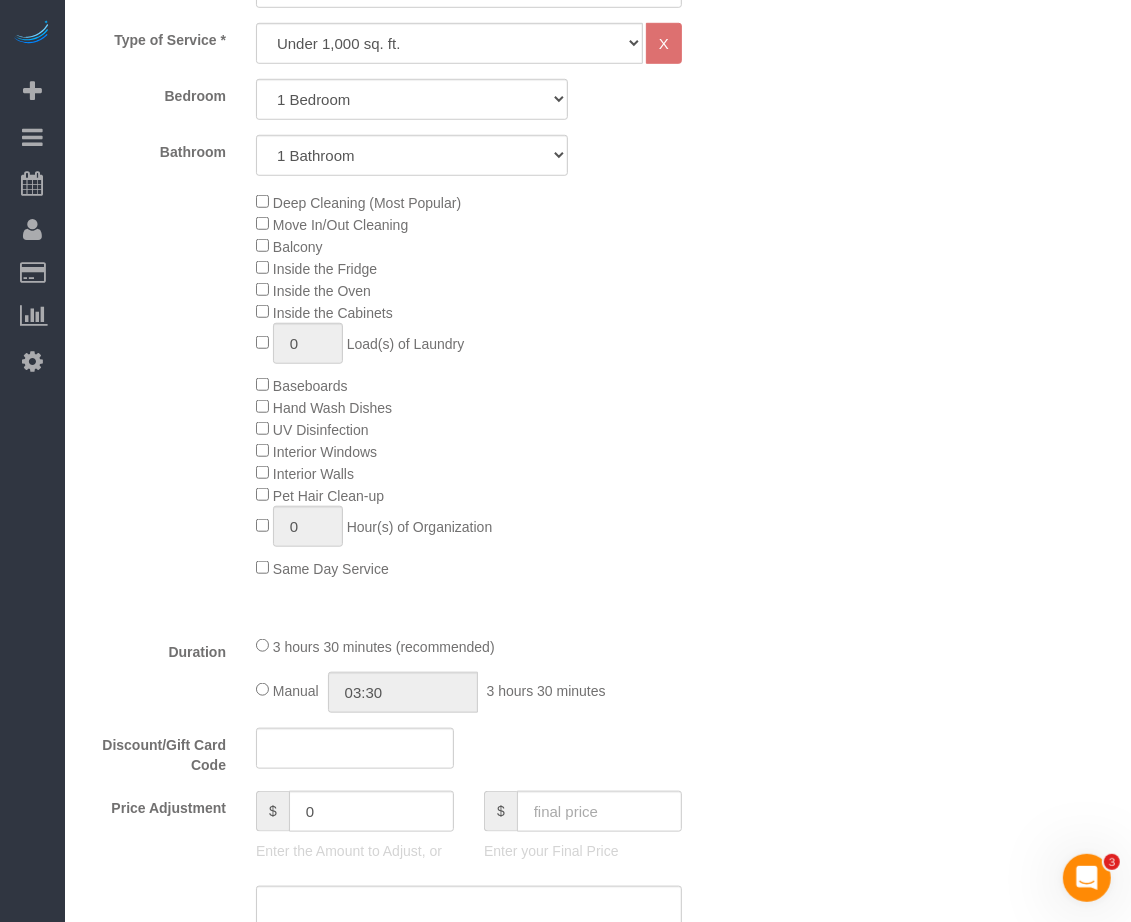 scroll, scrollTop: 1125, scrollLeft: 0, axis: vertical 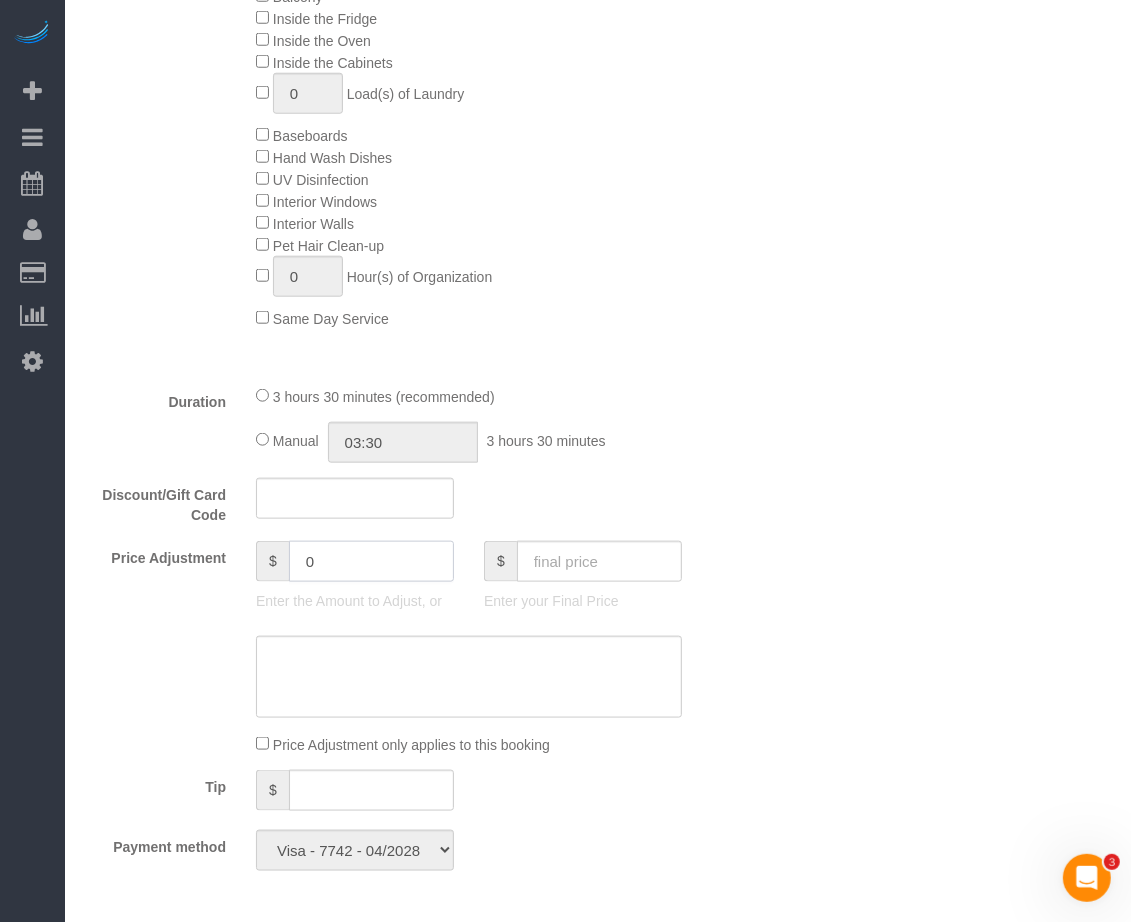 drag, startPoint x: 336, startPoint y: 568, endPoint x: 256, endPoint y: 563, distance: 80.1561 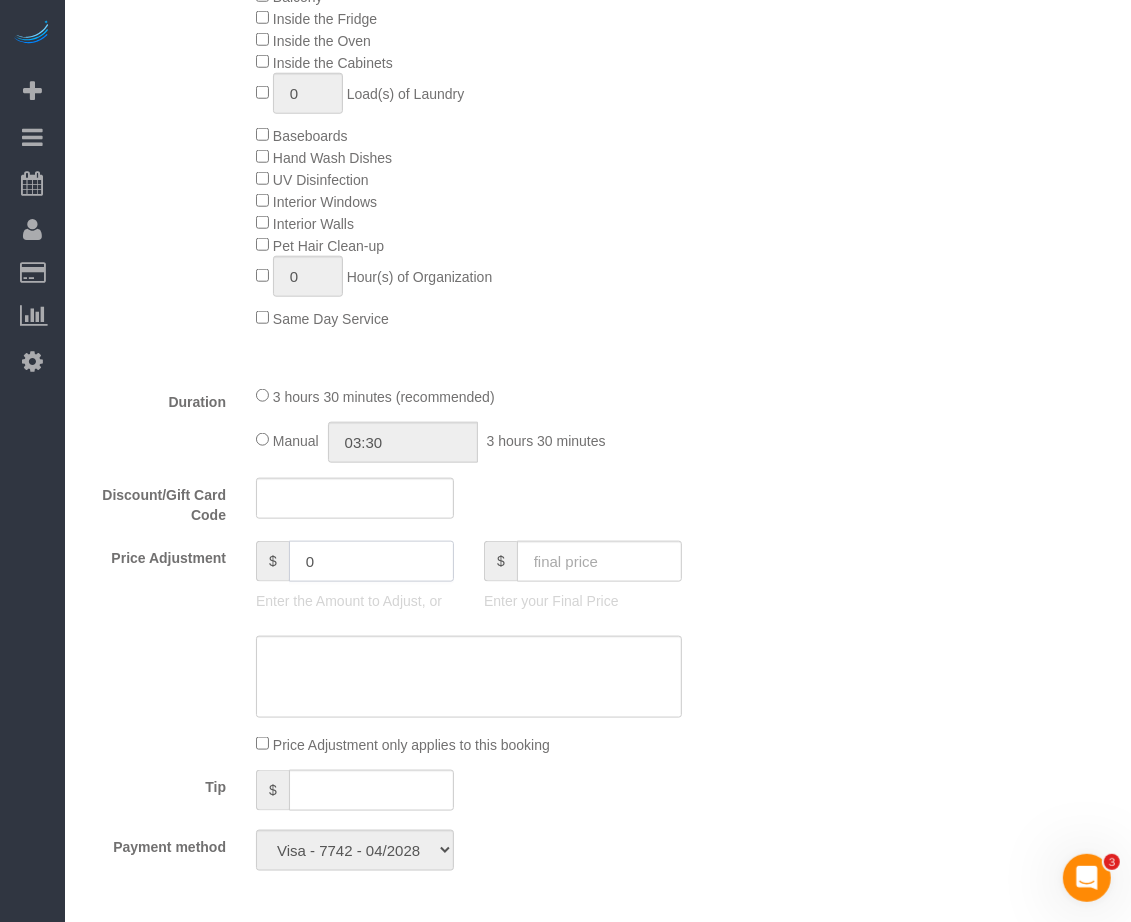 click on "$
0" 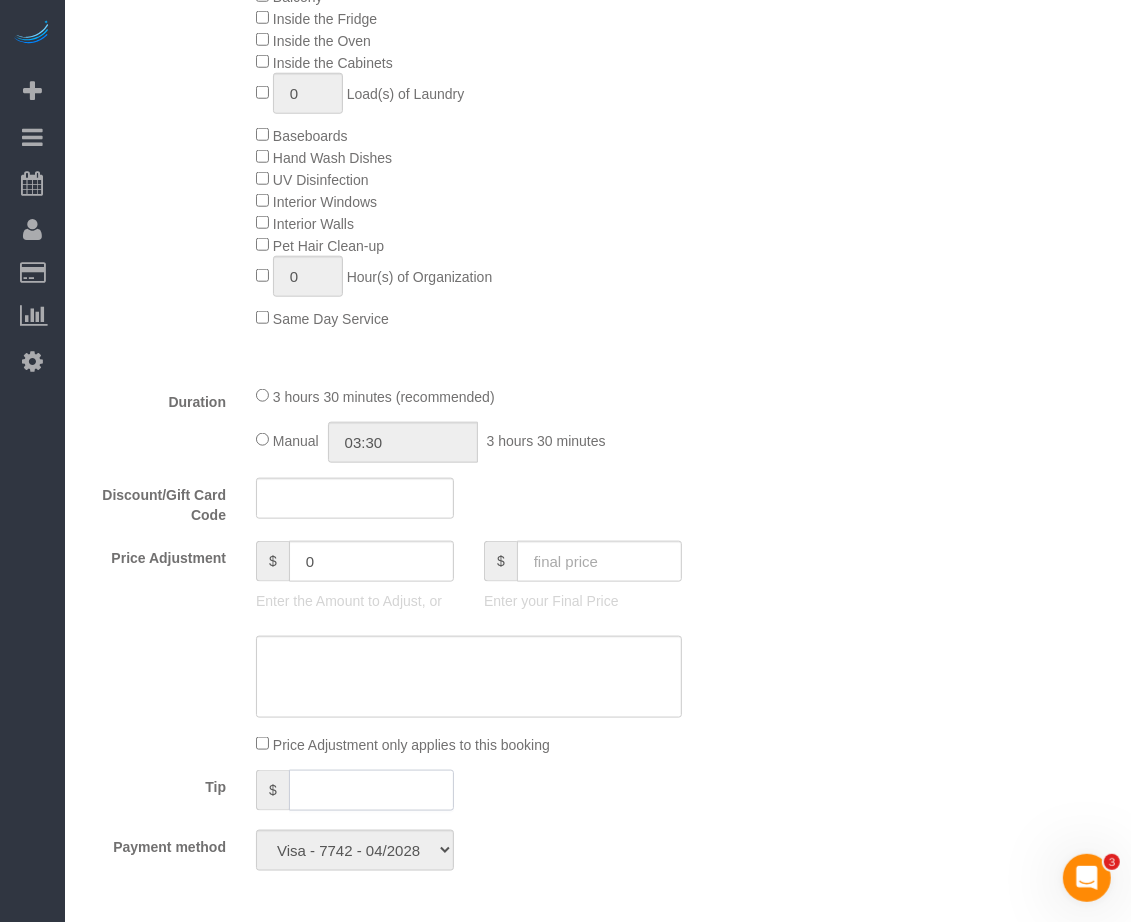 click 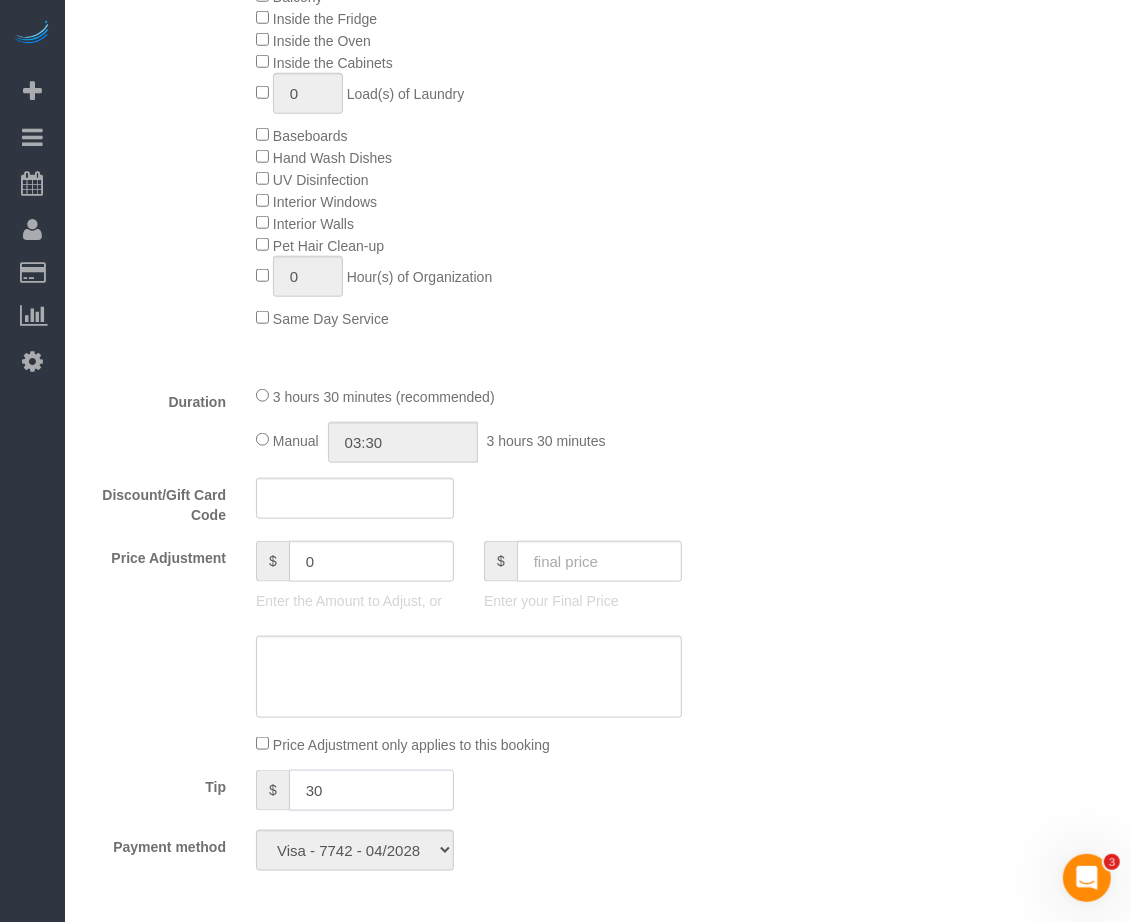 type on "30" 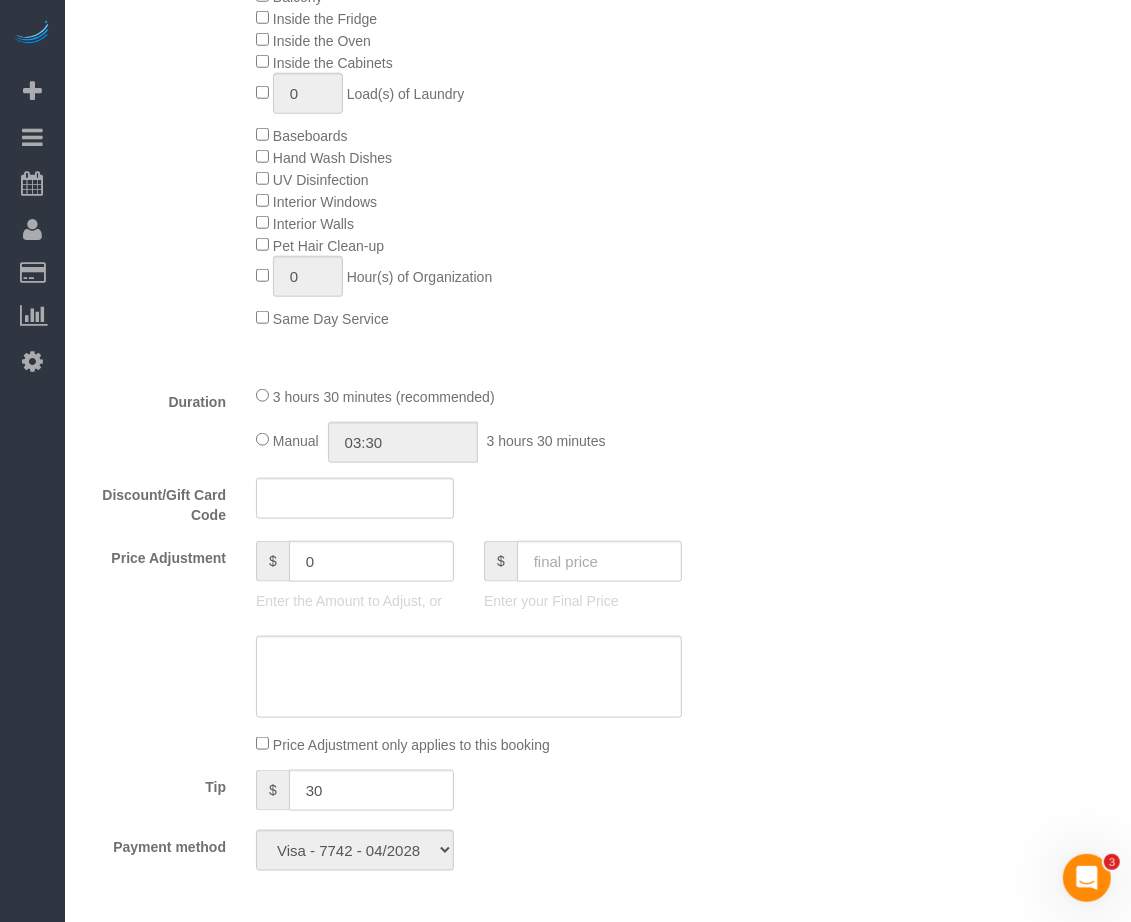 click on "Who
Email
yahnnicatate@gmail.com
Name *
Yahnnica
Tate
new customer
Standard Apartment
Where
Address
601 Crown Street, Apt. B4
Brooklyn
AK
AL
AR
AZ
CA
CO
CT
DC
DE
FL
GA
HI
IA
ID
IL
IN
KS
KY
LA
MA
MD
ME
MI
MN
MO
MS
MT" at bounding box center [598, 666] 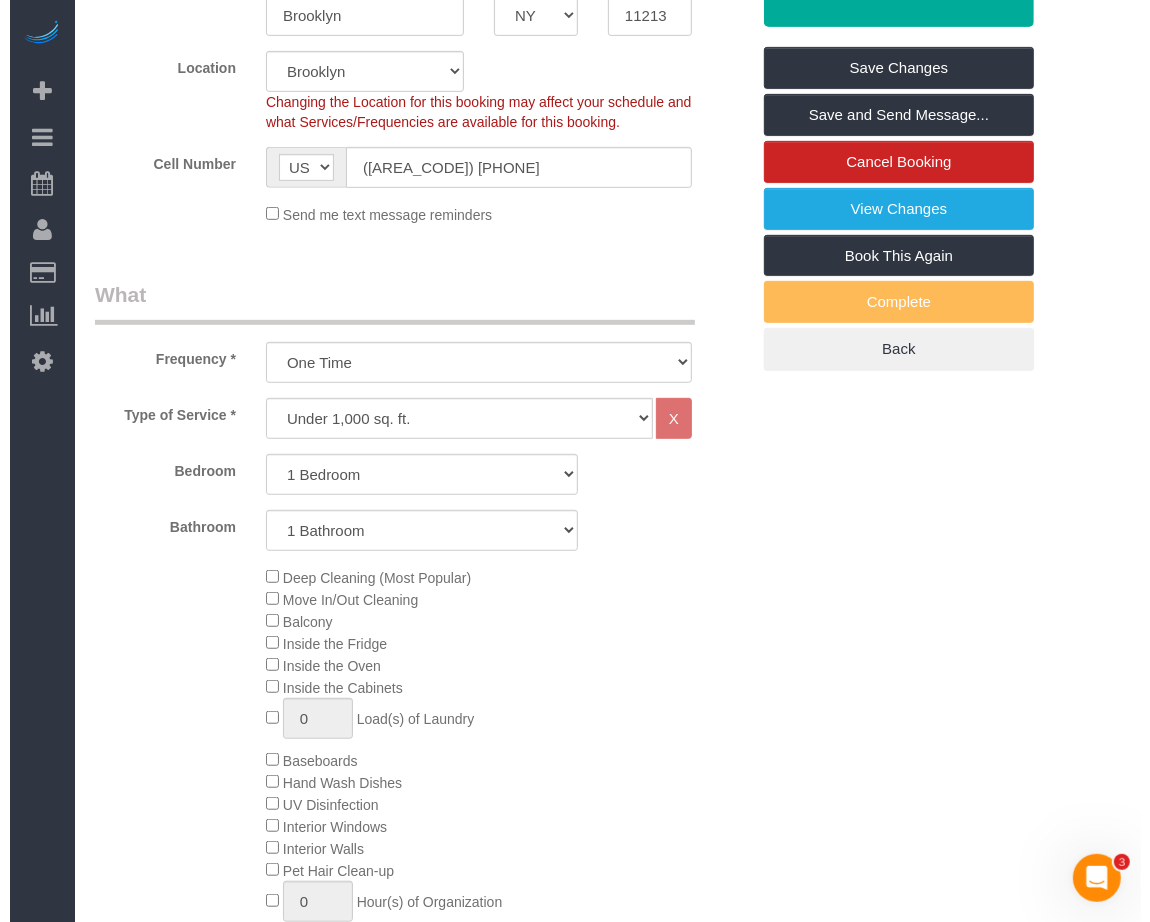 scroll, scrollTop: 0, scrollLeft: 0, axis: both 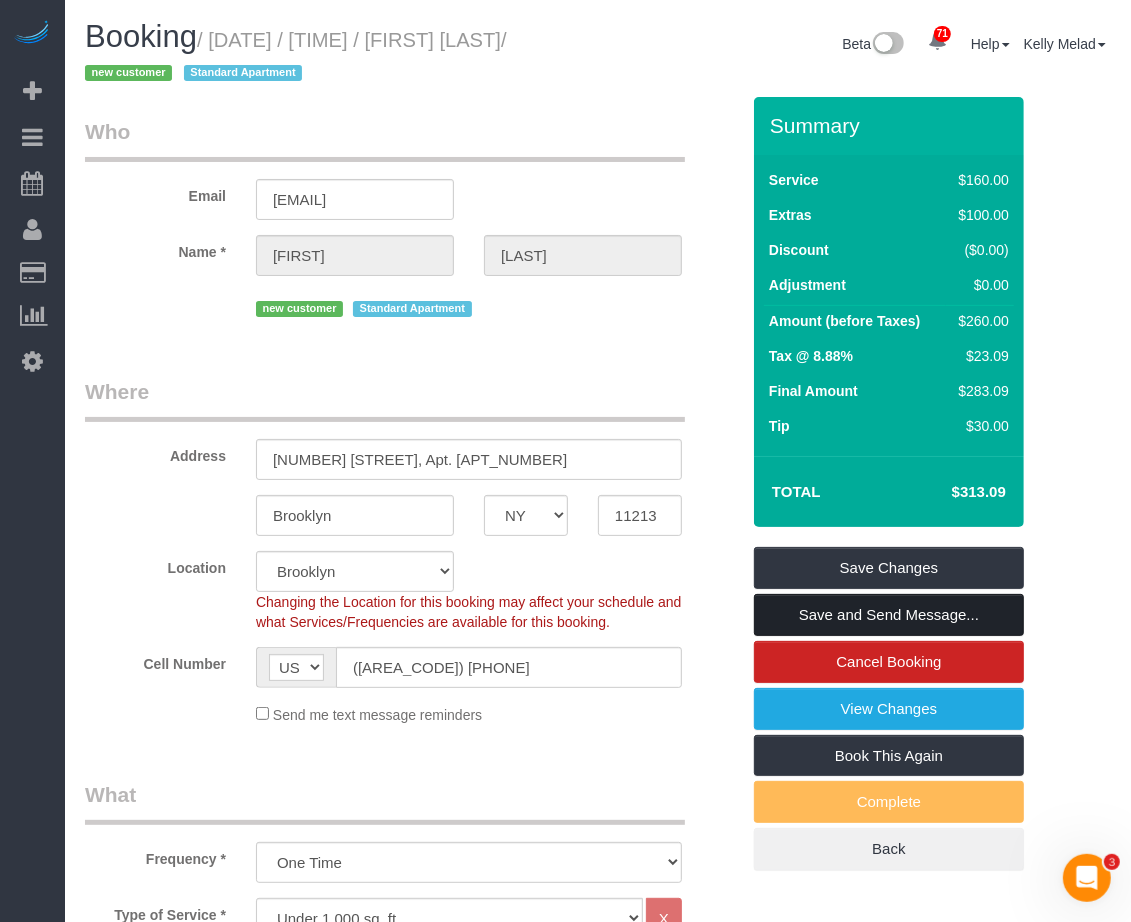 click on "Save and Send Message..." at bounding box center (889, 615) 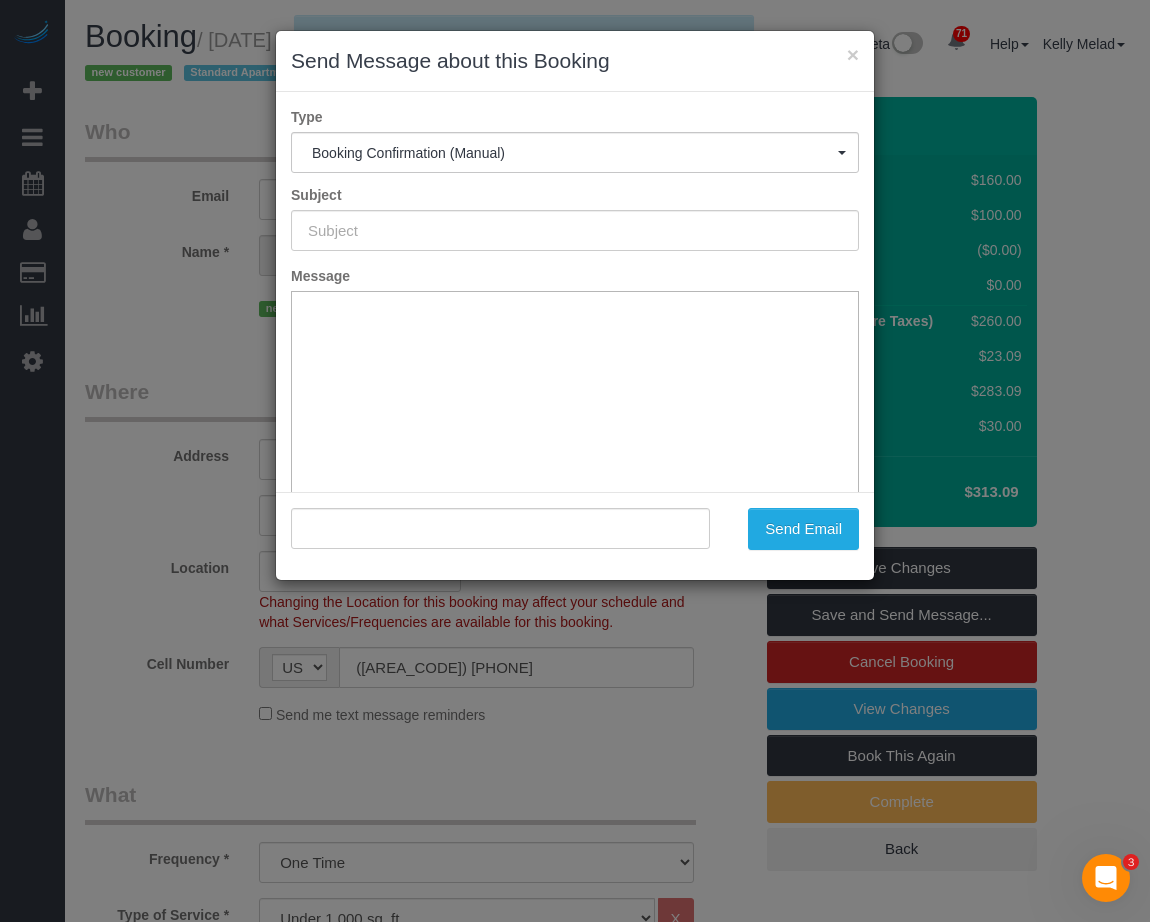 type on "Cleaning Confirmed for 08/04/2025 at 2:00pm" 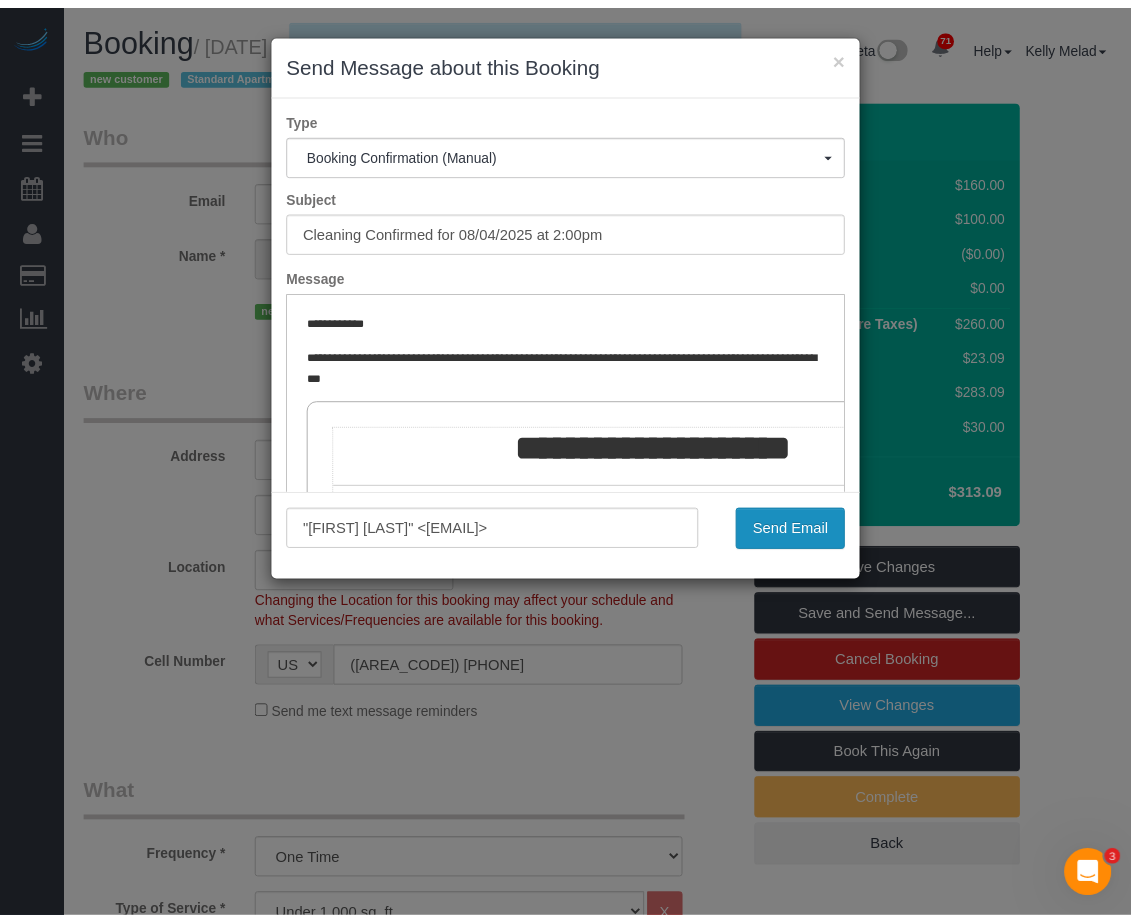 scroll, scrollTop: 0, scrollLeft: 0, axis: both 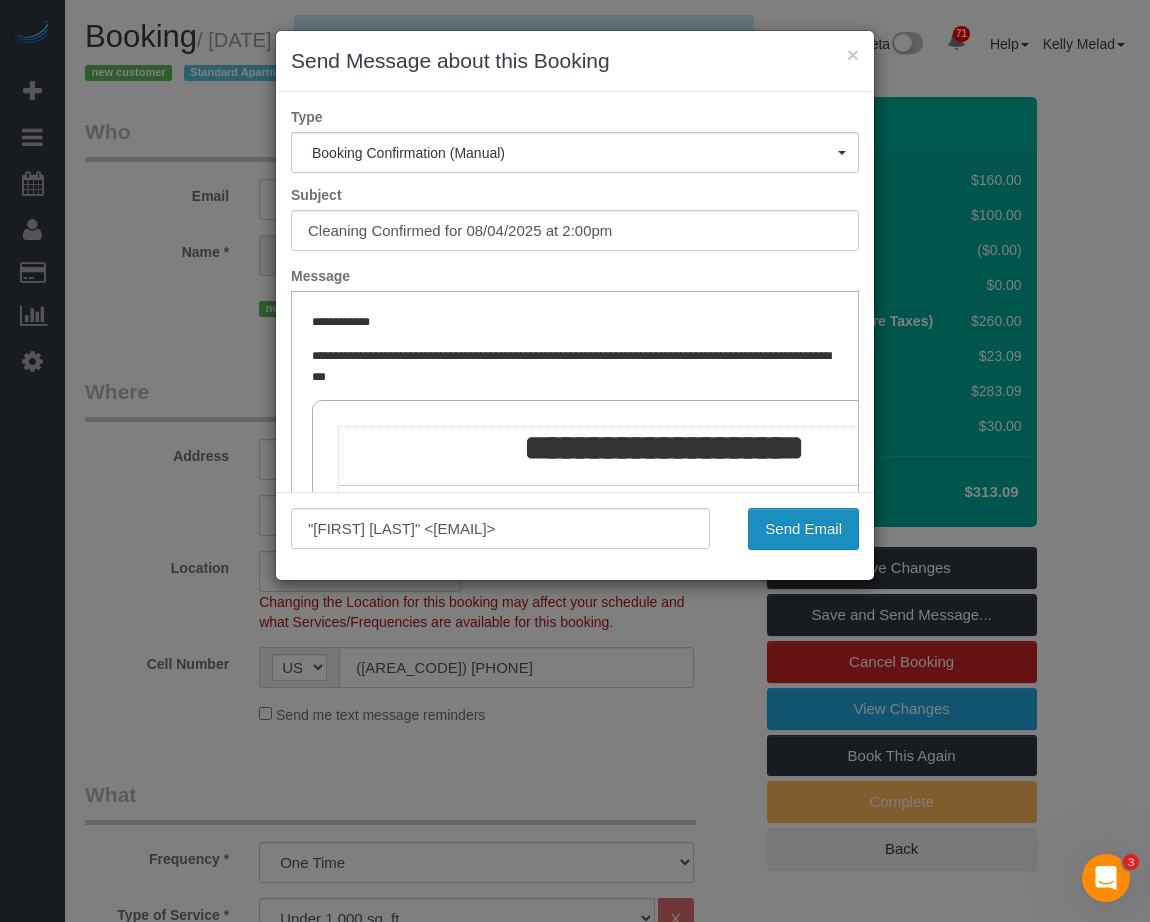 click on "Send Email" at bounding box center (803, 529) 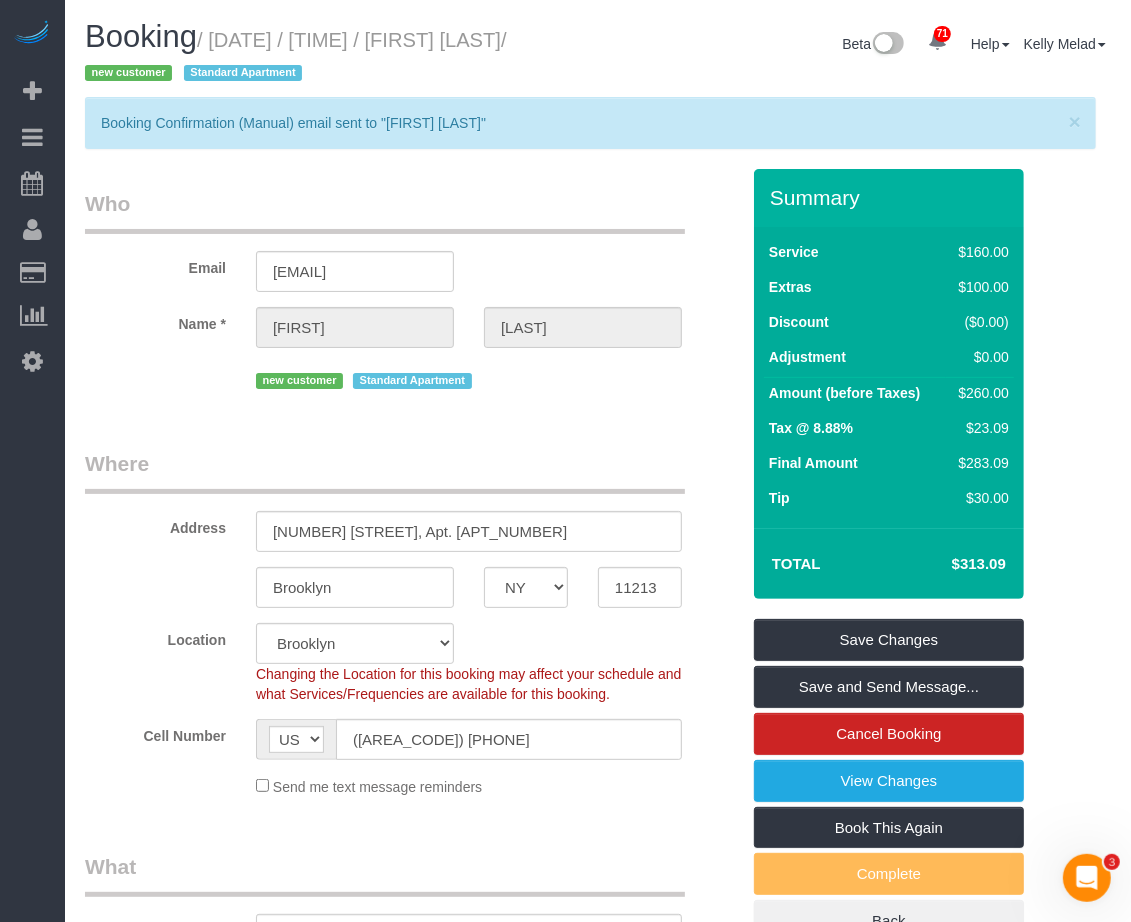 click on "Who
Email
yahnnicatate@gmail.com
Name *
Yahnnica
Tate
new customer
Standard Apartment
Where
Address
601 Crown Street, Apt. B4
Brooklyn
AK
AL
AR
AZ
CA
CO
CT
DC
DE
FL
GA
HI
IA
ID
IL
IN
KS
KY
LA
MA
MD
ME
MI
MN
MO
MS
MT" at bounding box center (598, 1863) 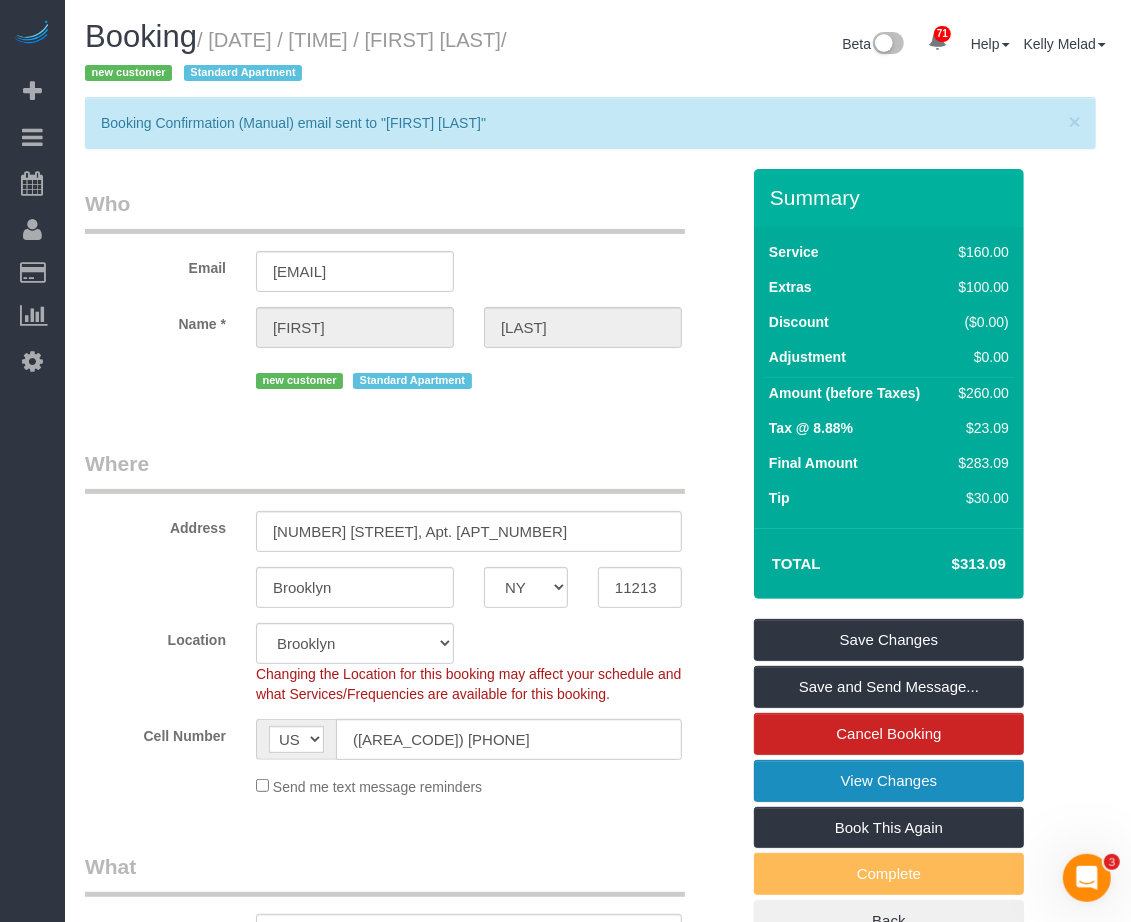 click on "View Changes" at bounding box center (889, 781) 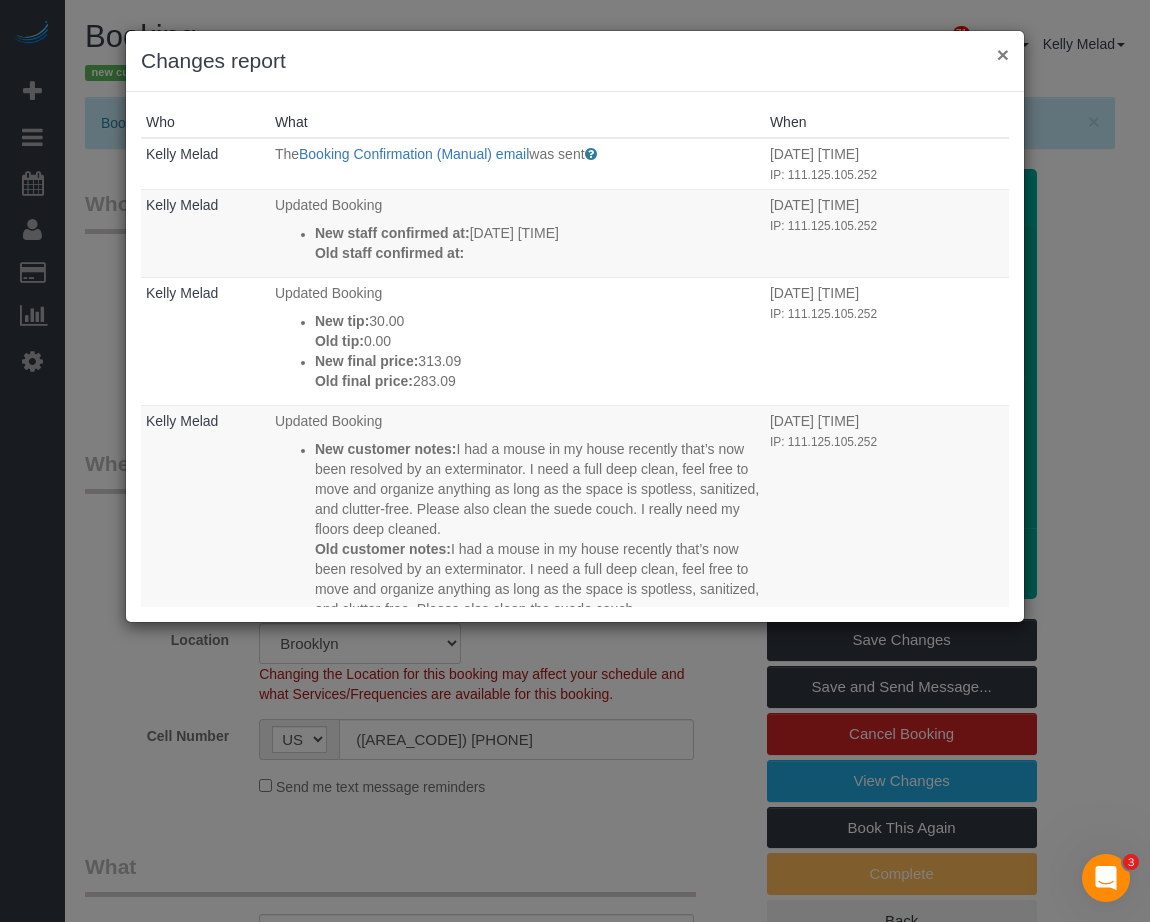 click on "×" at bounding box center (1003, 54) 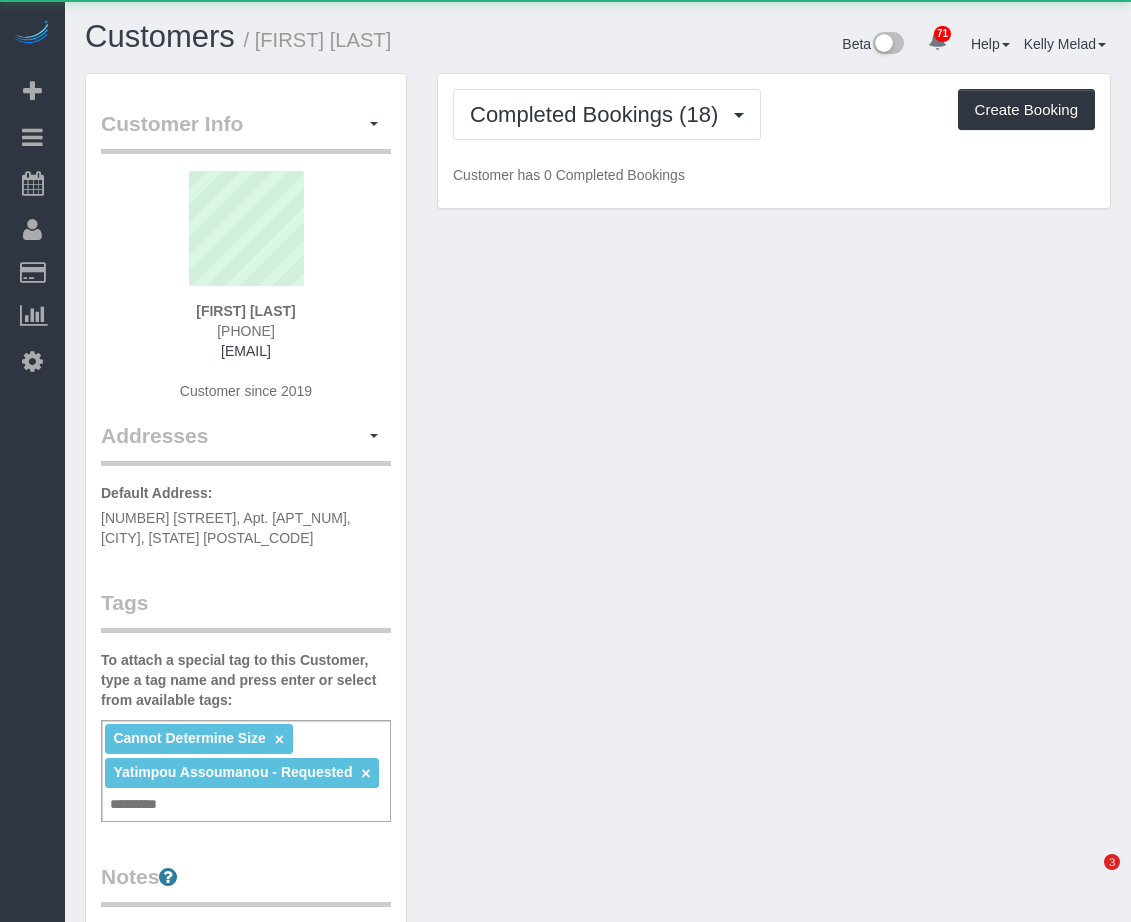 scroll, scrollTop: 0, scrollLeft: 0, axis: both 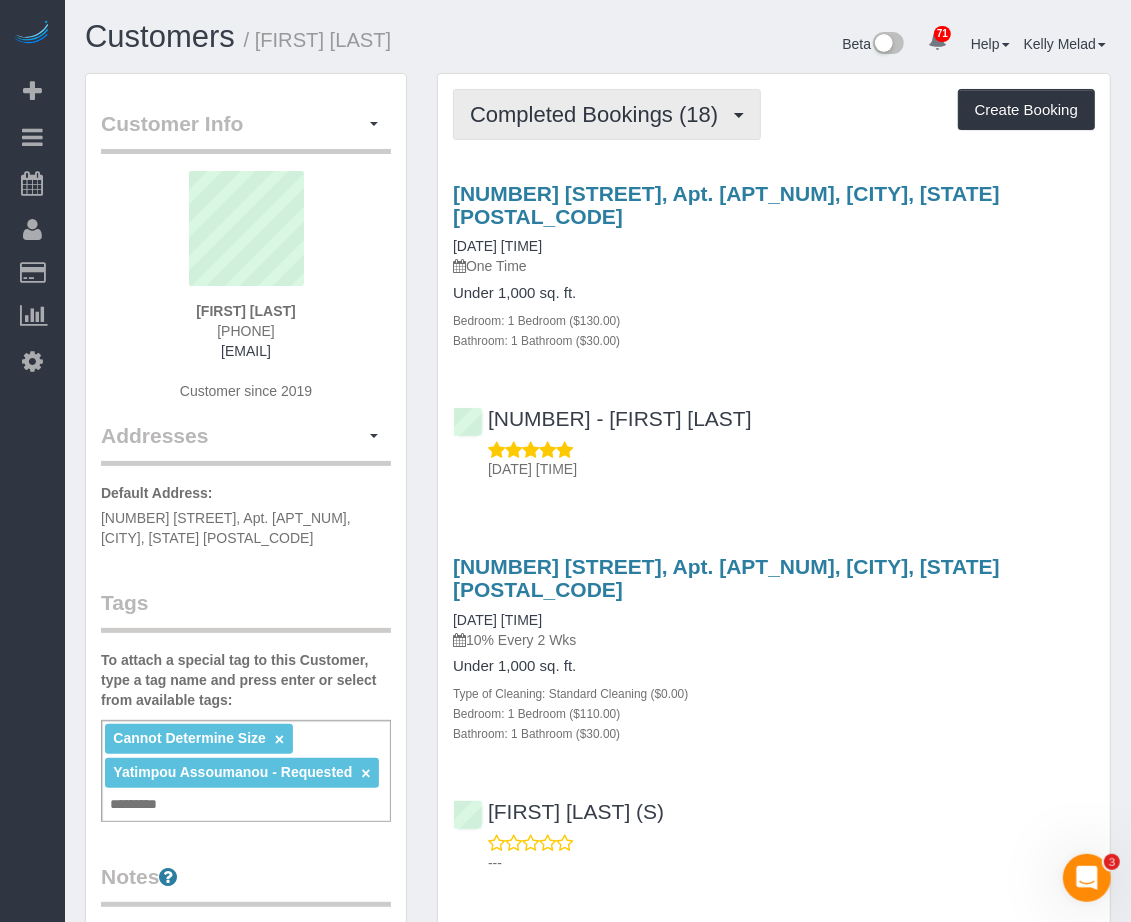 click on "Completed Bookings (18)" at bounding box center [607, 114] 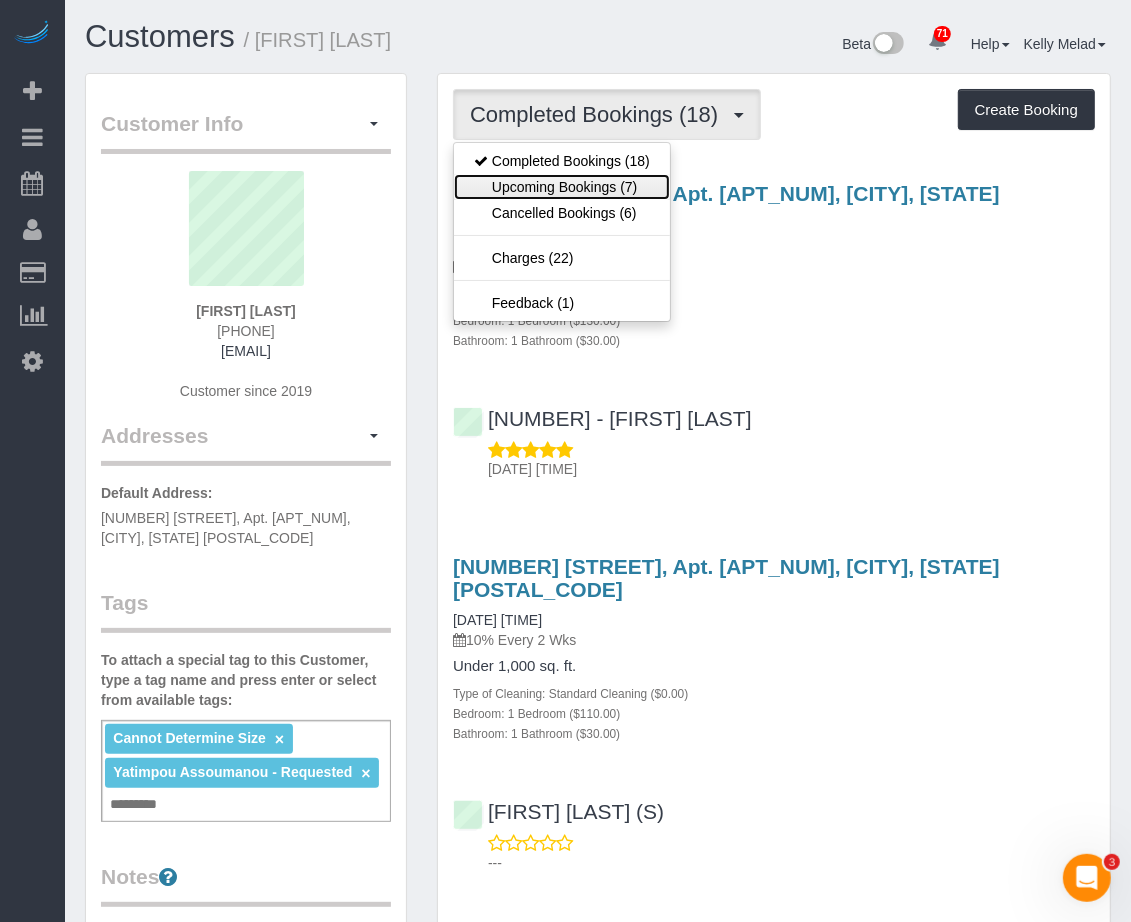 click on "Upcoming Bookings (7)" at bounding box center (562, 187) 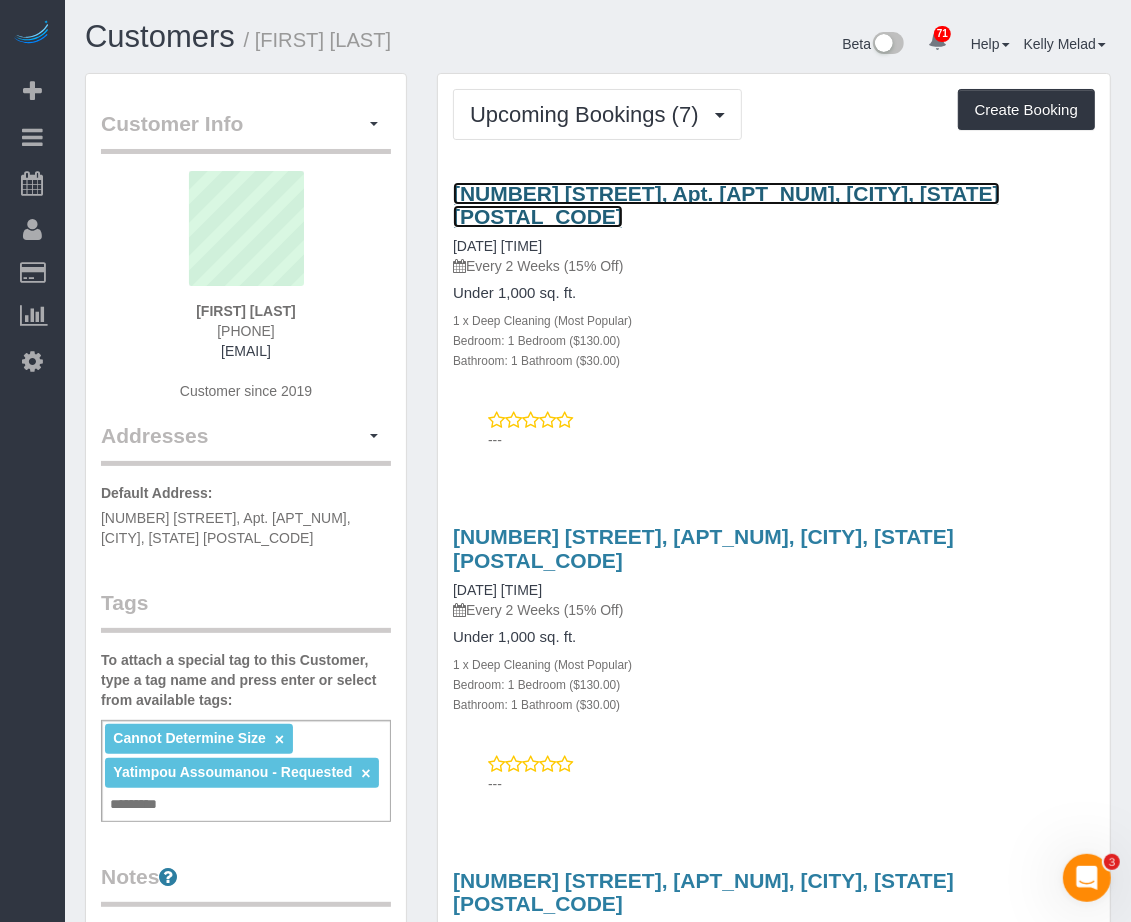 click on "606 West 30th Street, Ap[T 24f, New York, NY 10001" at bounding box center (726, 205) 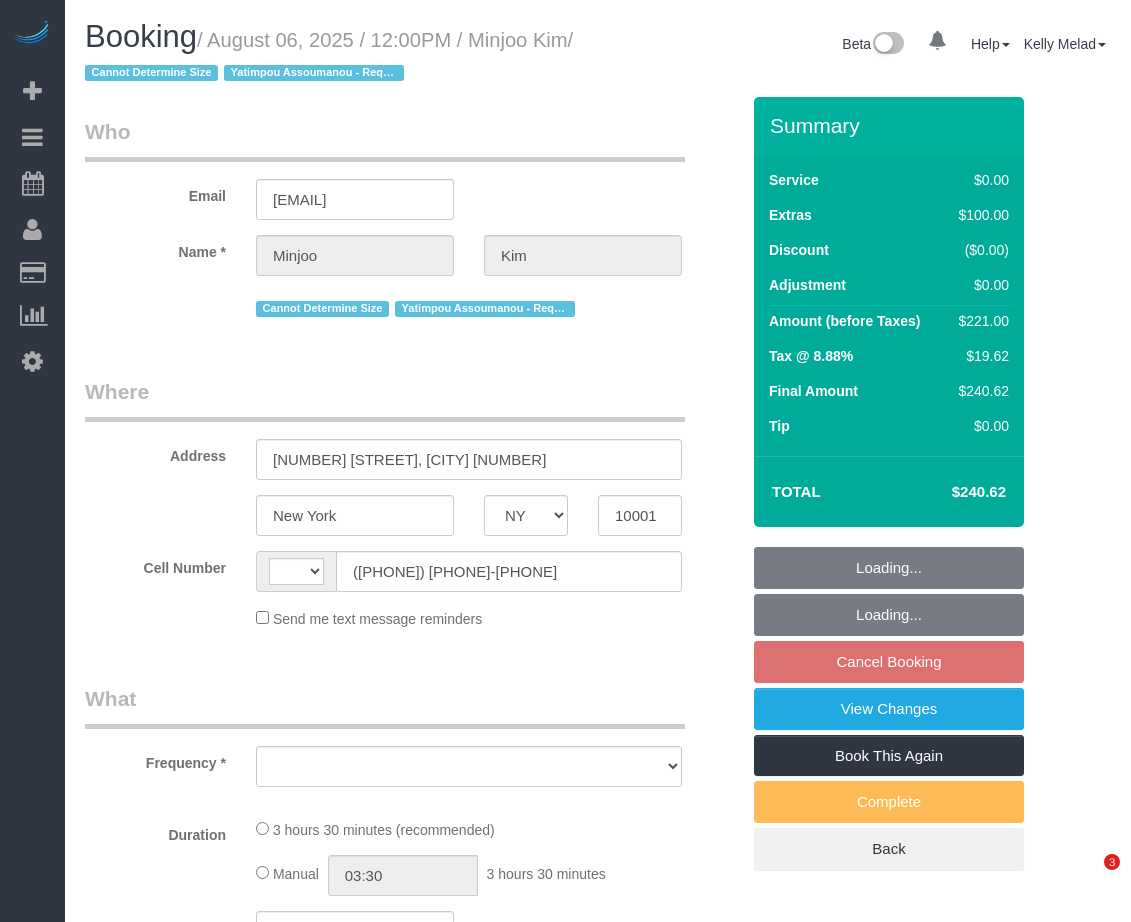 select on "NY" 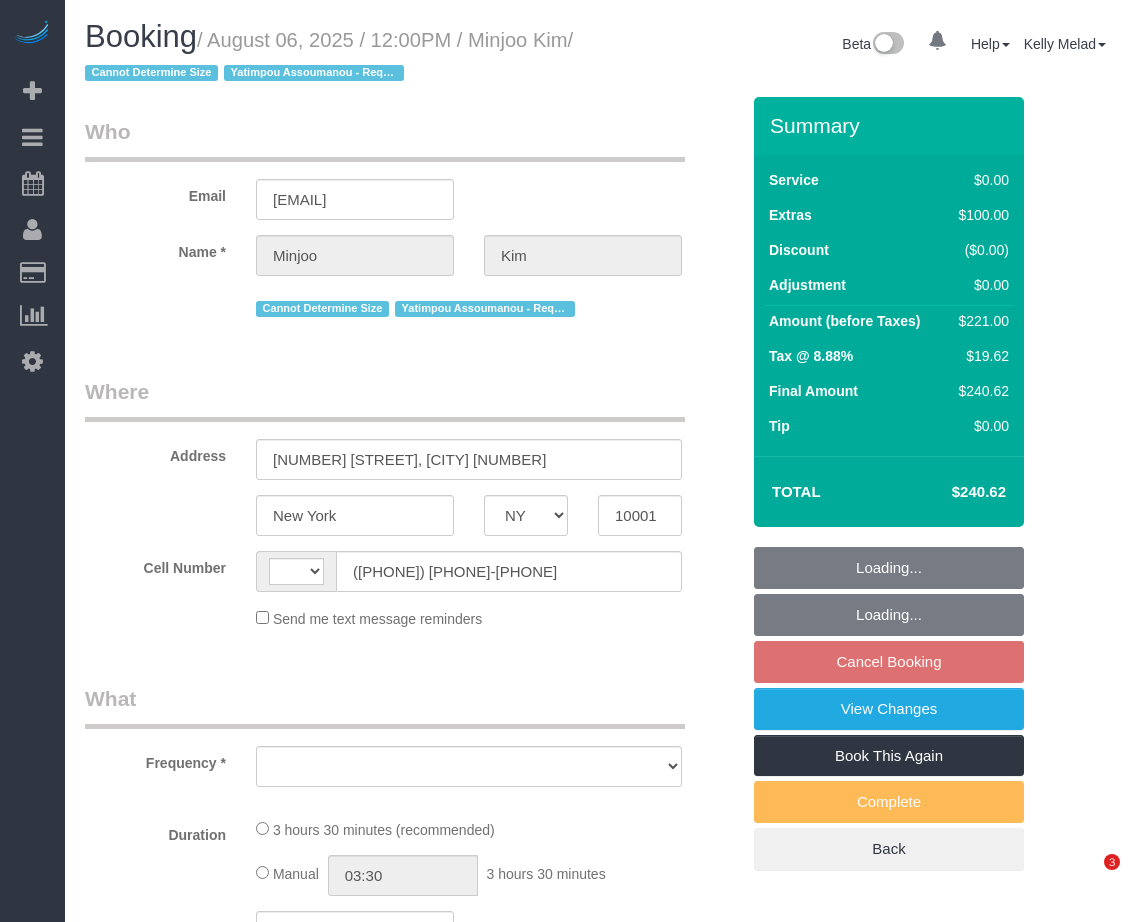 scroll, scrollTop: 0, scrollLeft: 0, axis: both 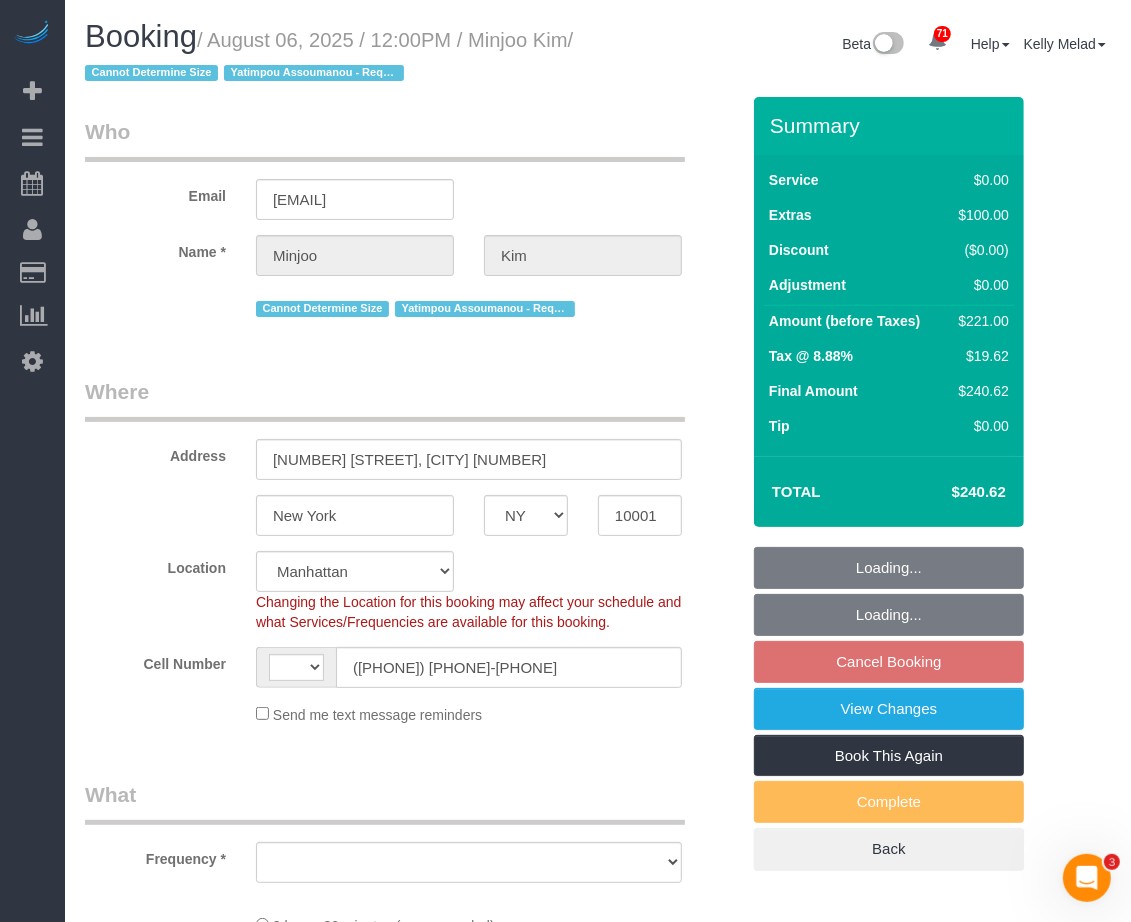 select on "string:US" 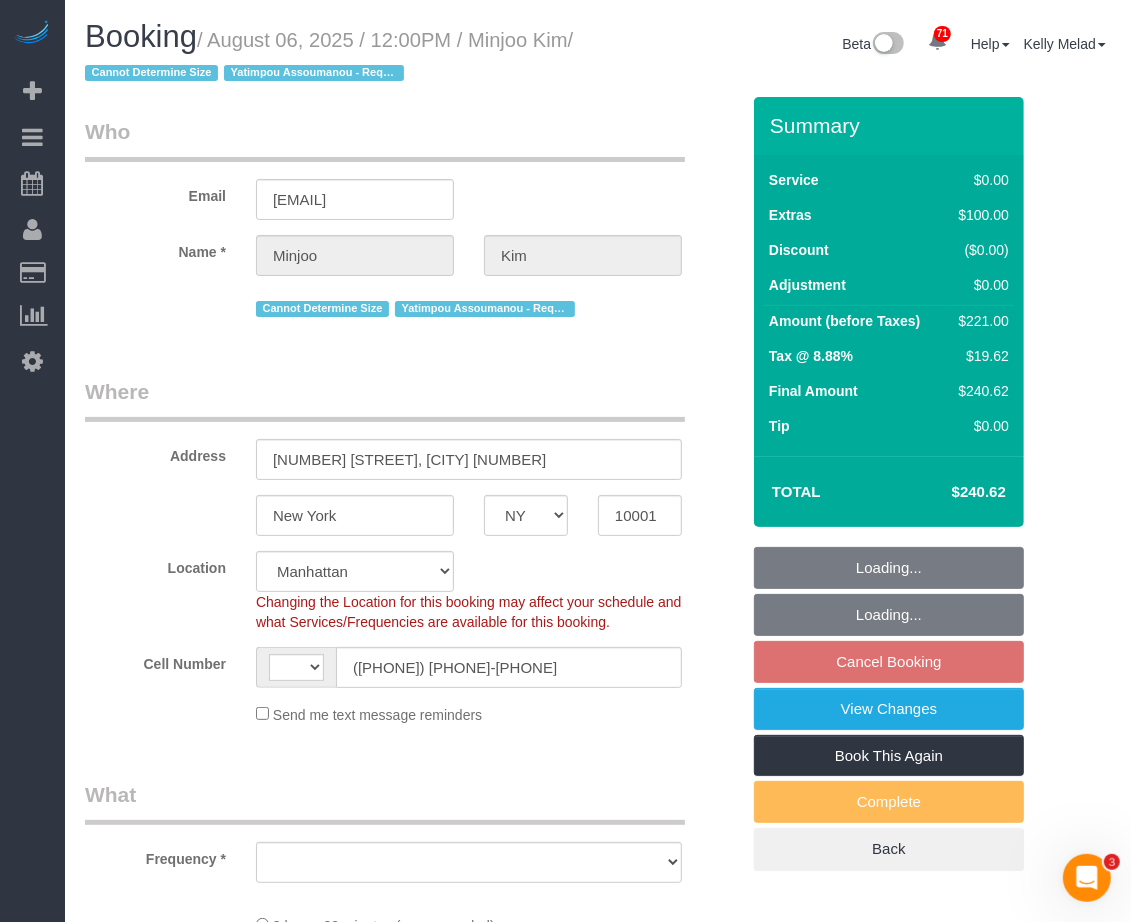 select on "object:819" 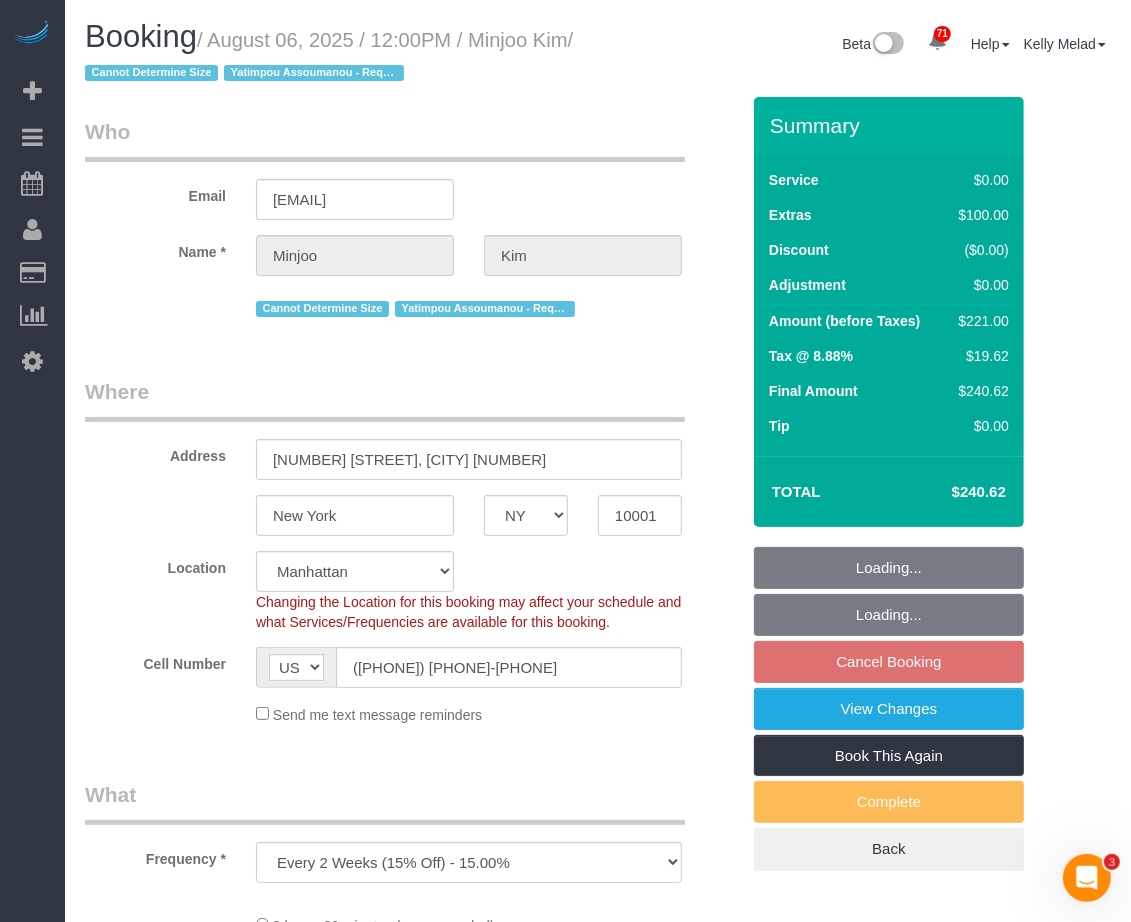select on "spot5" 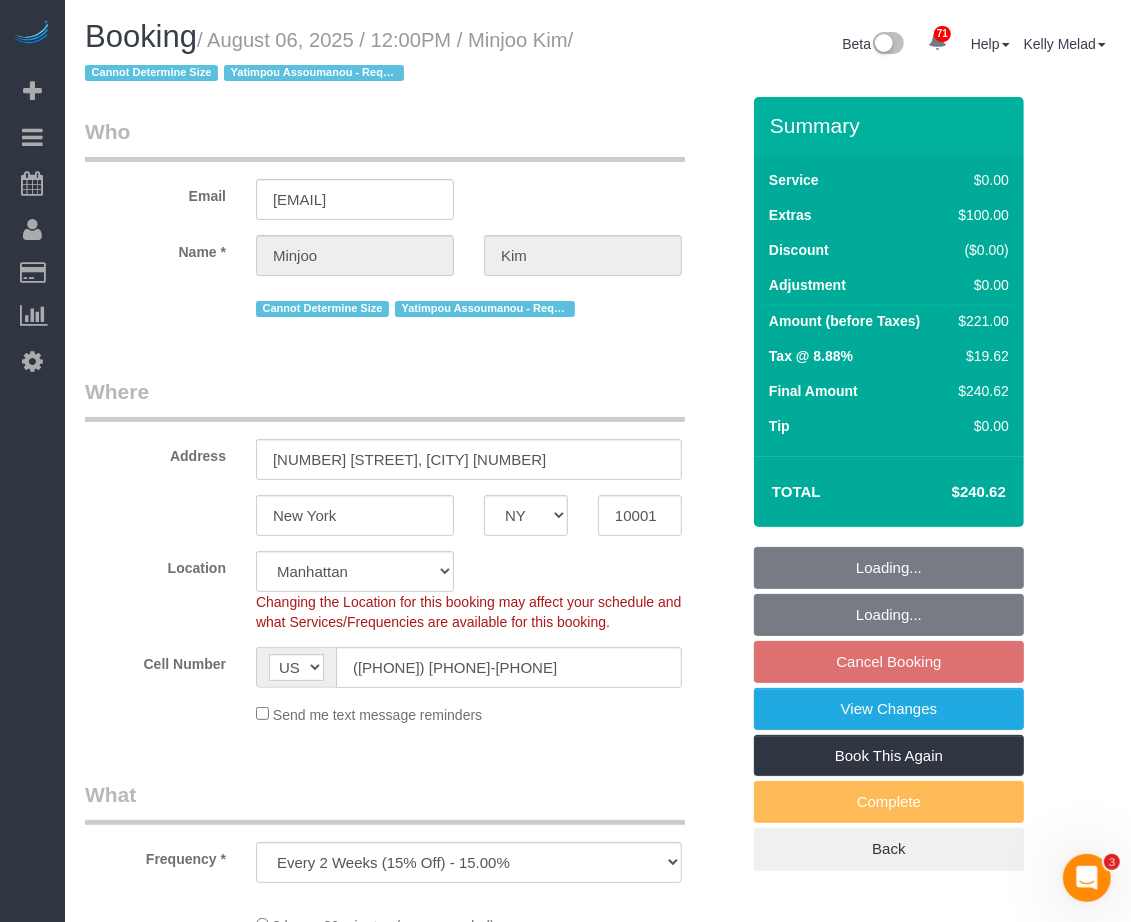 select on "number:89" 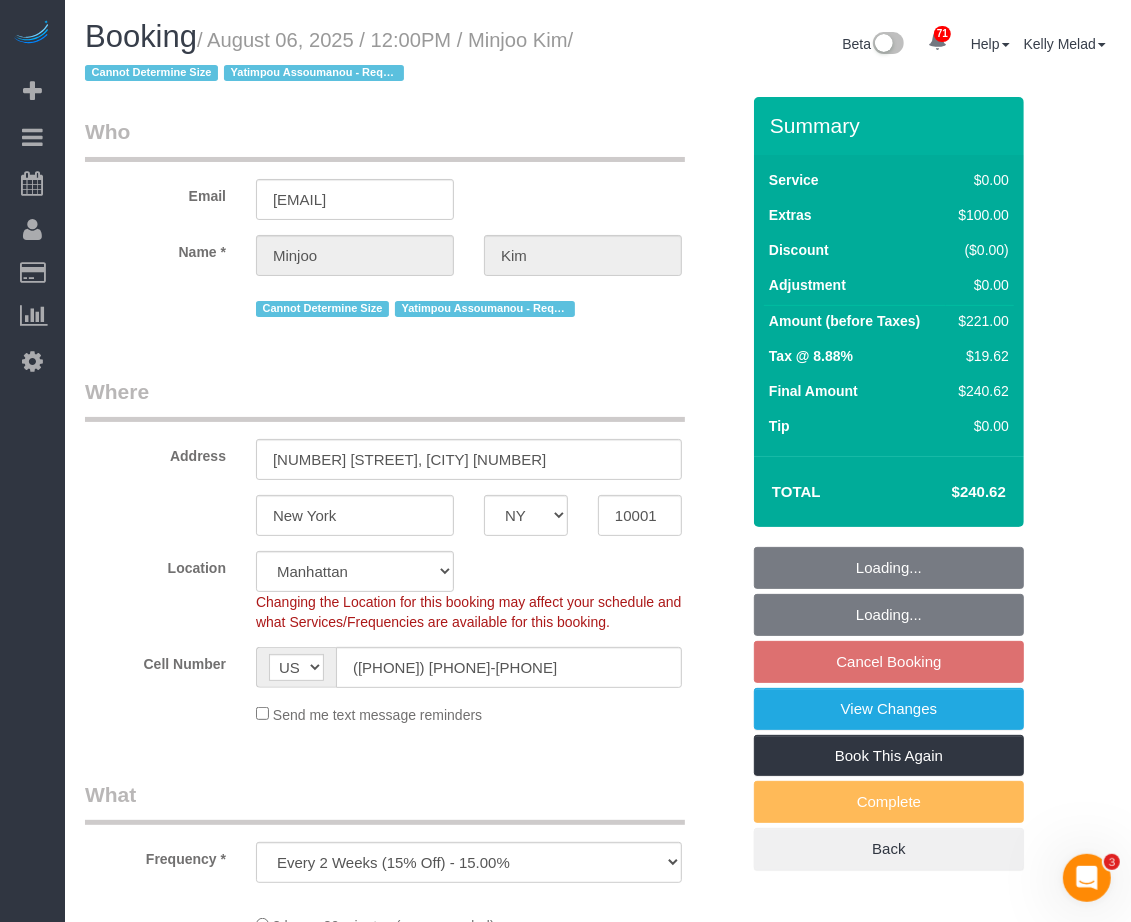 select on "object:972" 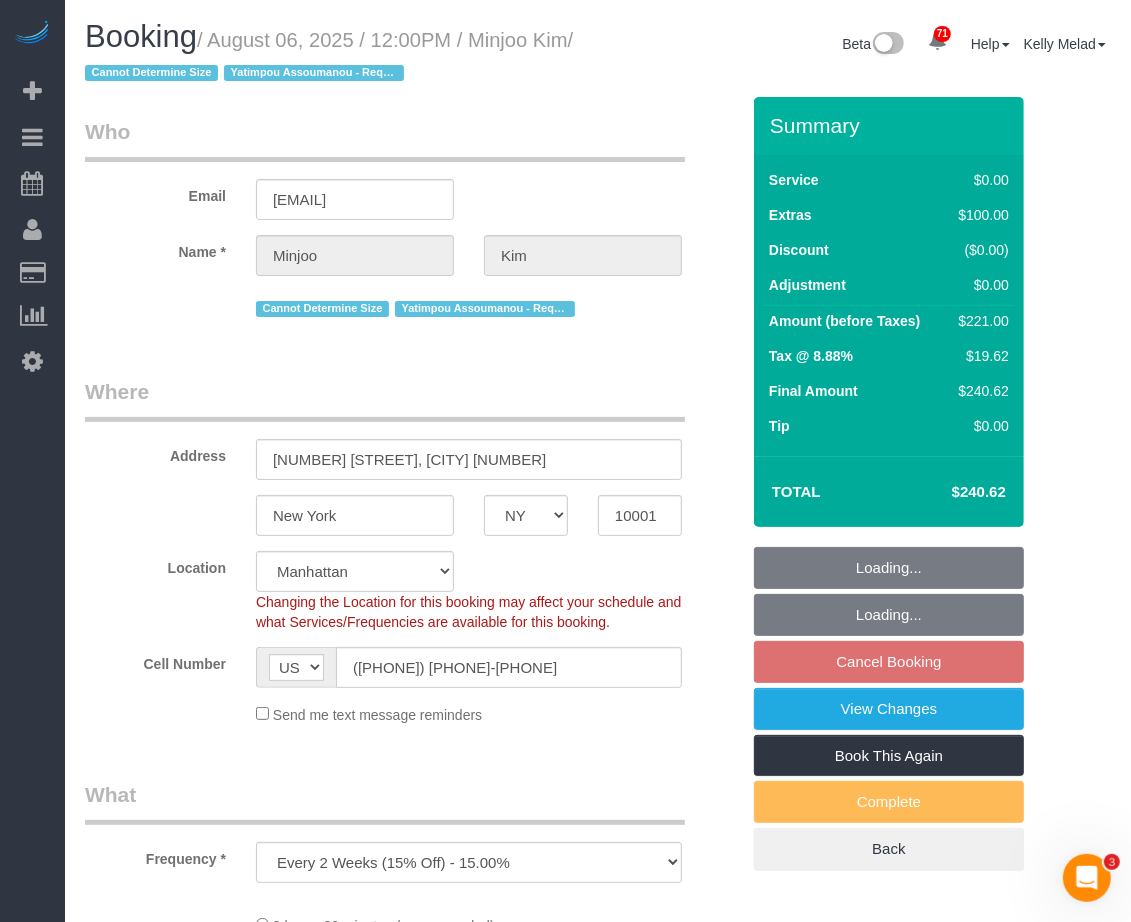 select on "1" 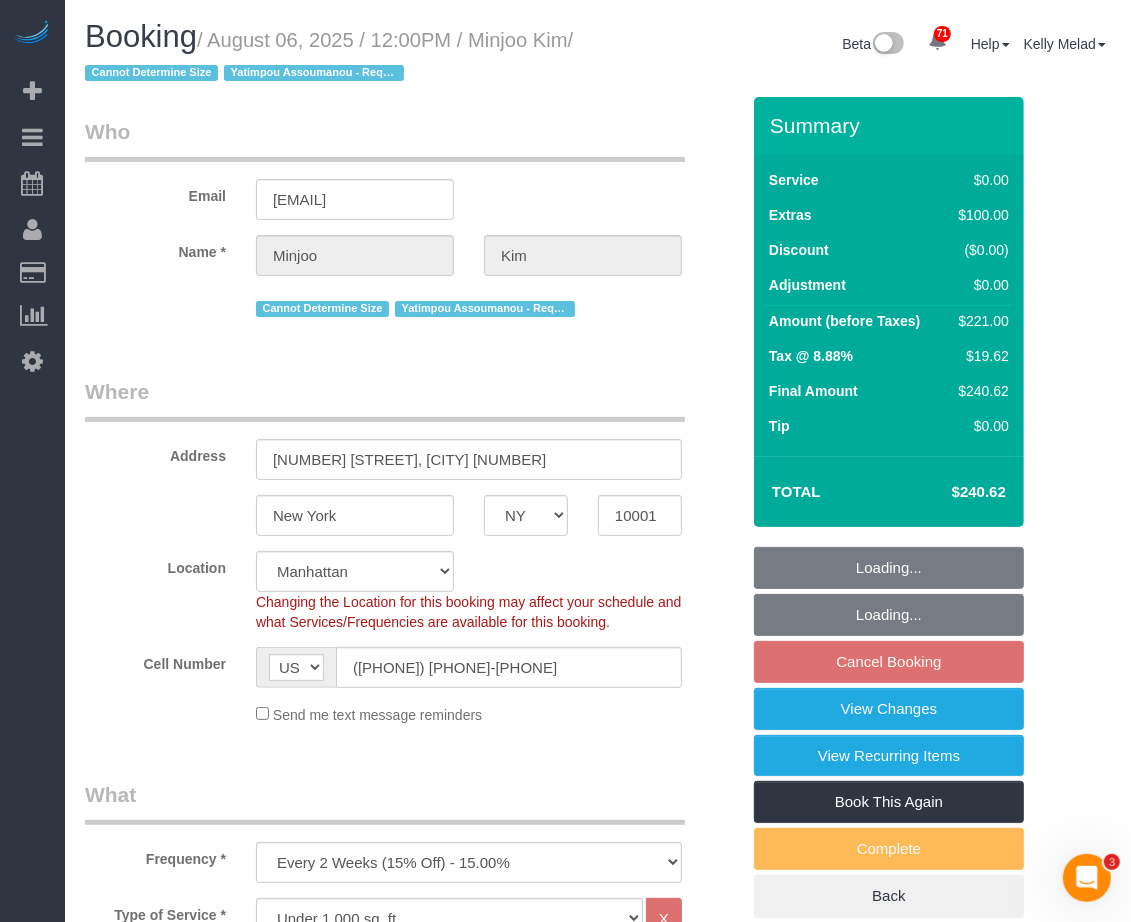 select on "1" 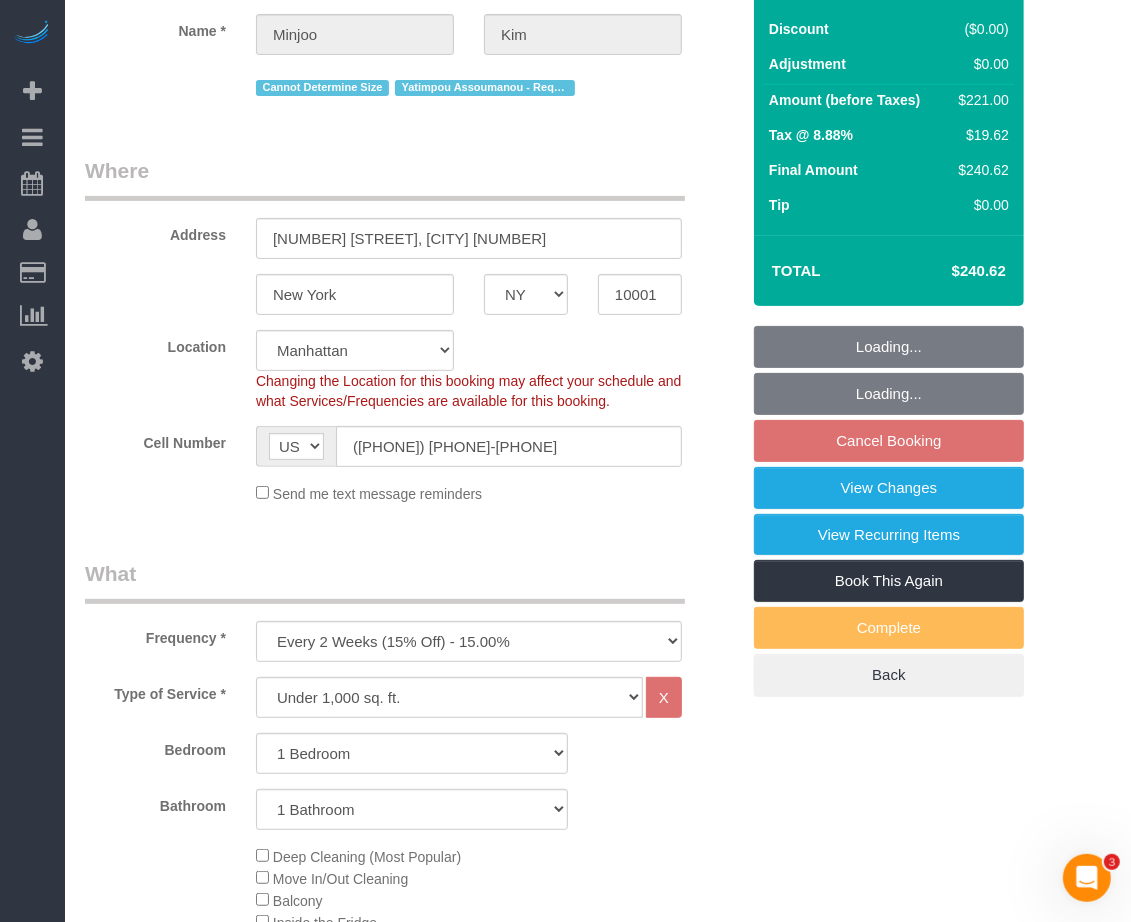 scroll, scrollTop: 250, scrollLeft: 0, axis: vertical 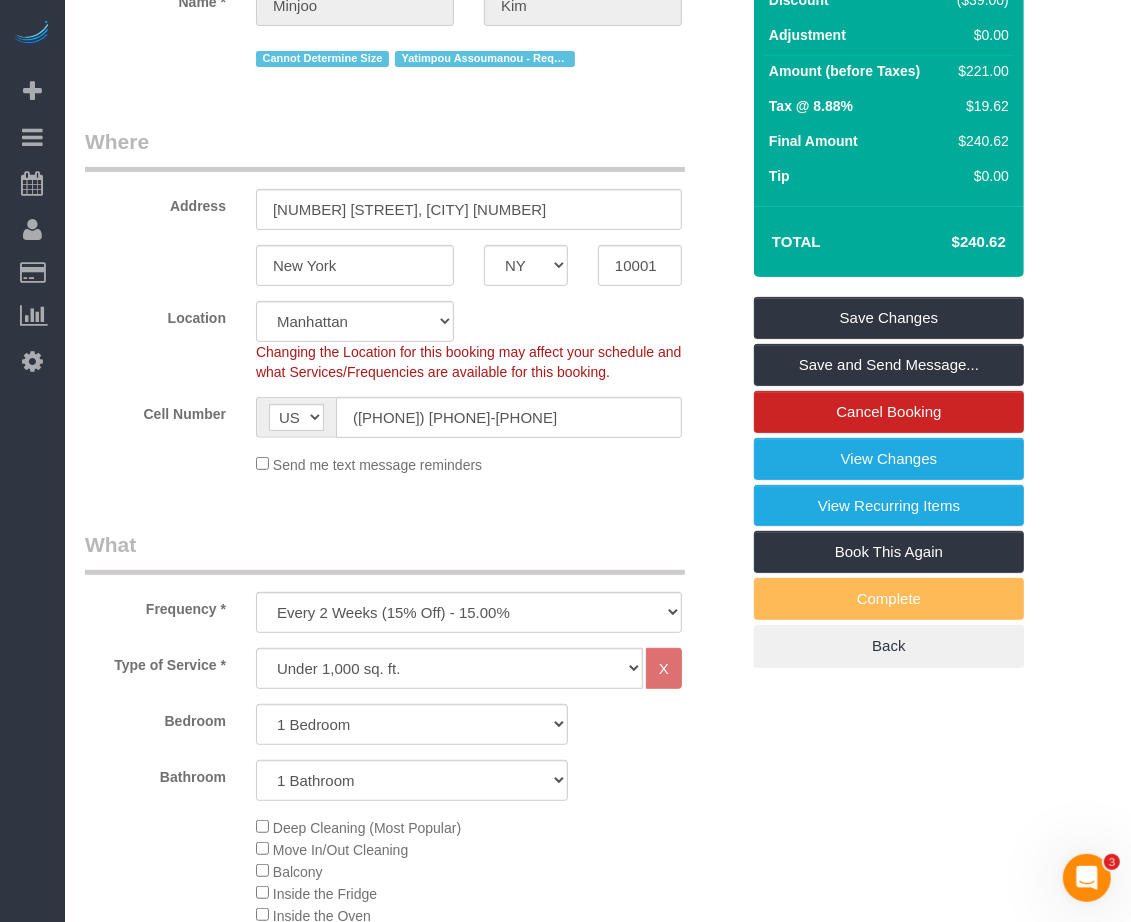 click on "Who
Email
minjoo980313@gmail.com
Name *
Minjoo
Kim
Cannot Determine Size
Yatimpou Assoumanou - Requested
Where
Address
606 West 30th Street, Ap[t 24F
New York
AK
AL
AR
AZ
CA
CO
CT
DC
DE
FL
GA
HI
IA
ID
IL
IN
KS
KY
LA
MA
MD
ME" at bounding box center (598, 1574) 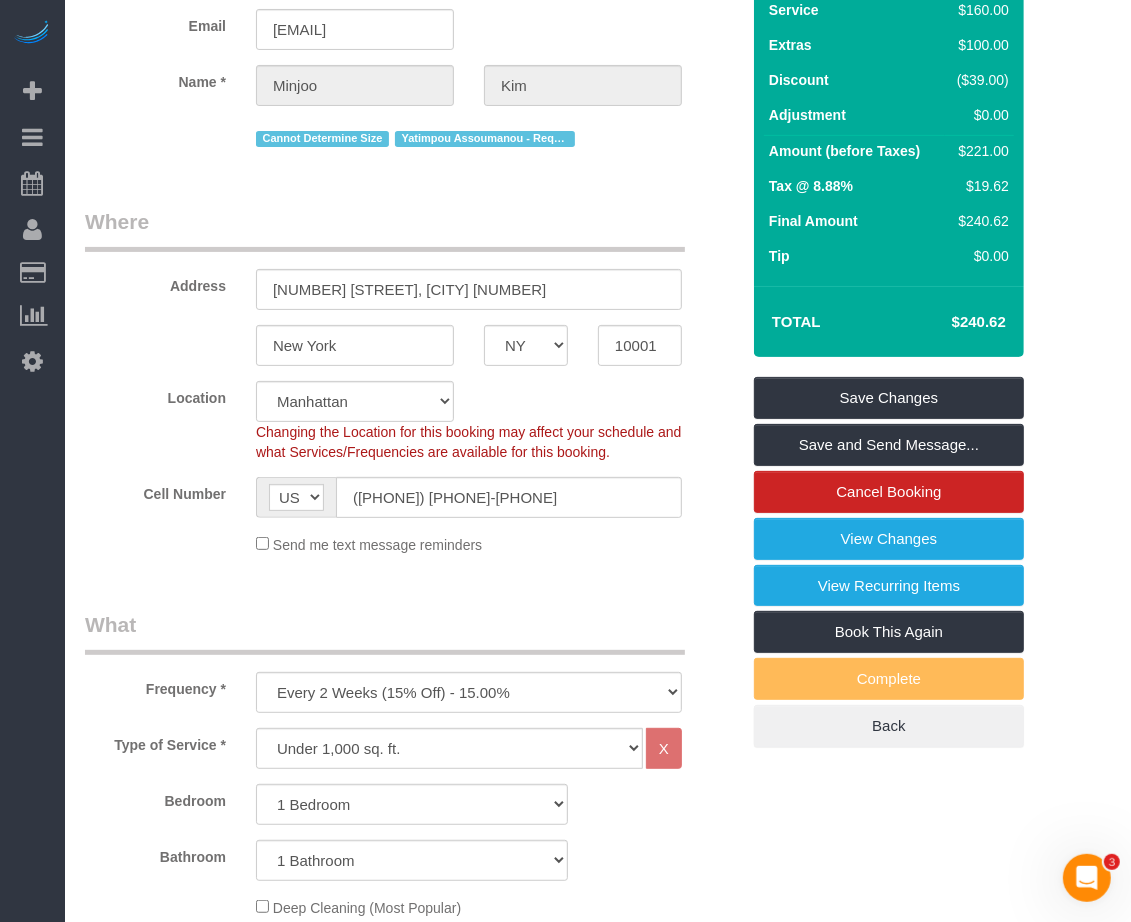 scroll, scrollTop: 125, scrollLeft: 0, axis: vertical 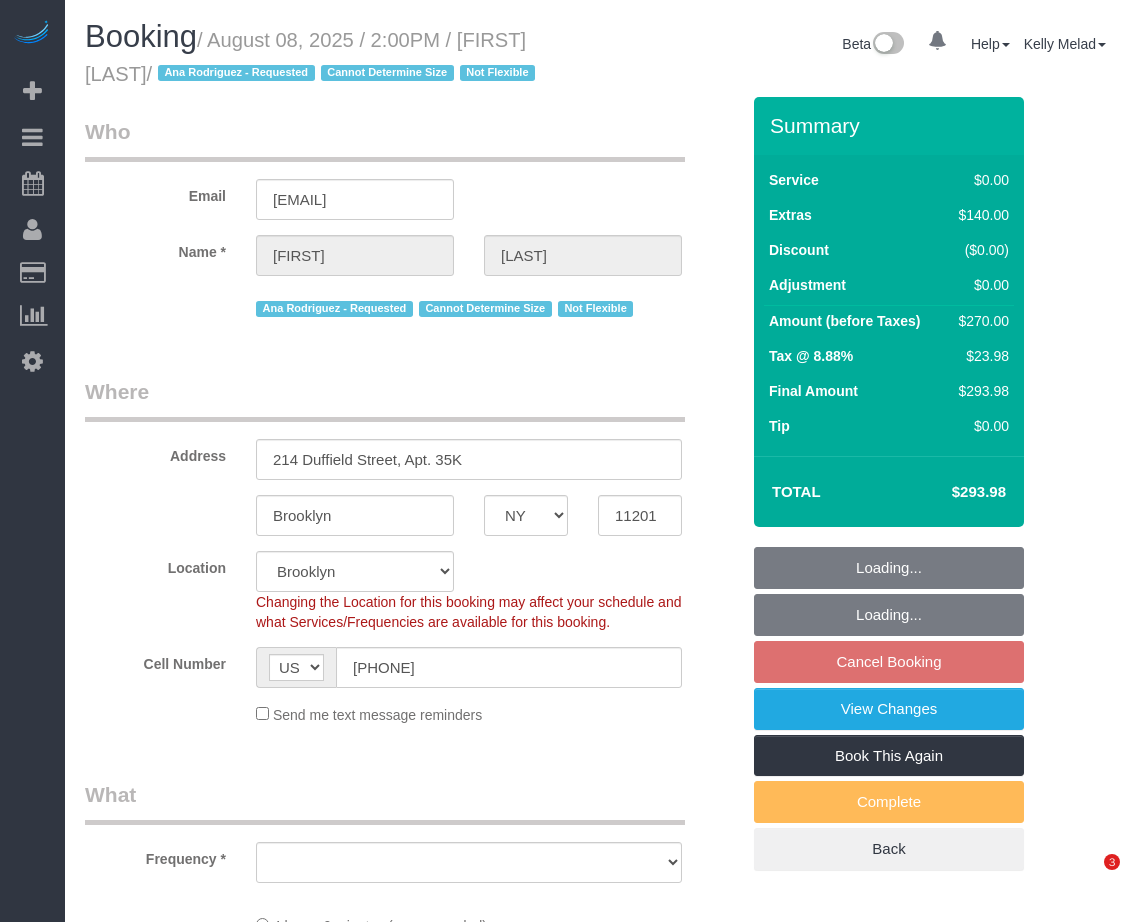 select on "NY" 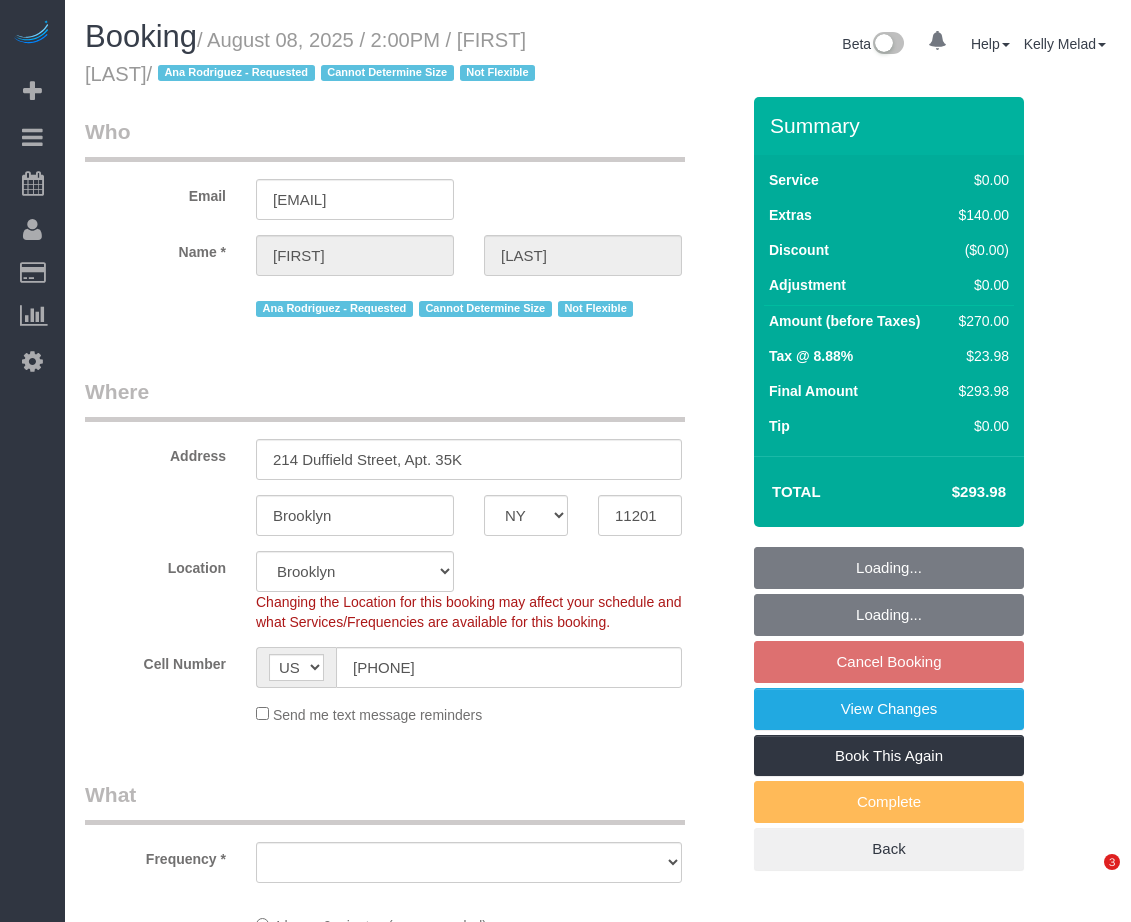 scroll, scrollTop: 0, scrollLeft: 0, axis: both 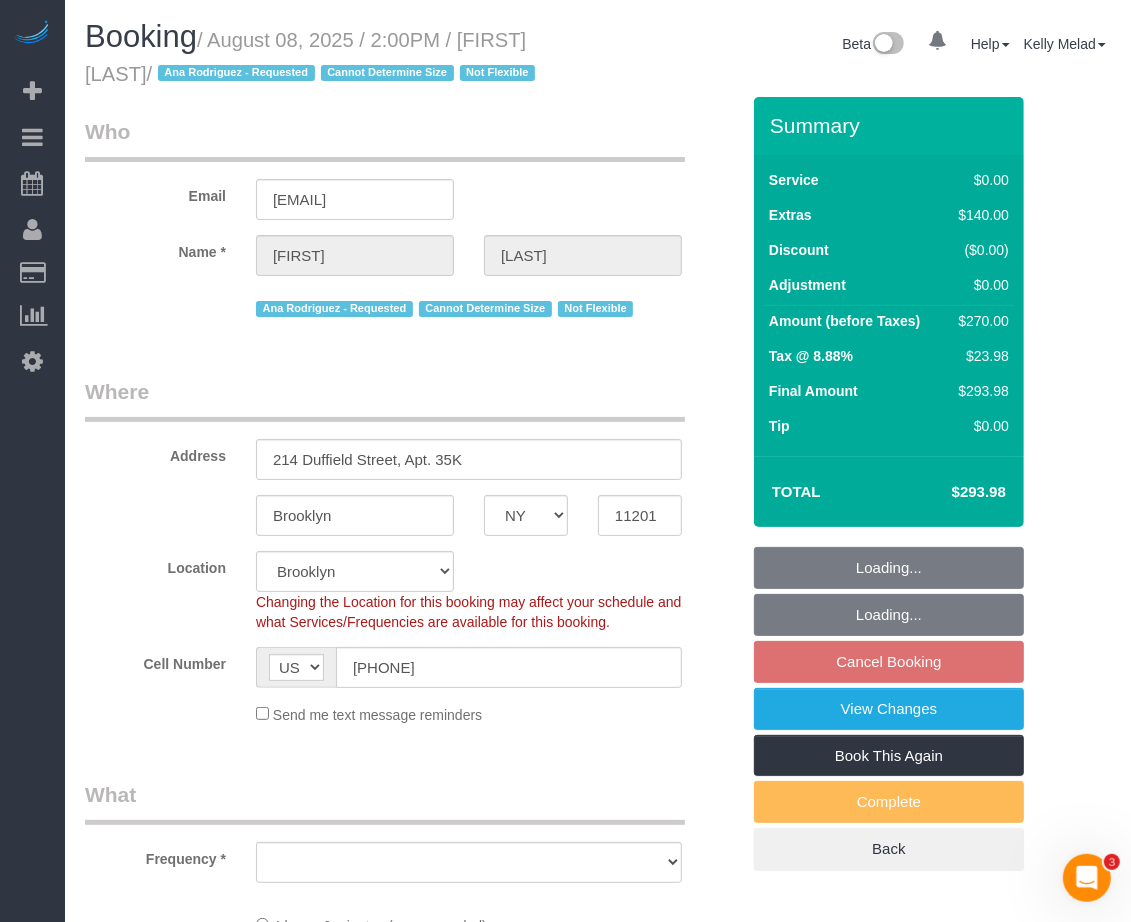 select on "string:stripe-pm_1QlXDe4VGloSiKo7mOoR9kTt" 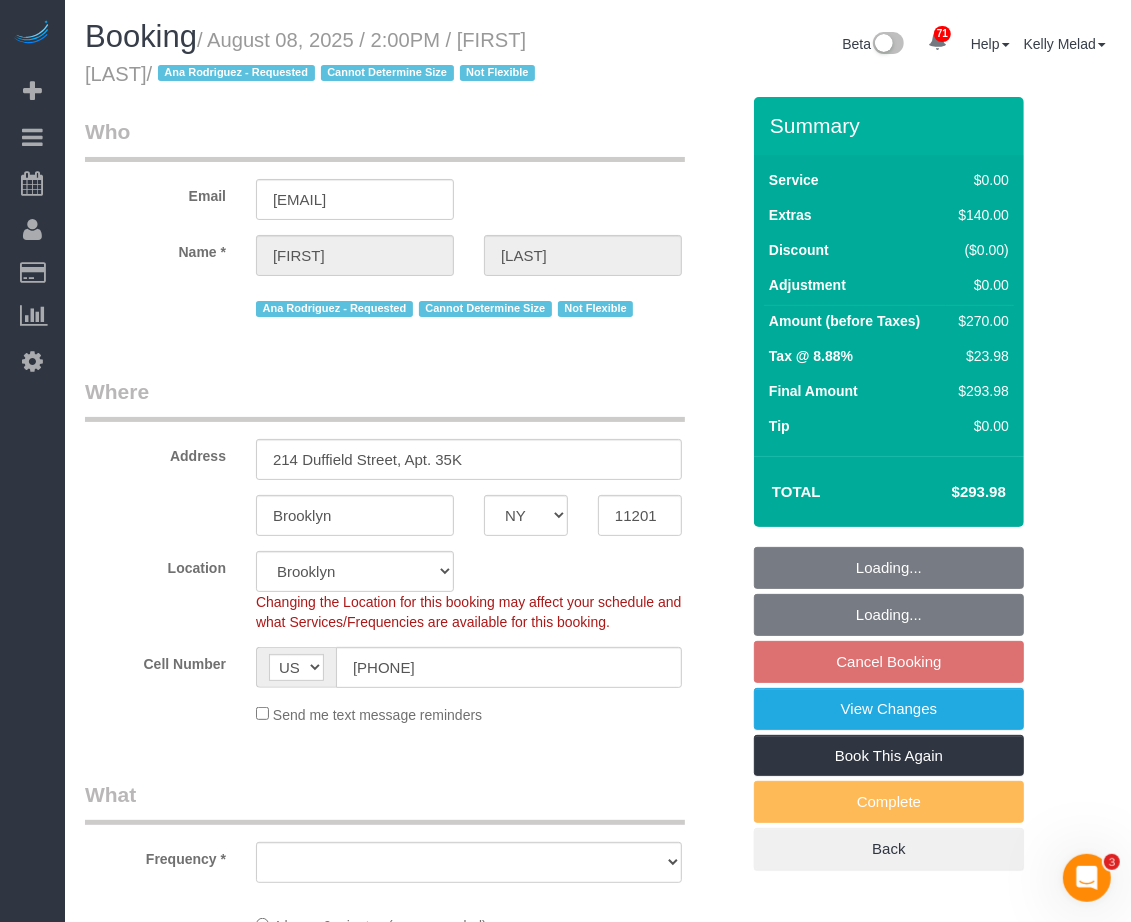 select on "object:969" 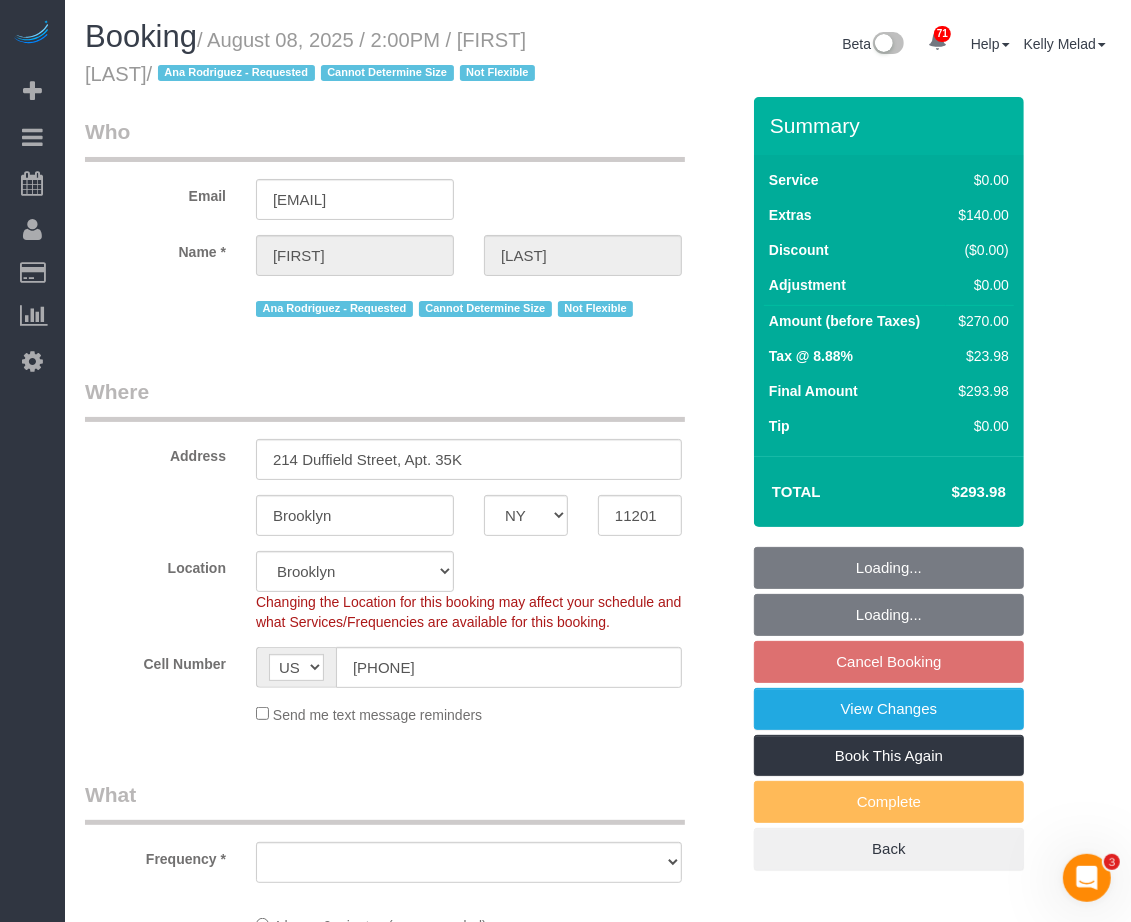 select on "1" 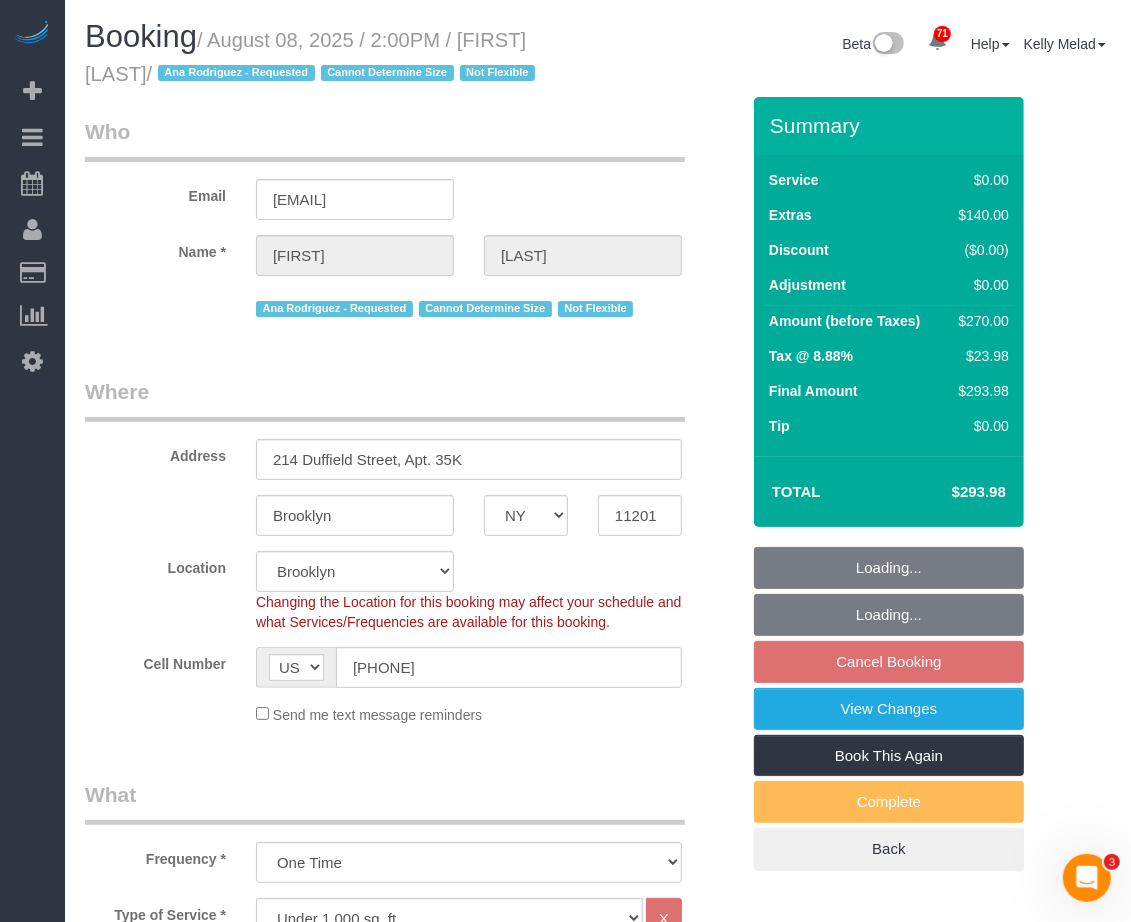 select on "object:1477" 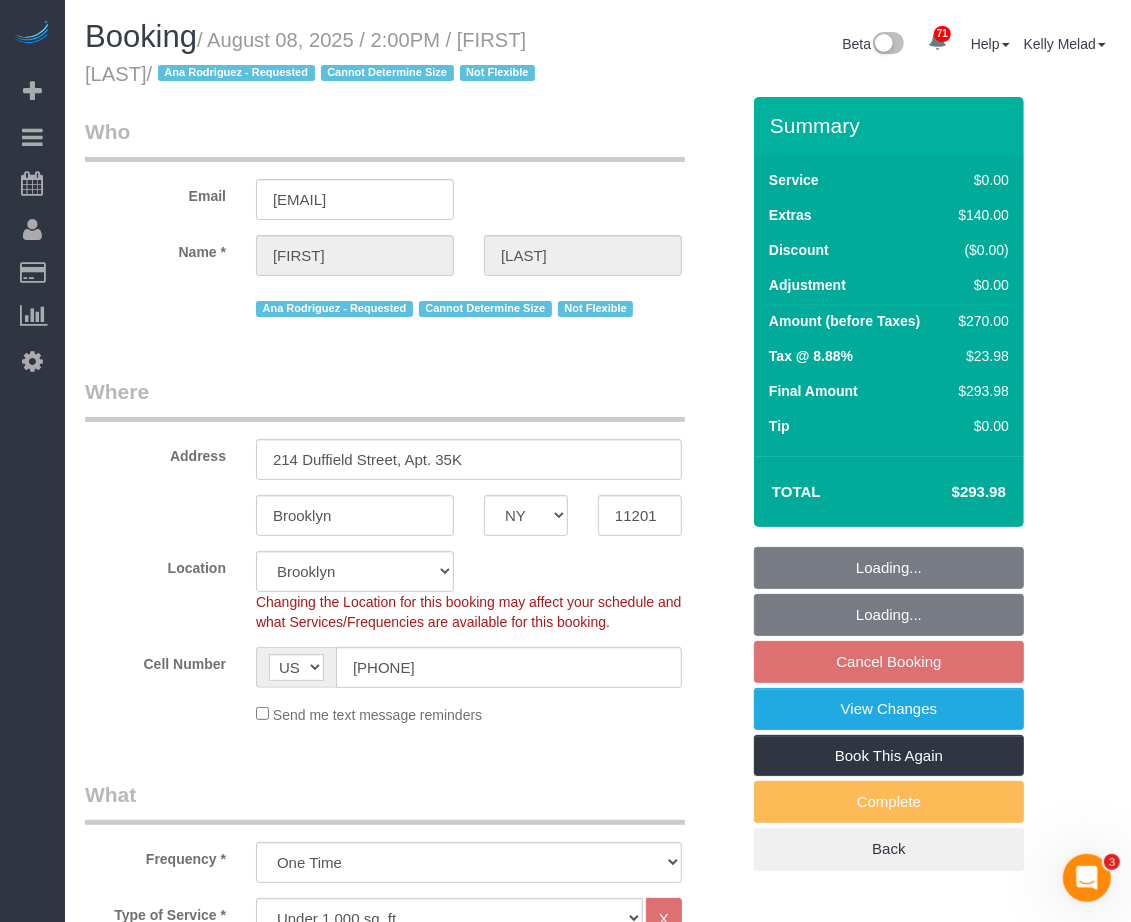 select on "1" 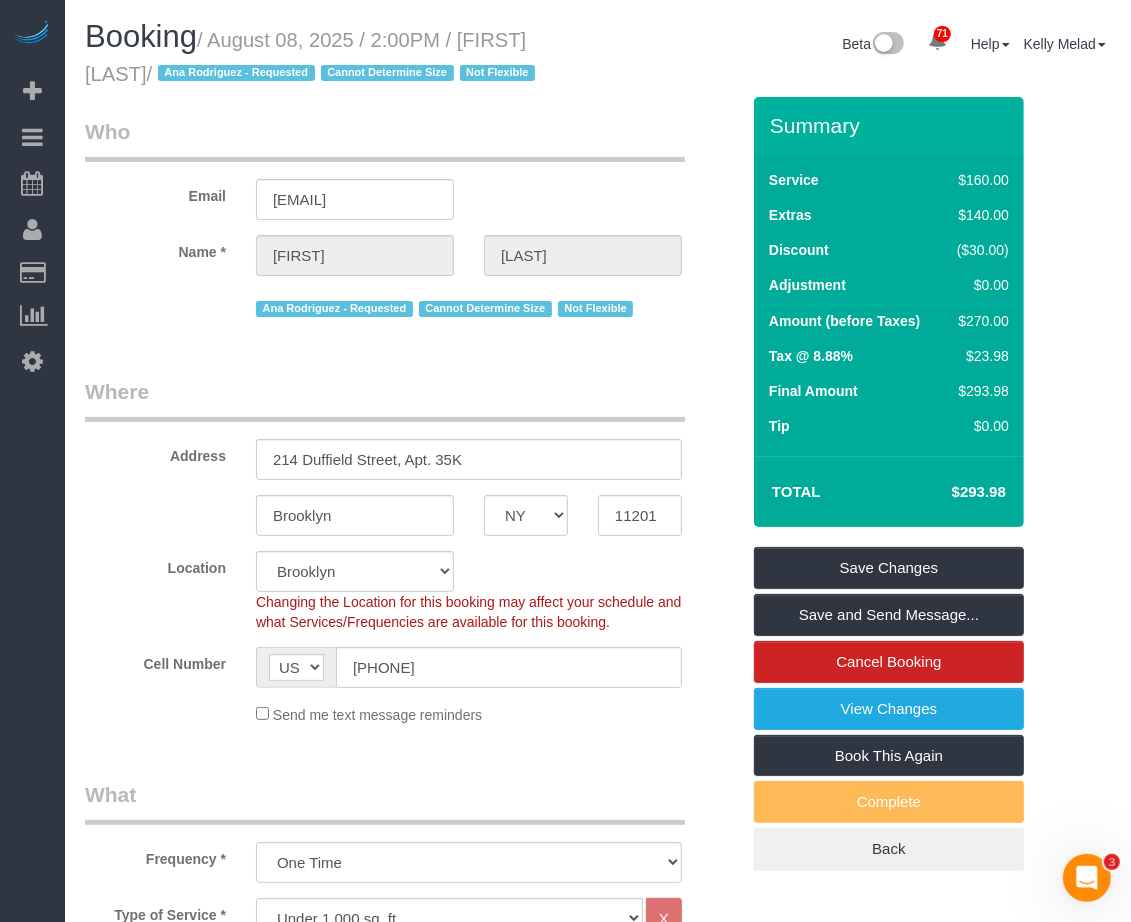 click on "Who
Email
samantharitenband@gmail.com
Name *
Samantha
Ritenband
Ana Rodriguez - Requested
Cannot Determine Size
Not Flexible
Where
Address
214 Duffield Street, Apt. 35K
Brooklyn
AK
AL
AR
AZ
CA
CO
CT
DC
DE
FL
GA
HI
IA
ID
IL
IN
KS
KY
LA
MA
MD
ME
MI
MN" at bounding box center (598, 1797) 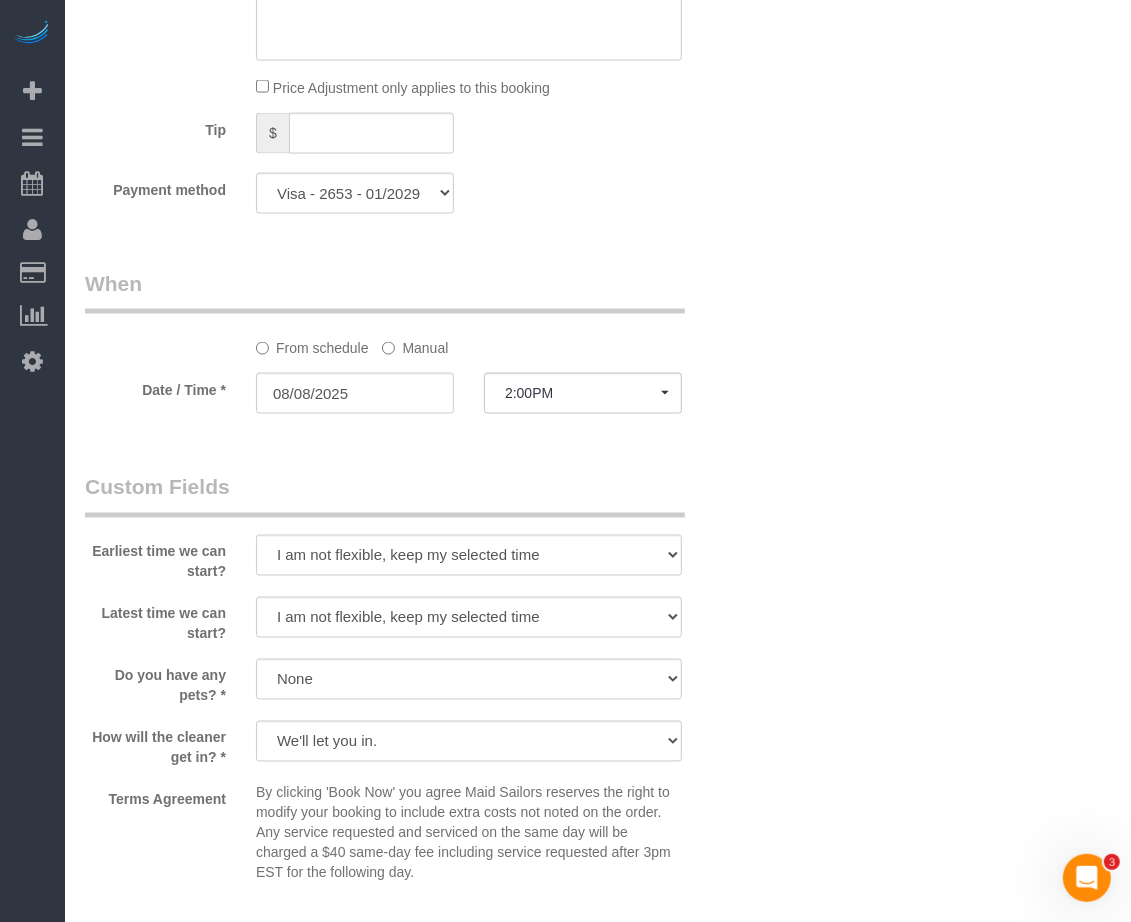 scroll, scrollTop: 1875, scrollLeft: 0, axis: vertical 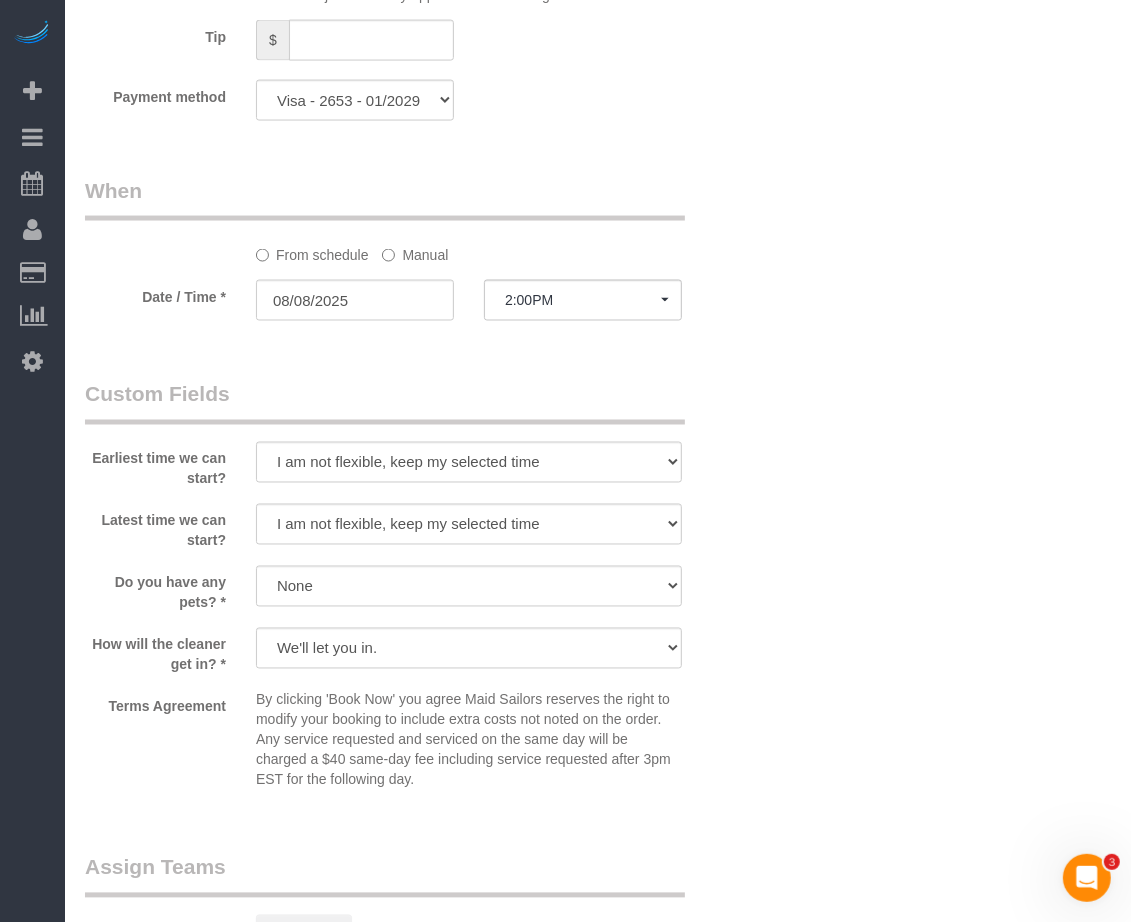 click on "Manual" 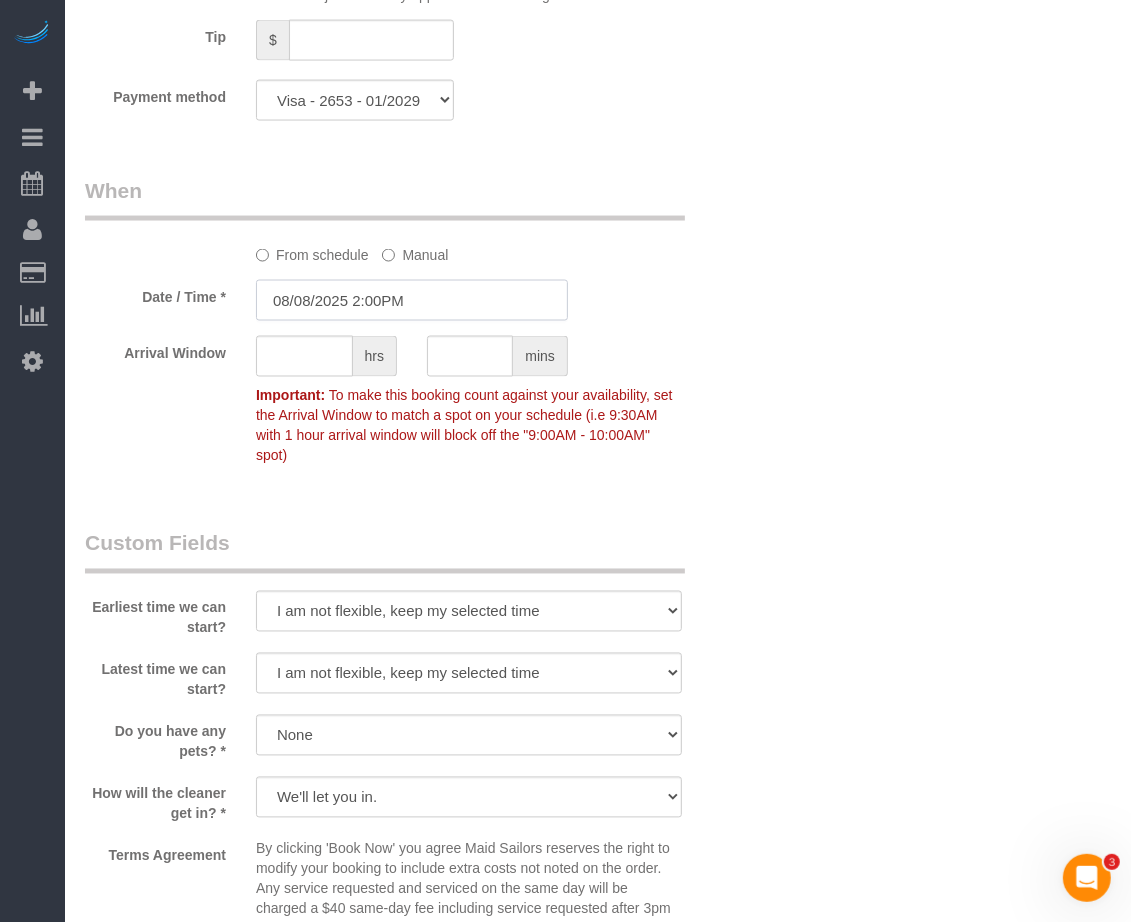 click on "08/08/2025 2:00PM" at bounding box center (412, 300) 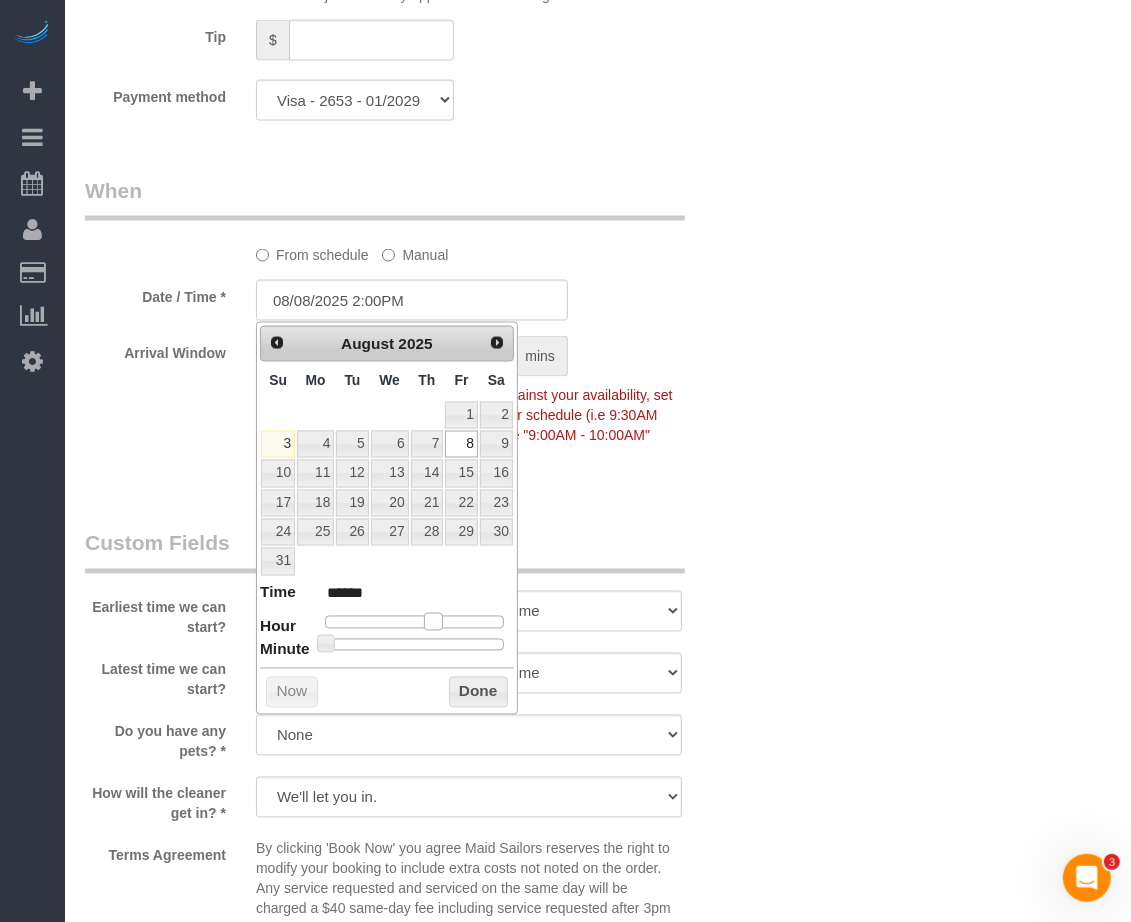 type on "08/08/2025 1:00PM" 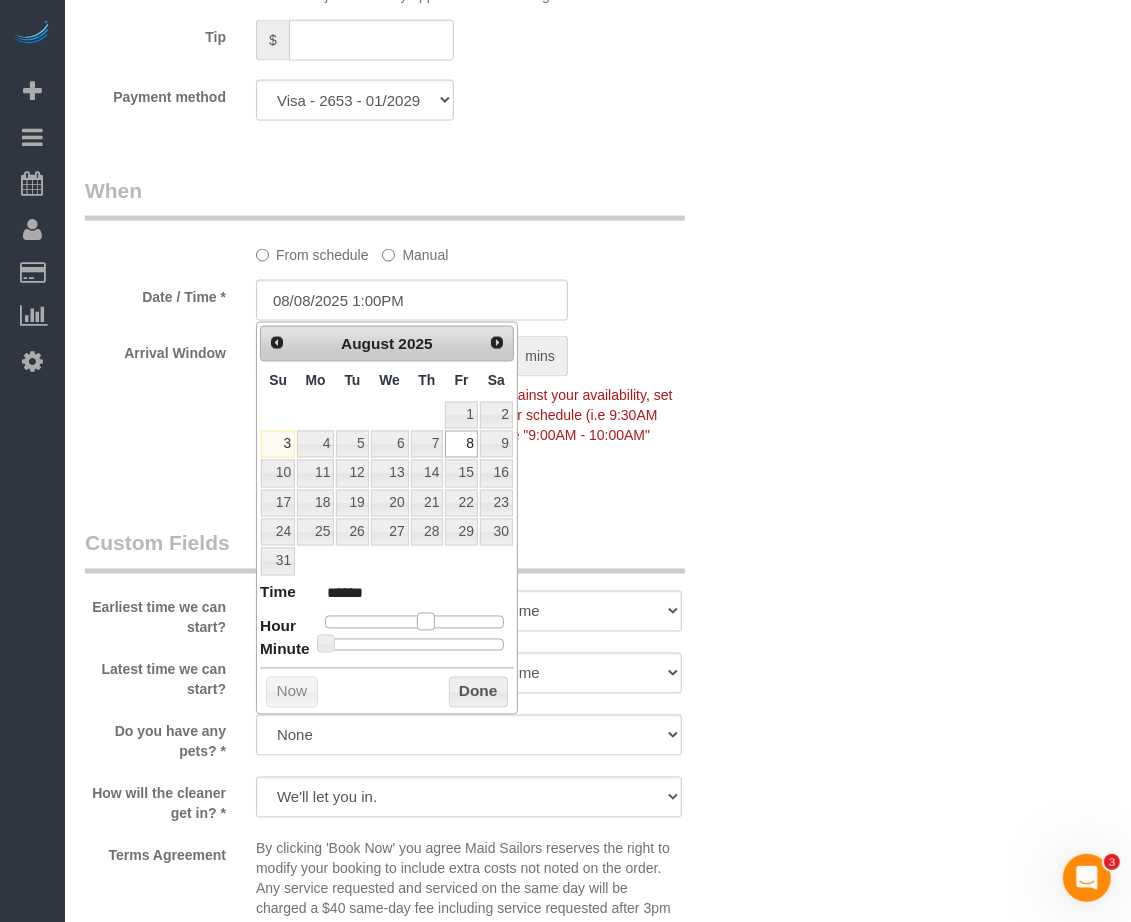 click at bounding box center (426, 622) 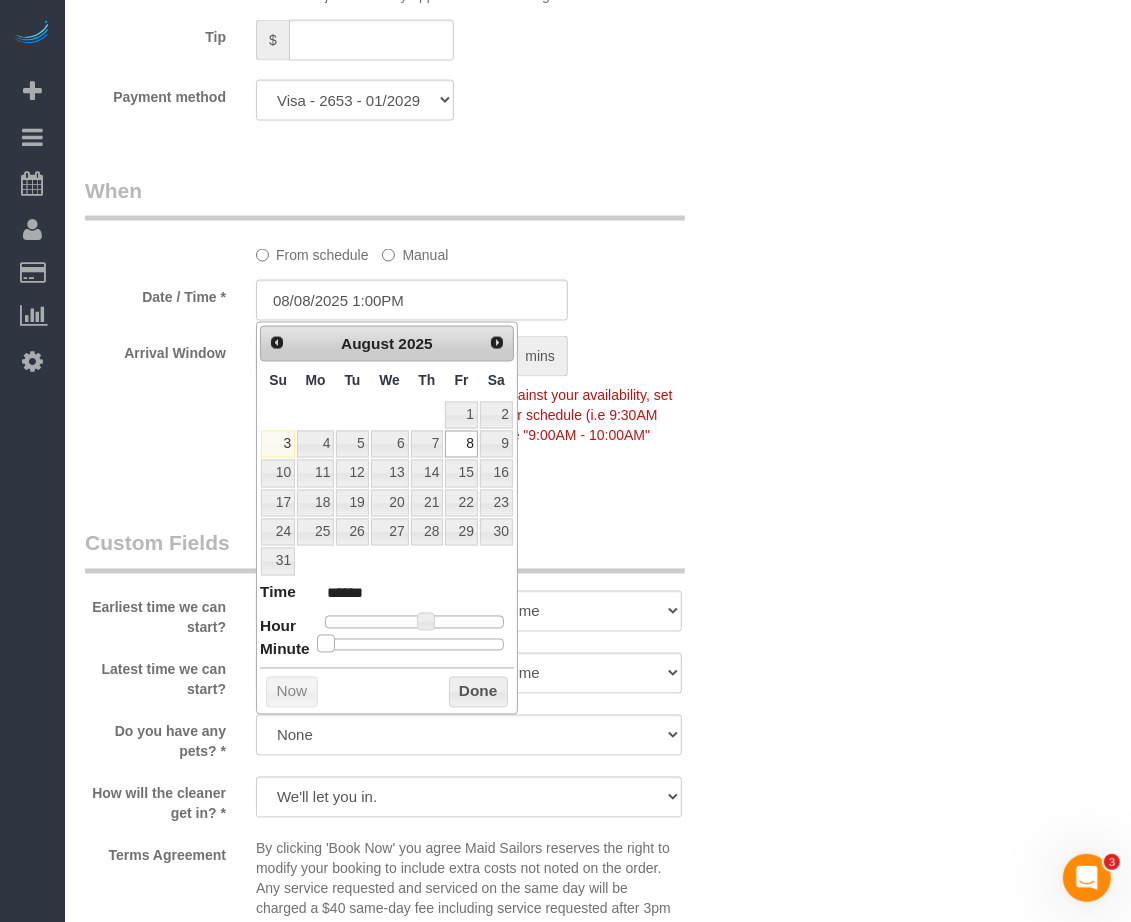 type on "08/08/2025 1:05PM" 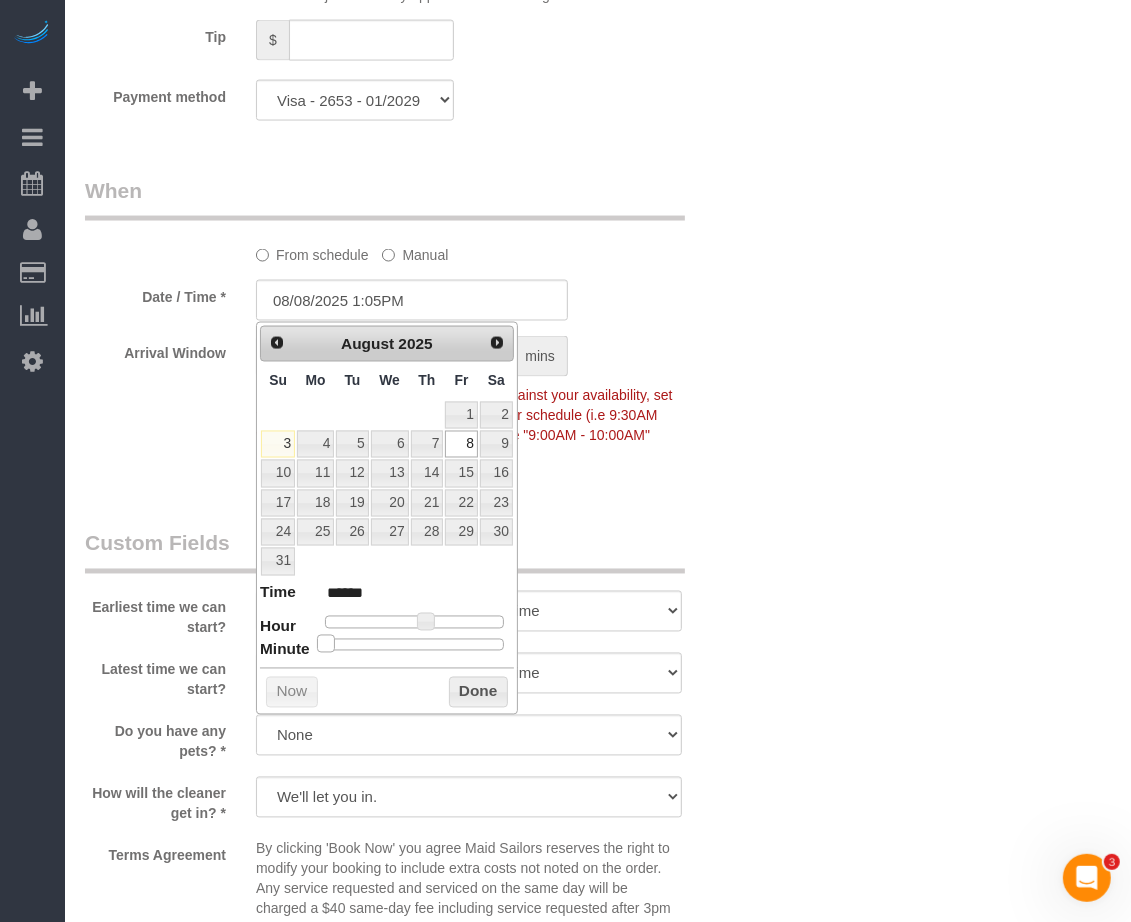 type on "08/08/2025 1:10PM" 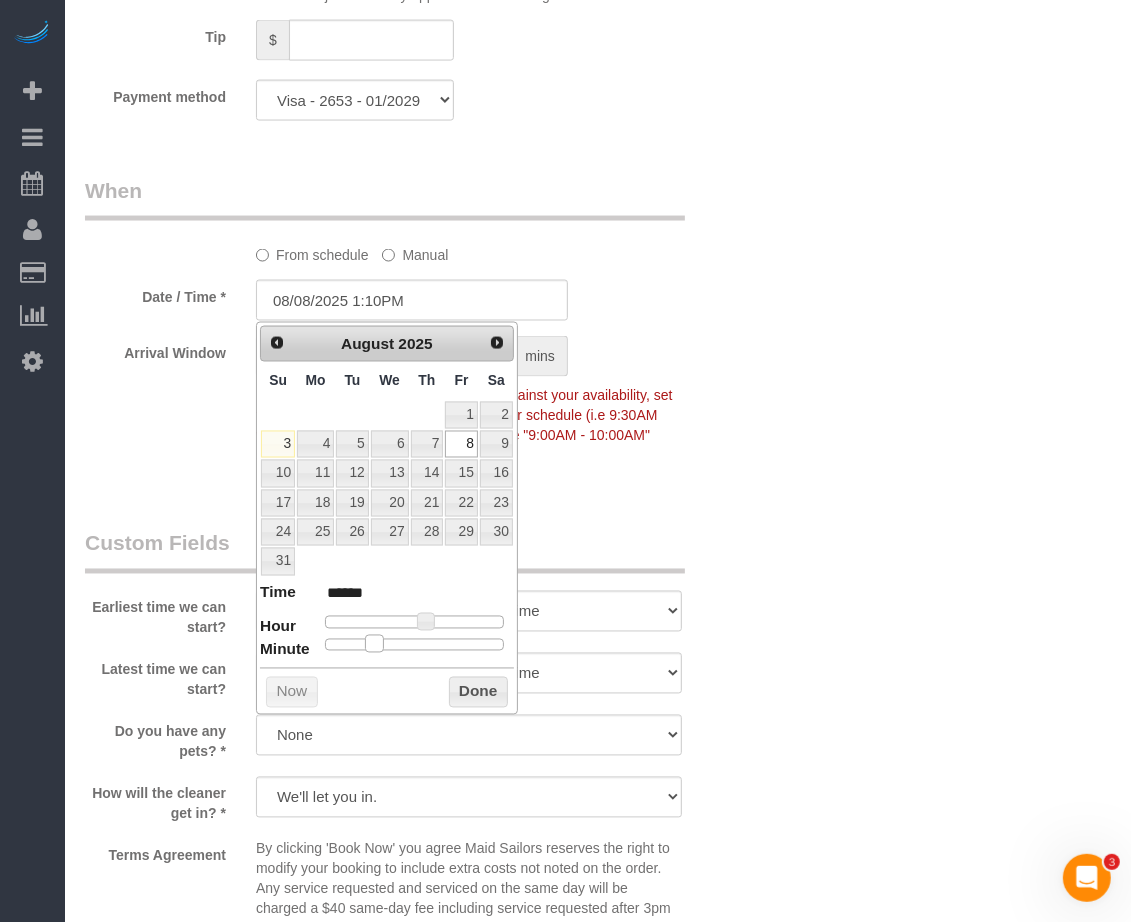 type on "08/08/2025 1:15PM" 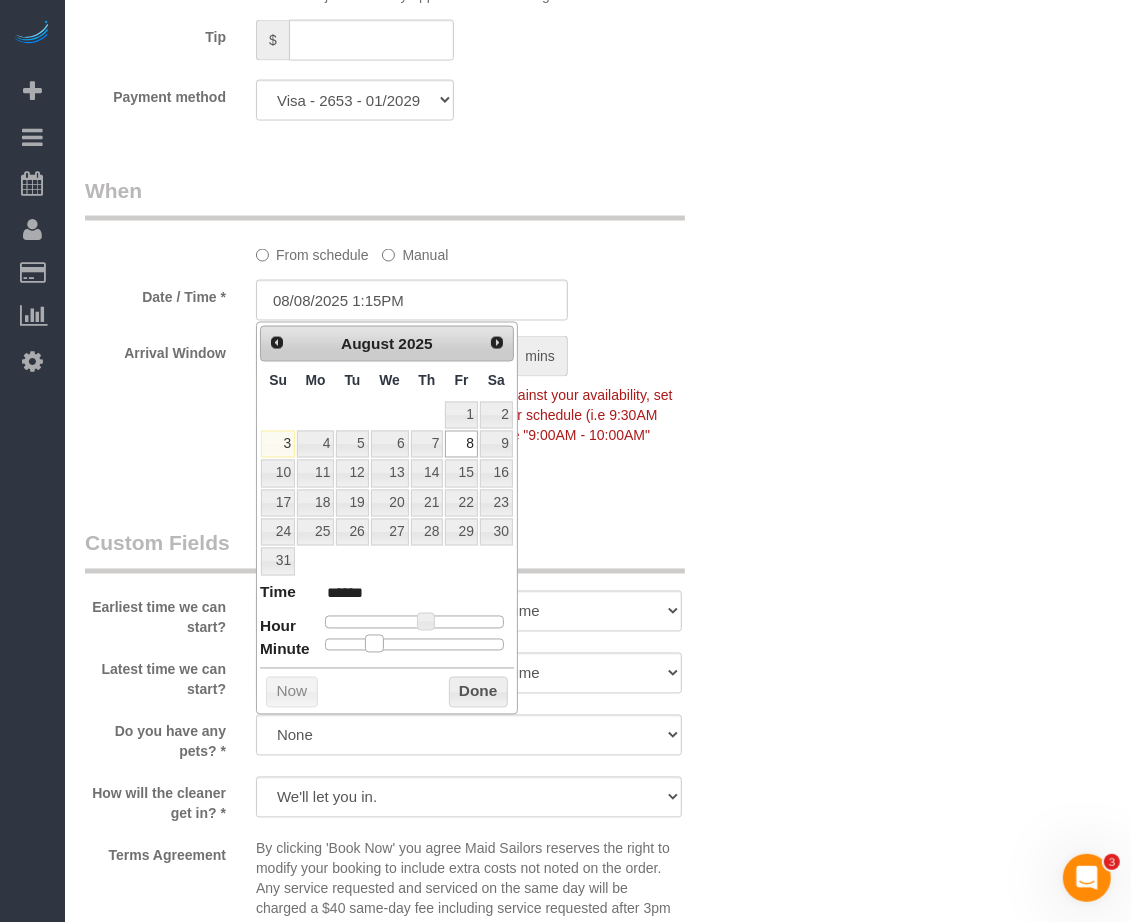 type on "08/08/2025 1:20PM" 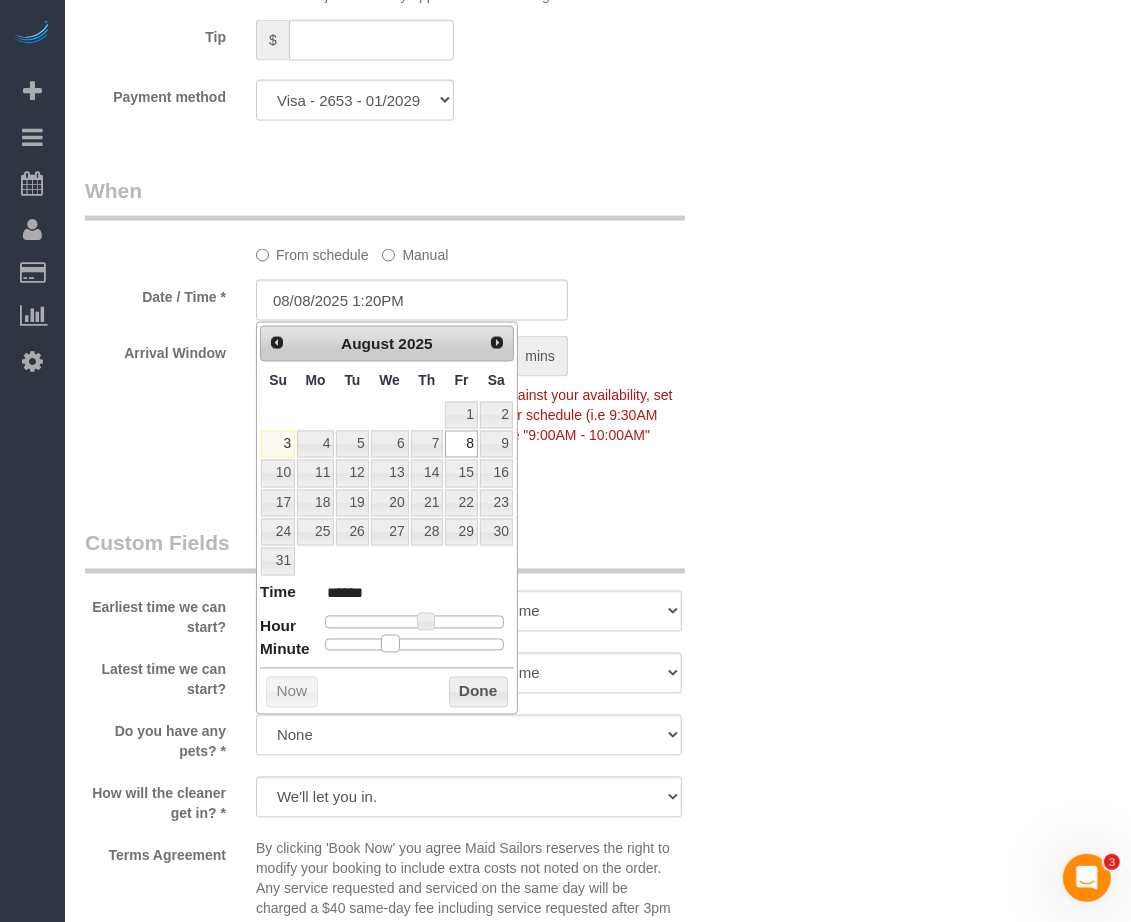 type on "08/08/2025 1:25PM" 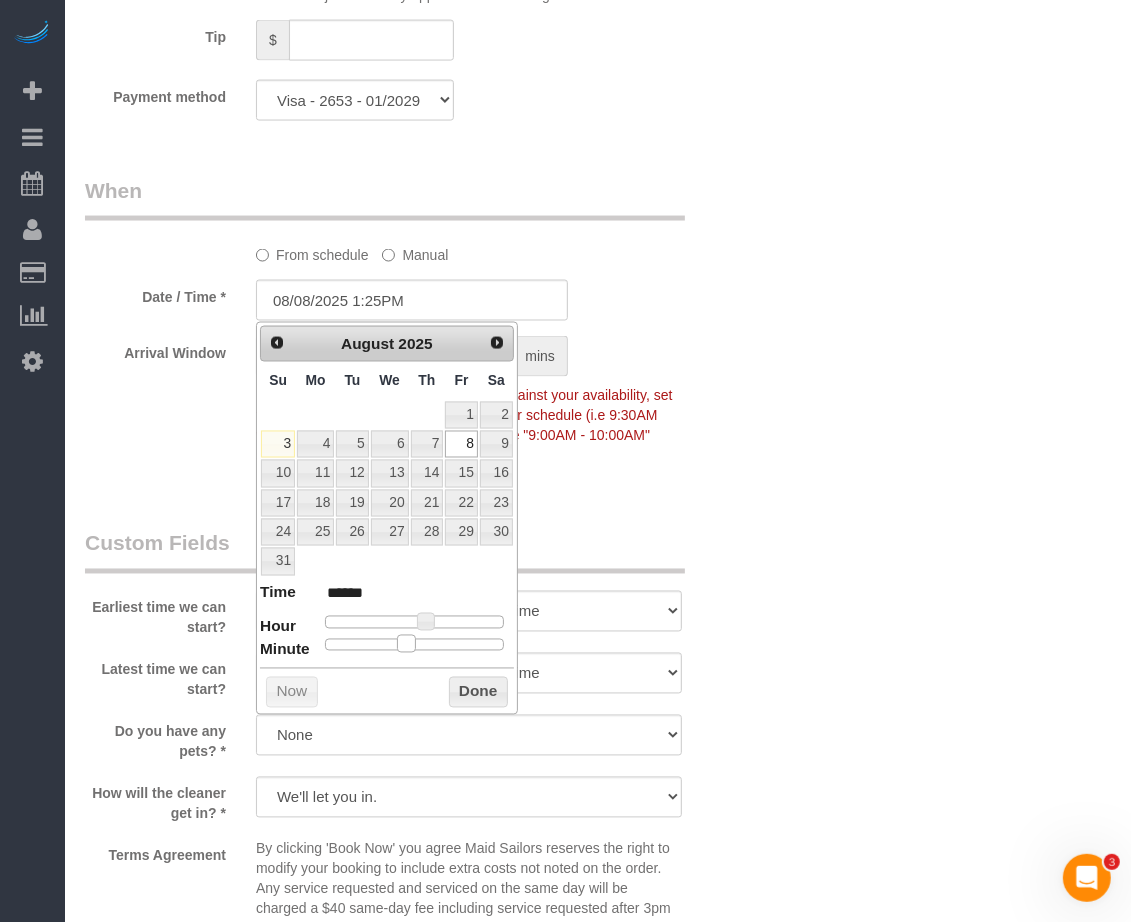 type on "08/08/2025 1:30PM" 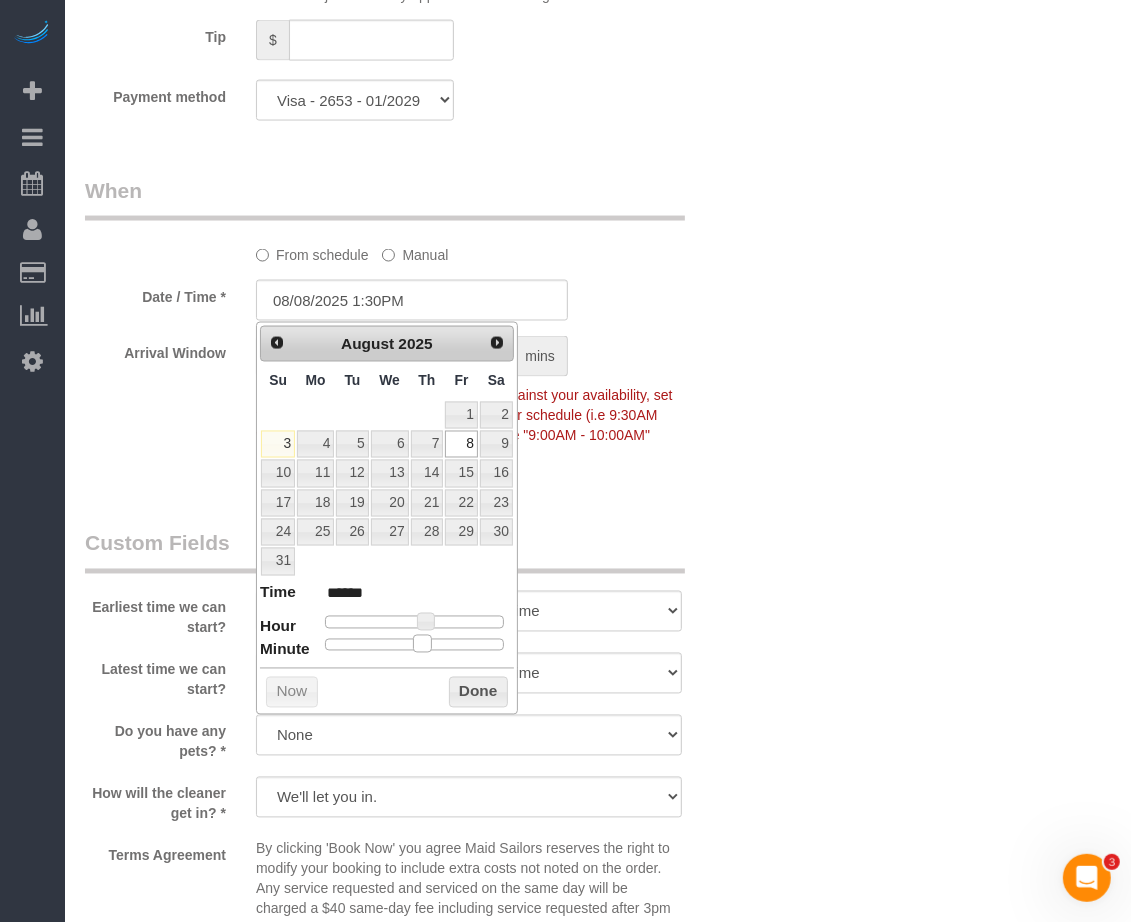 type on "08/08/2025 1:35PM" 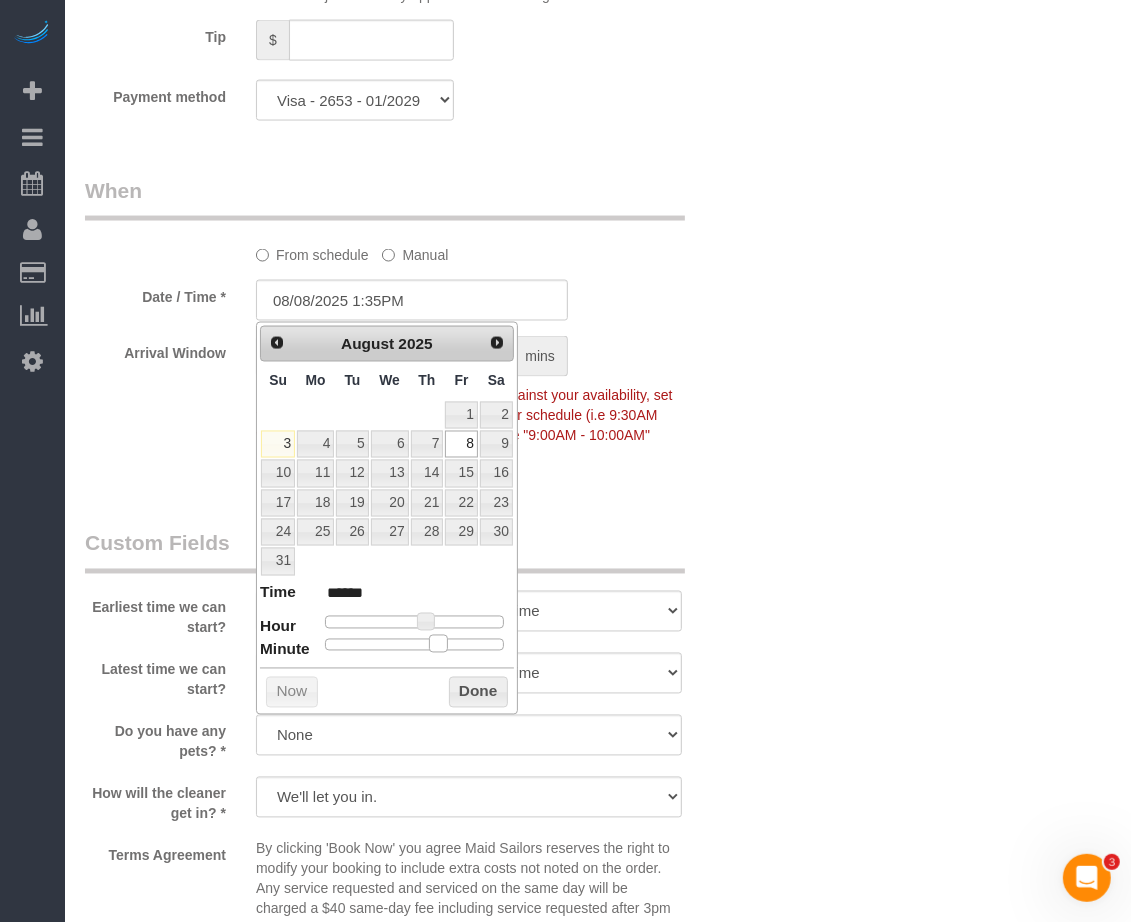 type on "08/08/2025 1:30PM" 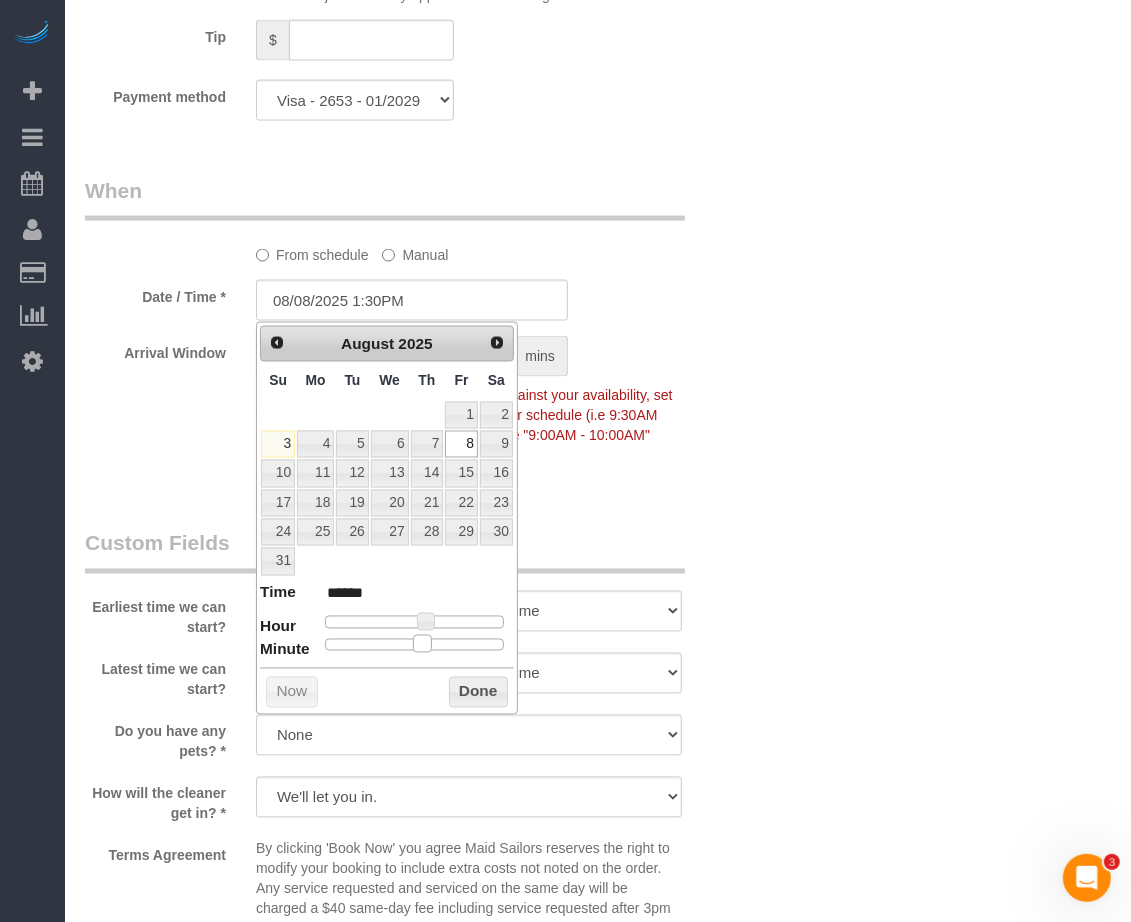 type on "08/08/2025 1:25PM" 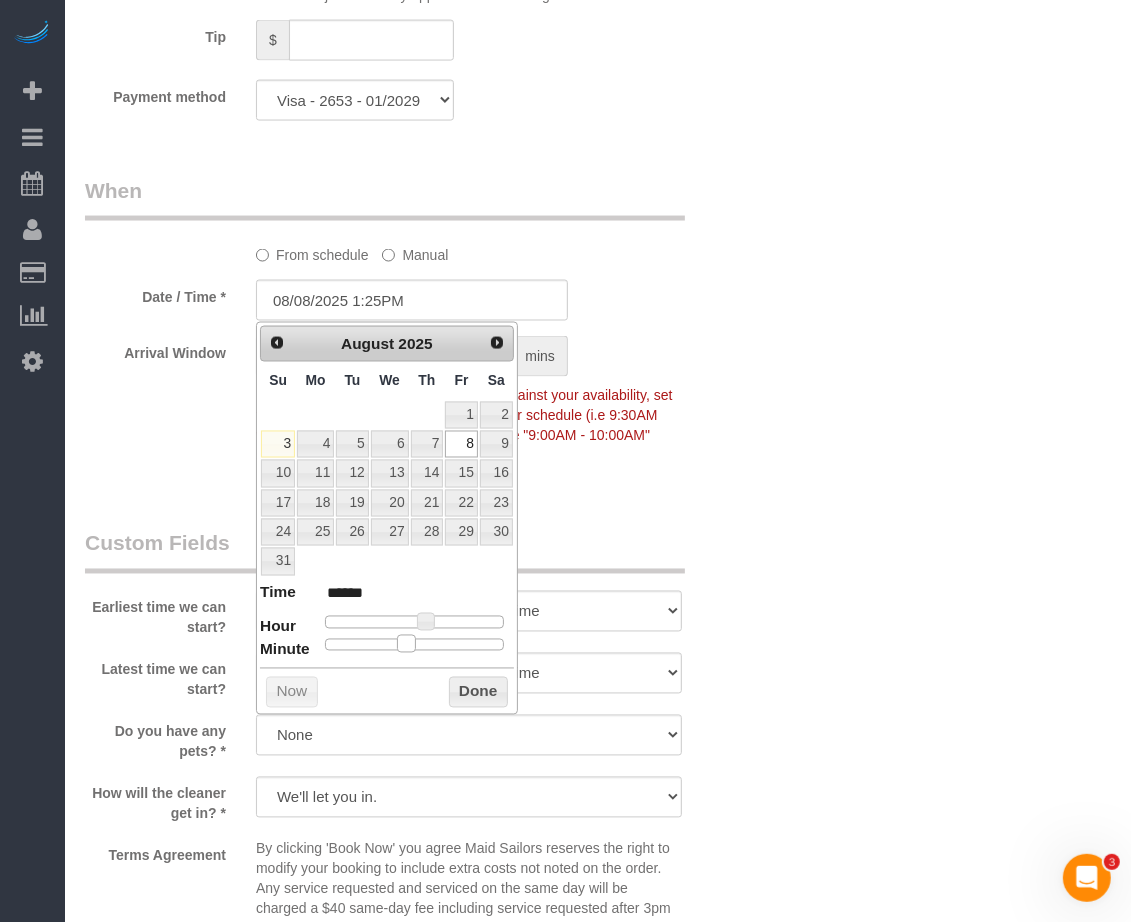 type on "08/08/2025 1:30PM" 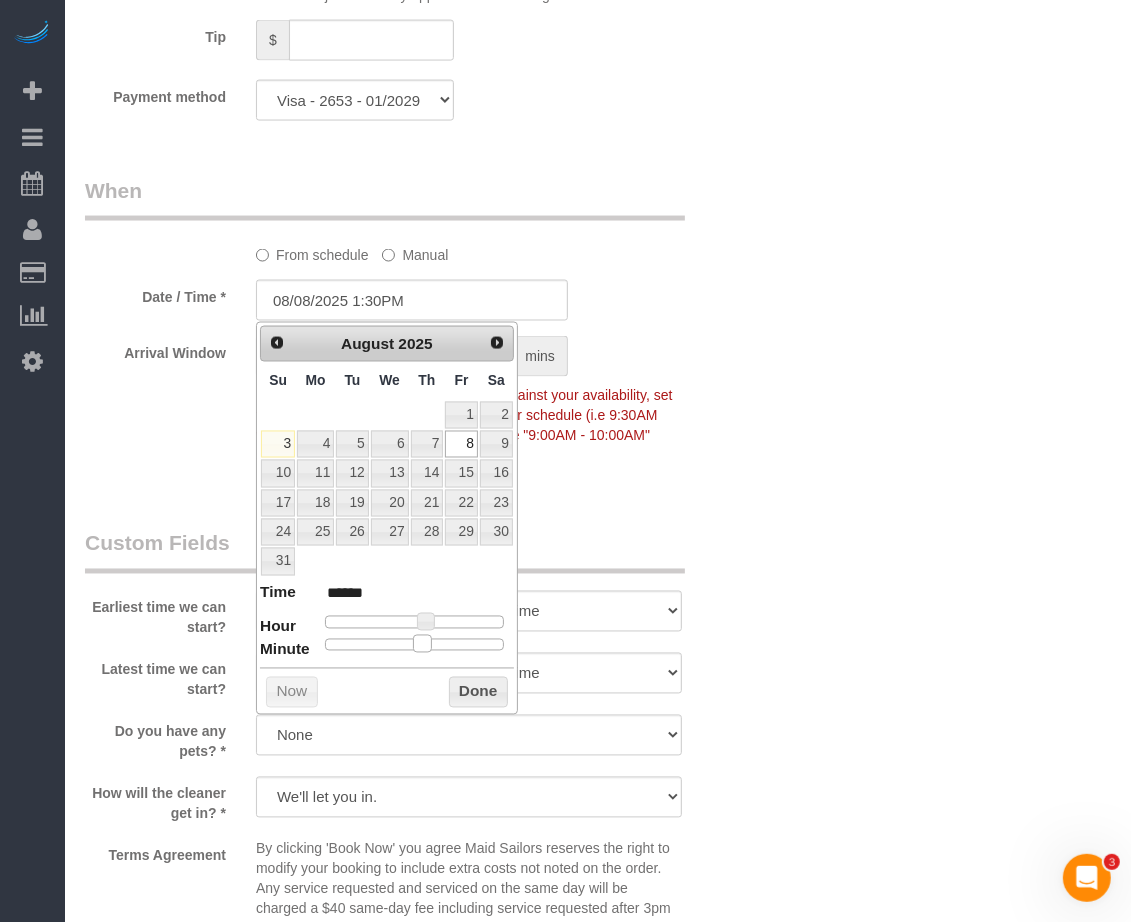 drag, startPoint x: 332, startPoint y: 651, endPoint x: 427, endPoint y: 653, distance: 95.02105 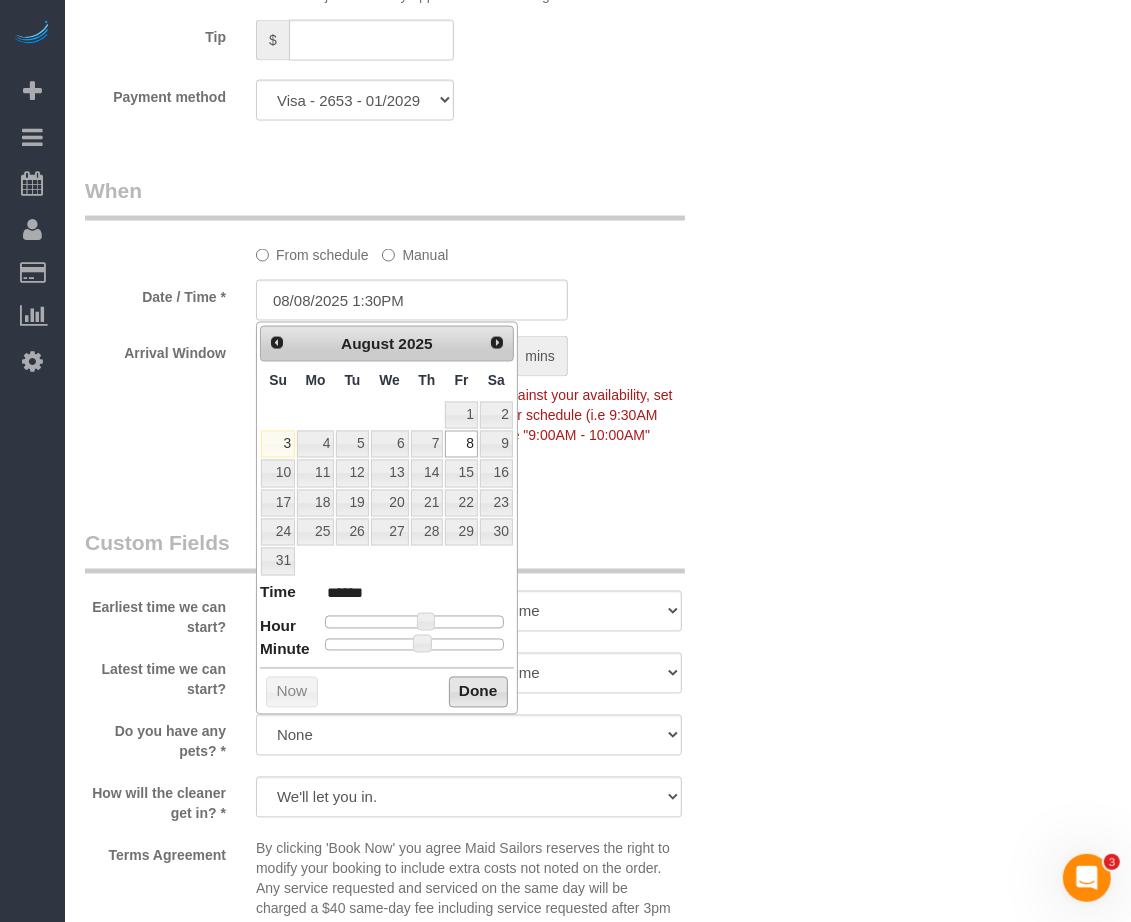 drag, startPoint x: 472, startPoint y: 705, endPoint x: 598, endPoint y: 628, distance: 147.66516 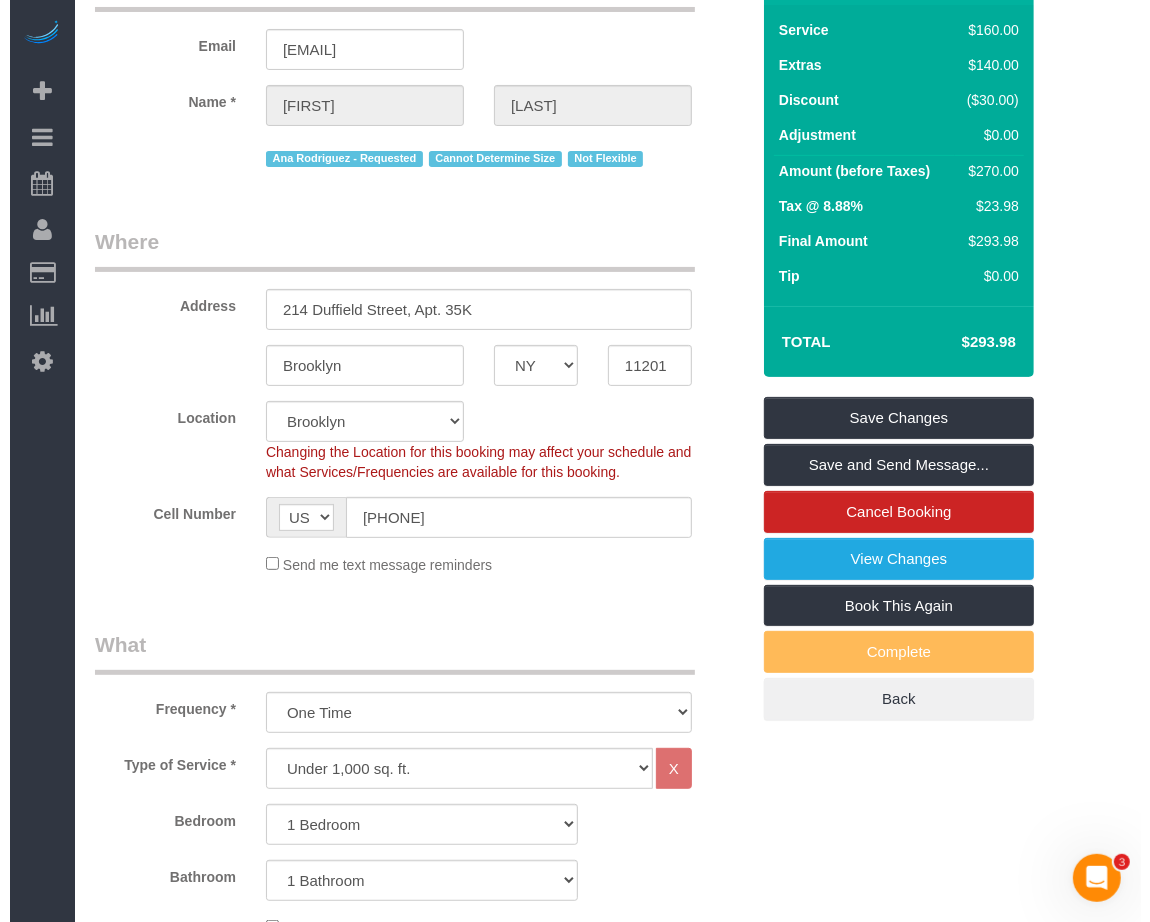 scroll, scrollTop: 0, scrollLeft: 0, axis: both 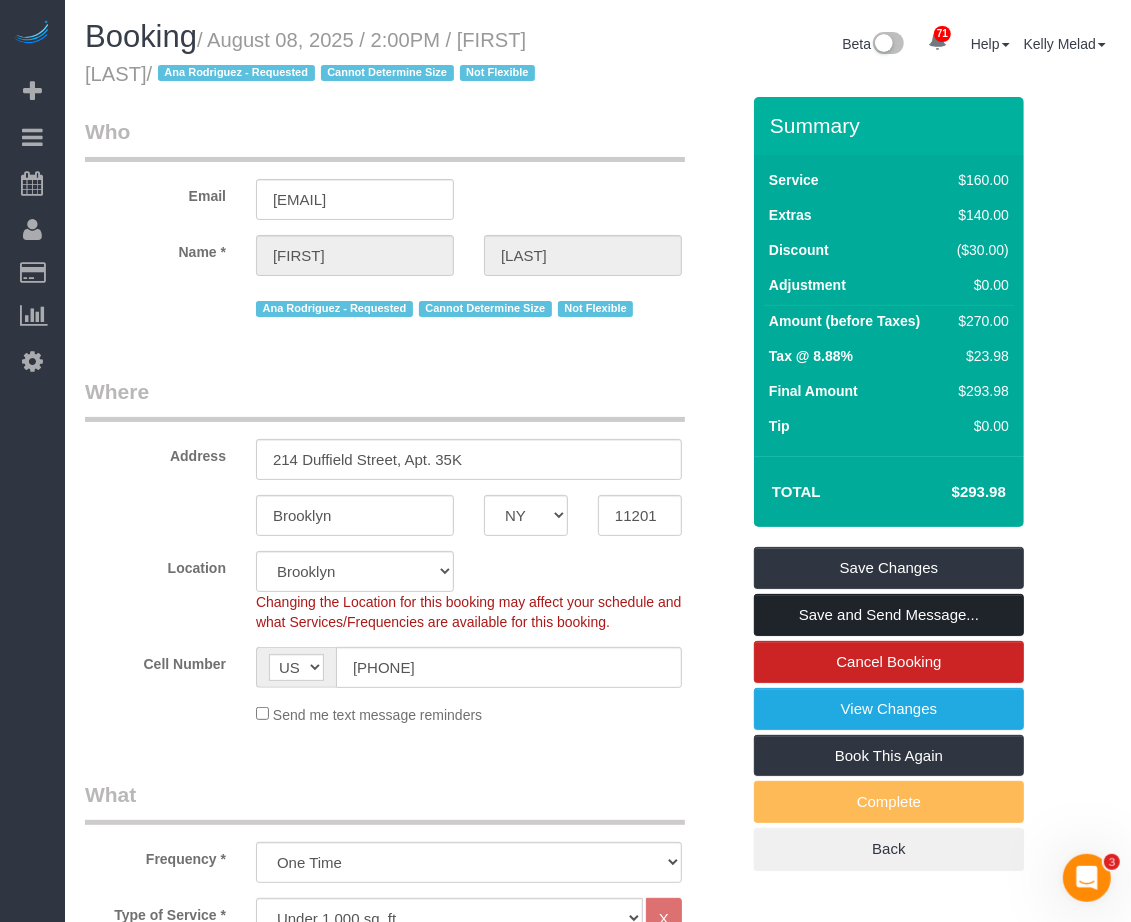 click on "Save and Send Message..." at bounding box center [889, 615] 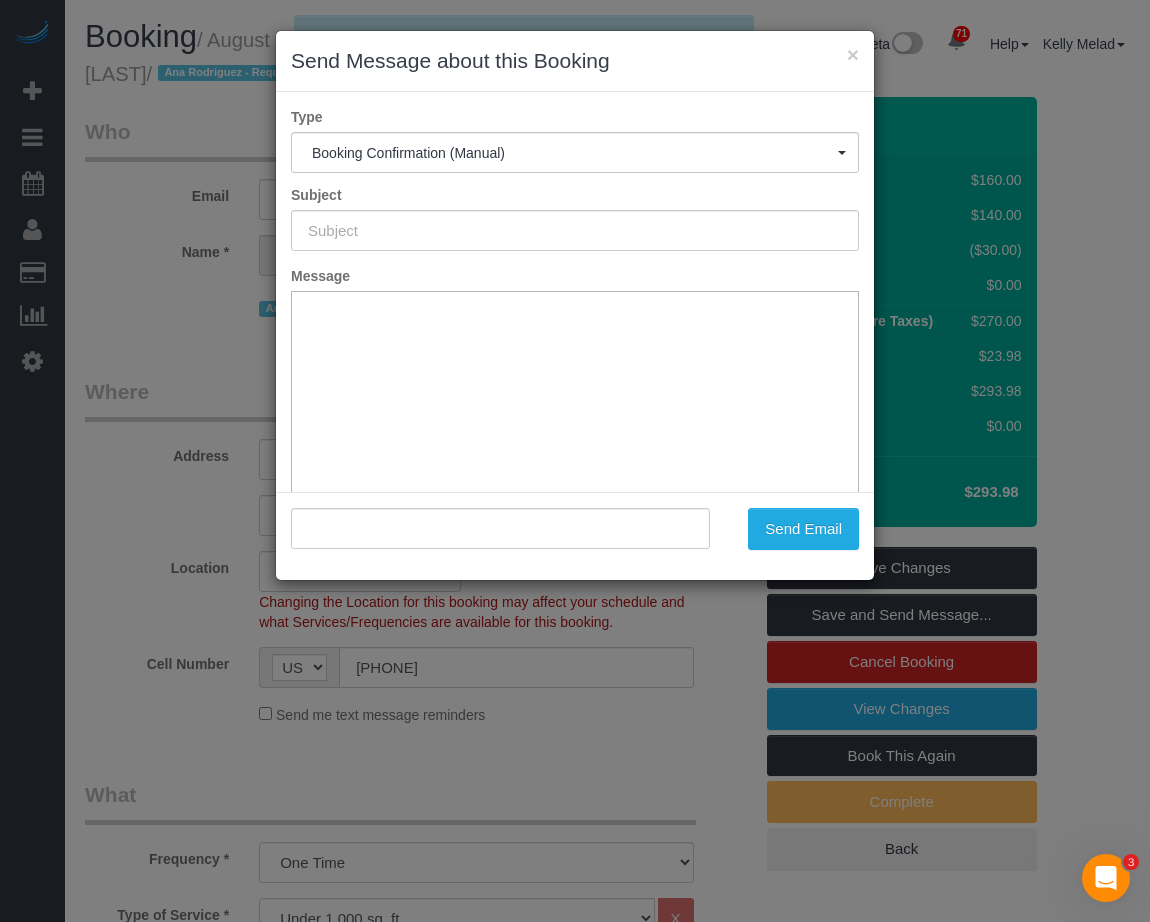 type on "Cleaning Confirmed for 08/08/2025 at 1:30pm" 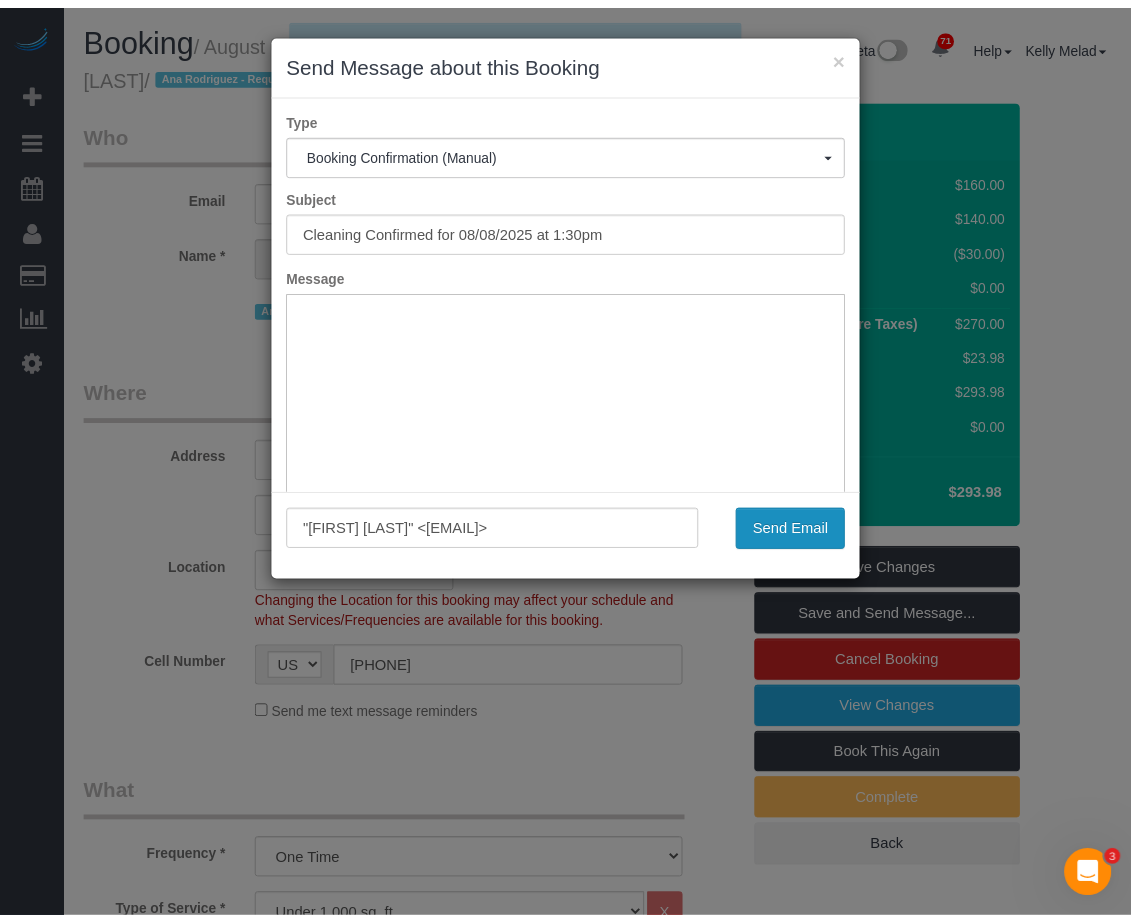 scroll, scrollTop: 0, scrollLeft: 0, axis: both 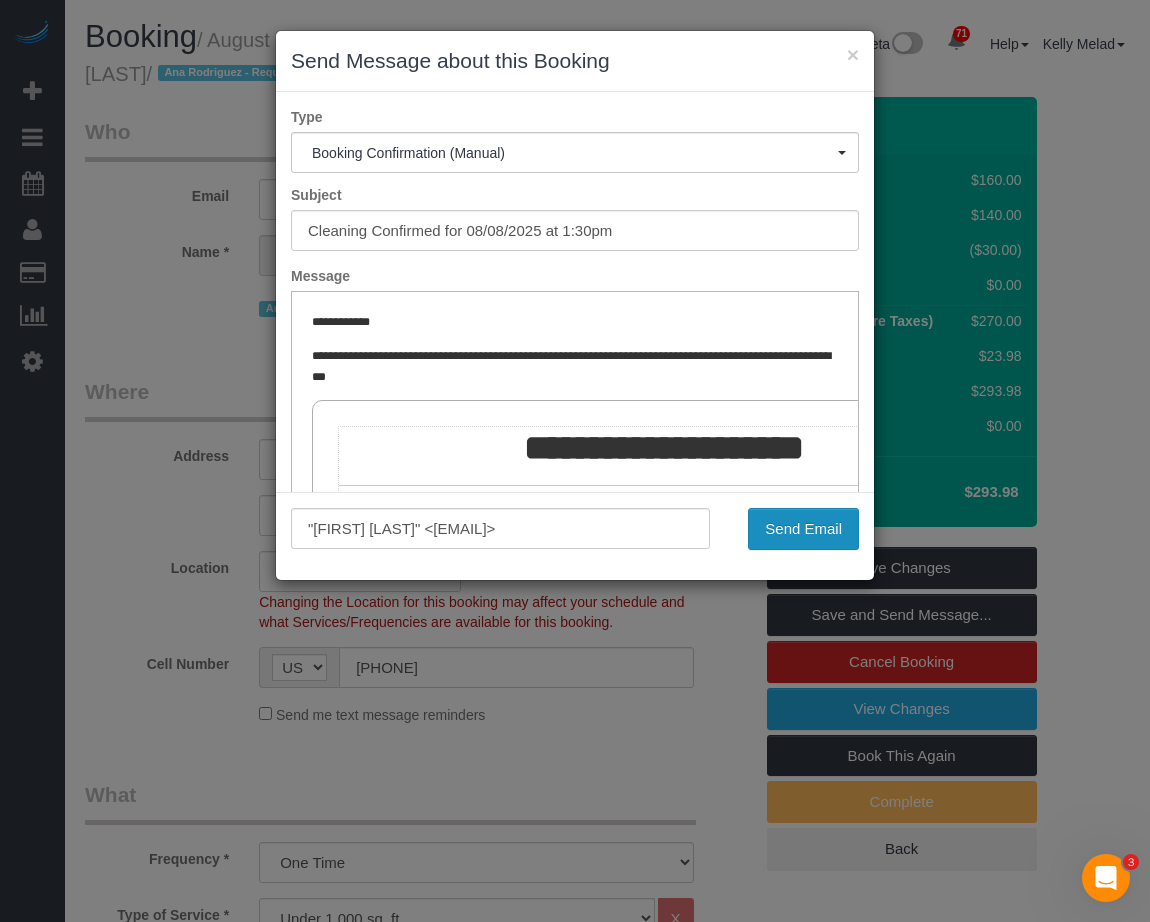 click on "Send Email" at bounding box center (803, 529) 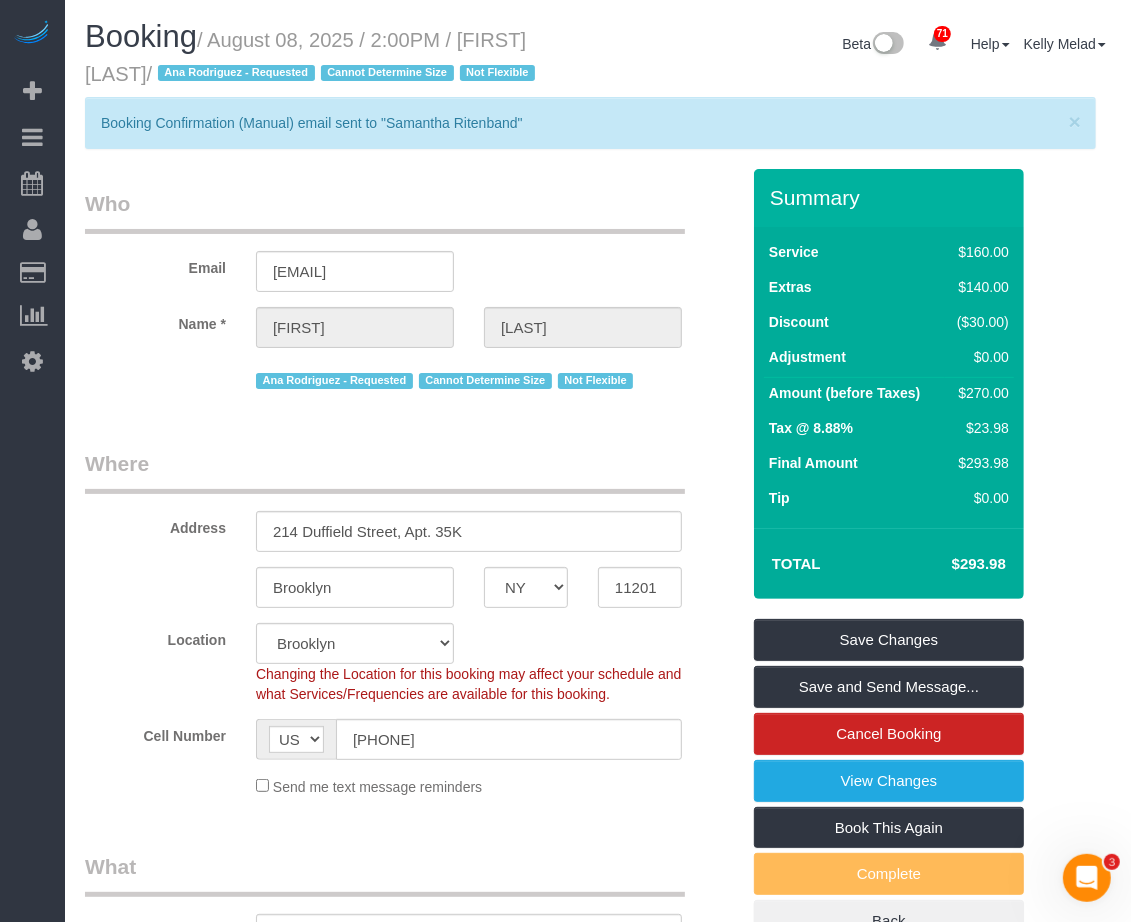 click on "Who
Email
samantharitenband@gmail.com
Name *
Samantha
Ritenband
Ana Rodriguez - Requested
Cannot Determine Size
Not Flexible
Where
Address
214 Duffield Street, Apt. 35K
Brooklyn
AK
AL
AR
AZ
CA
CO
CT
DC
DE
FL
GA
HI
IA
ID
IL
IN
KS
KY
LA
MA
MD
ME
MI
MN" at bounding box center [598, 1943] 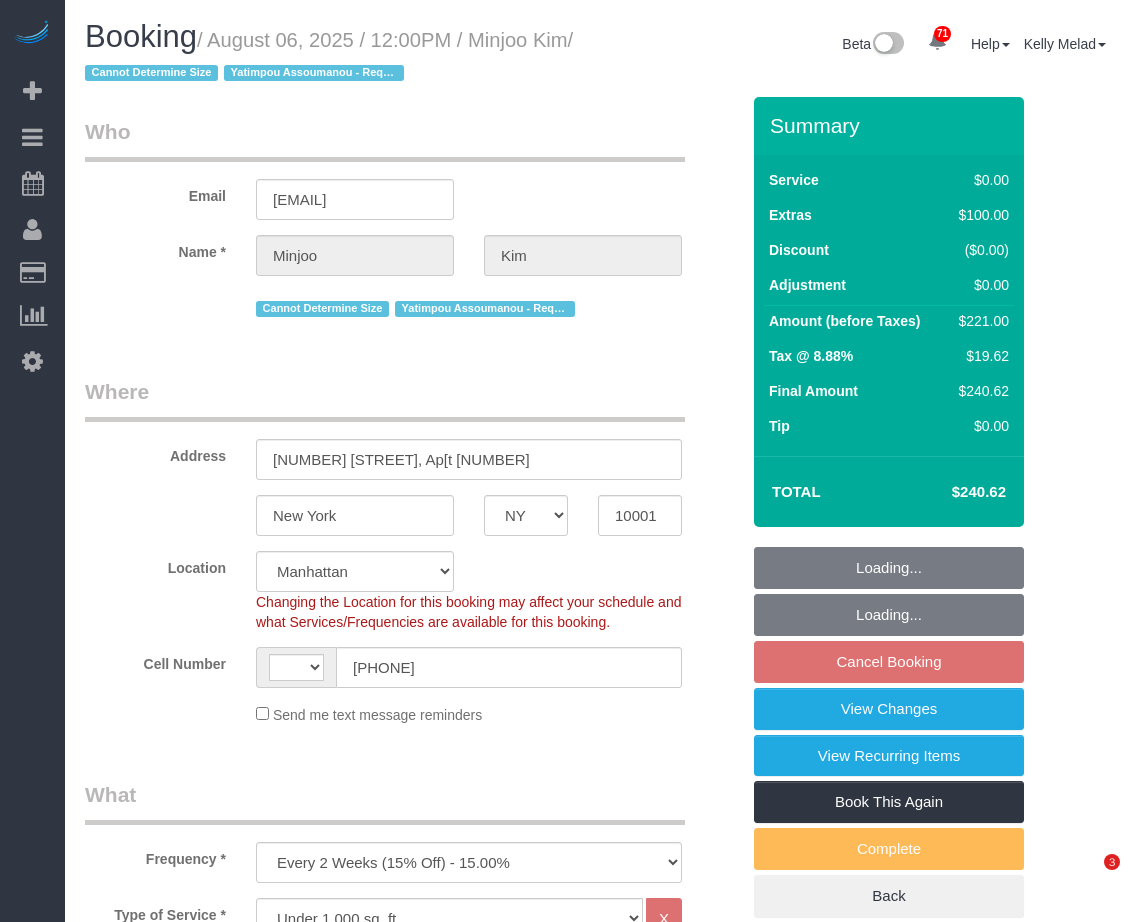 select on "NY" 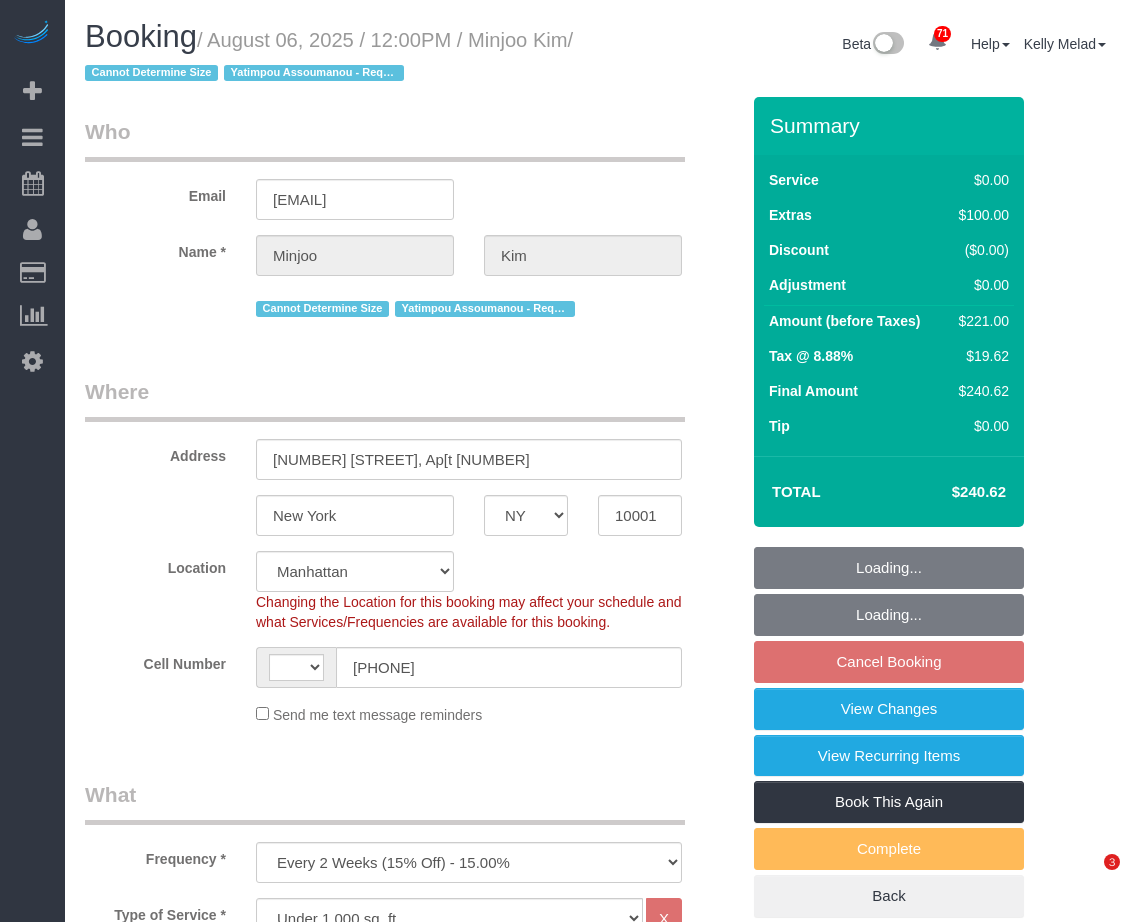 scroll, scrollTop: 0, scrollLeft: 0, axis: both 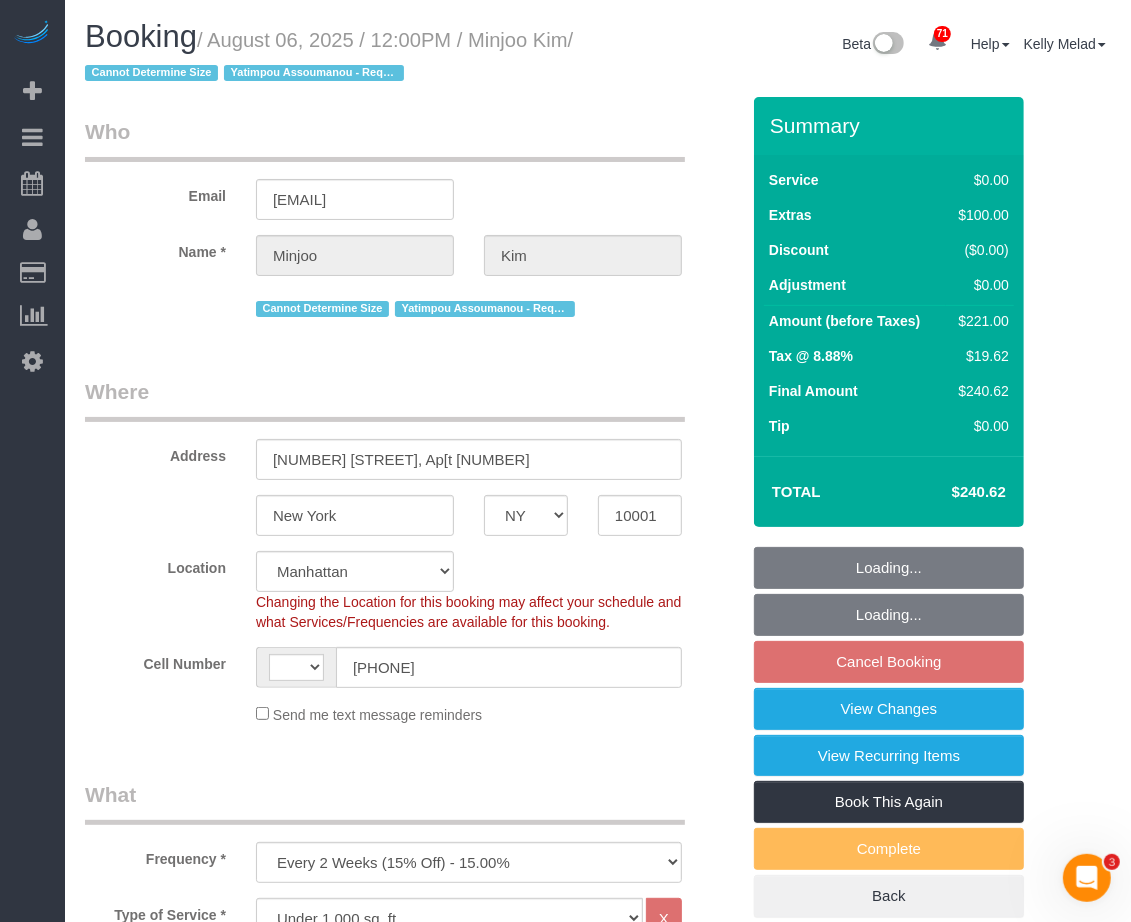 select on "object:826" 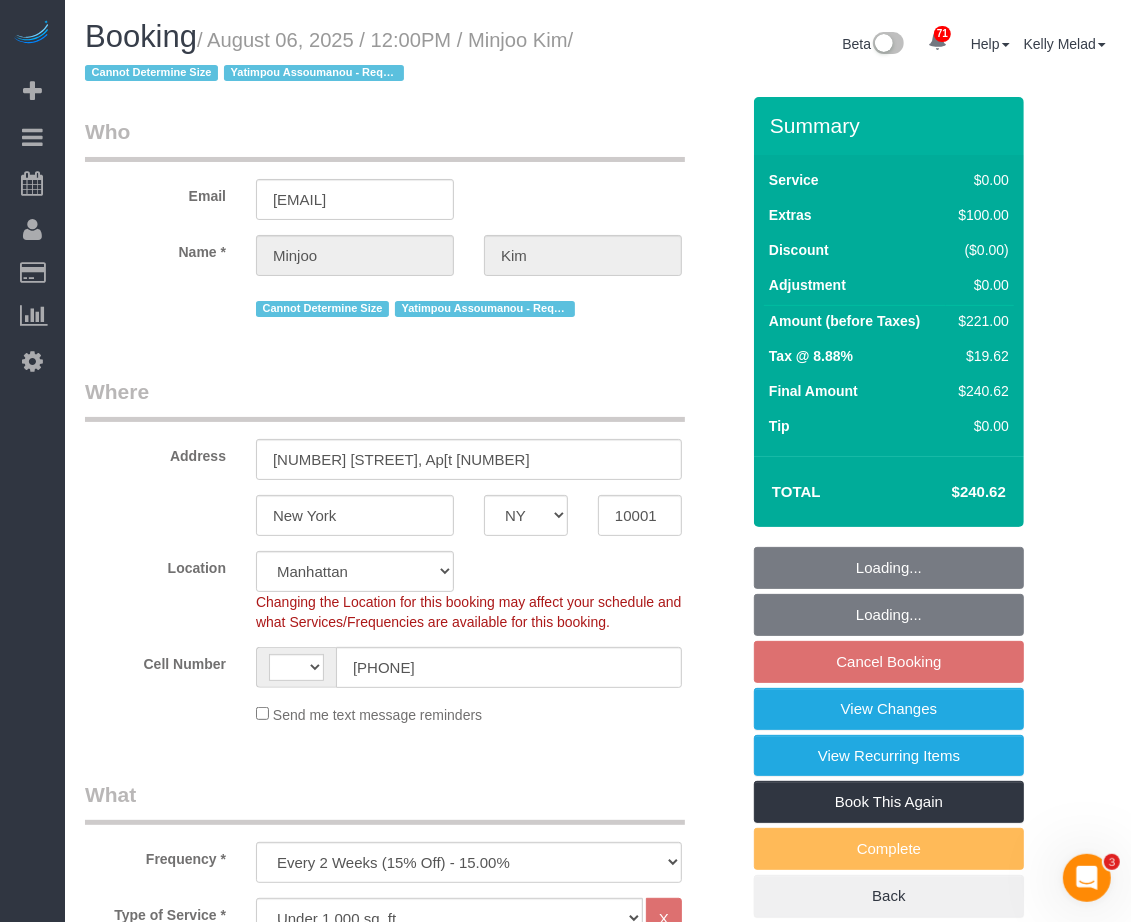select on "string:US" 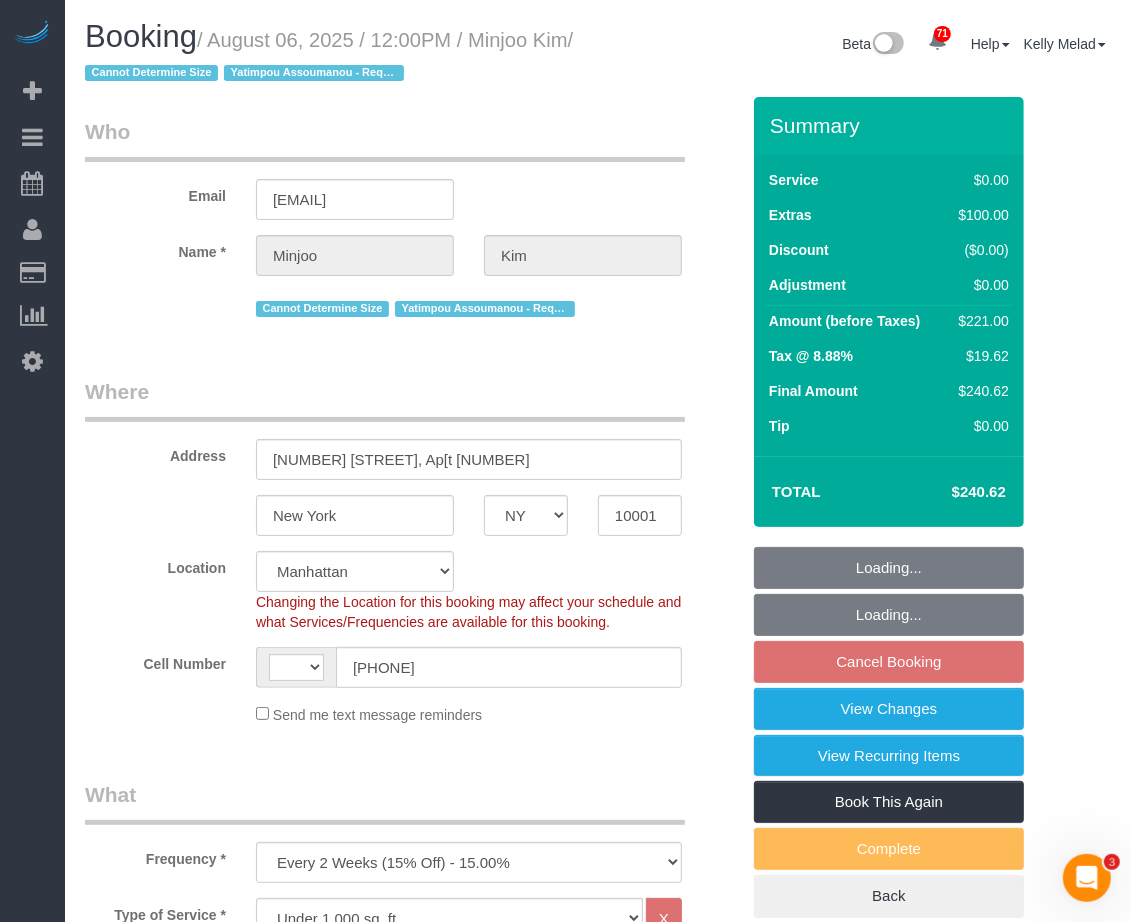select on "string:stripe-pm_1RrugC4VGloSiKo7TcX5MooR" 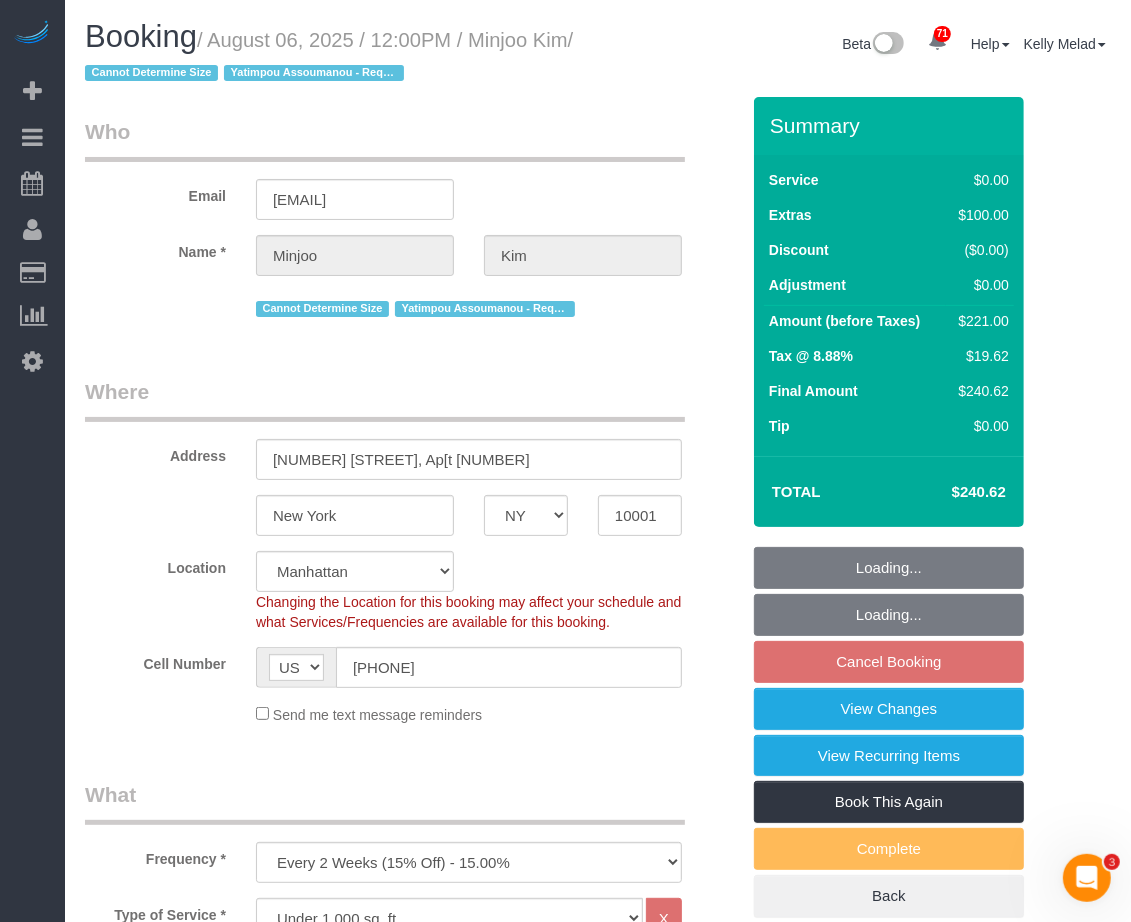 select on "1" 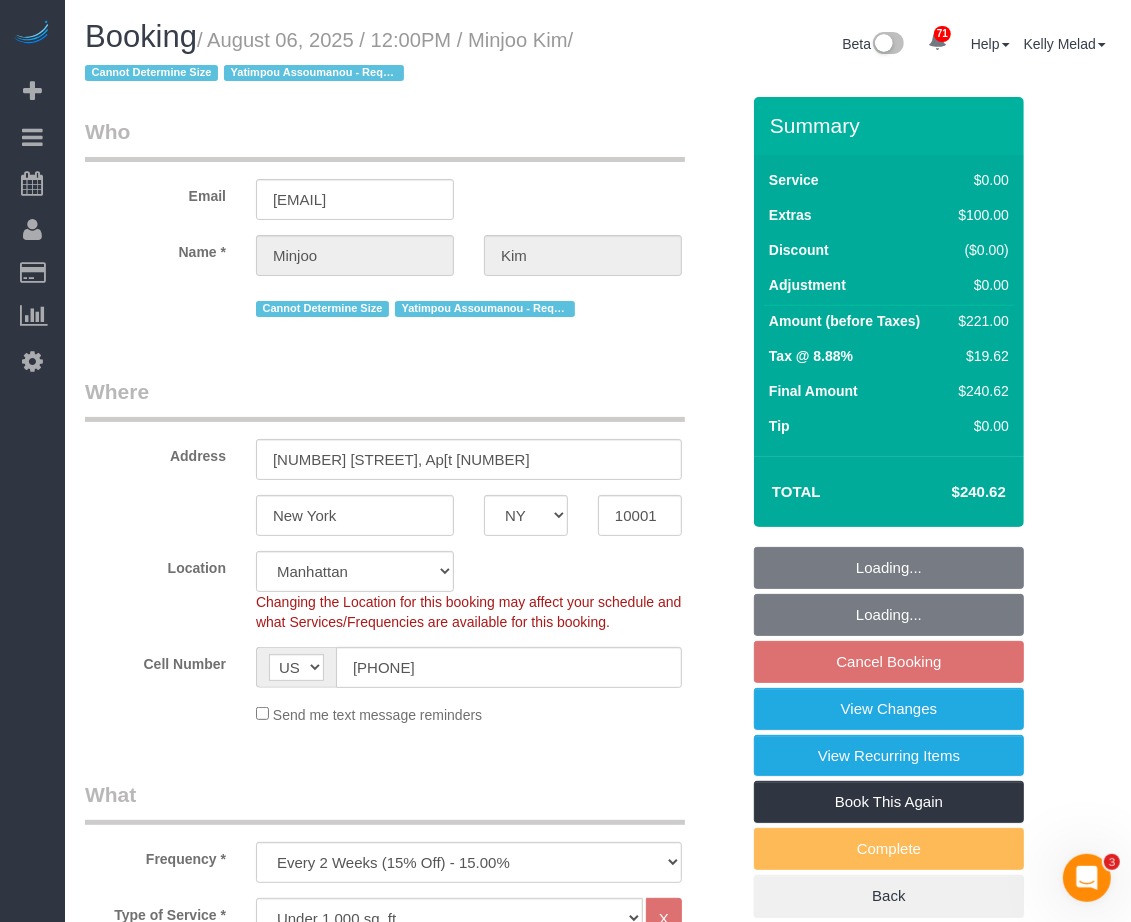 click on "Email
[EMAIL]" at bounding box center [412, 168] 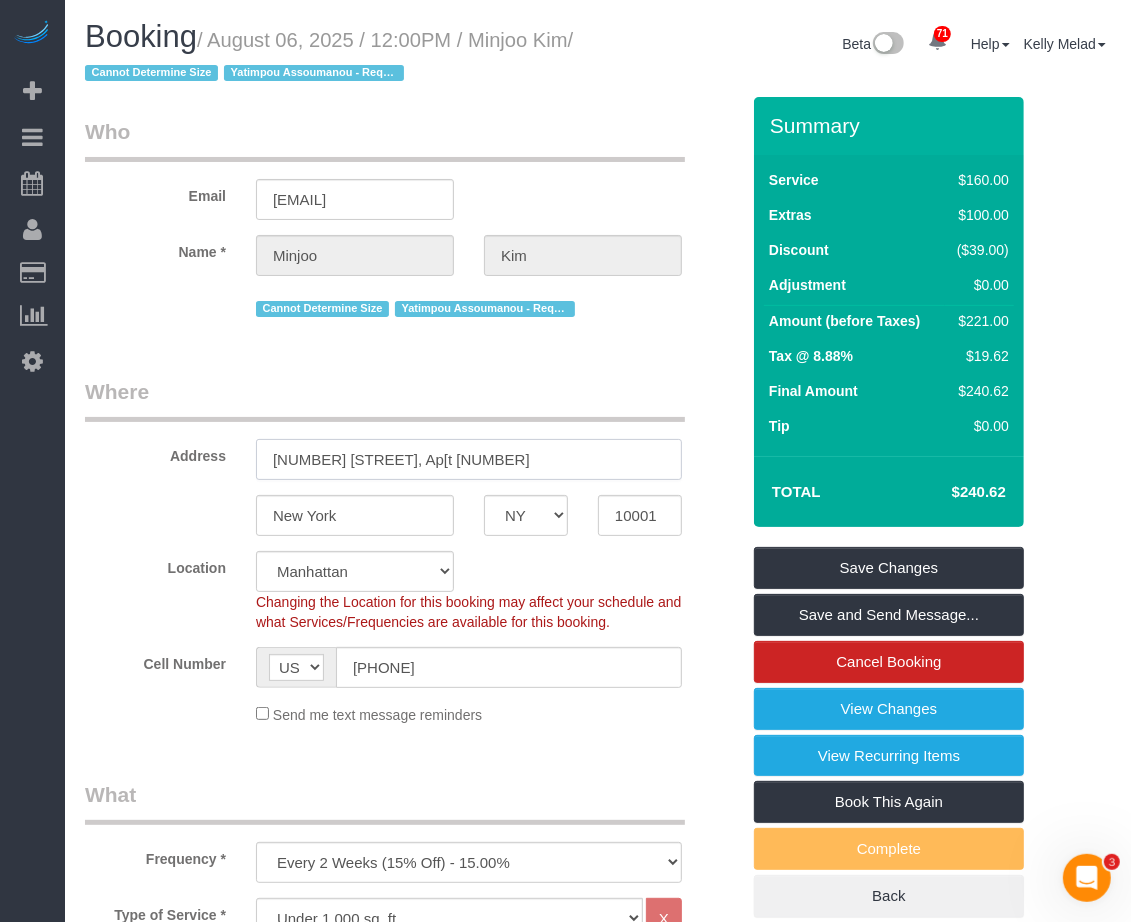 click on "606 West 30th Street, Ap[t 24F" at bounding box center (469, 459) 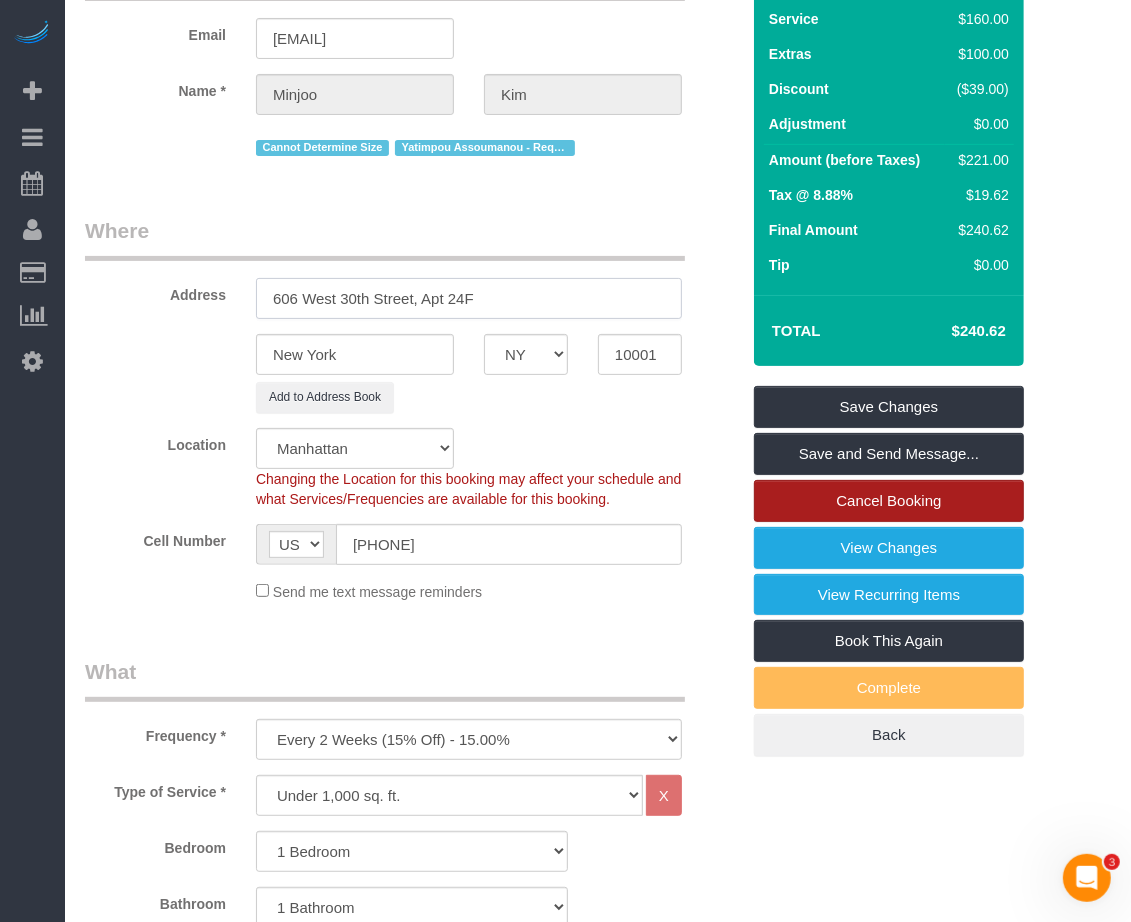 scroll, scrollTop: 116, scrollLeft: 0, axis: vertical 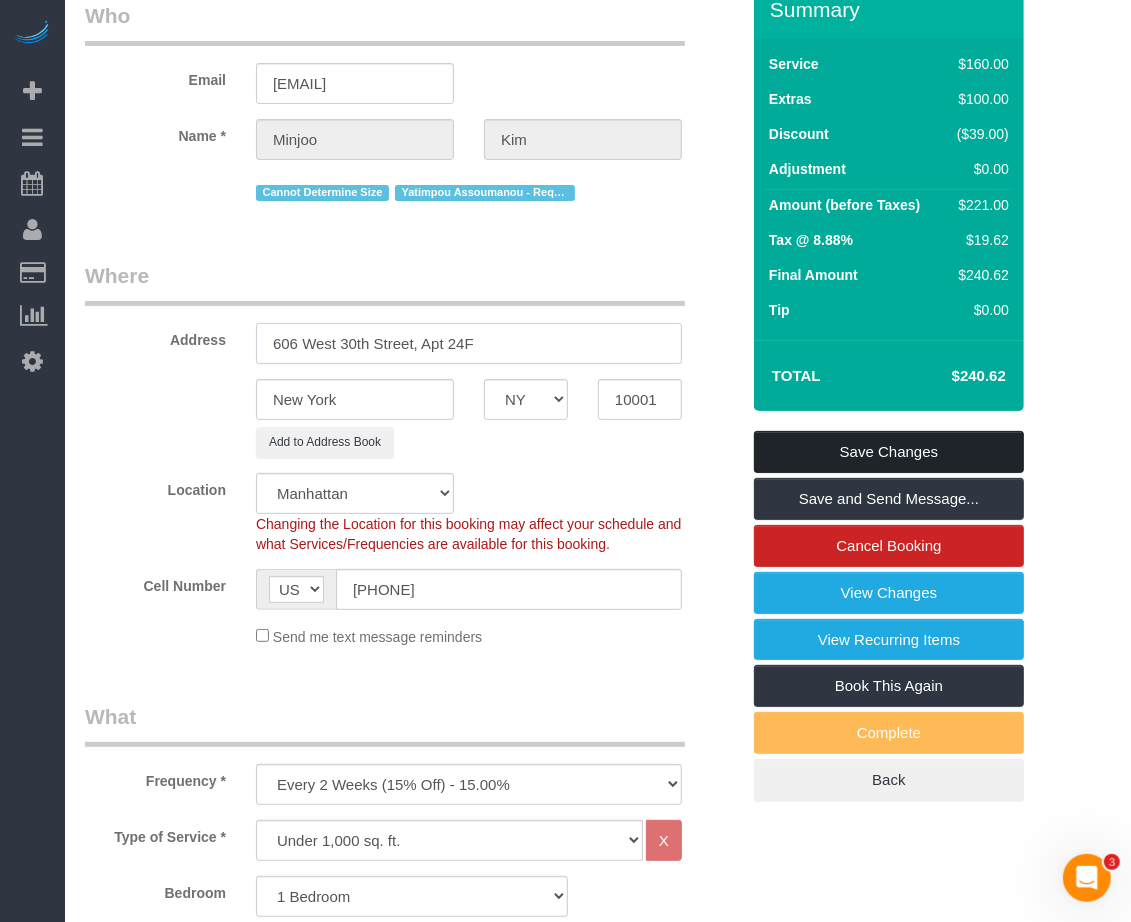 type on "606 West 30th Street, Apt 24F" 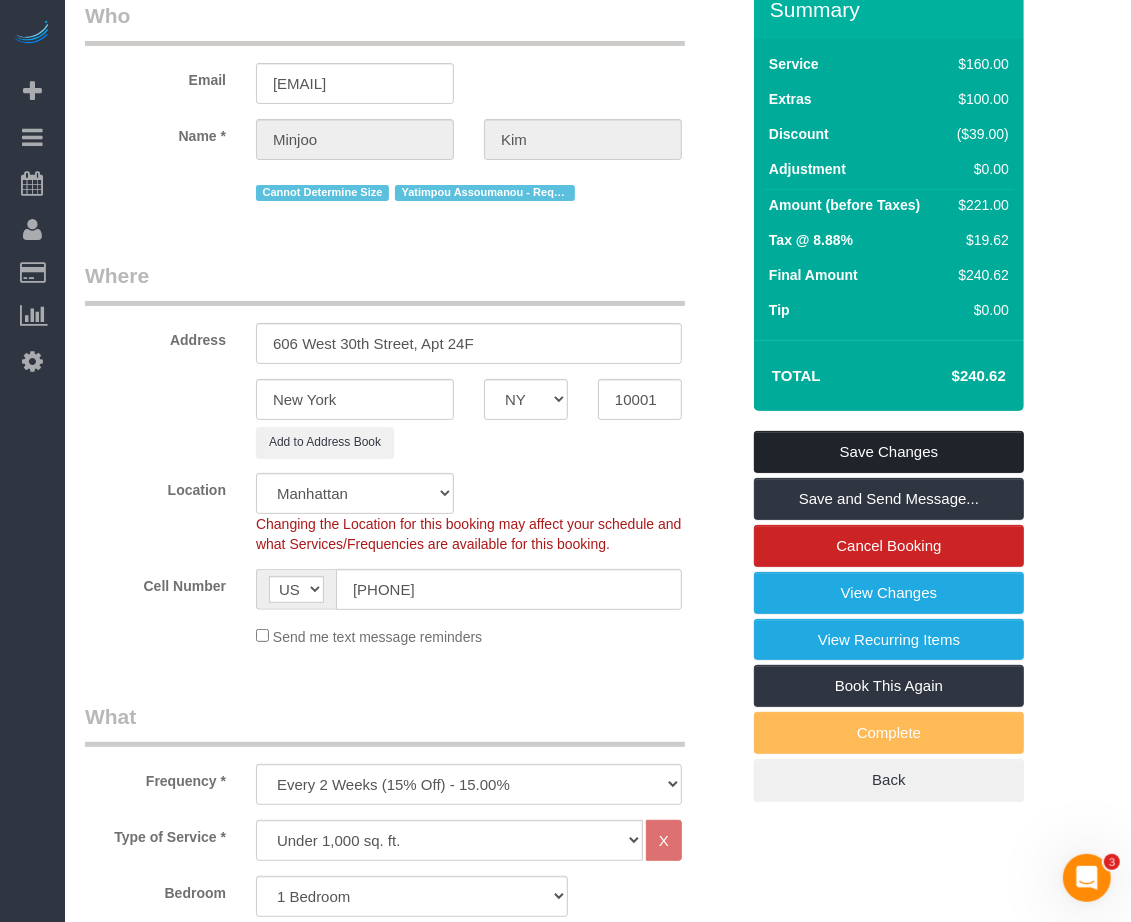 click on "Save Changes" at bounding box center (889, 452) 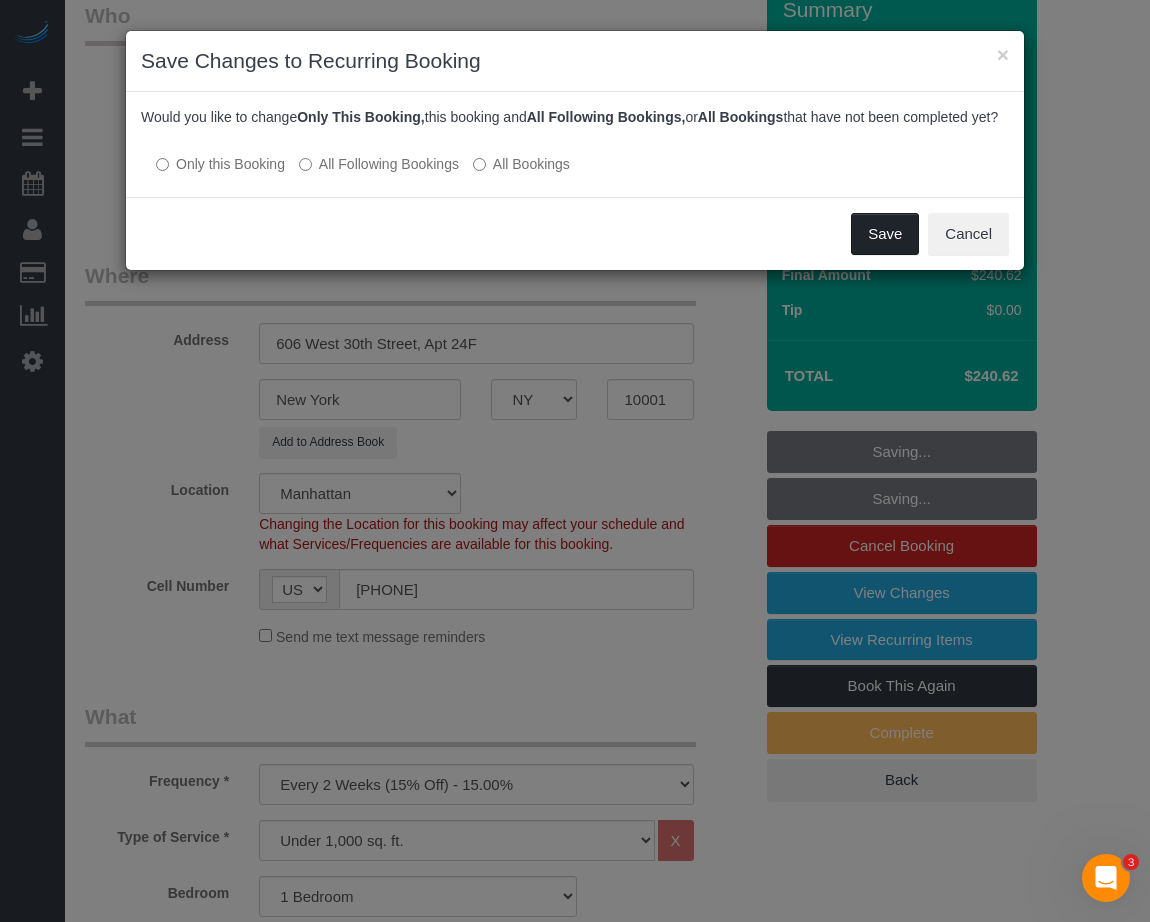 click on "Save" at bounding box center (885, 234) 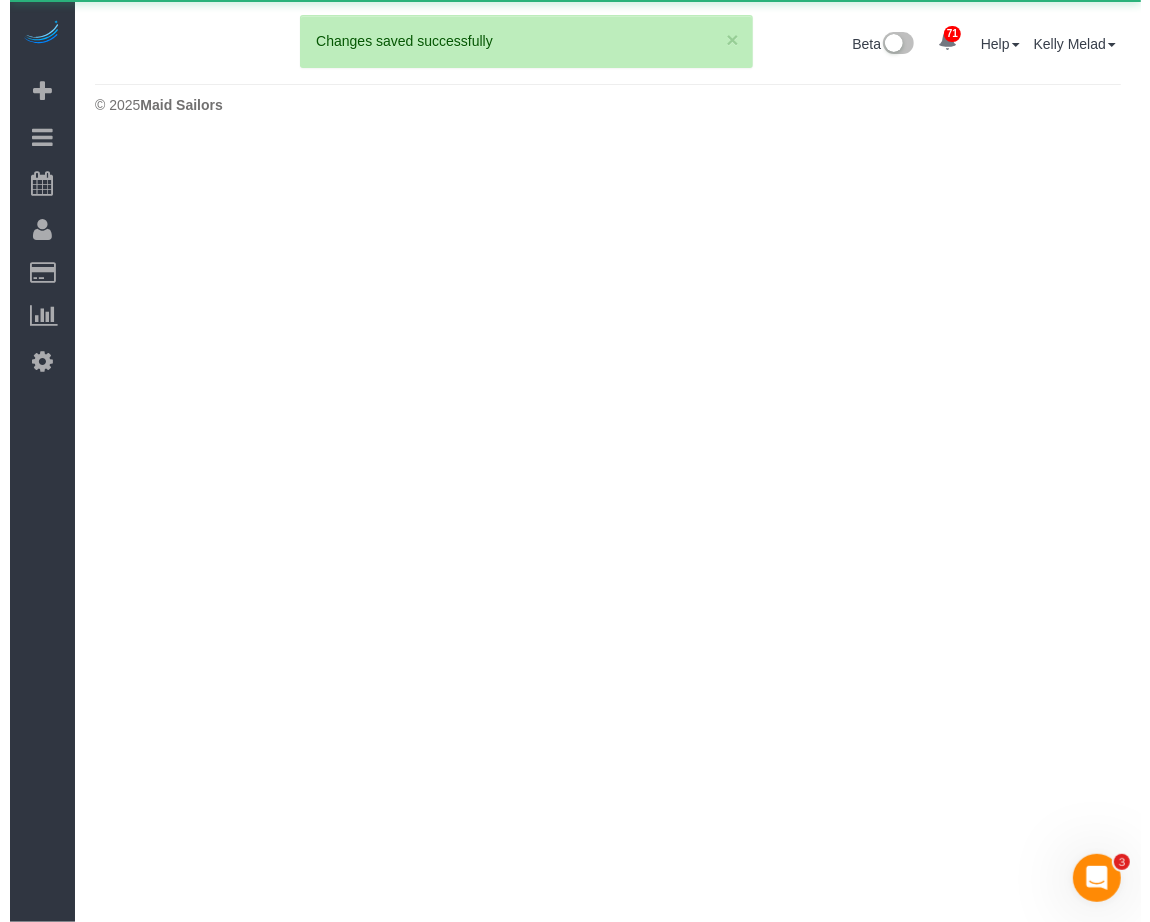 scroll, scrollTop: 0, scrollLeft: 0, axis: both 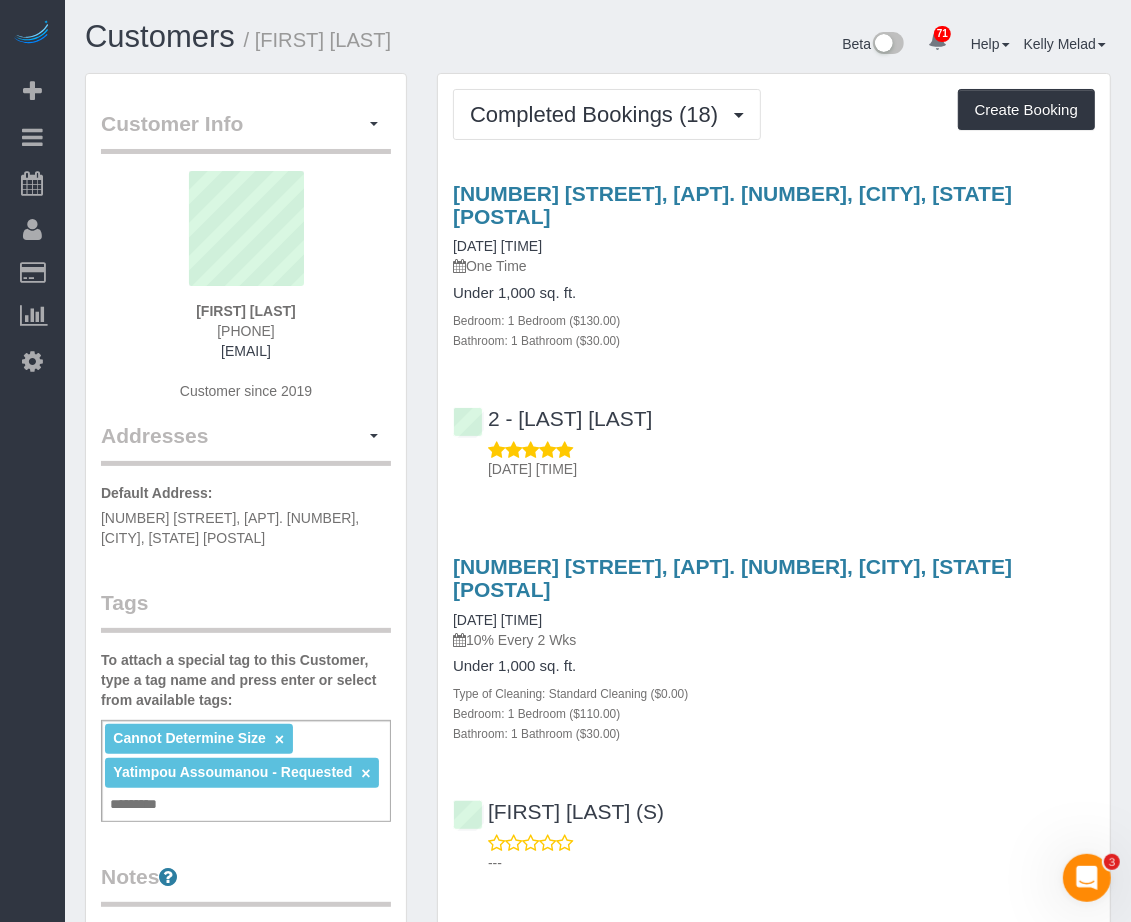 click on "2 - Warren Rose
01/02/2025 11:47AM" at bounding box center [774, 435] 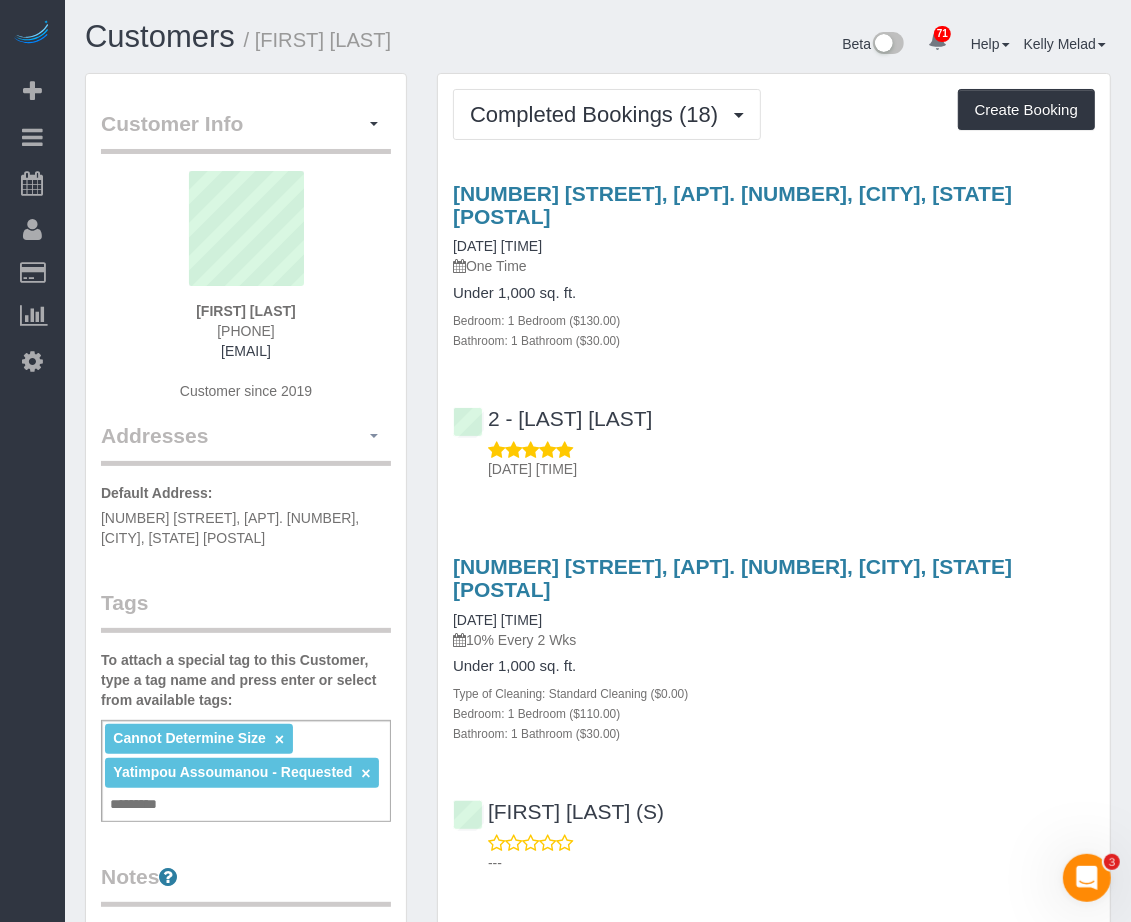 click at bounding box center (374, 436) 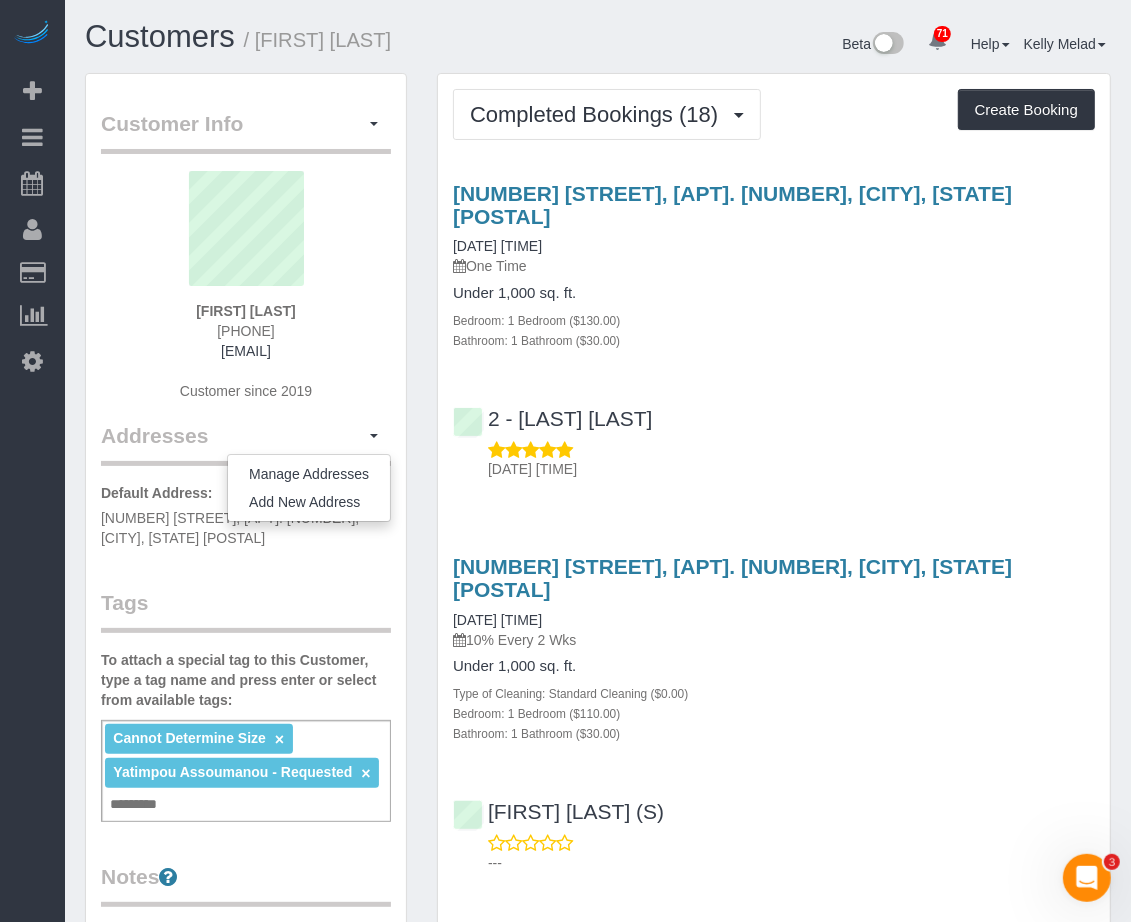 click on "Bathroom: 1 Bathroom ($30.00)" at bounding box center [774, 340] 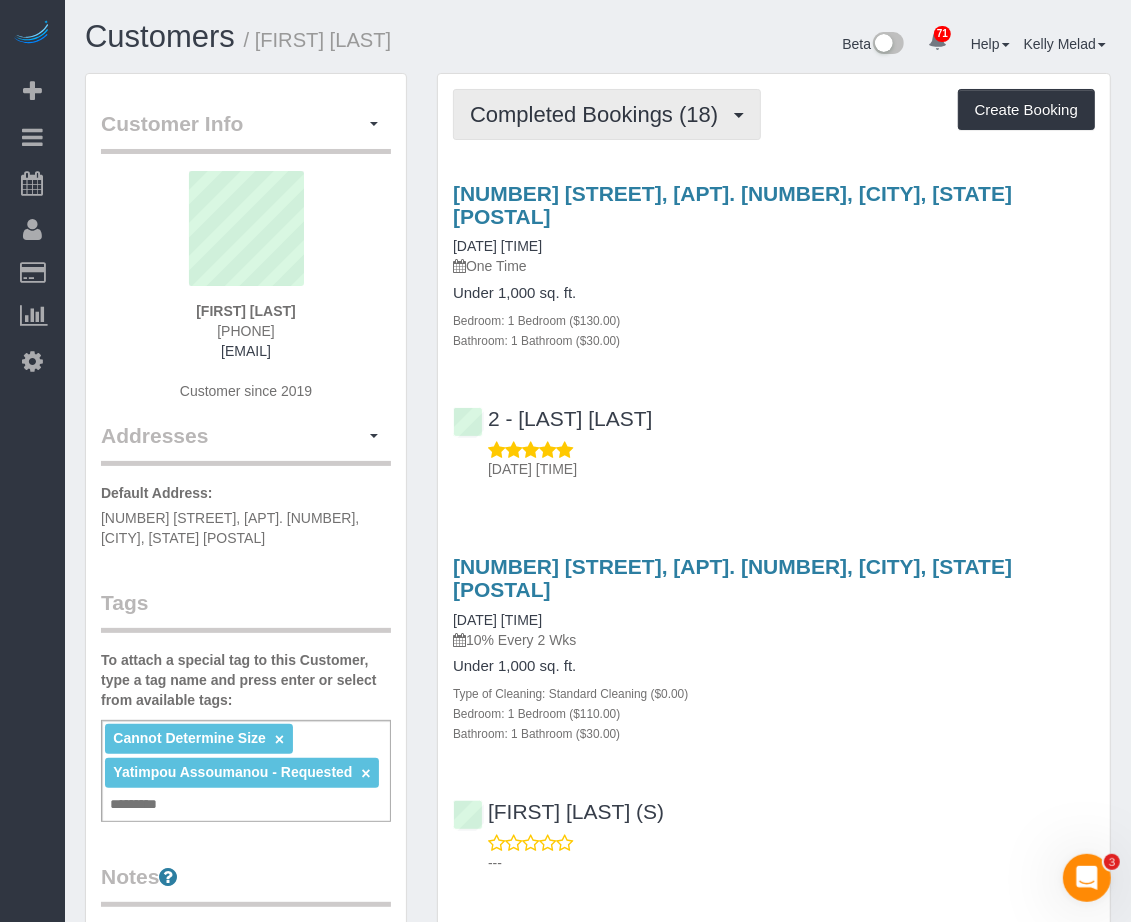 click on "Completed Bookings (18)" at bounding box center (599, 114) 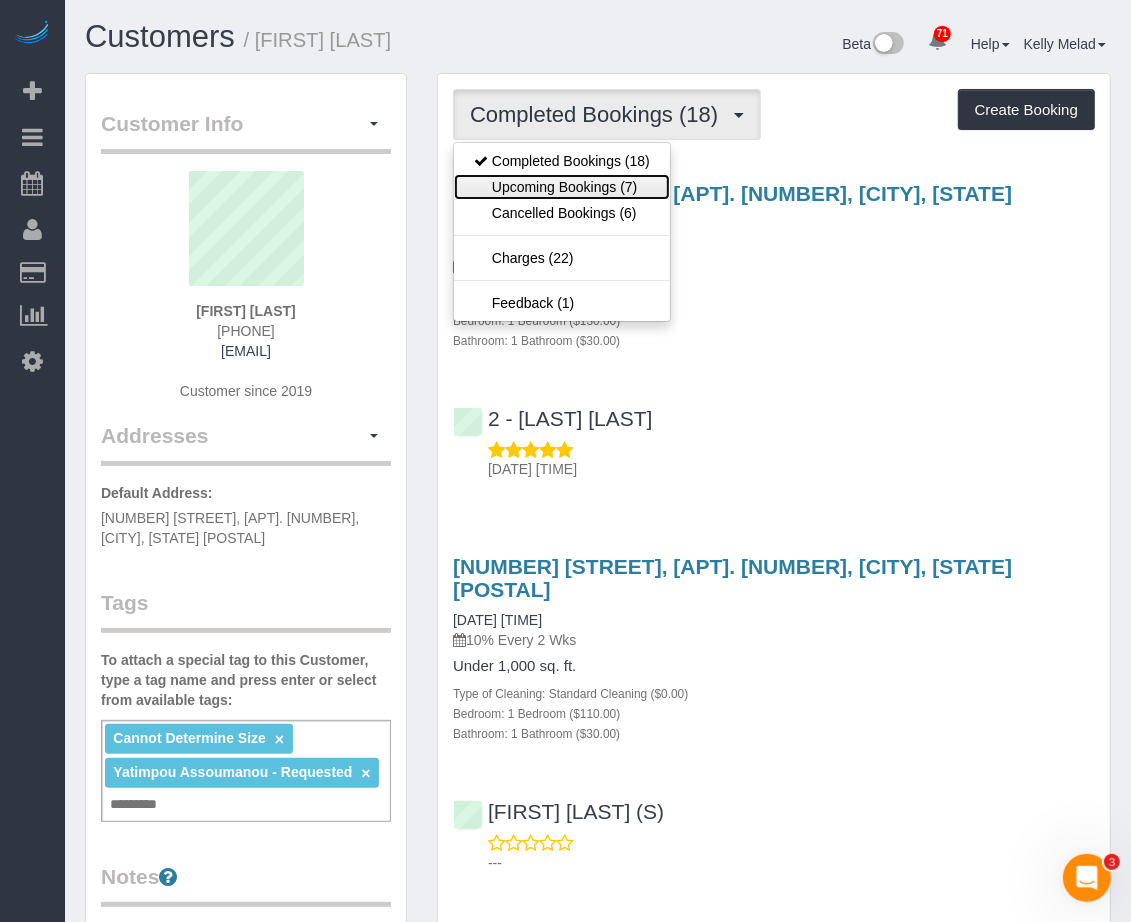 click on "Upcoming Bookings (7)" at bounding box center [562, 187] 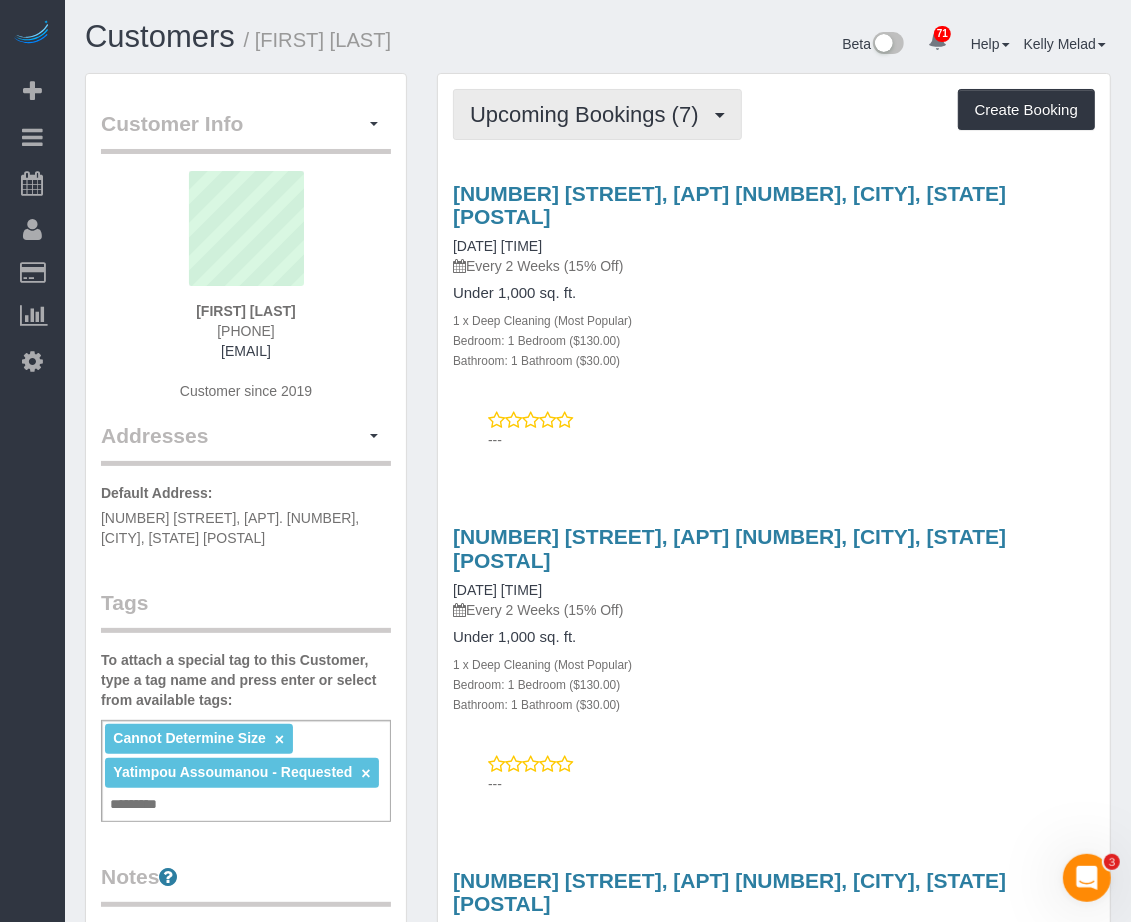 click on "Upcoming Bookings (7)" at bounding box center (589, 114) 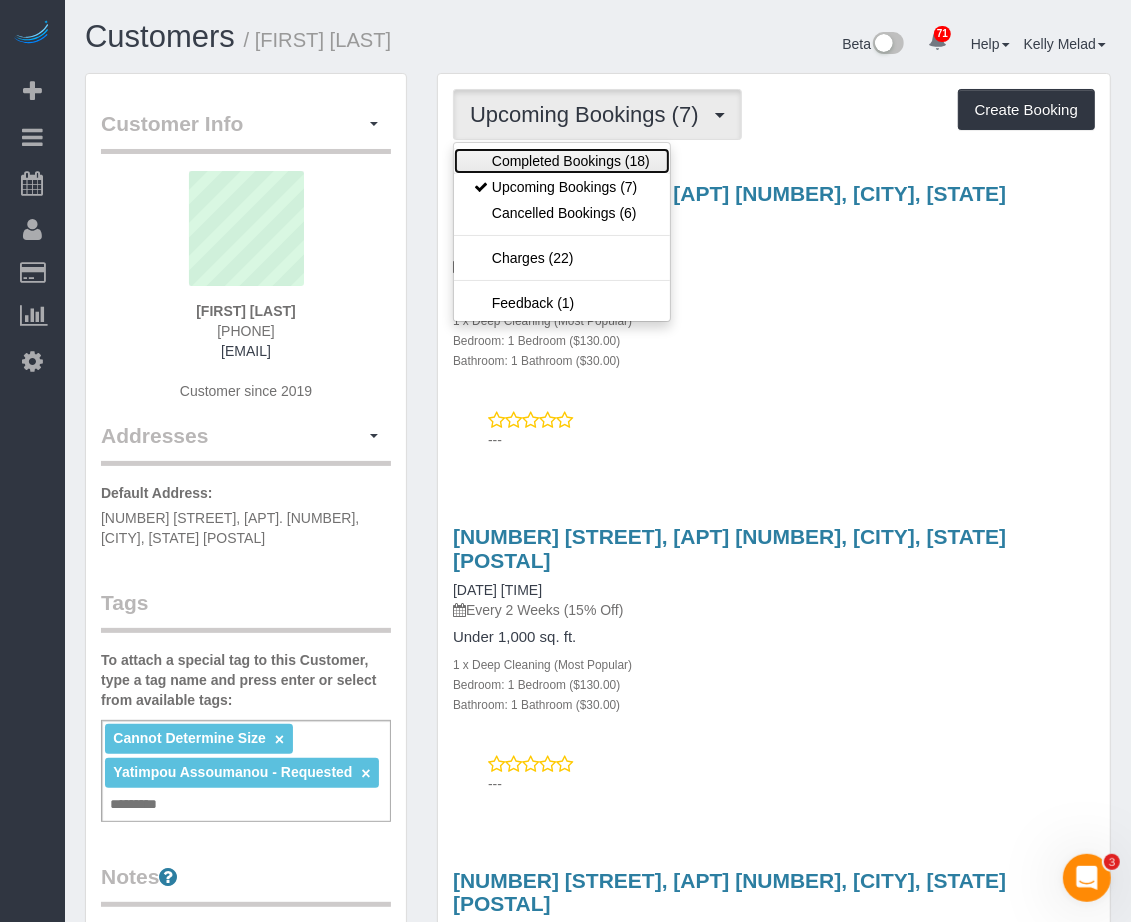 click on "Completed Bookings (18)" at bounding box center [562, 161] 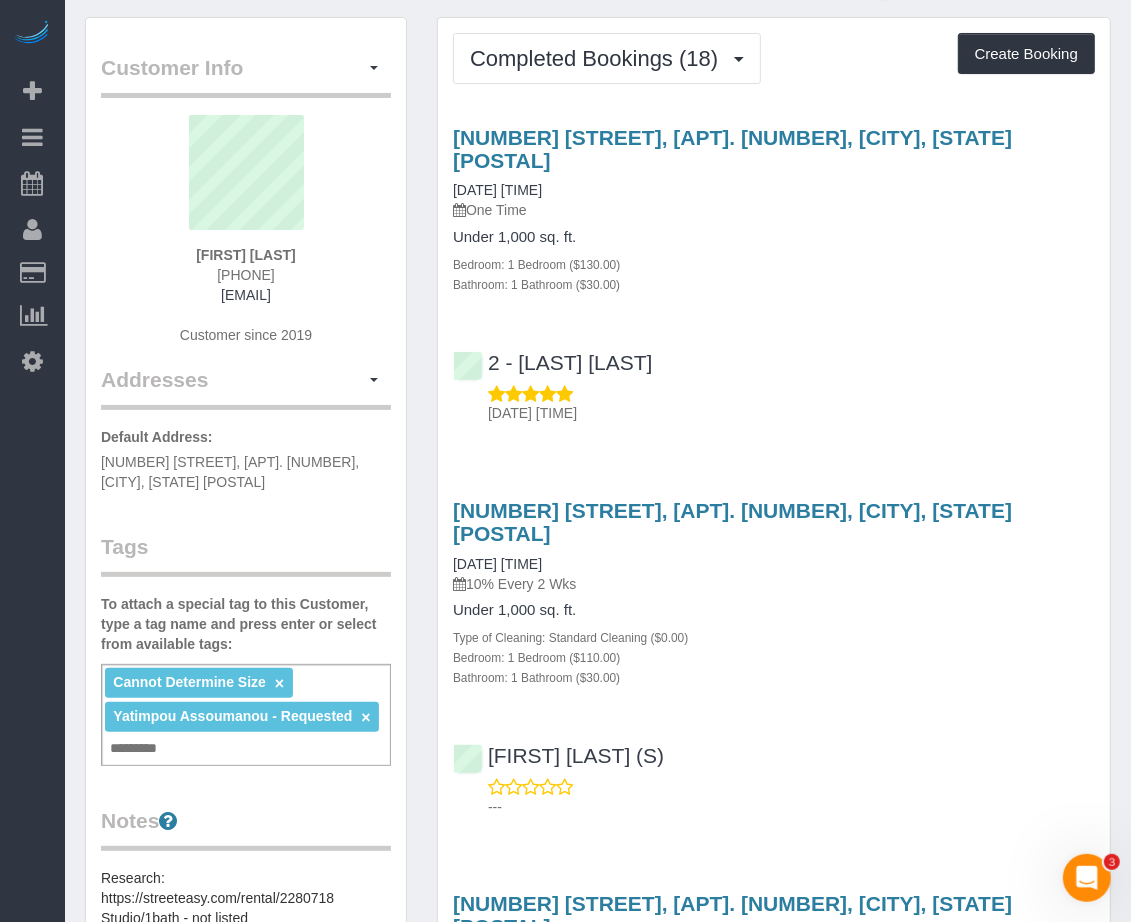 scroll, scrollTop: 0, scrollLeft: 0, axis: both 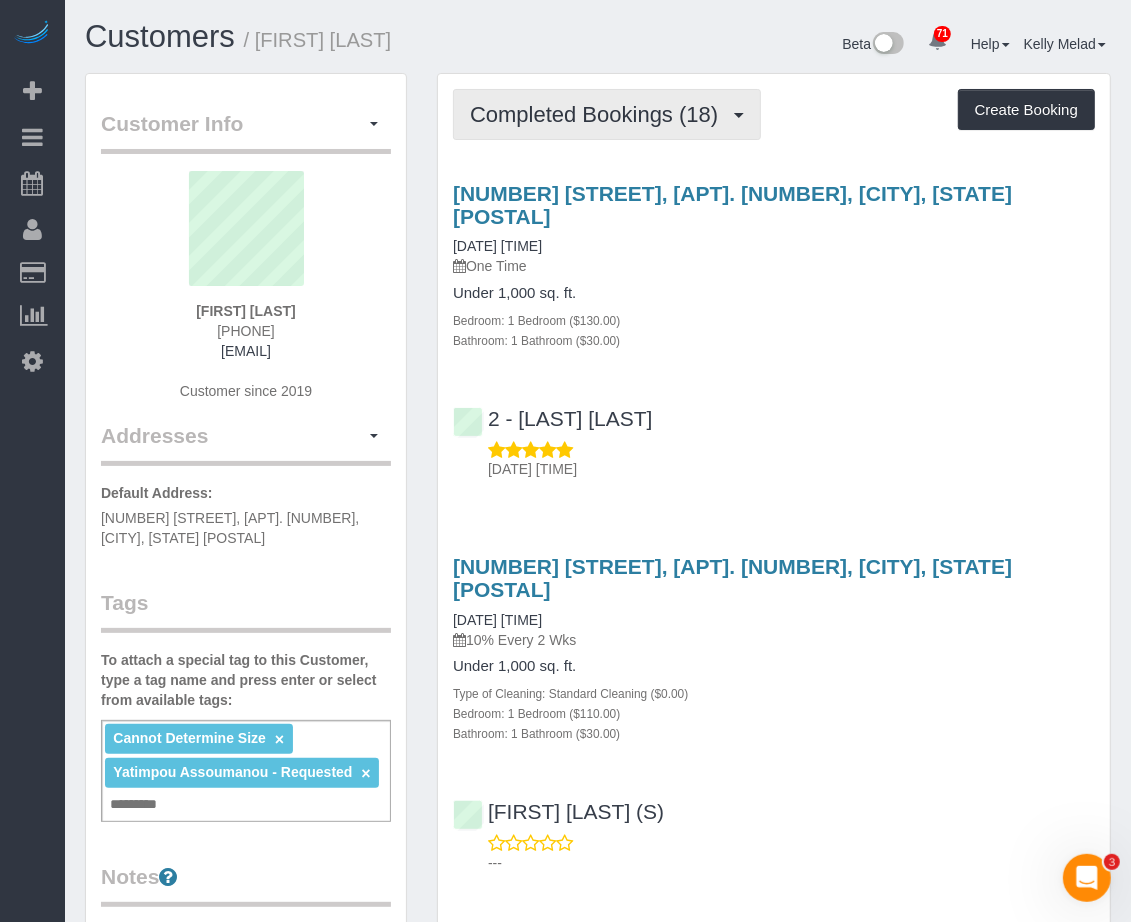 click on "Completed Bookings (18)" at bounding box center [599, 114] 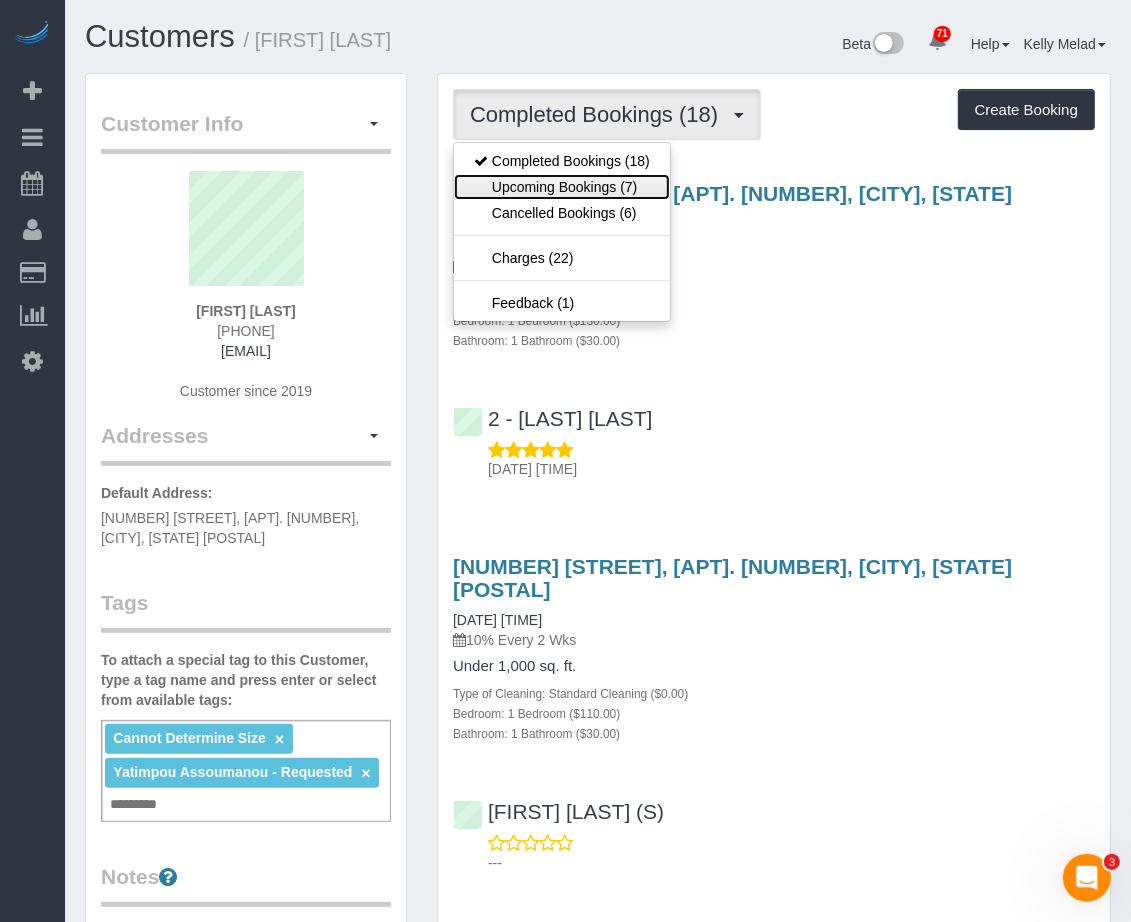 click on "Upcoming Bookings (7)" at bounding box center [562, 187] 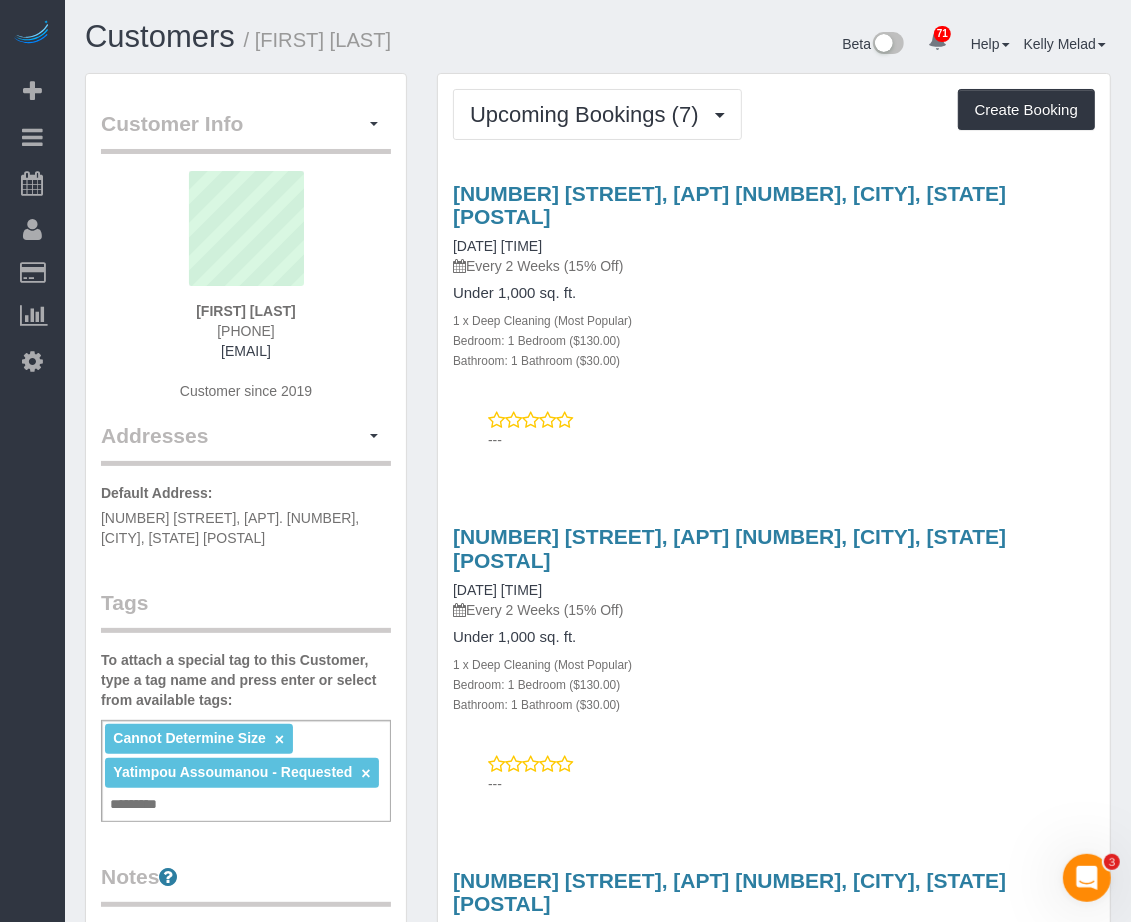 click on "Cannot Determine Size   × Yatimpou Assoumanou - Requested   × Add a tag" at bounding box center [246, 771] 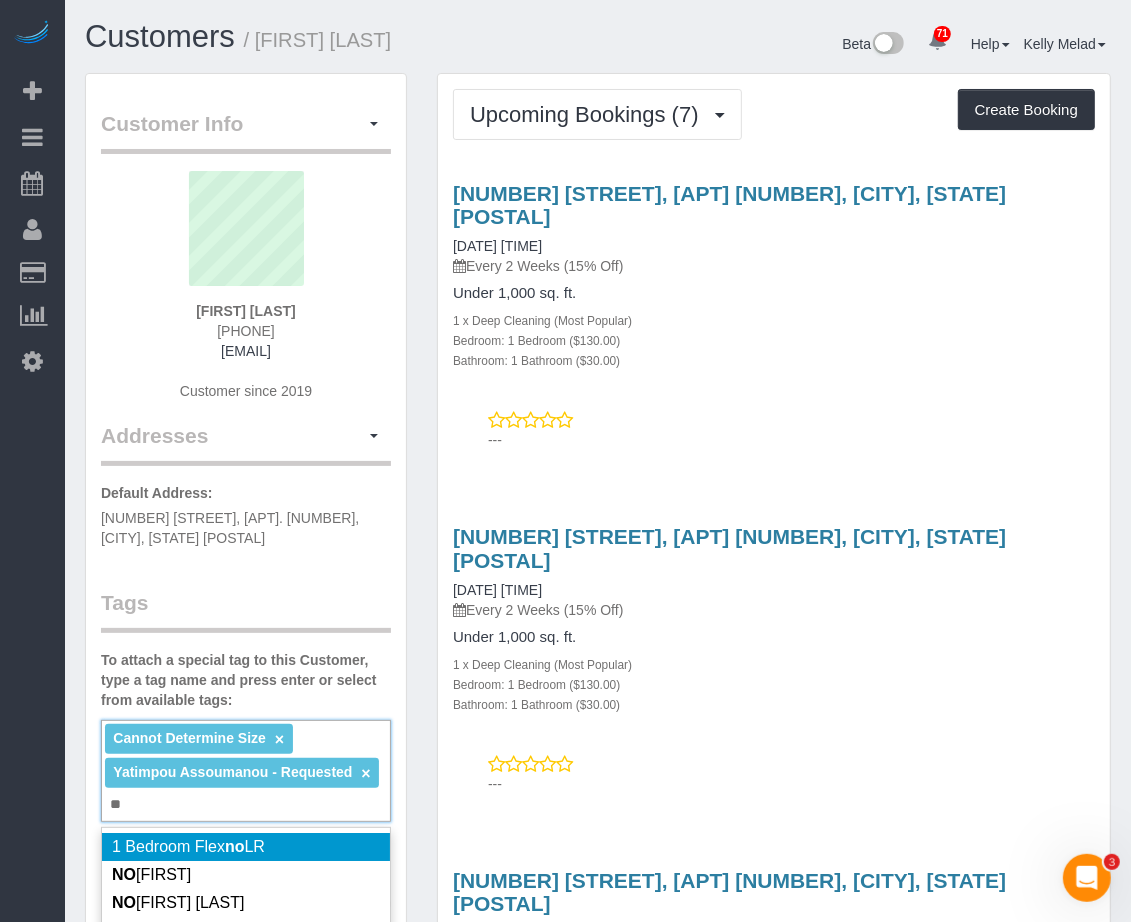 type on "*" 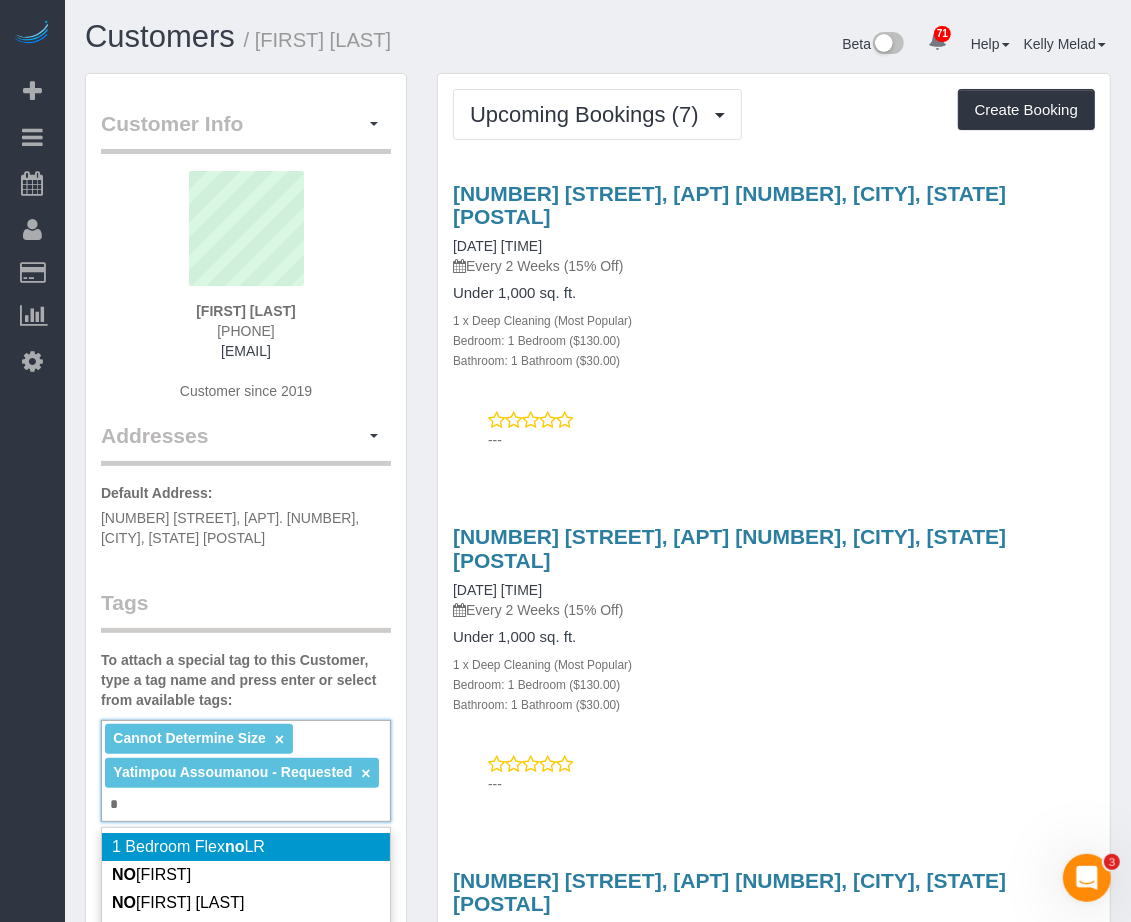 type 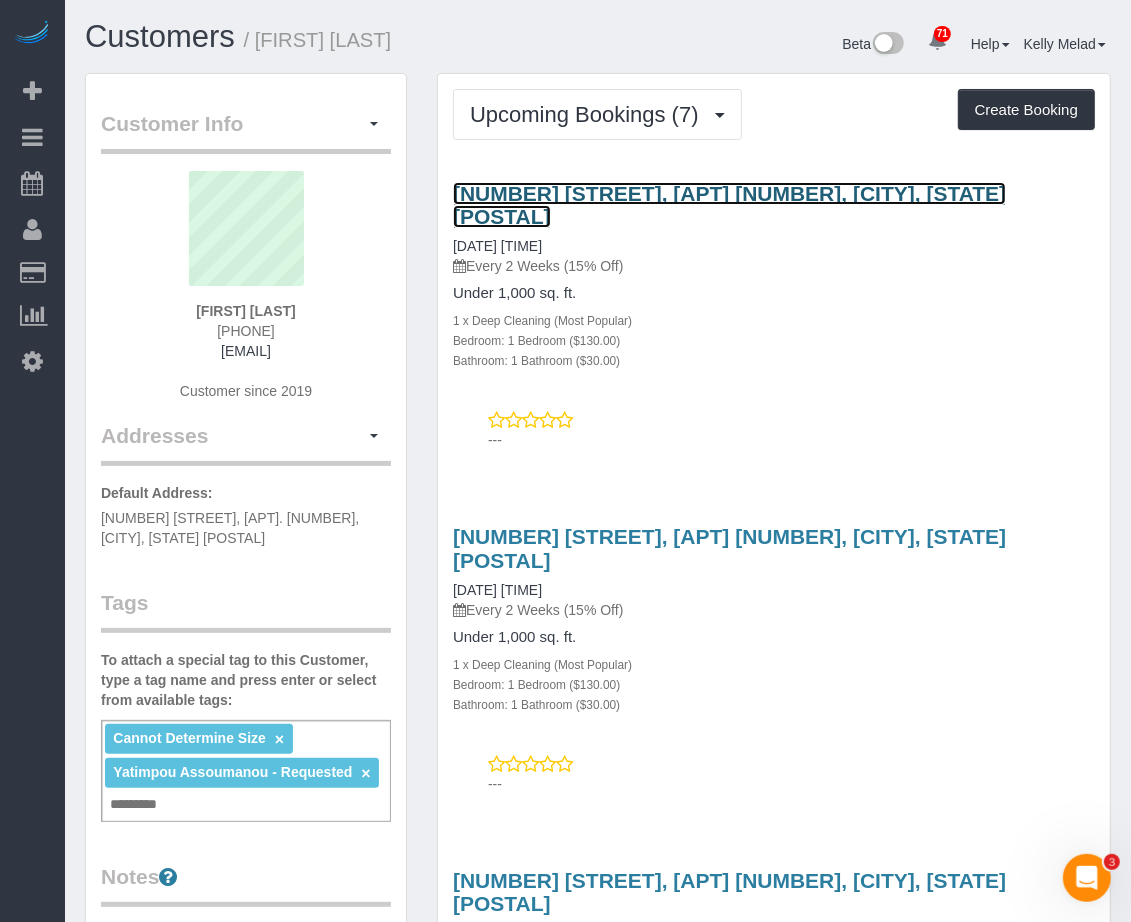 click on "606 West 30th Street, Apt 24f, New York, NY 10001" at bounding box center [729, 205] 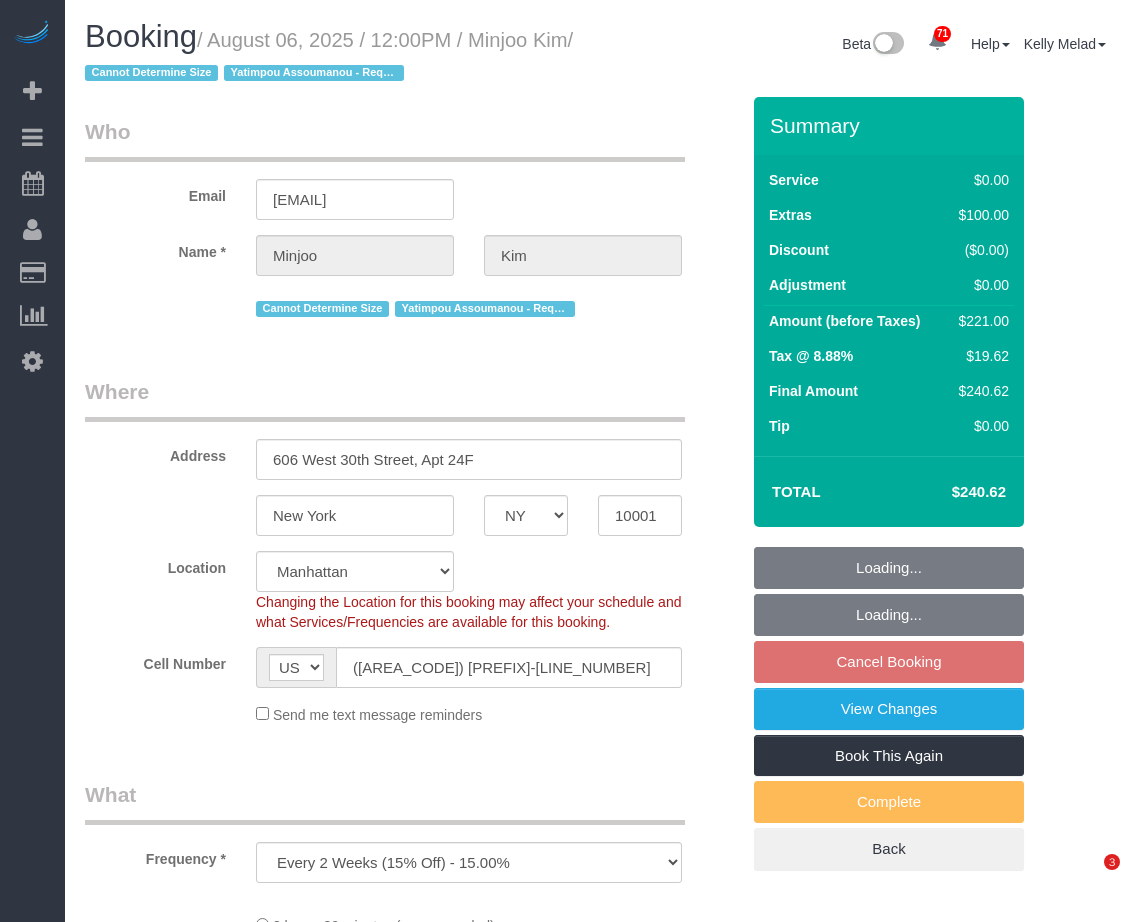 select on "NY" 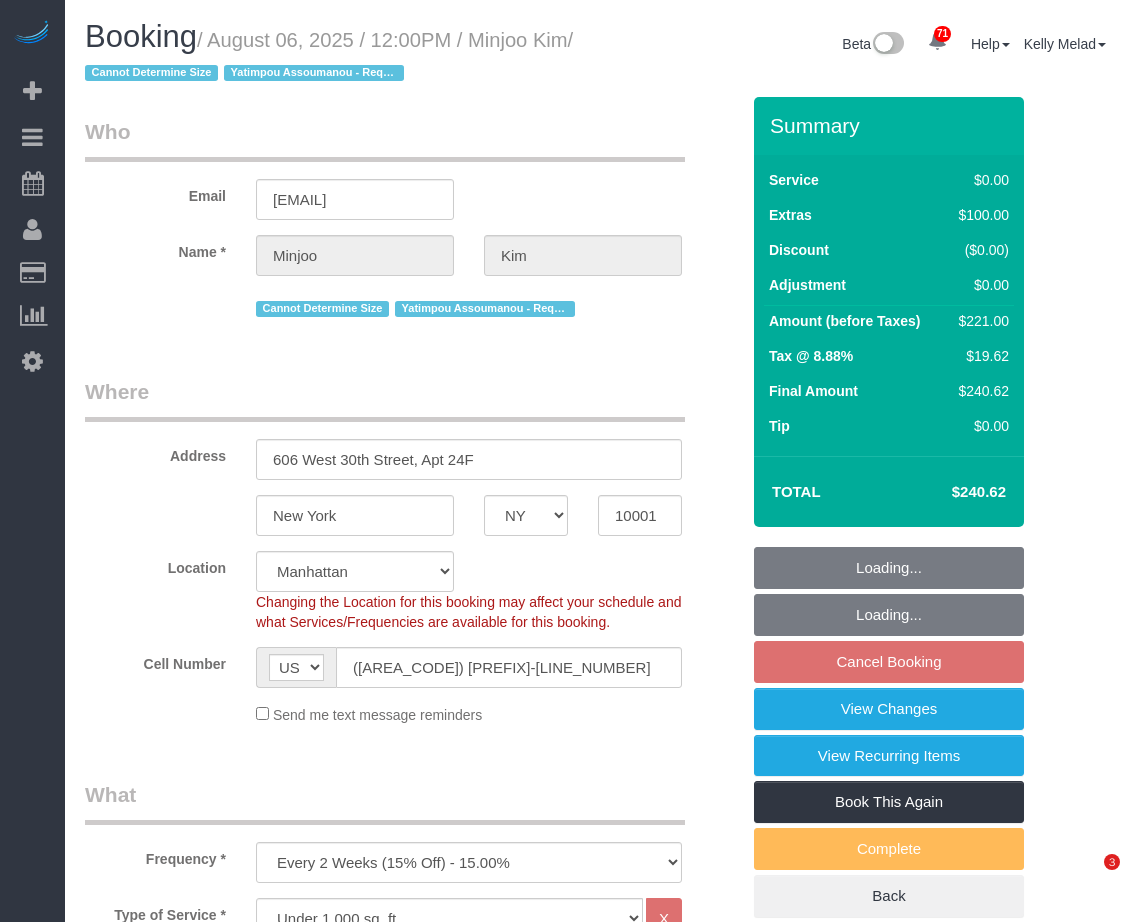 select on "spot5" 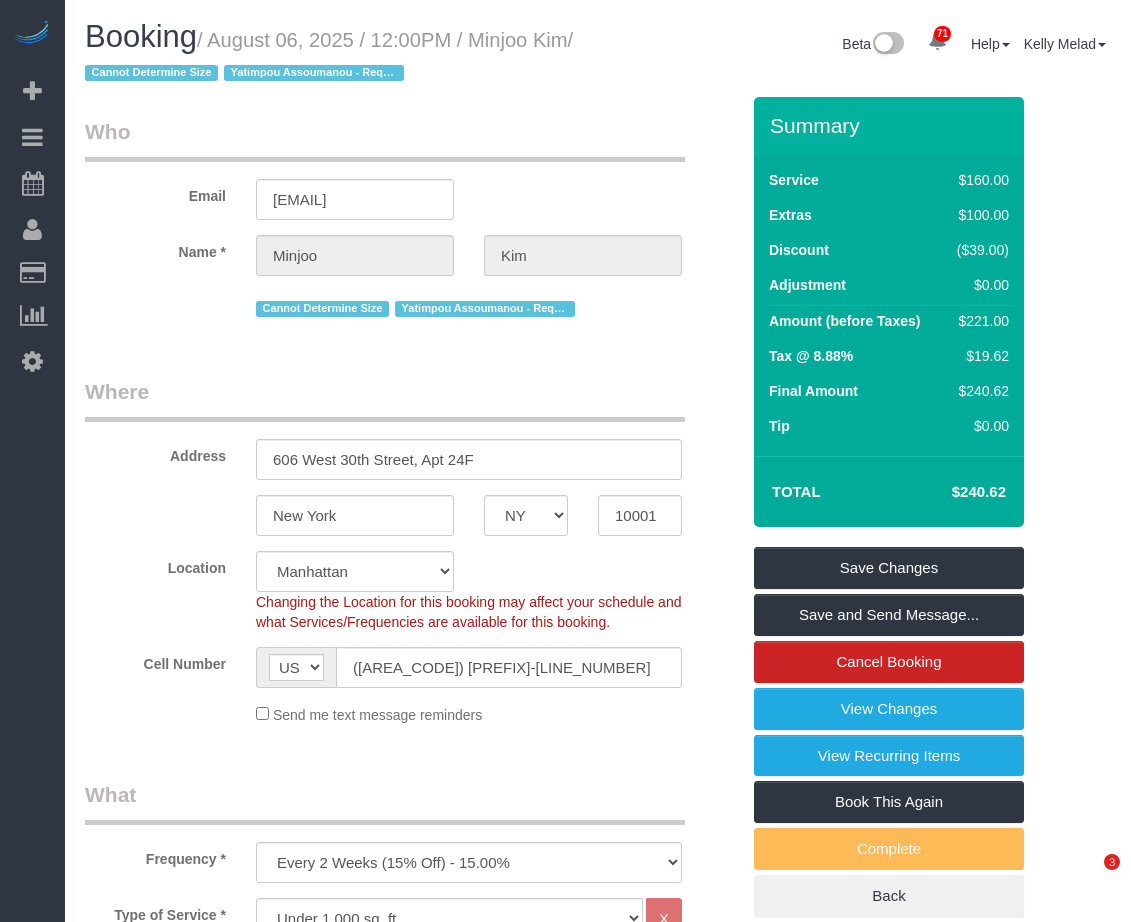 scroll, scrollTop: 0, scrollLeft: 0, axis: both 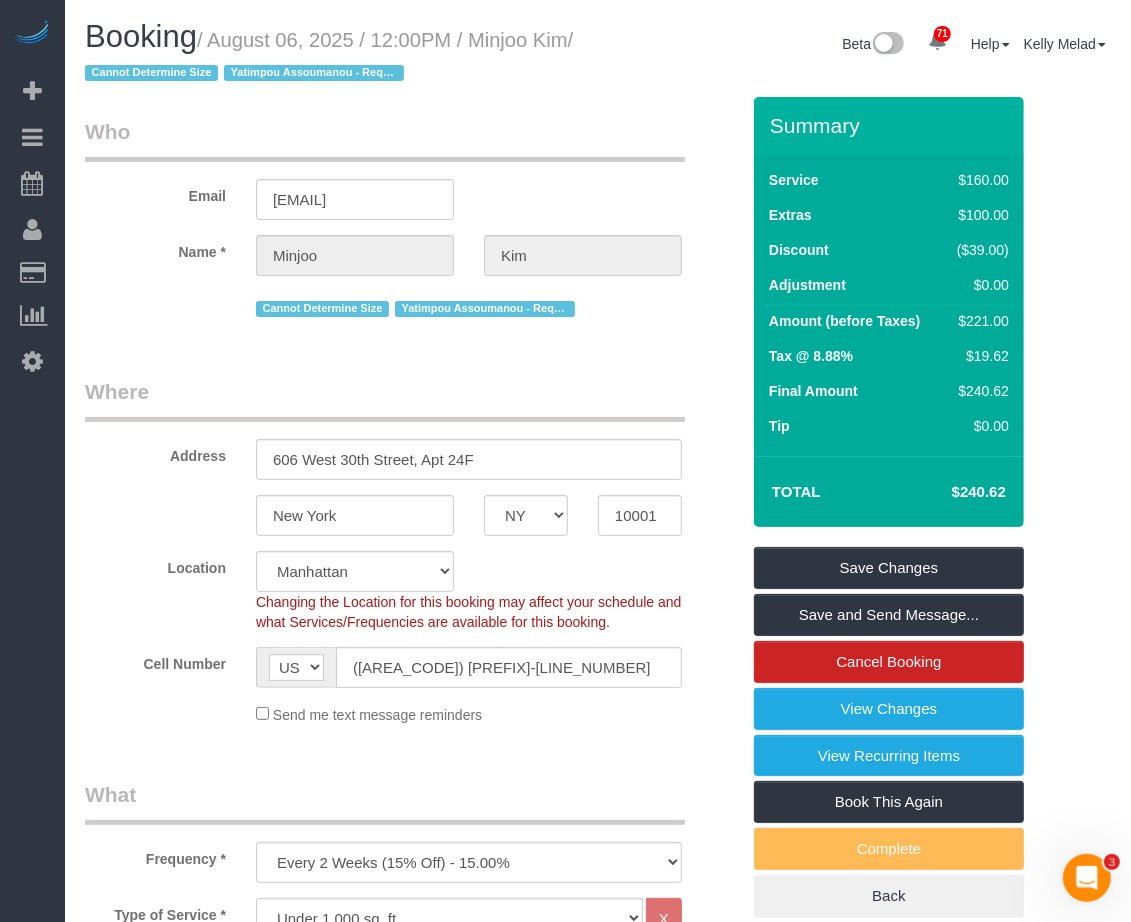 drag, startPoint x: 157, startPoint y: 818, endPoint x: 170, endPoint y: 817, distance: 13.038404 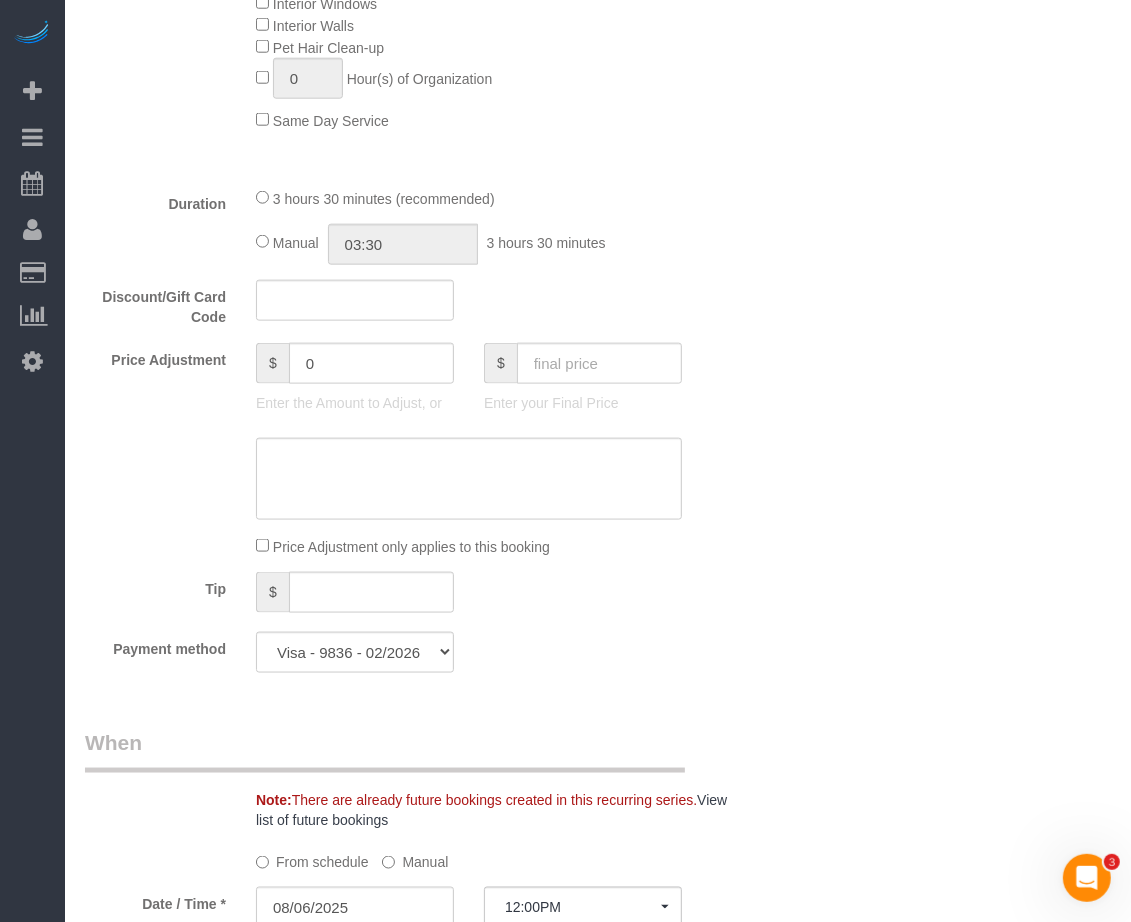 scroll, scrollTop: 875, scrollLeft: 0, axis: vertical 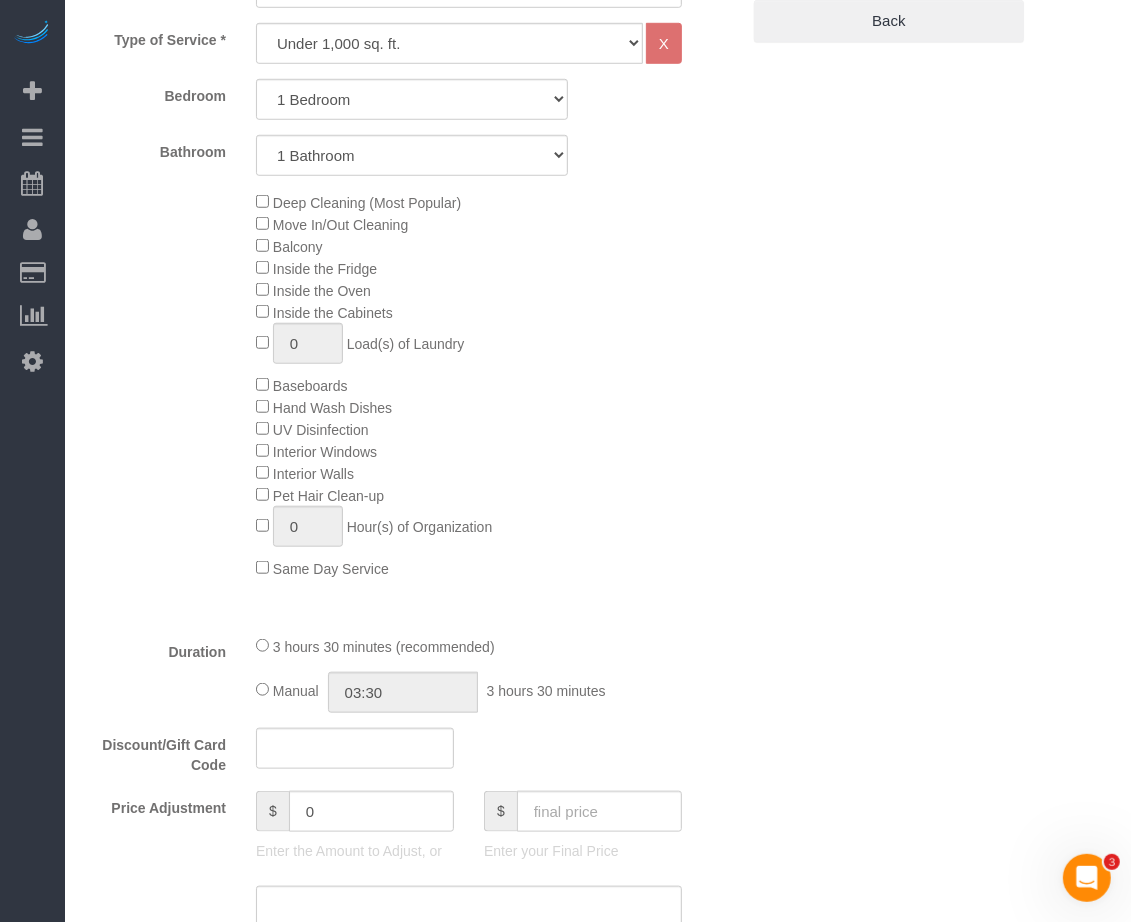 click on "Who
Email
[EMAIL]
Name *
[FIRST]
[LAST]
Cannot Determine Size
Yatimpou Assoumanou - Requested
Where
Address
[NUMBER] [STREET], [APARTMENT]
[CITY]
[STATE]
AK
AL
AR
AZ
CA
CO
CT
DC
DE
FL
GA
HI
IA
ID
IL
IN
KS
KY
LA
MA
MD
ME
MI
MN
MO" at bounding box center (598, 949) 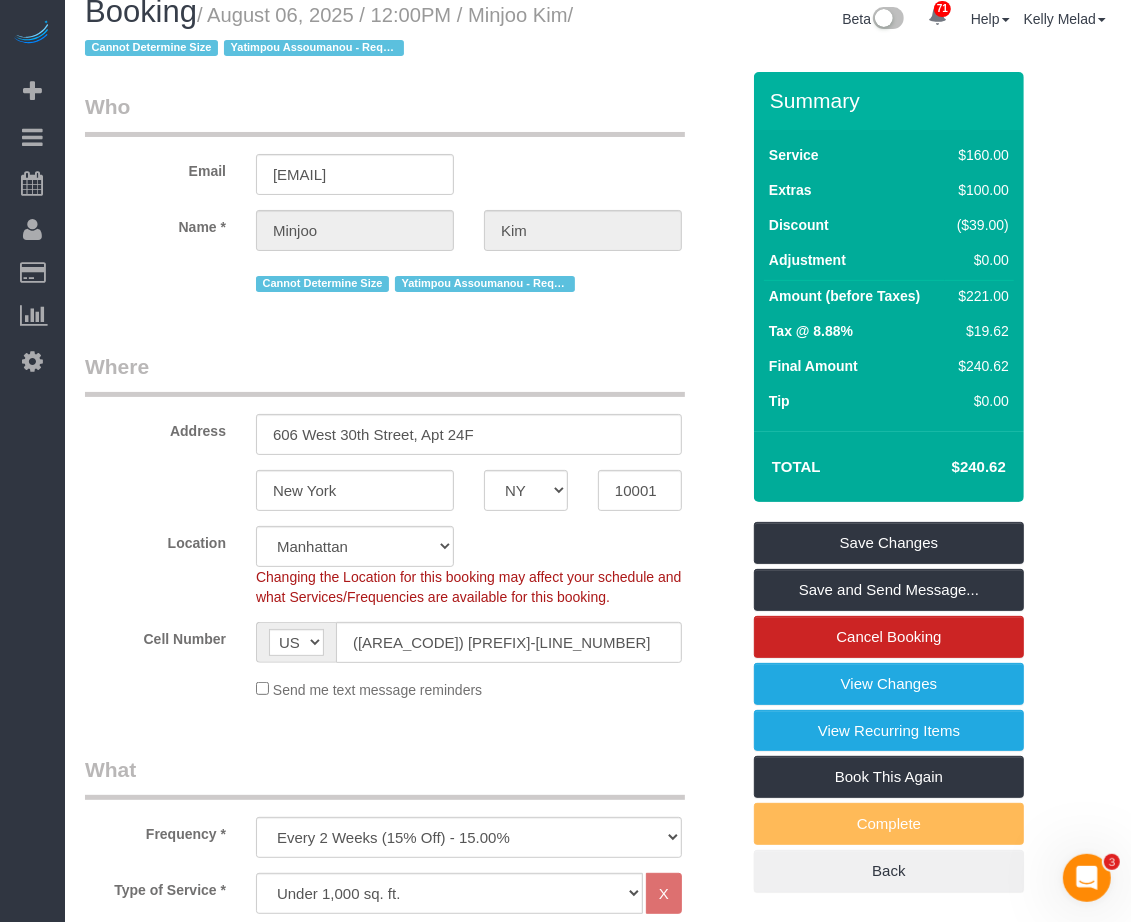 scroll, scrollTop: 0, scrollLeft: 0, axis: both 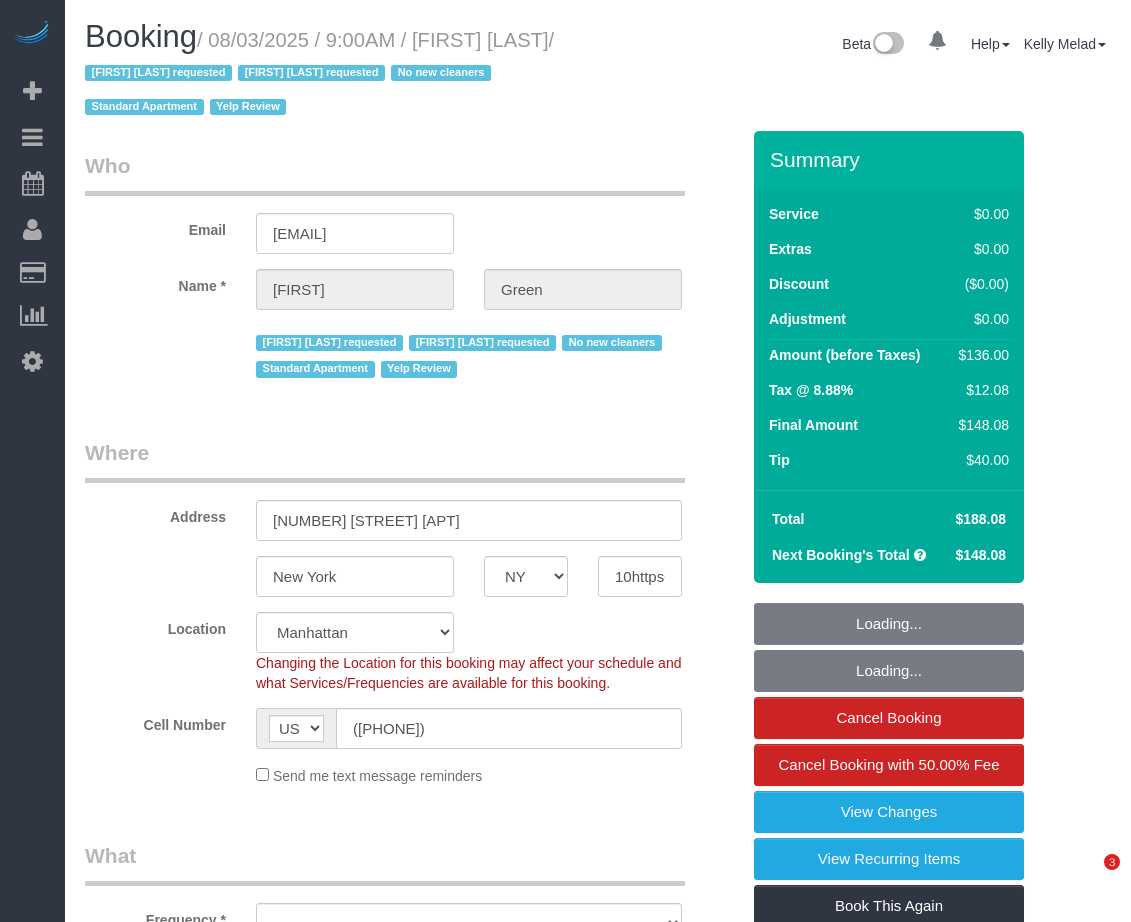 select on "NY" 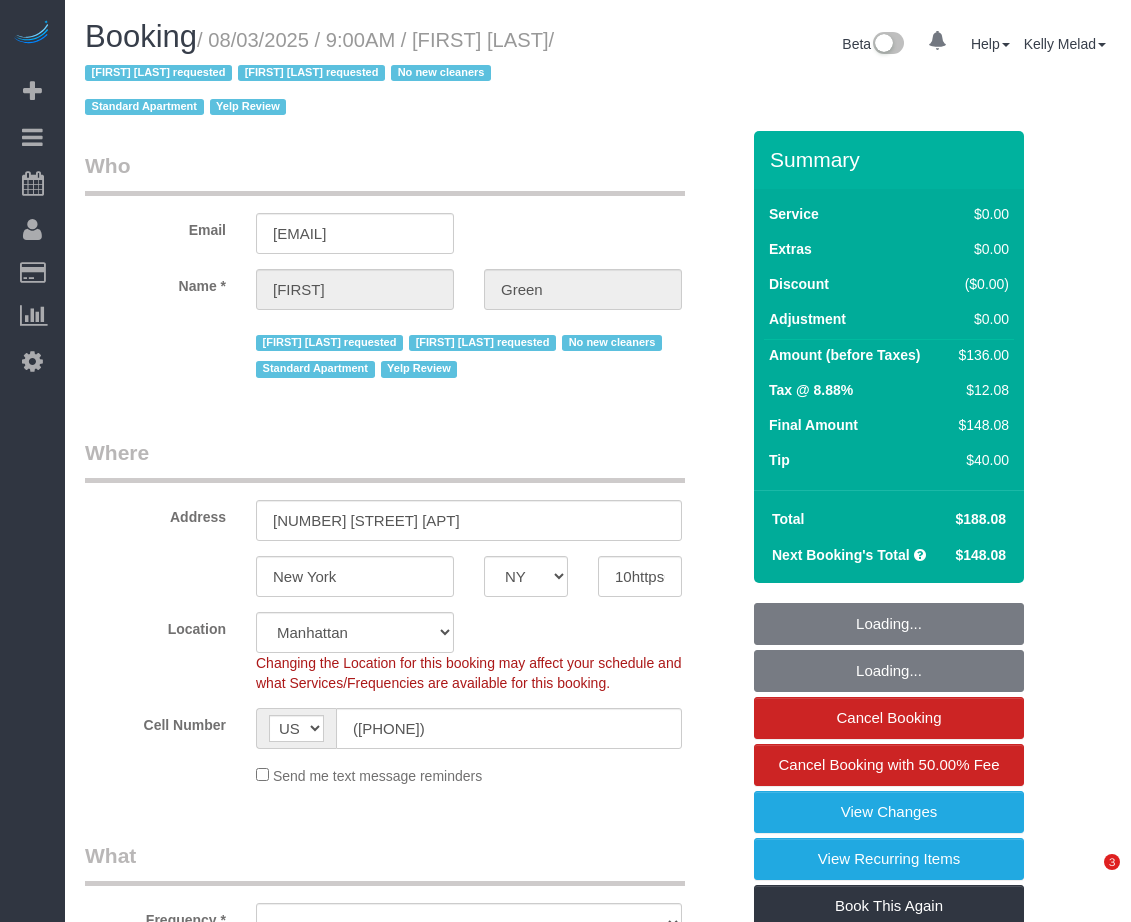 scroll, scrollTop: 0, scrollLeft: 0, axis: both 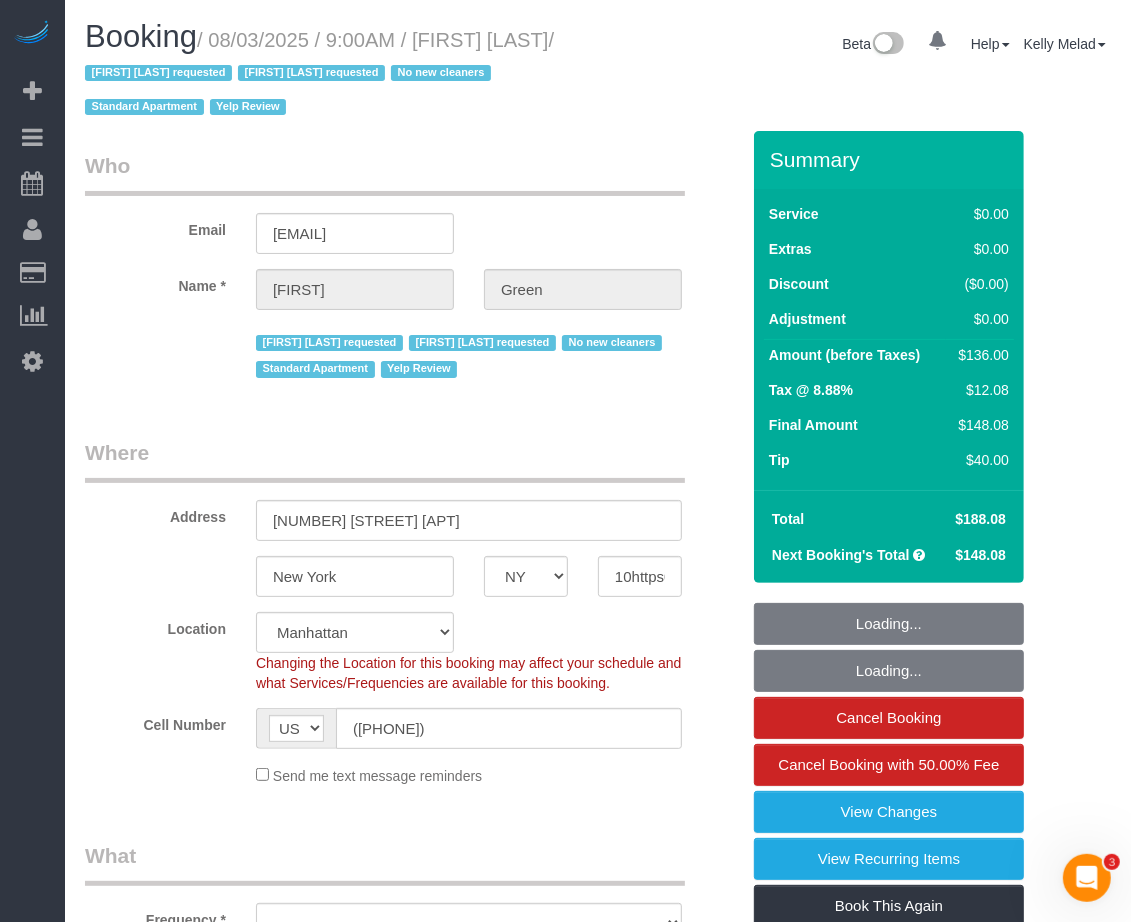 select on "string:stripe-pm_1QalaP4VGloSiKo7yrIPjvrA" 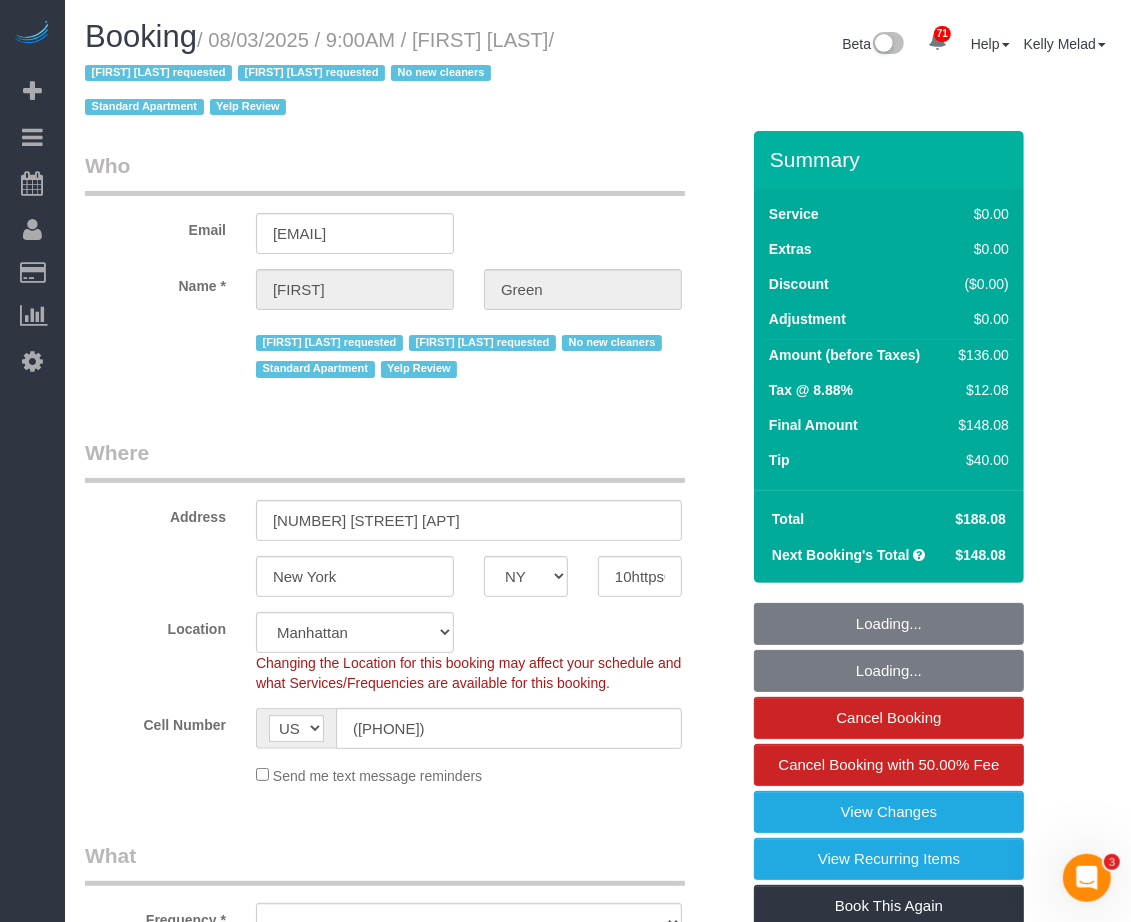 drag, startPoint x: 1102, startPoint y: 328, endPoint x: 1073, endPoint y: 342, distance: 32.202484 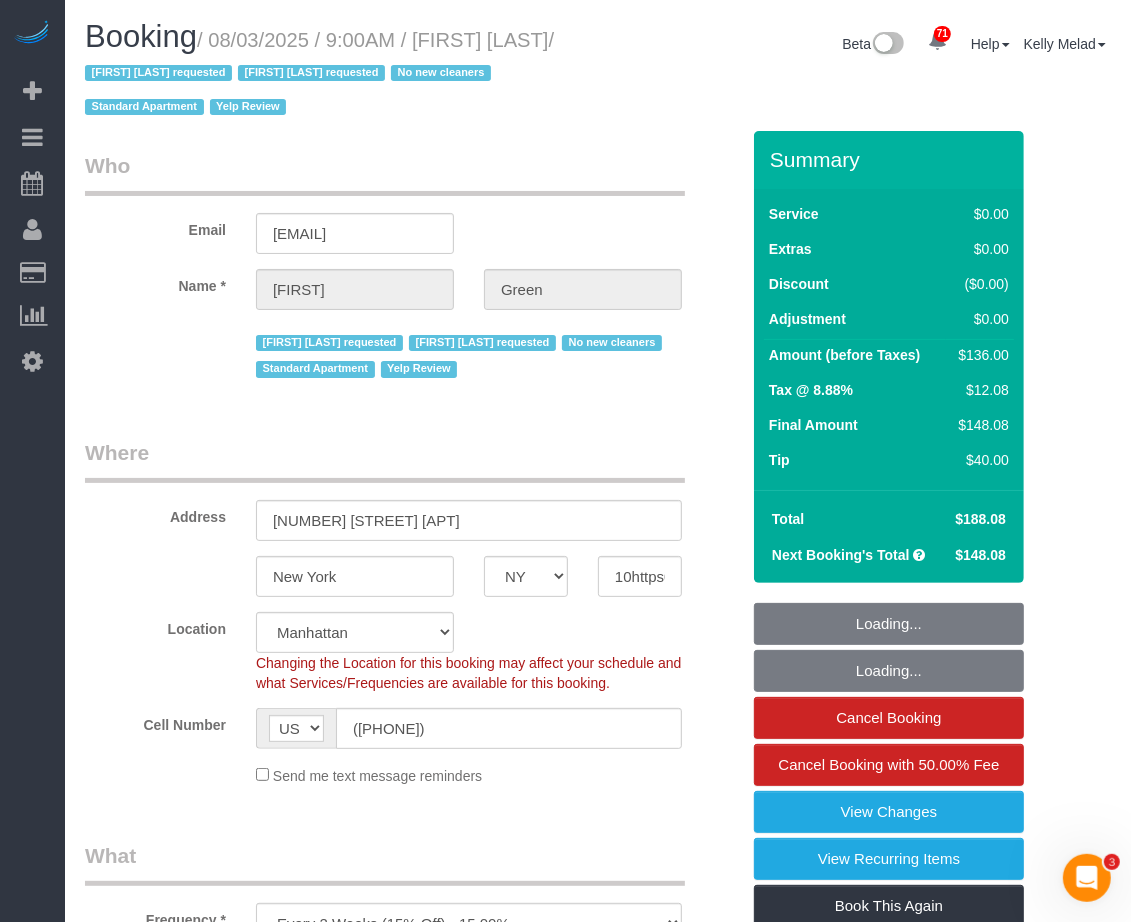 select on "1" 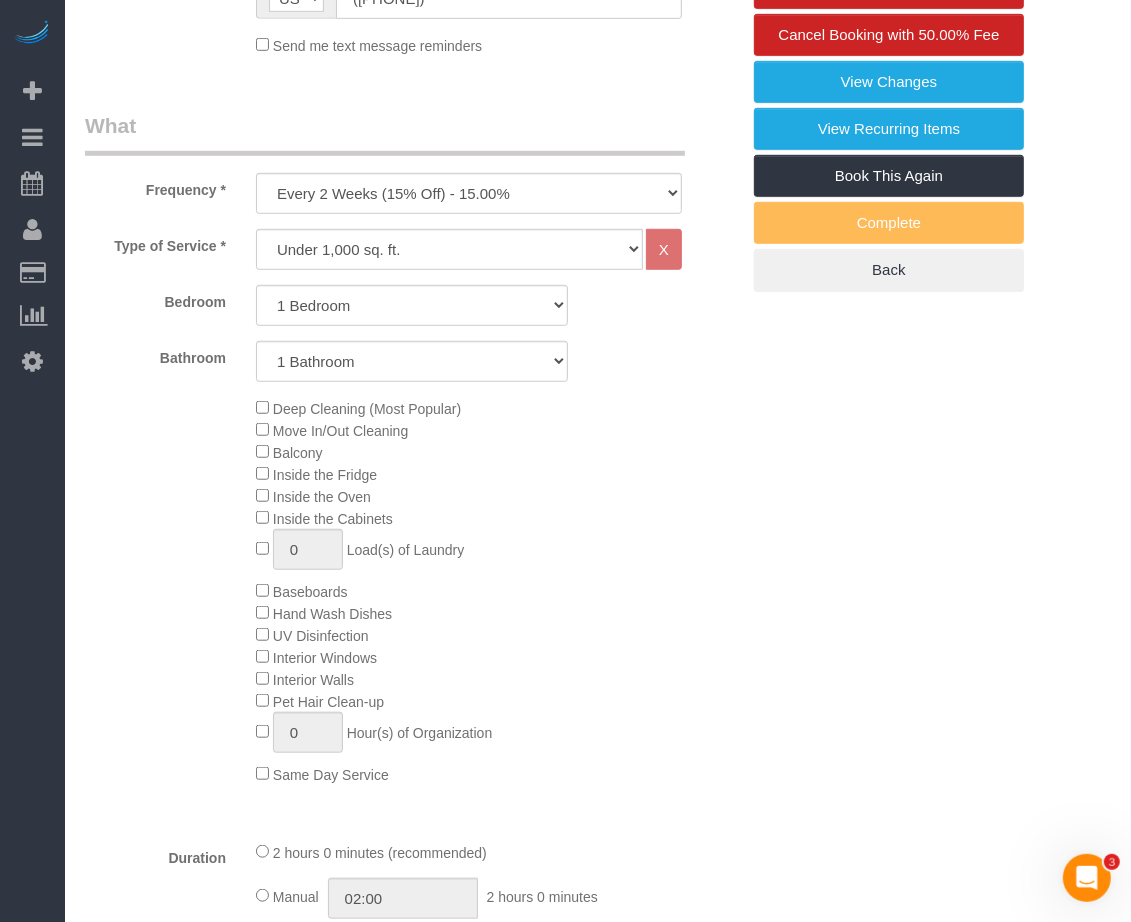 select on "1" 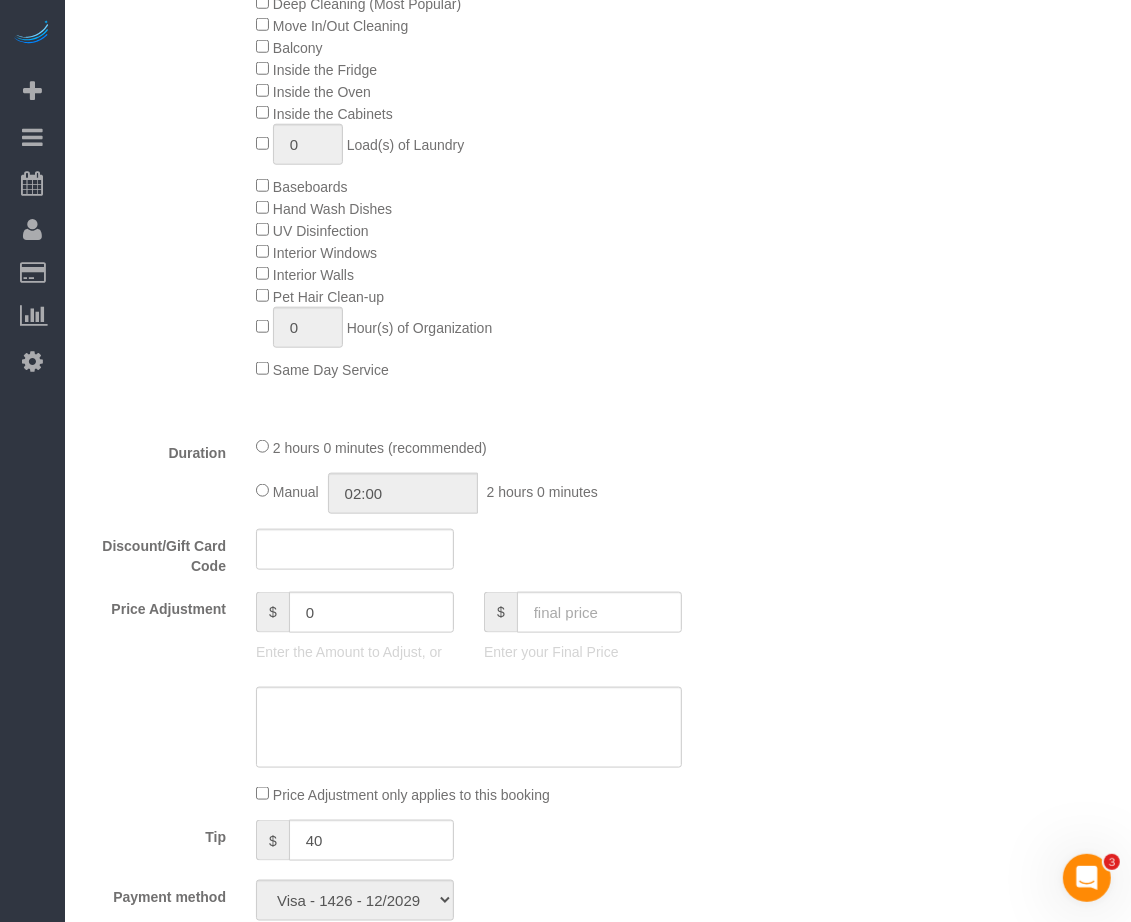 select on "object:1561" 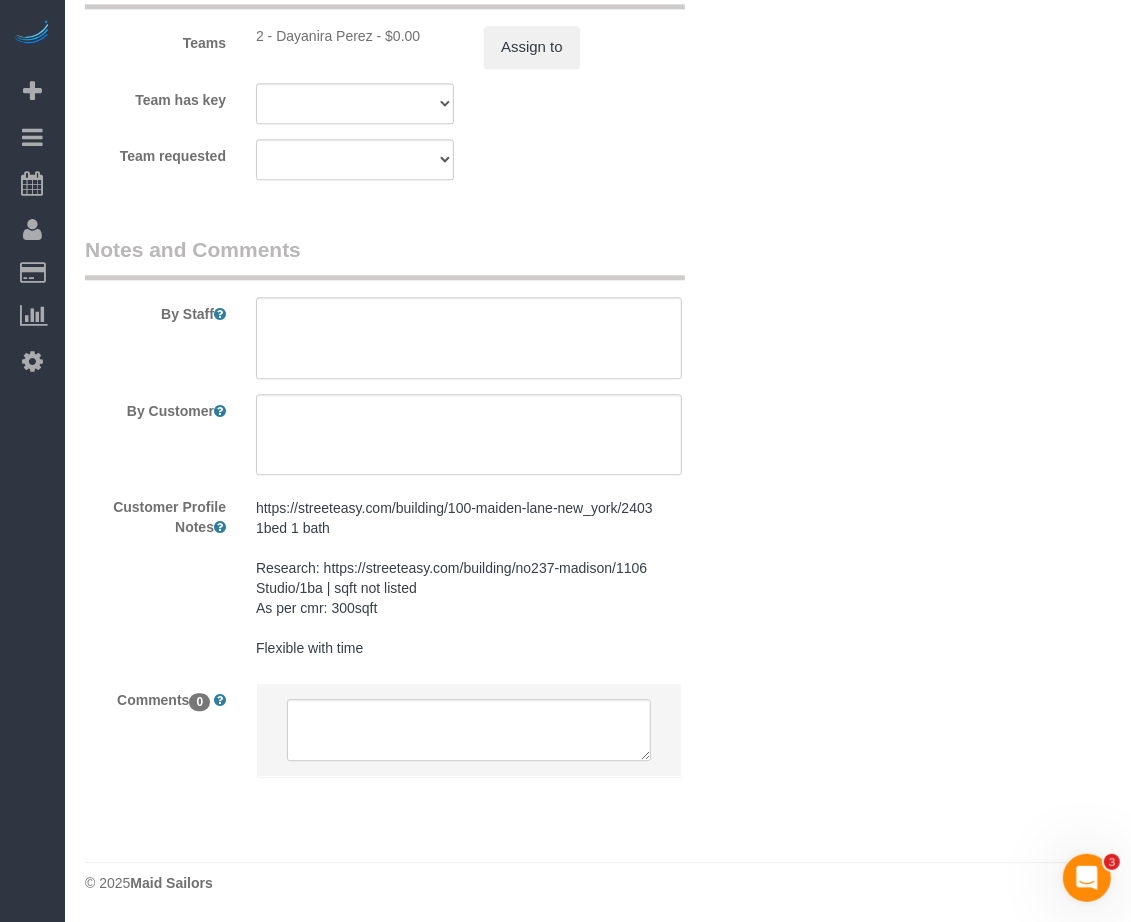 scroll, scrollTop: 2882, scrollLeft: 0, axis: vertical 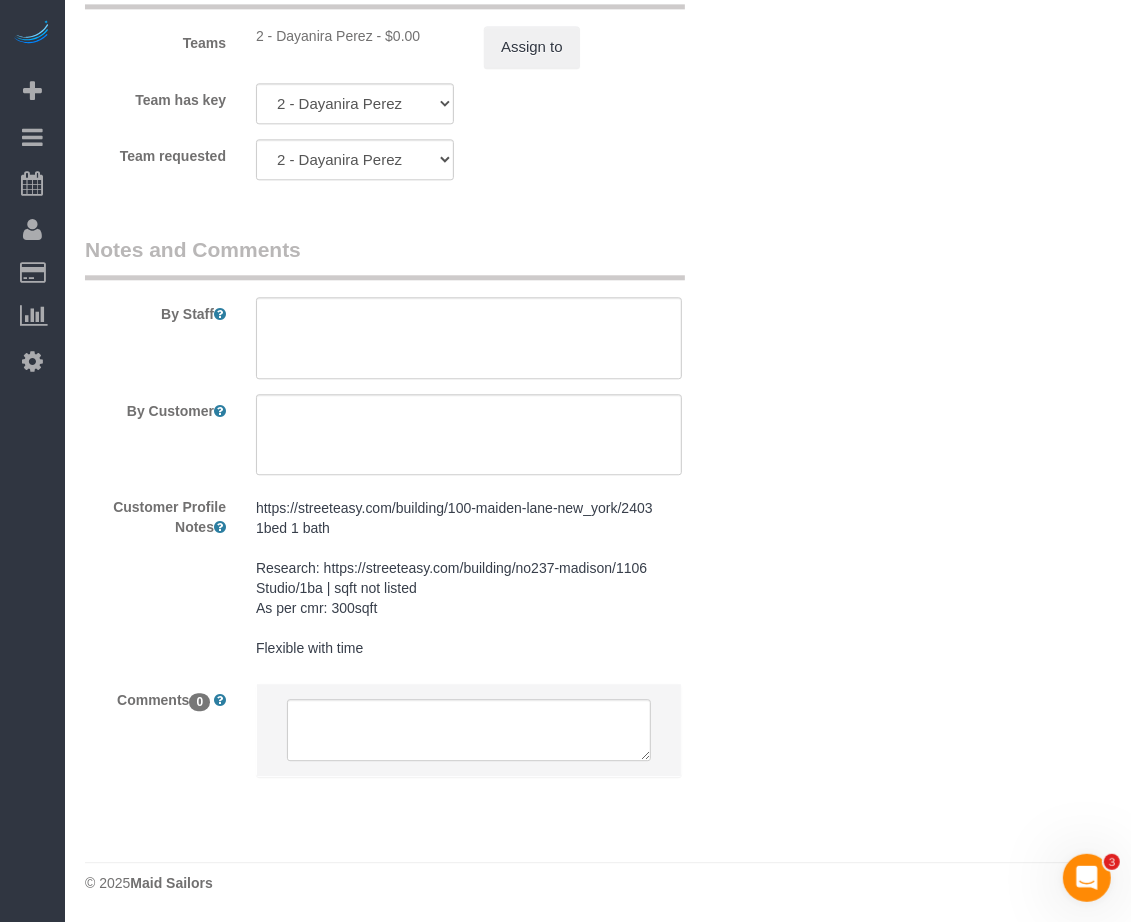 click on "Booking
/ 08/03/2025 / 9:00AM / [FIRST] [LAST]
/
[FIRST] [LAST] requested
[FIRST] [LAST] requested
No new cleaners
Standard Apartment
Yelp Review
Beta
71
Your Notifications
You have 0 alerts
×
You have 5  to charge for 08/01/2025
×
You have 1  to charge for 07/31/2025
×" at bounding box center (598, -979) 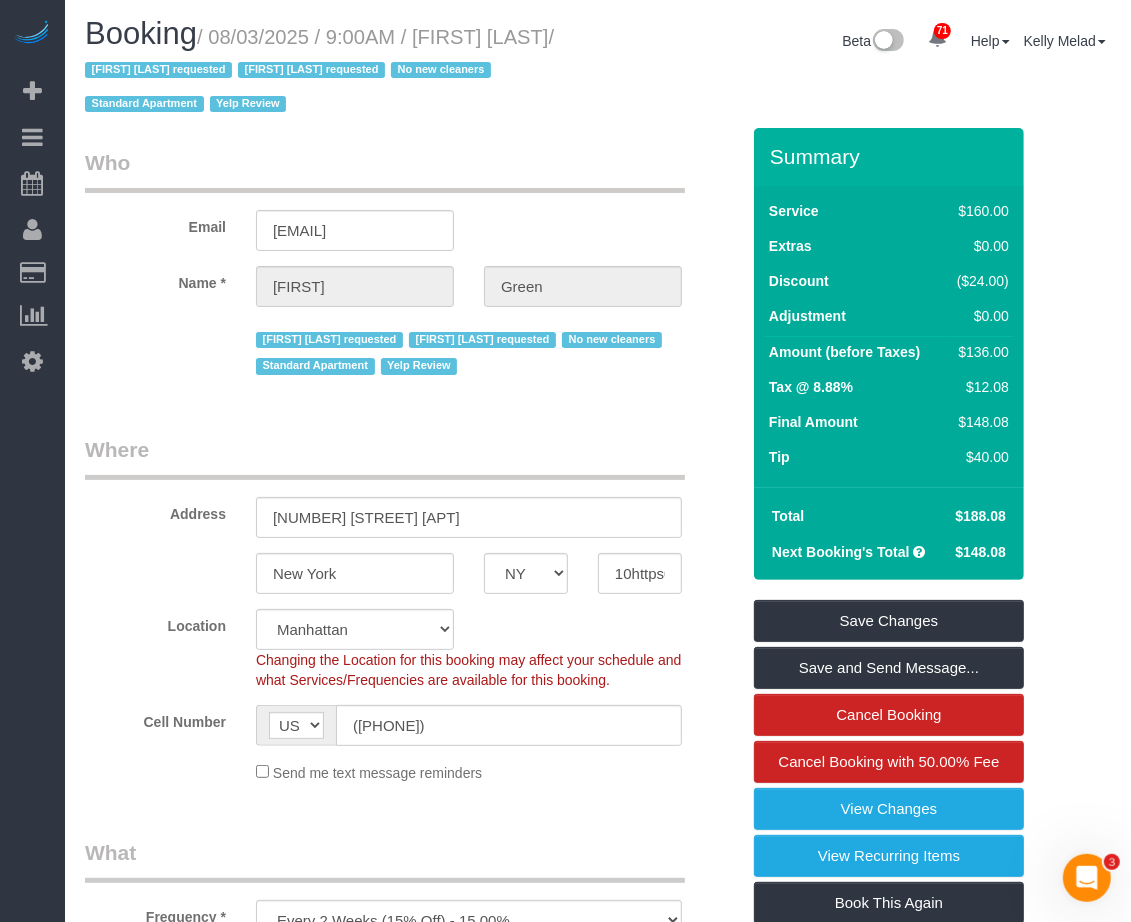 scroll, scrollTop: 0, scrollLeft: 0, axis: both 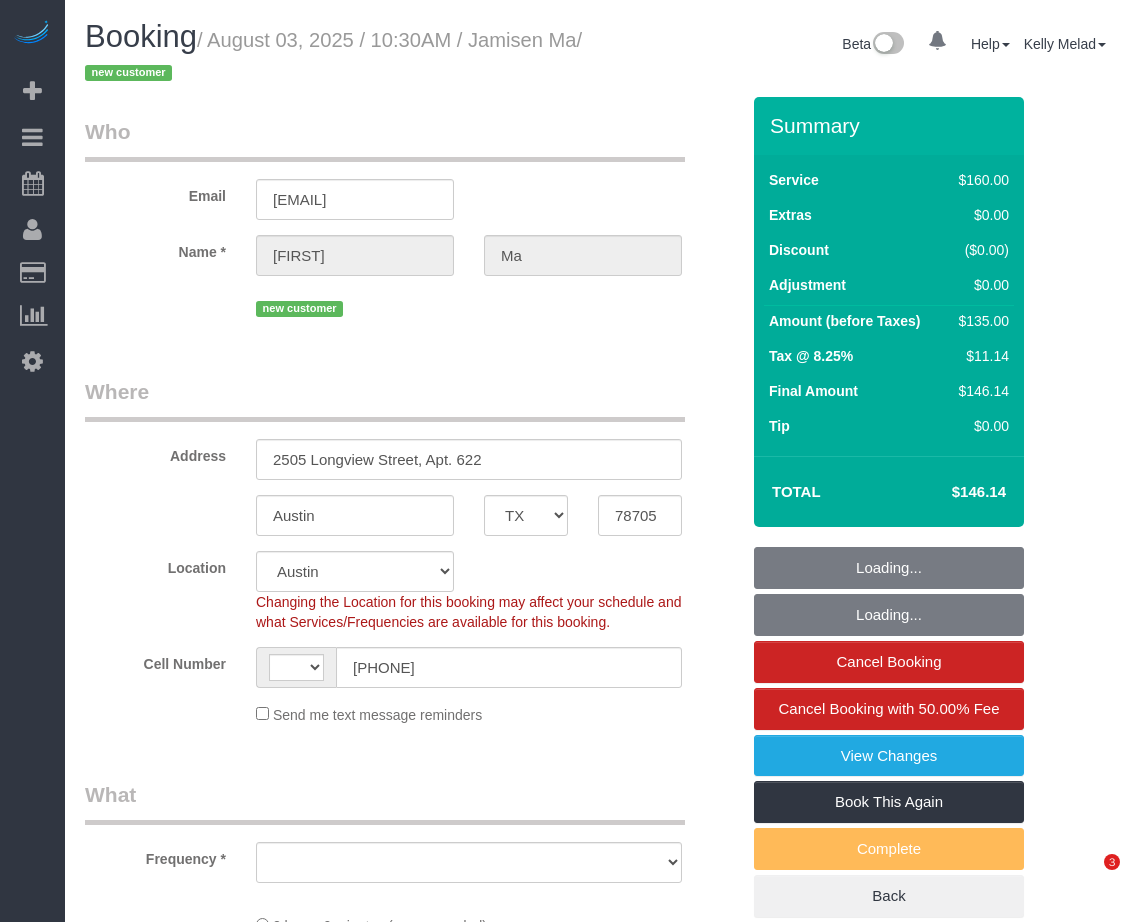 select on "TX" 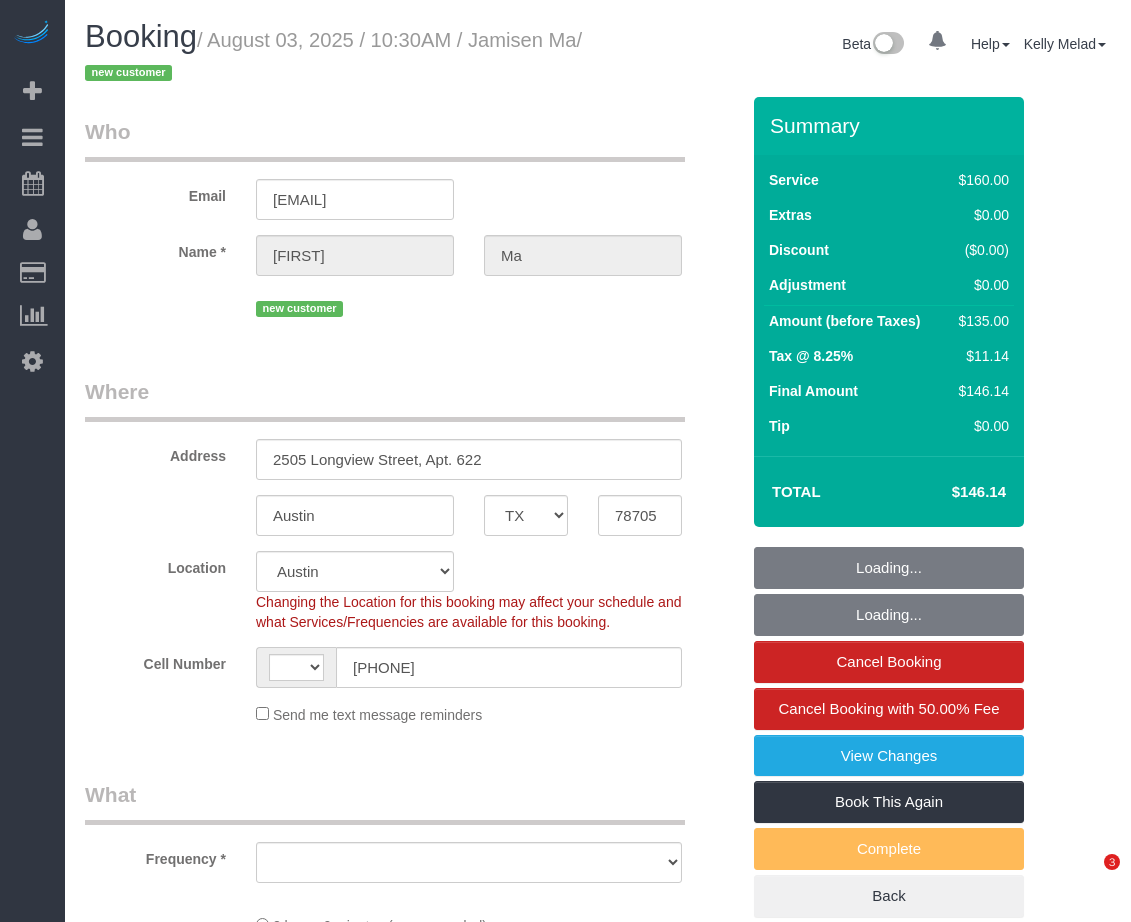 scroll, scrollTop: 325, scrollLeft: 0, axis: vertical 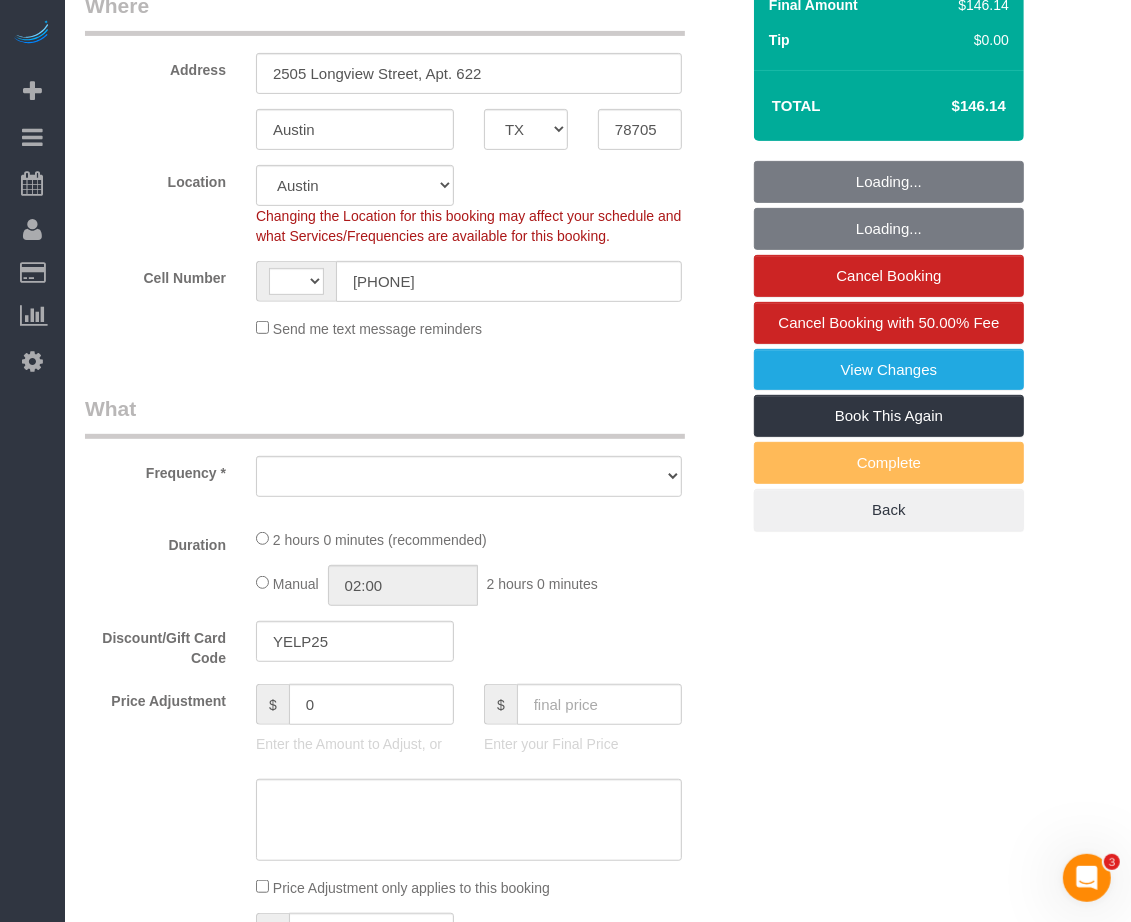 select on "number:59" 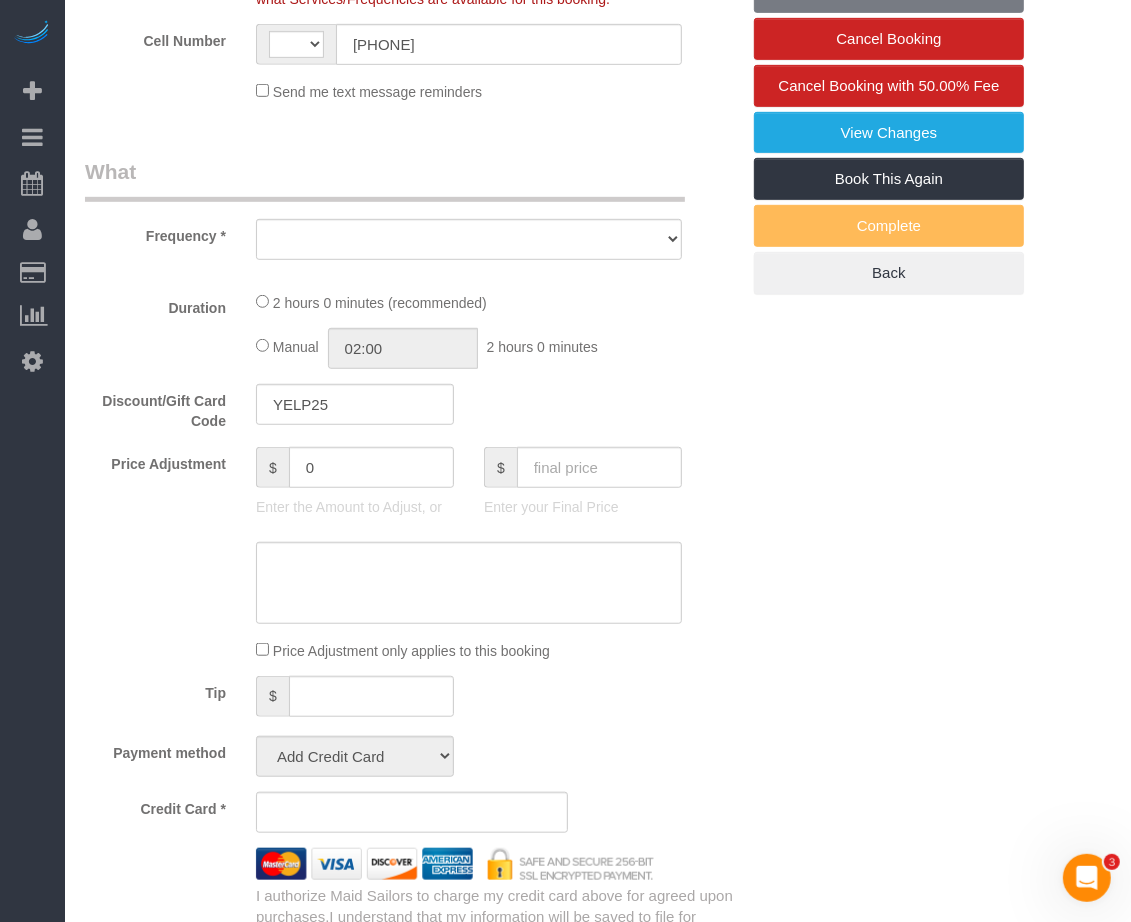 select on "string:US" 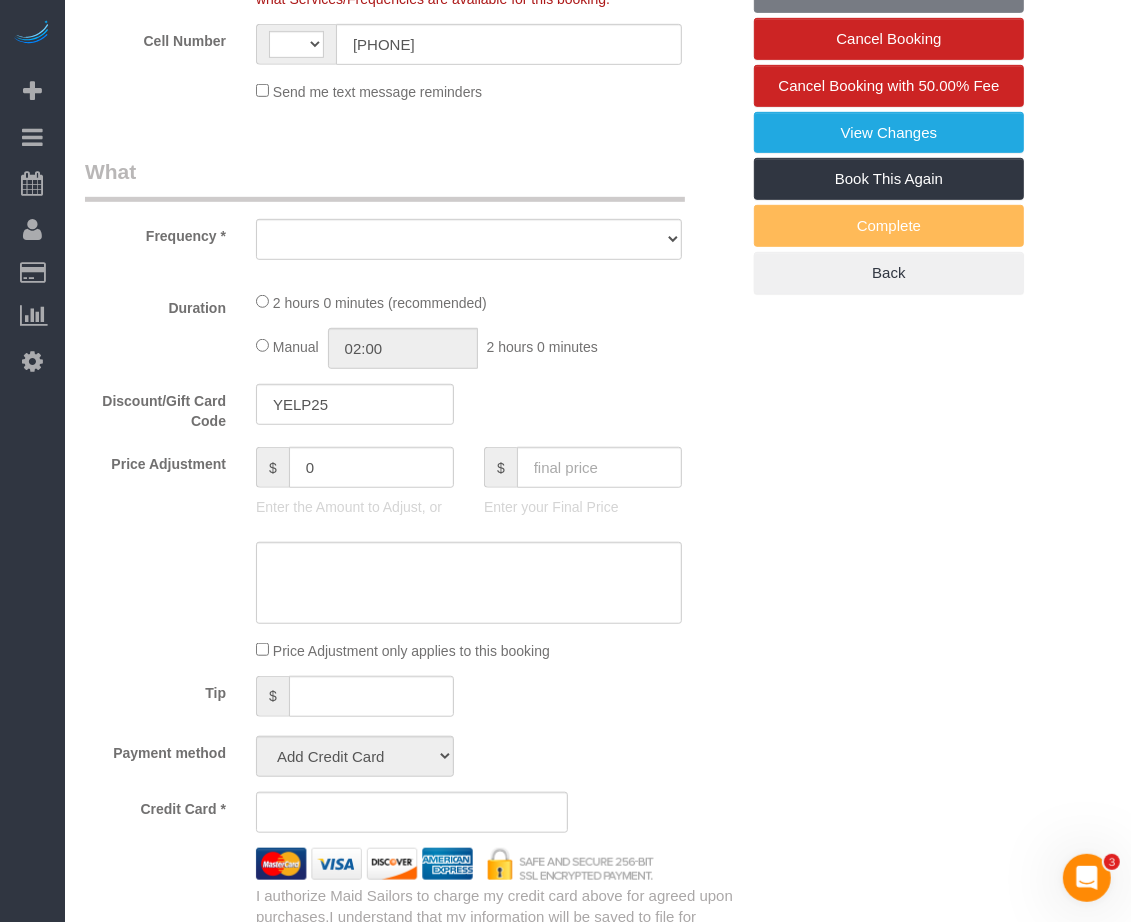 select on "object:966" 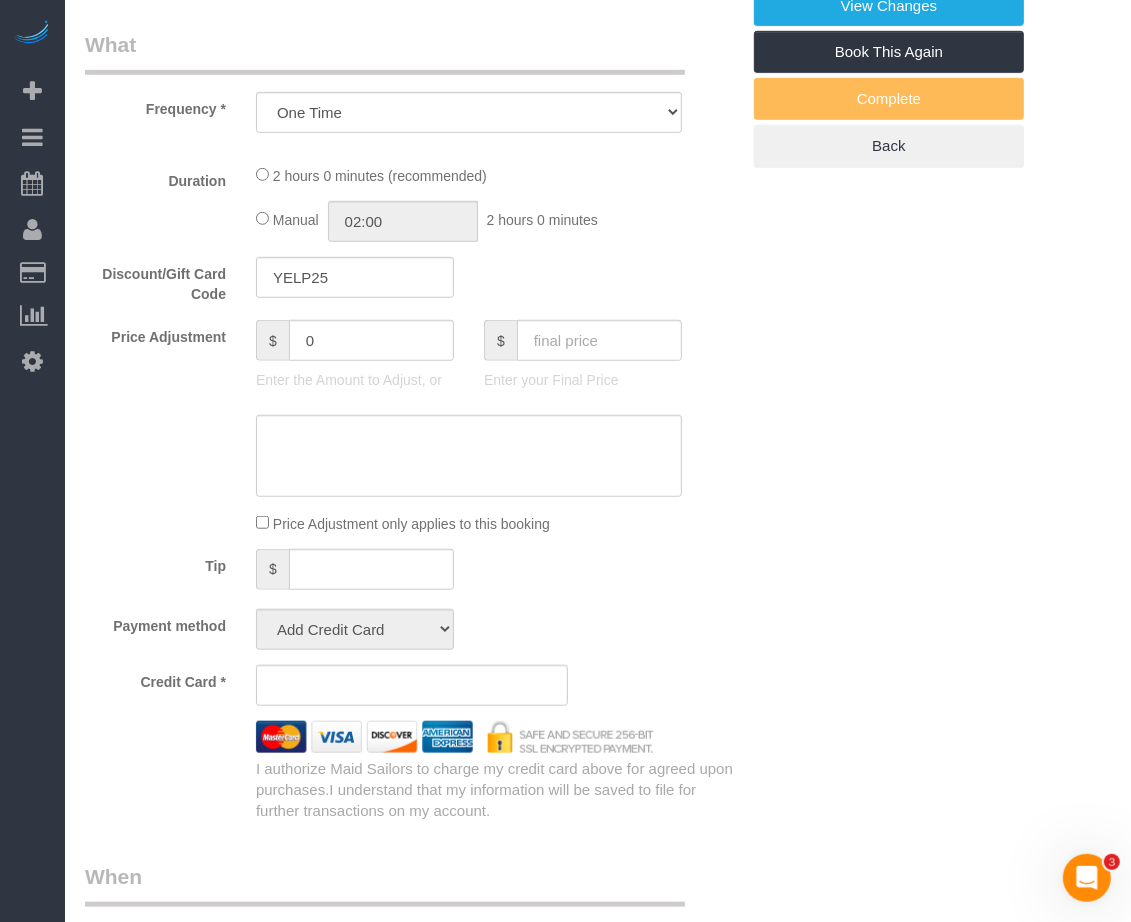 select on "string:stripe-pm_1RrmwU4VGloSiKo7CIMeWjnT" 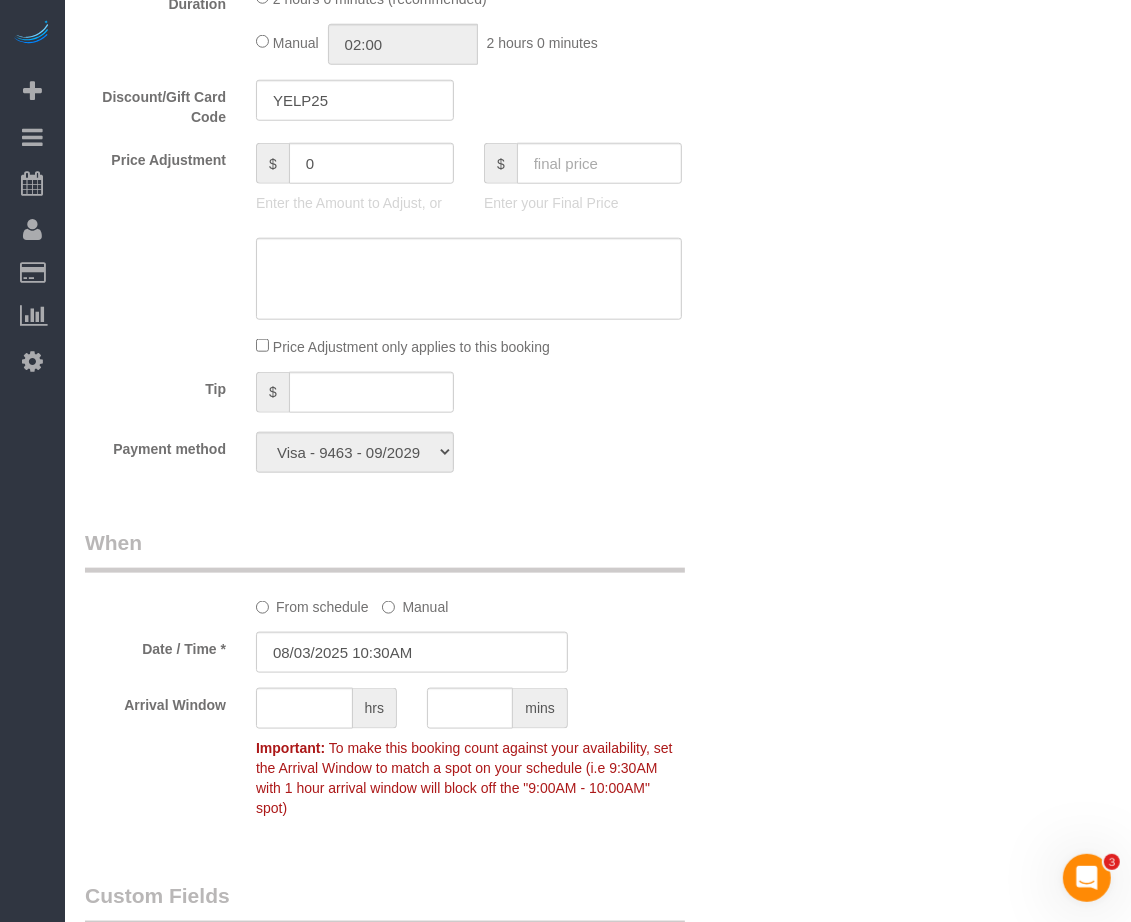 select on "object:1151" 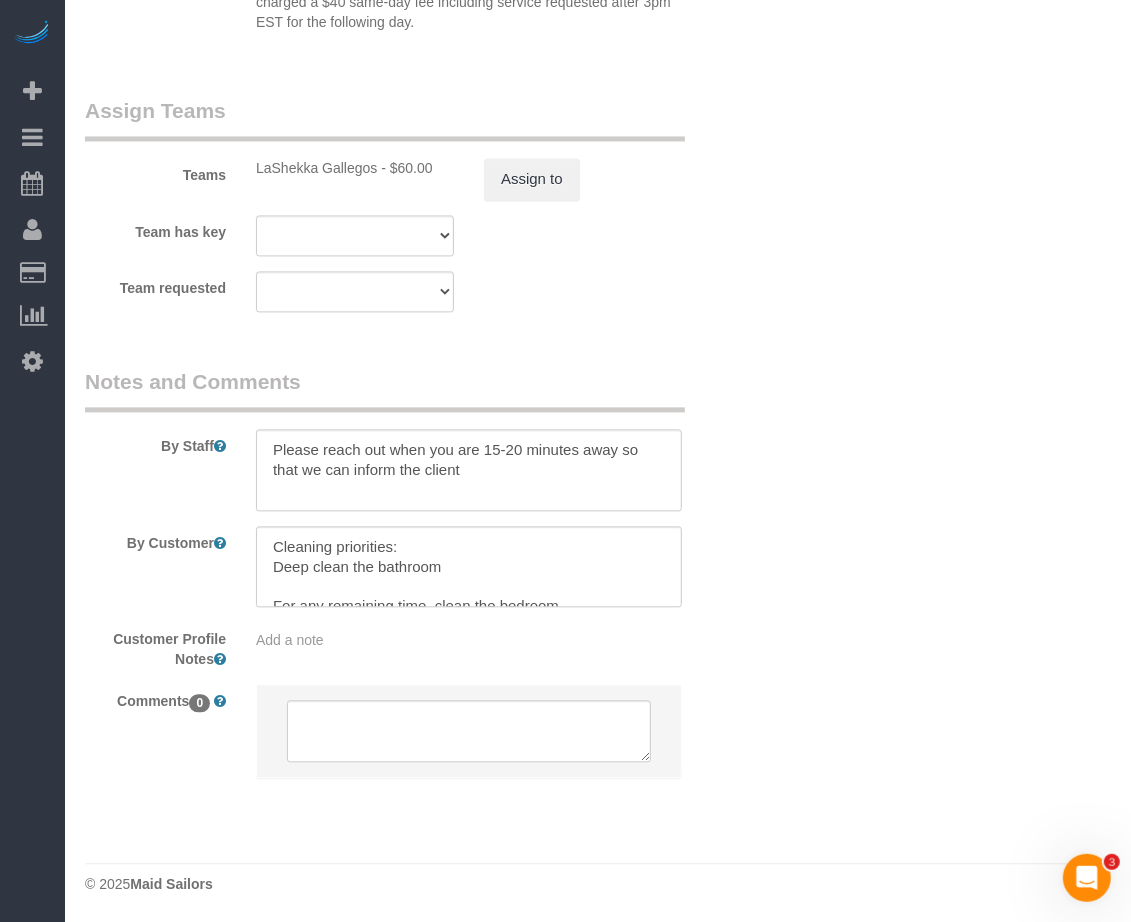 scroll, scrollTop: 2386, scrollLeft: 0, axis: vertical 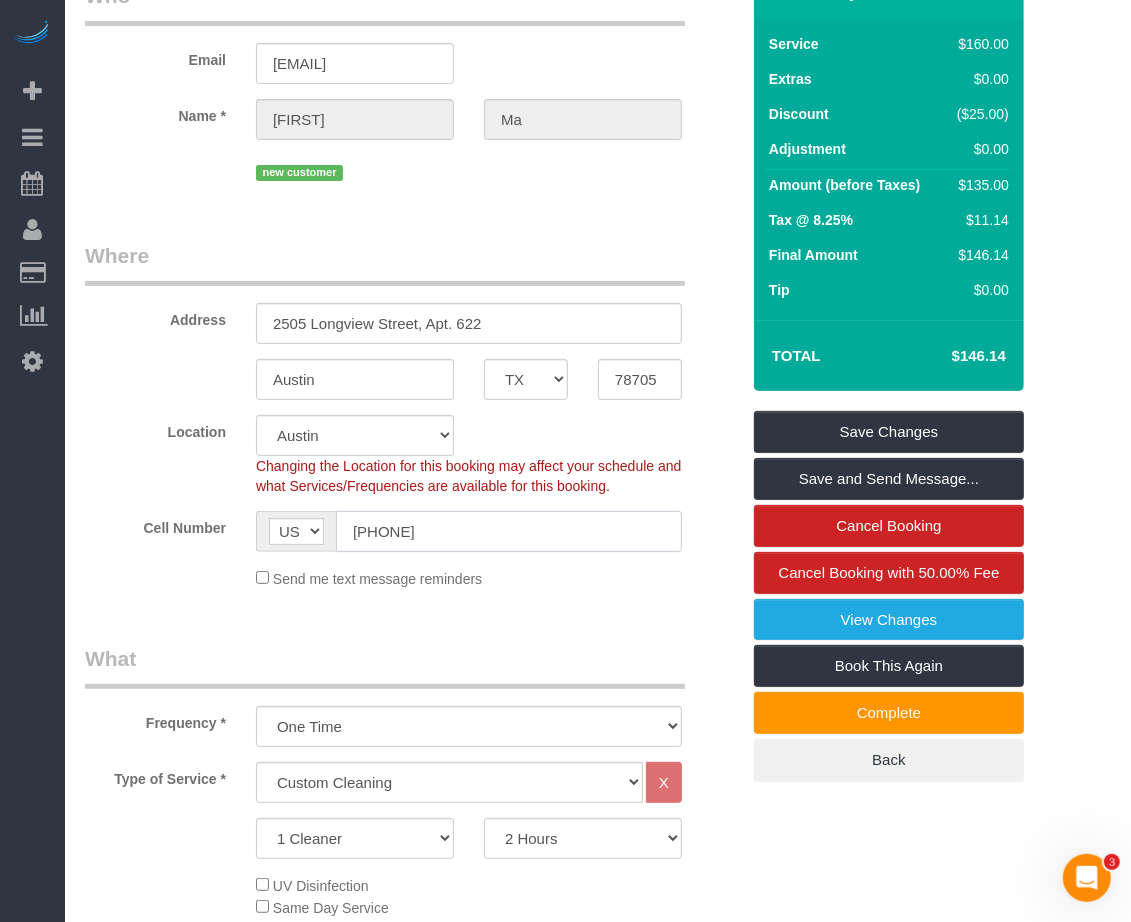 drag, startPoint x: 483, startPoint y: 530, endPoint x: 297, endPoint y: 532, distance: 186.01076 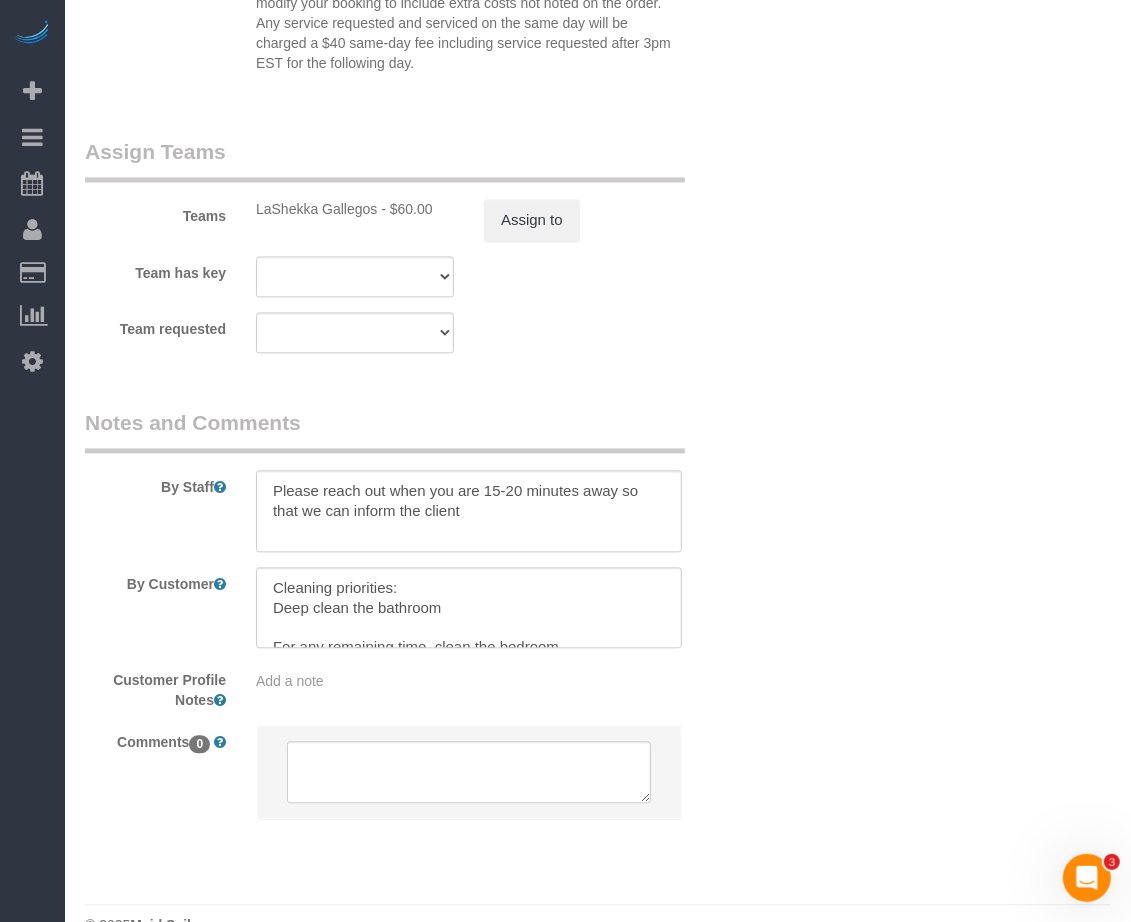 scroll, scrollTop: 2386, scrollLeft: 0, axis: vertical 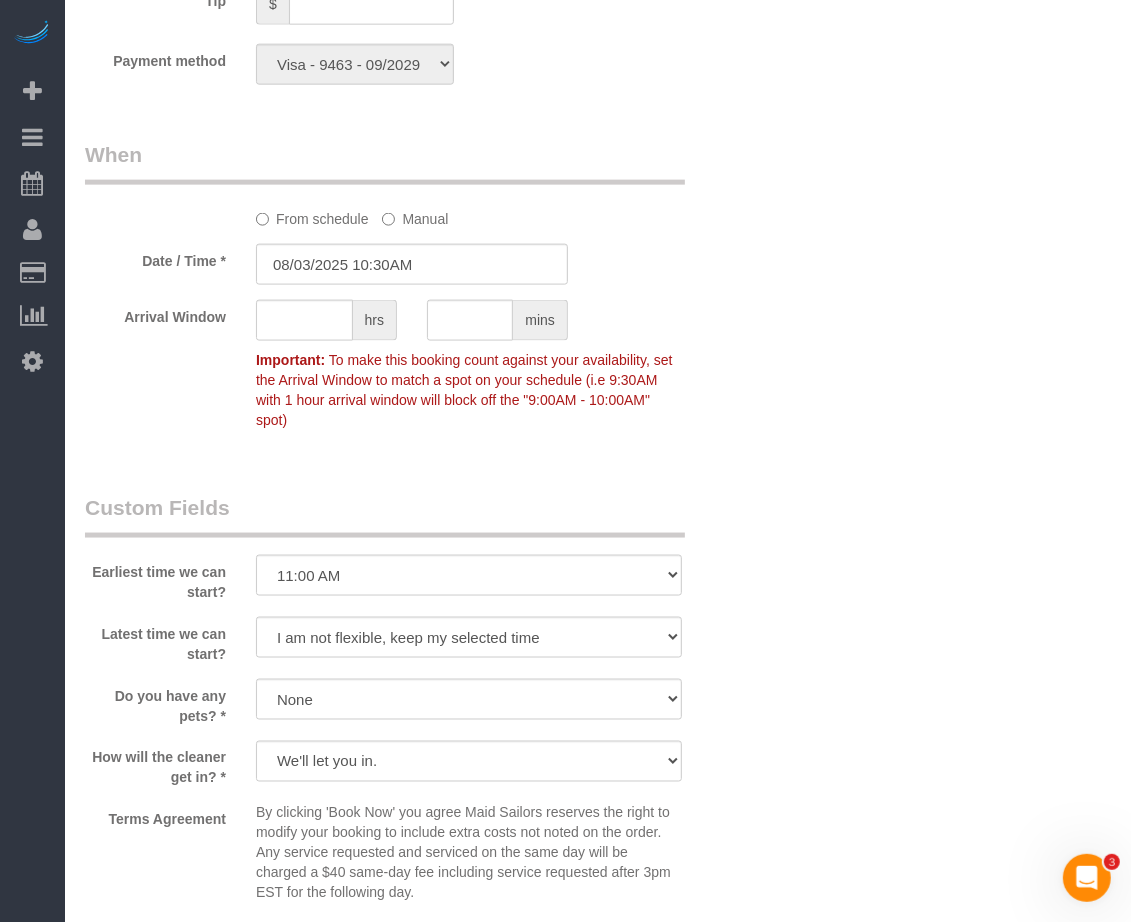 click on "Date / Time *
08/03/2025 10:30AM" 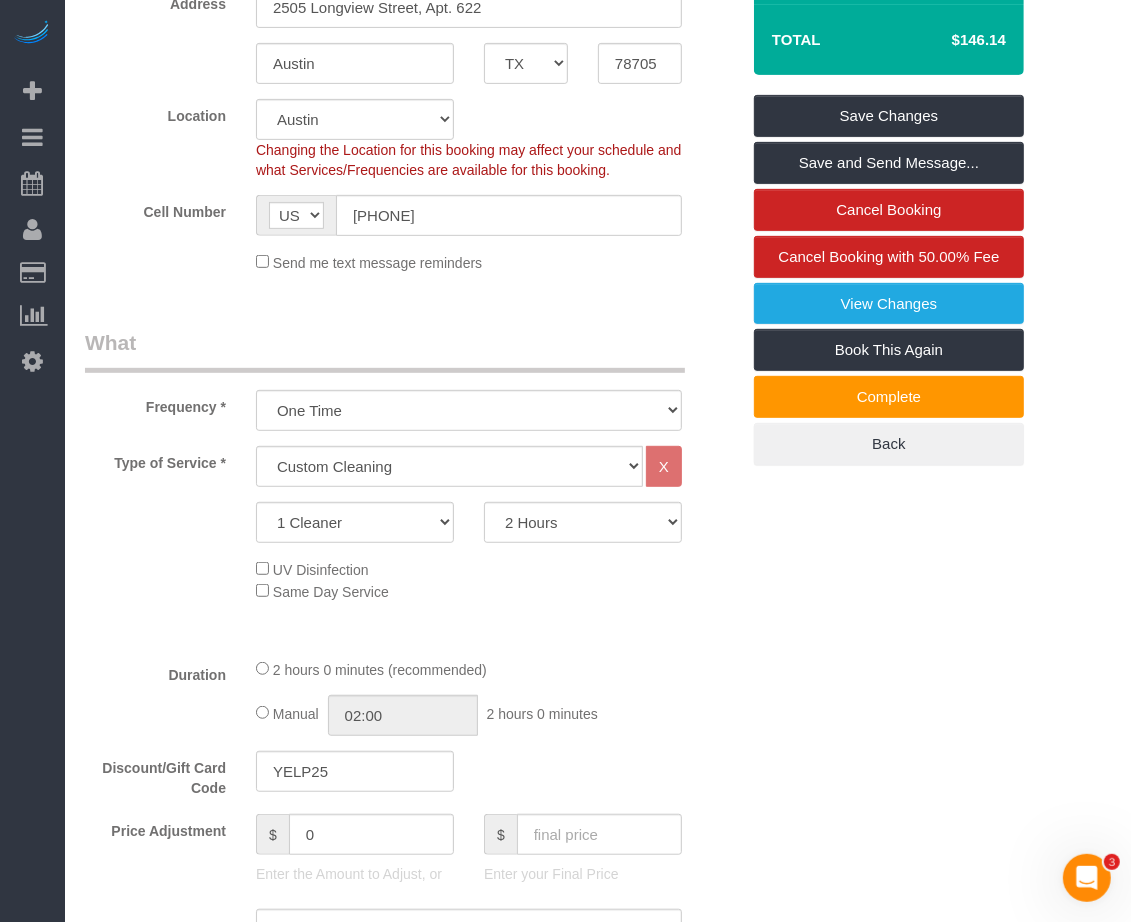 scroll, scrollTop: 136, scrollLeft: 0, axis: vertical 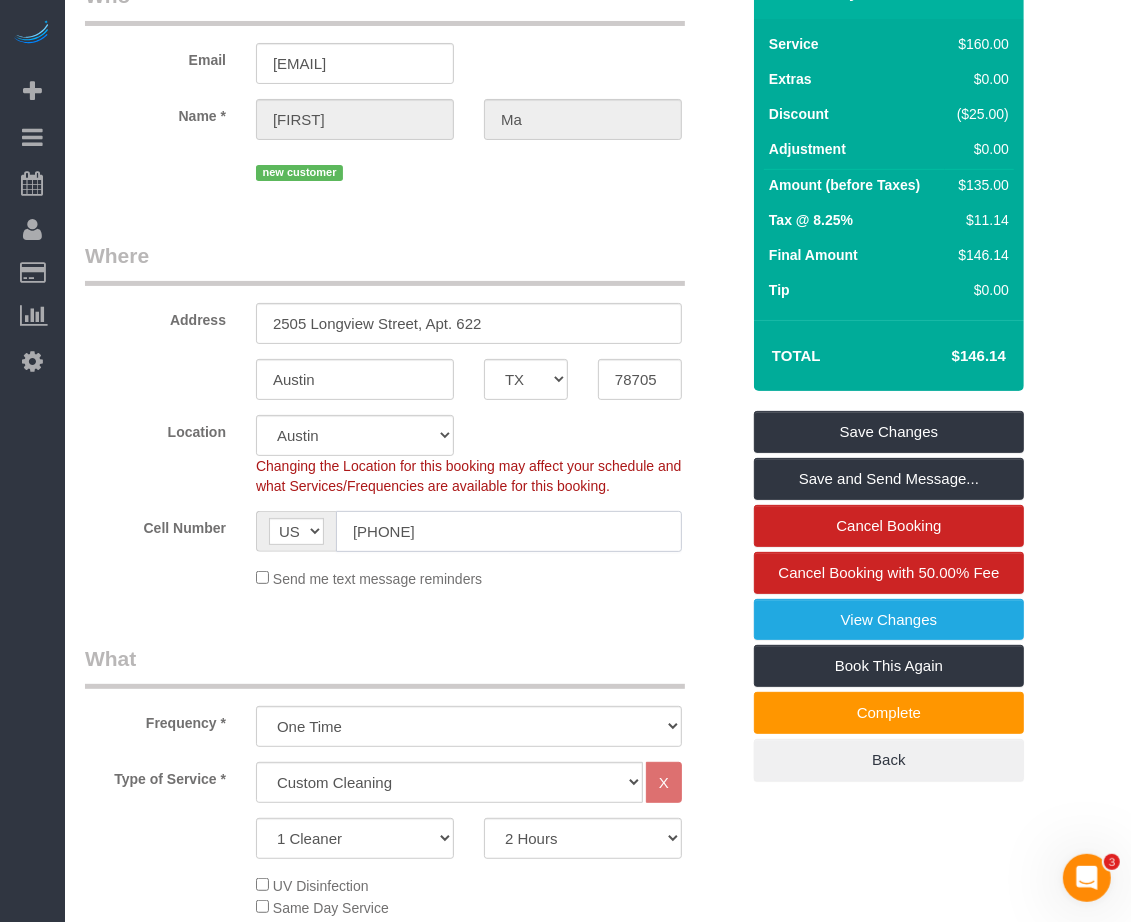 click on "[PHONE]" 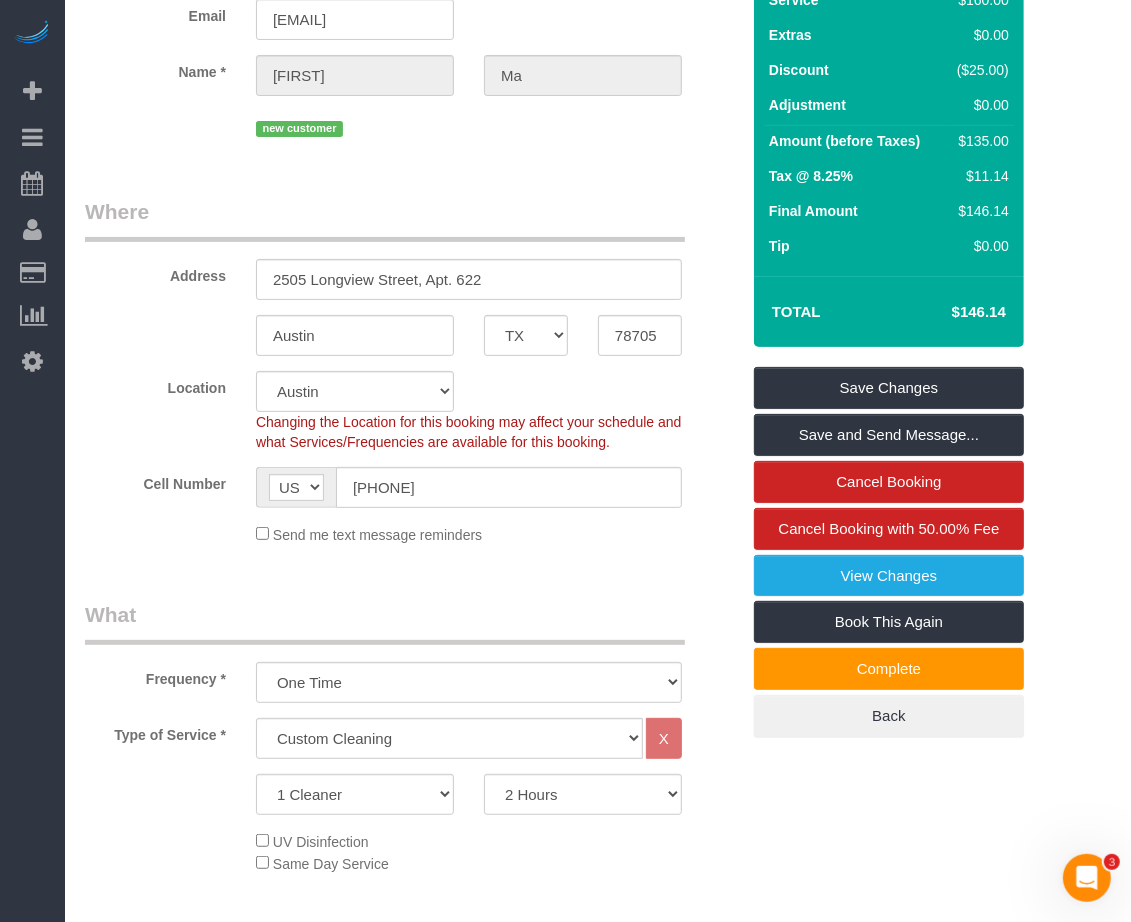 scroll, scrollTop: 375, scrollLeft: 0, axis: vertical 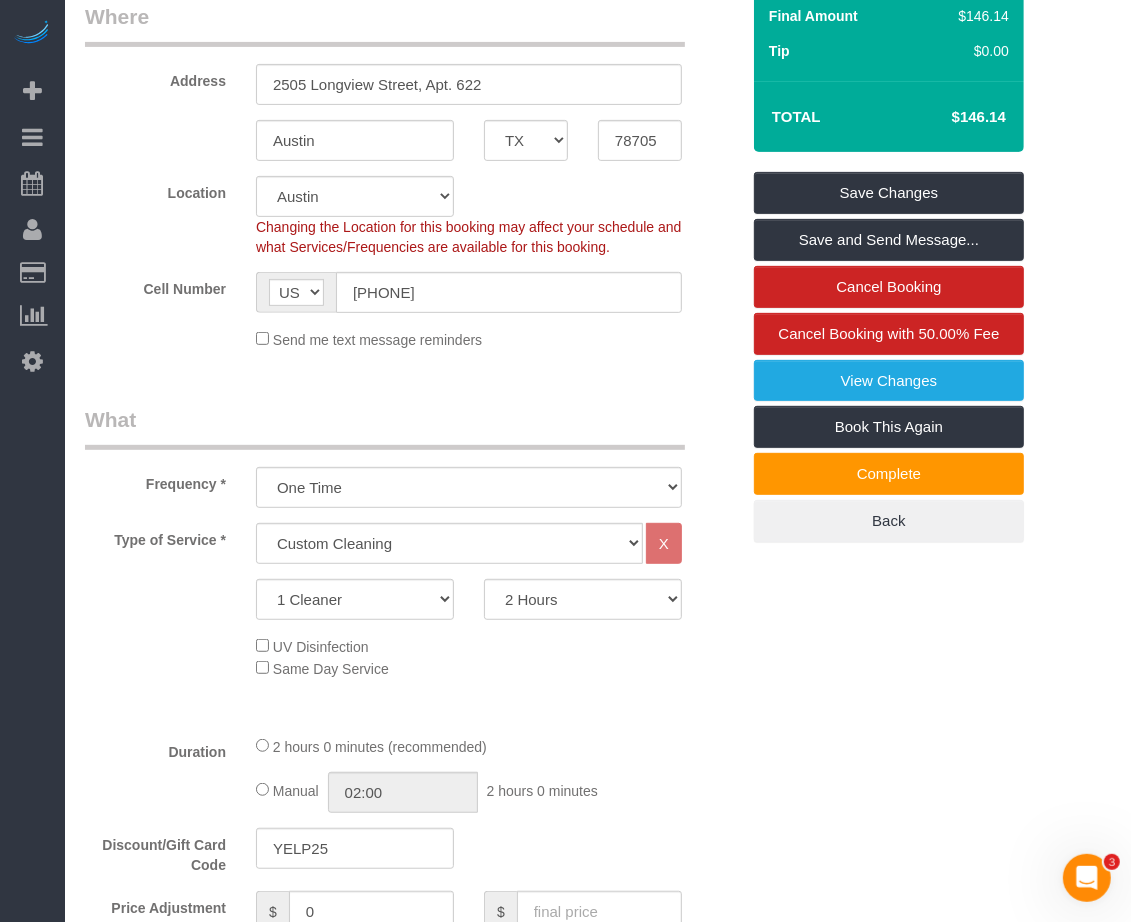 click on "Who
Email
[EMAIL]
Name *
[FIRST]
[LAST]
new customer
Where
Address
2505 Longview Street, Apt. 622
[CITY]
[STATE]
AL
AR
AZ
CA
CO
CT
DC
DE
FL
GA
HI
IA
ID
IL
IN
KS
KY
LA
MA
MD
ME
MI
MN
MO
MS
MT
NC
ND" at bounding box center (598, 1291) 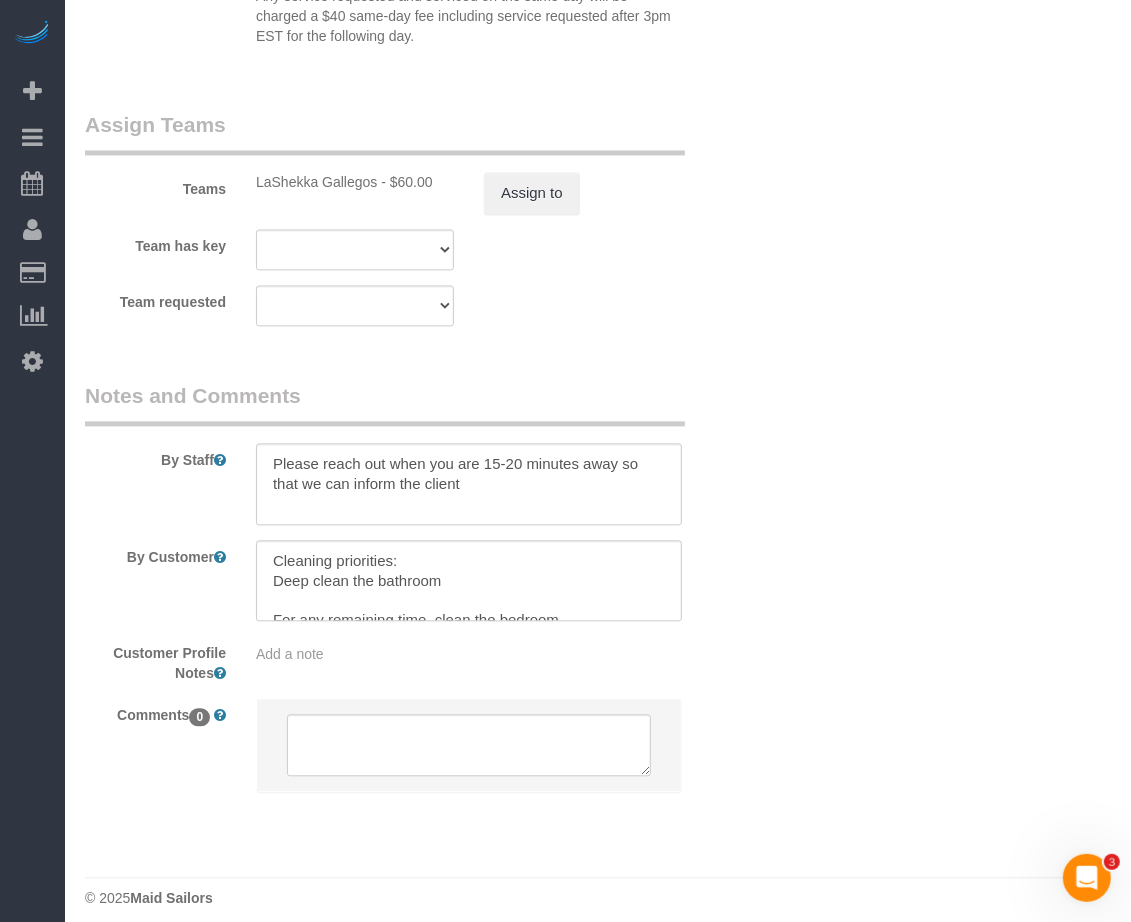 scroll, scrollTop: 2386, scrollLeft: 0, axis: vertical 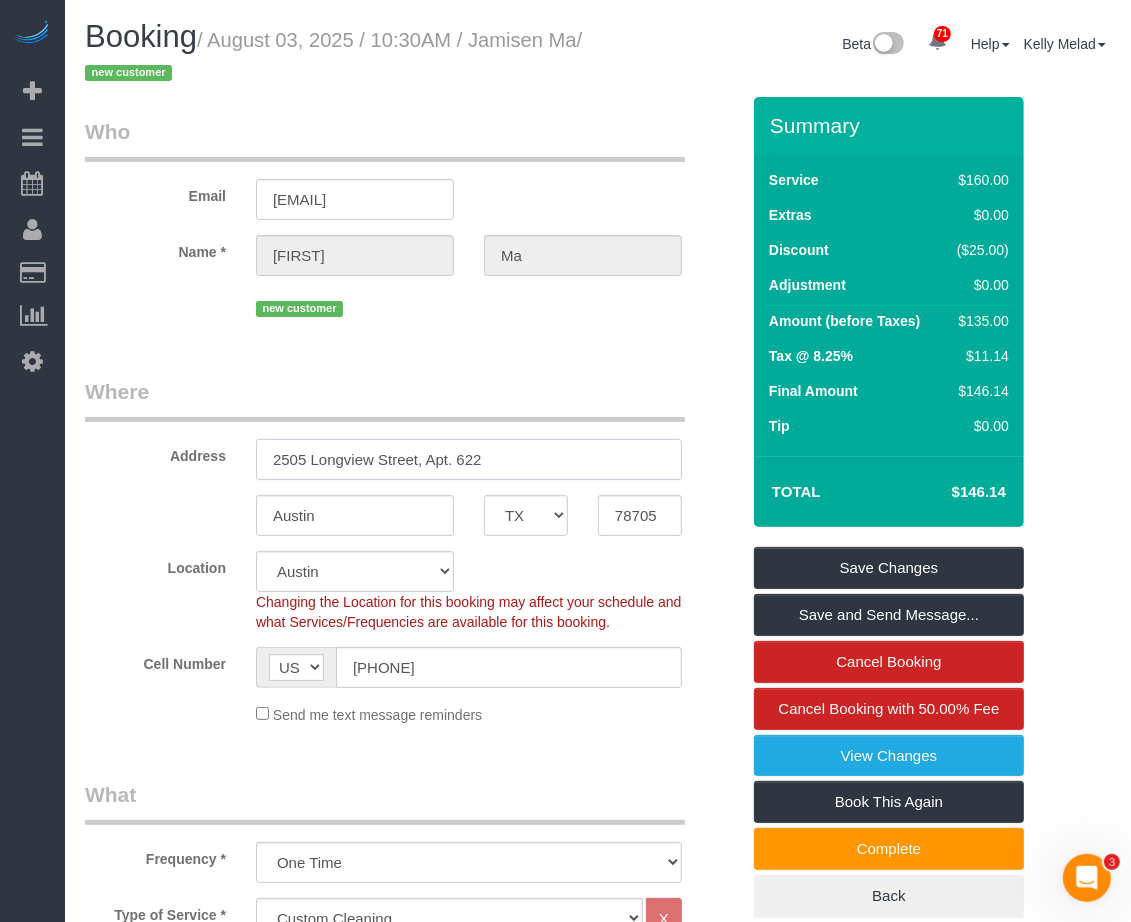 drag, startPoint x: 518, startPoint y: 460, endPoint x: 176, endPoint y: 433, distance: 343.06415 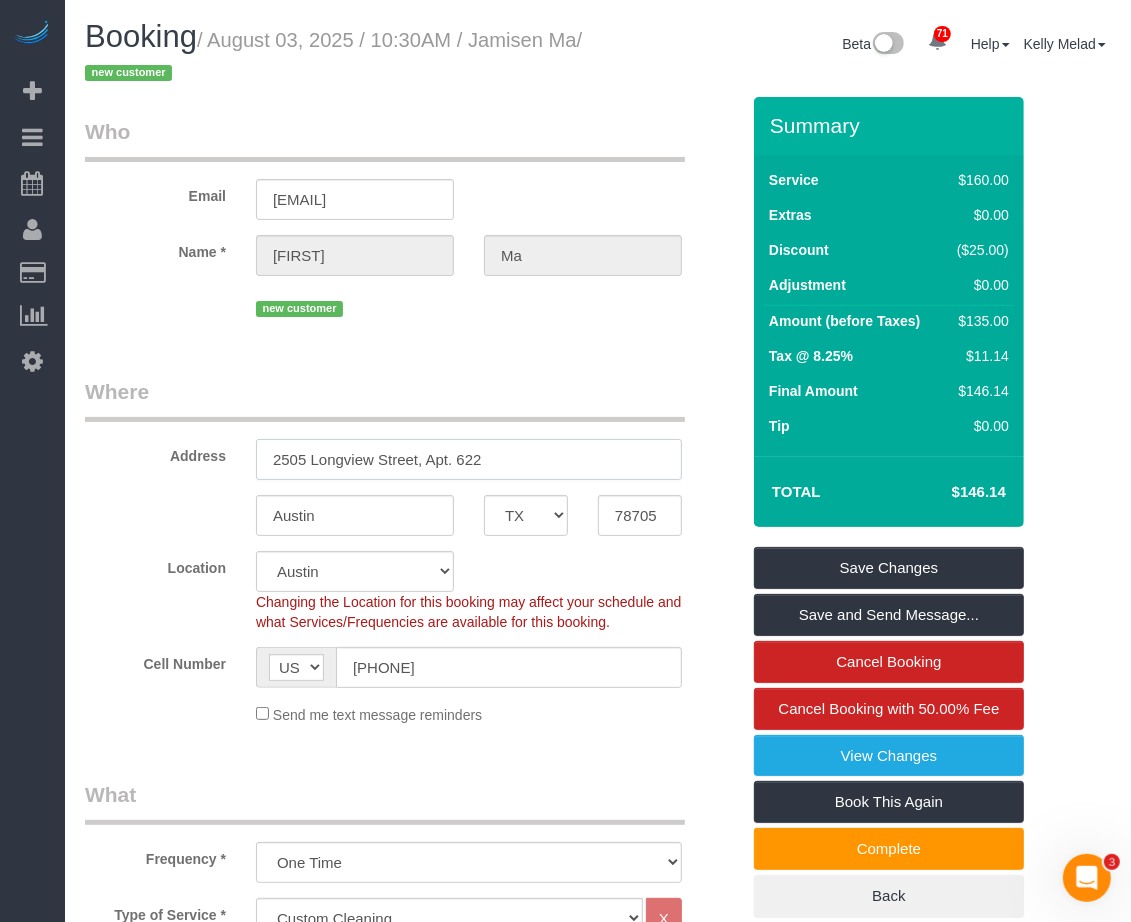 click on "Address
2505 Longview Street, Apt. 622" at bounding box center (412, 428) 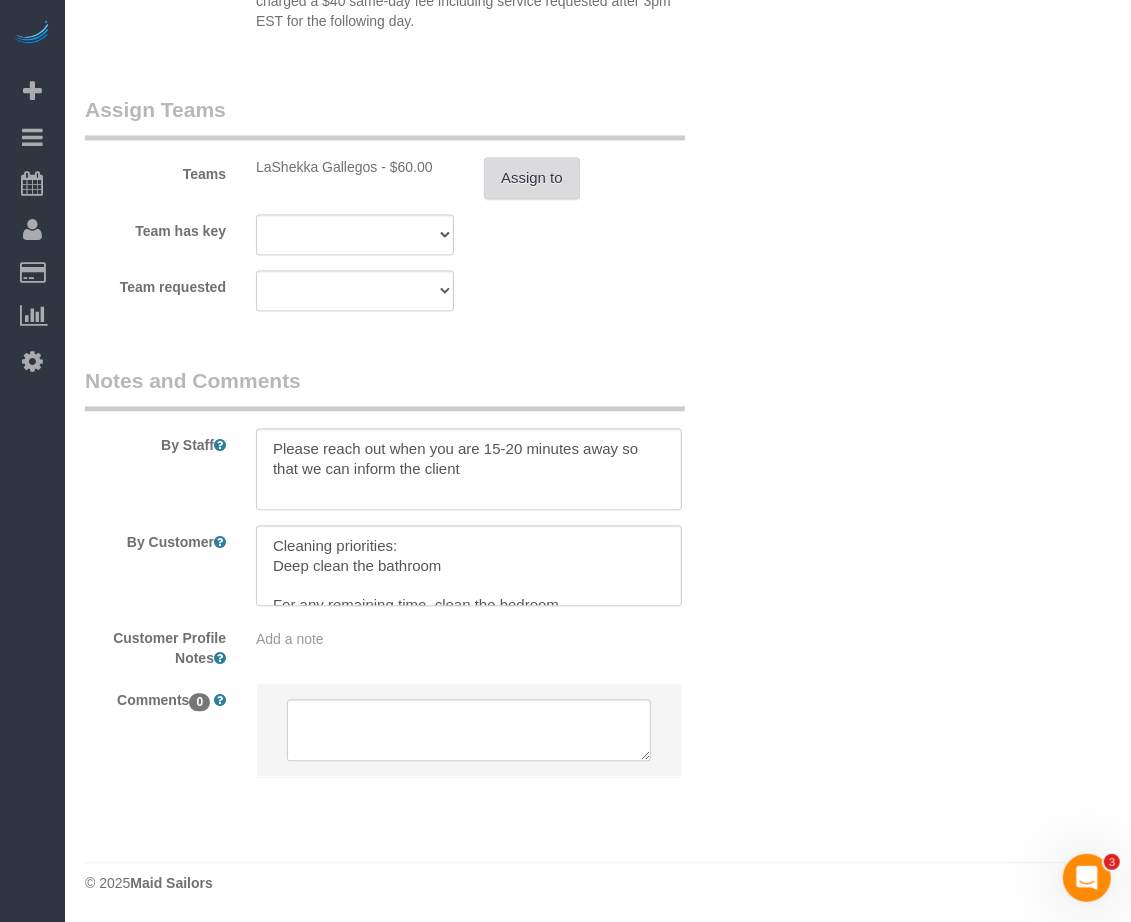 scroll, scrollTop: 2386, scrollLeft: 0, axis: vertical 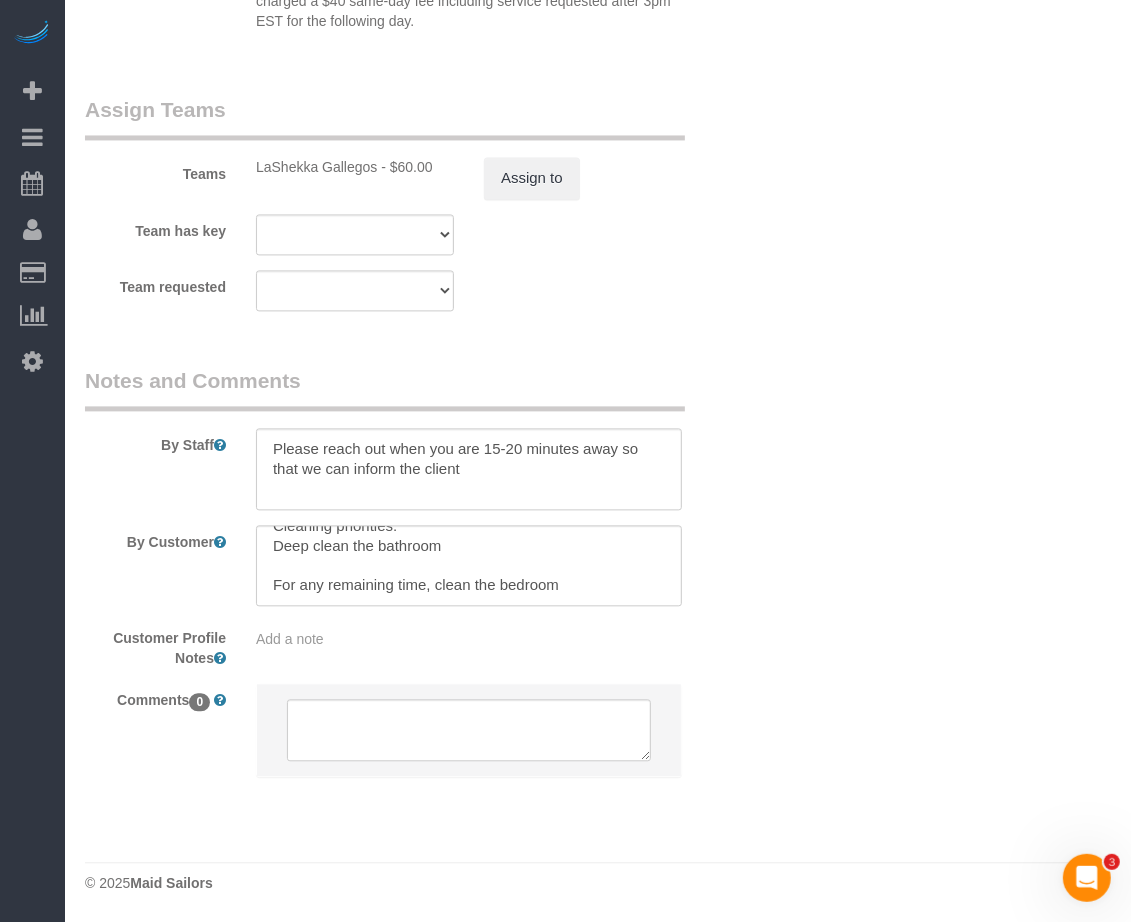 click on "Who
Email
[EMAIL]
Name *
[FIRST]
[LAST]
new customer
Where
Address
2505 Longview Street, Apt. 622
[CITY]
[STATE]
AL
AR
AZ
CA
CO
CT
DC
DE
FL
GA
HI
IA
ID
IL
IN
KS
KY
LA
MA
MD
ME
MI
MN
MO
MS
MT
NC
ND" at bounding box center (598, -717) 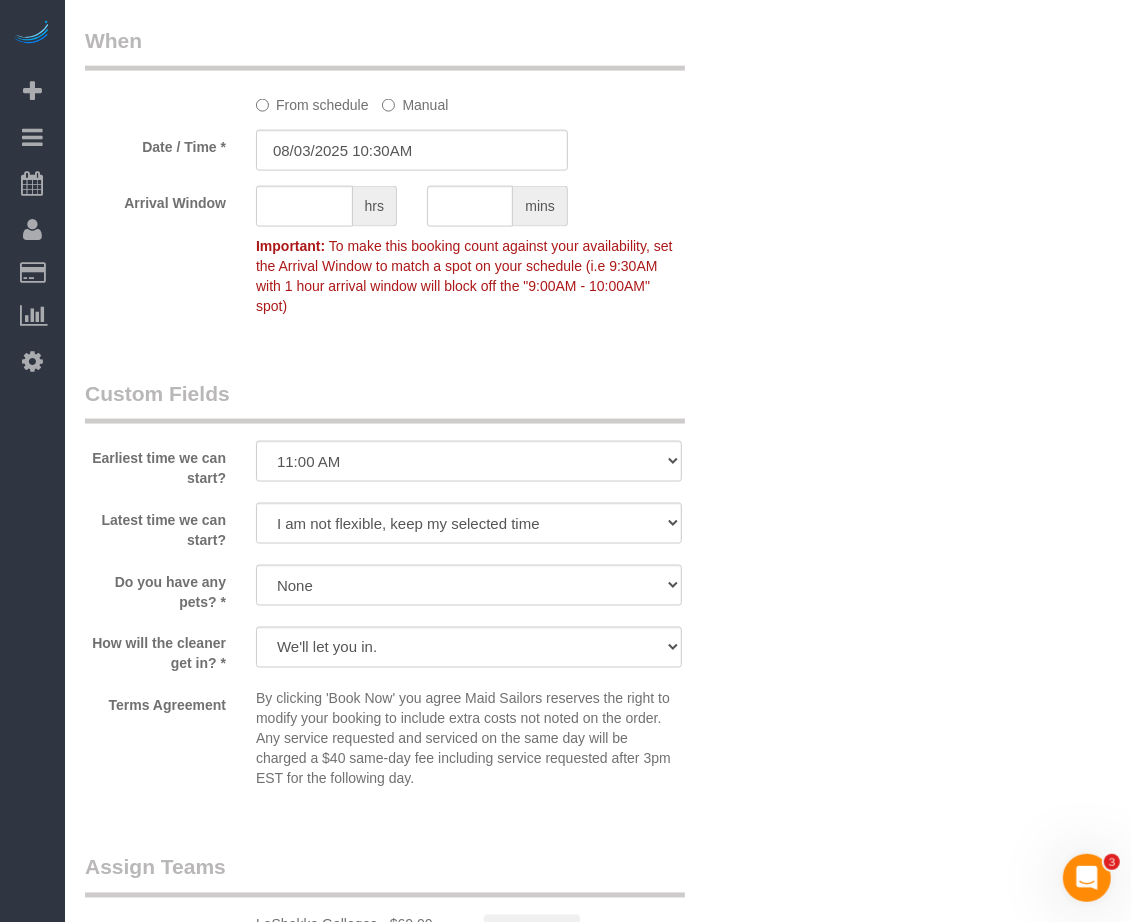 scroll, scrollTop: 2386, scrollLeft: 0, axis: vertical 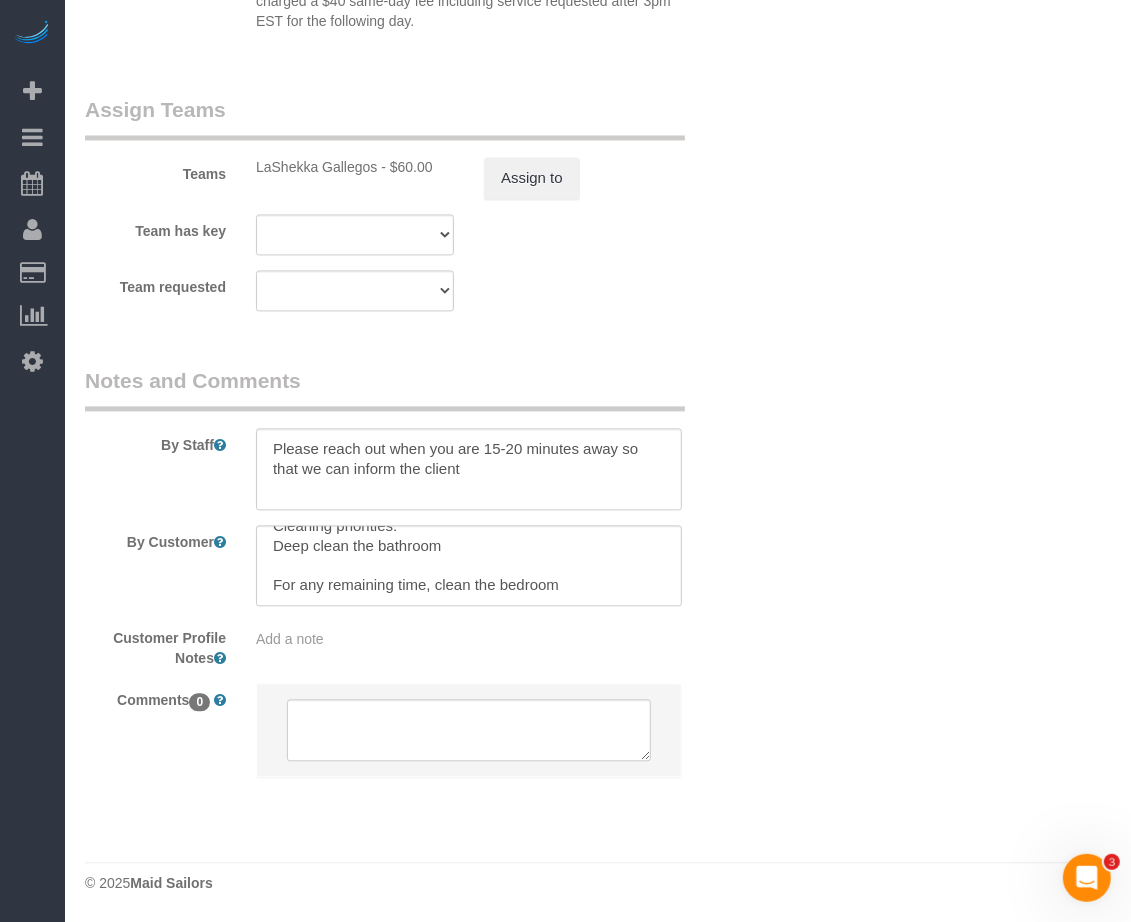 click on "Add a note" at bounding box center (469, 639) 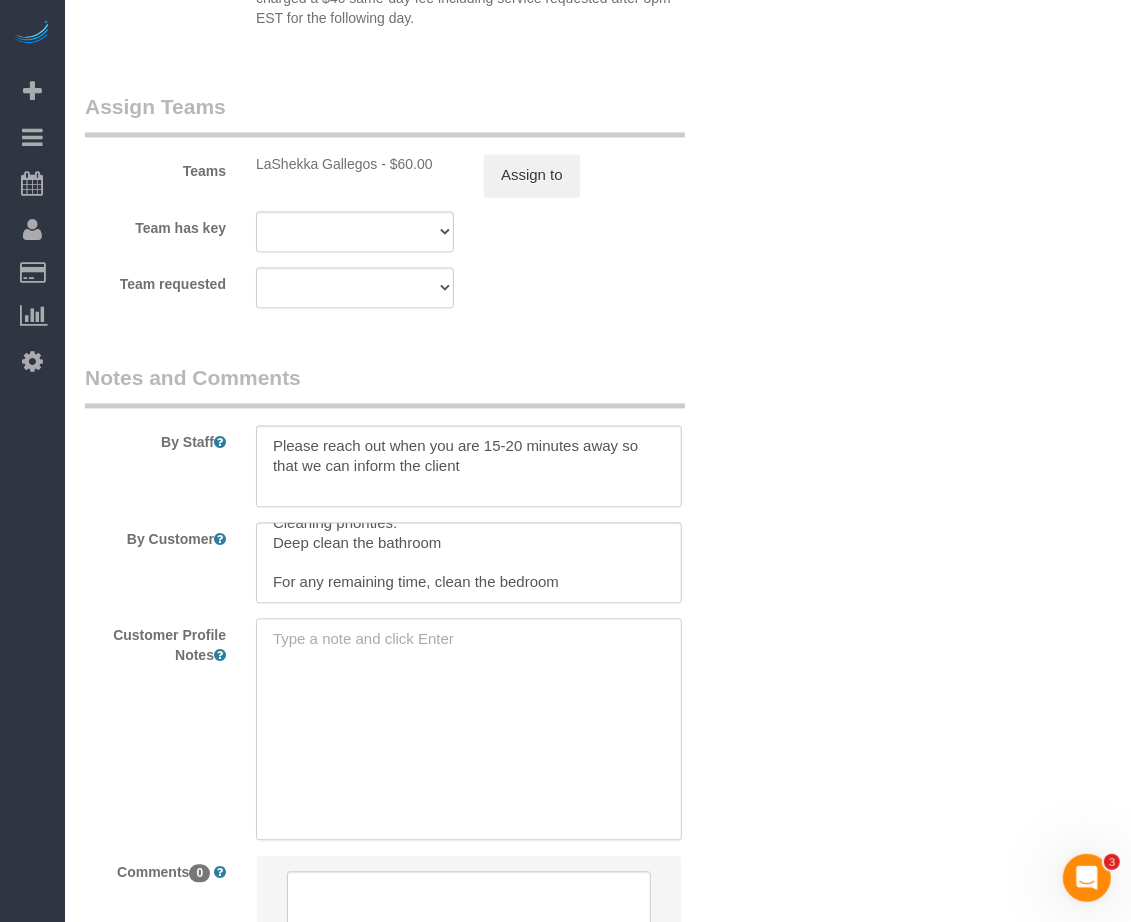 click at bounding box center (469, 728) 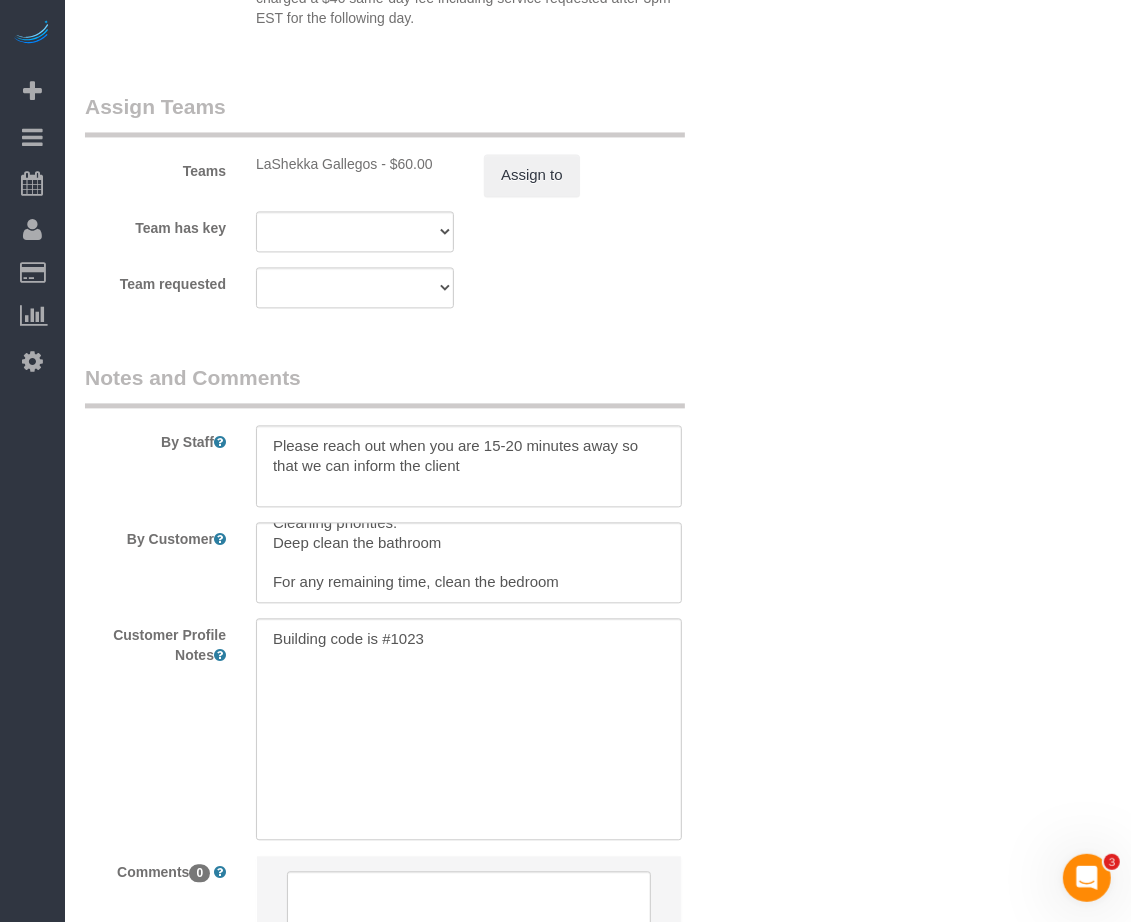 click on "By Customer" at bounding box center (412, 563) 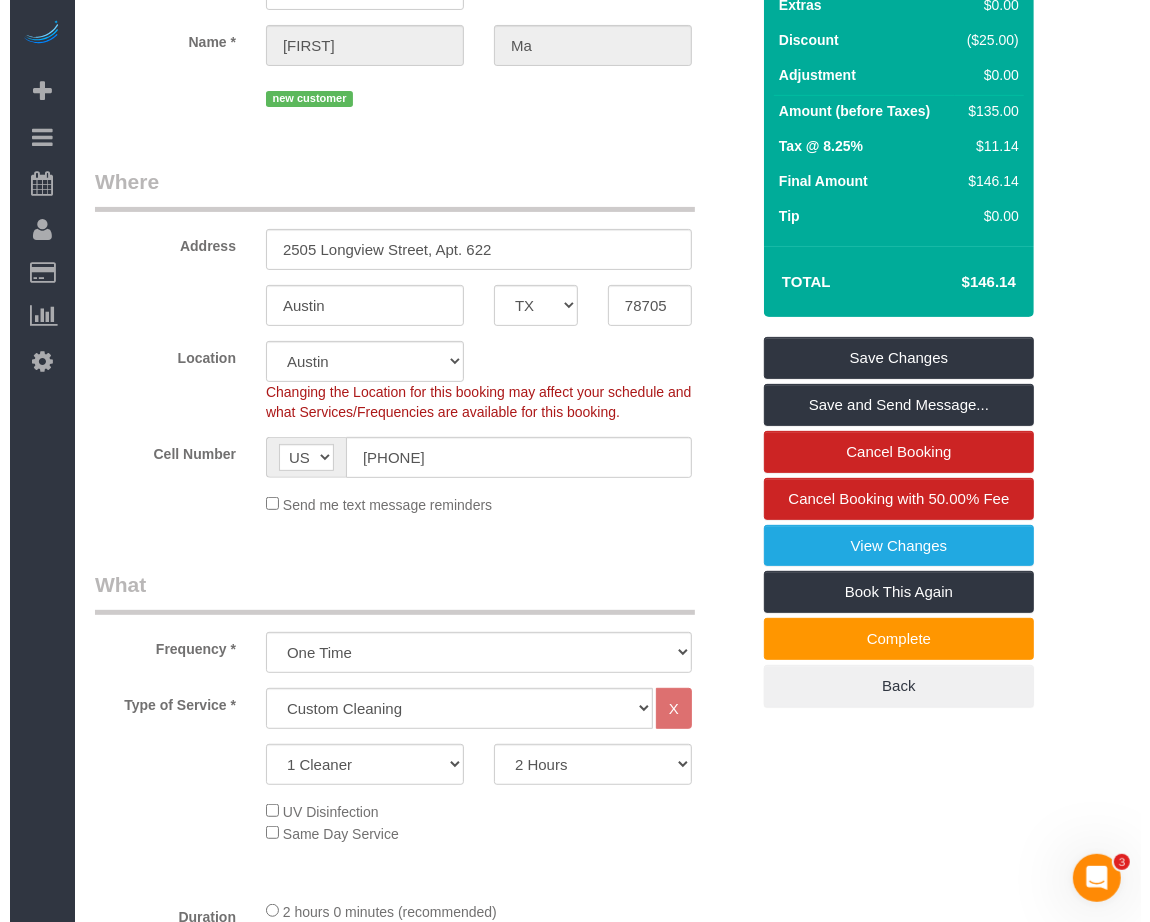 scroll, scrollTop: 0, scrollLeft: 0, axis: both 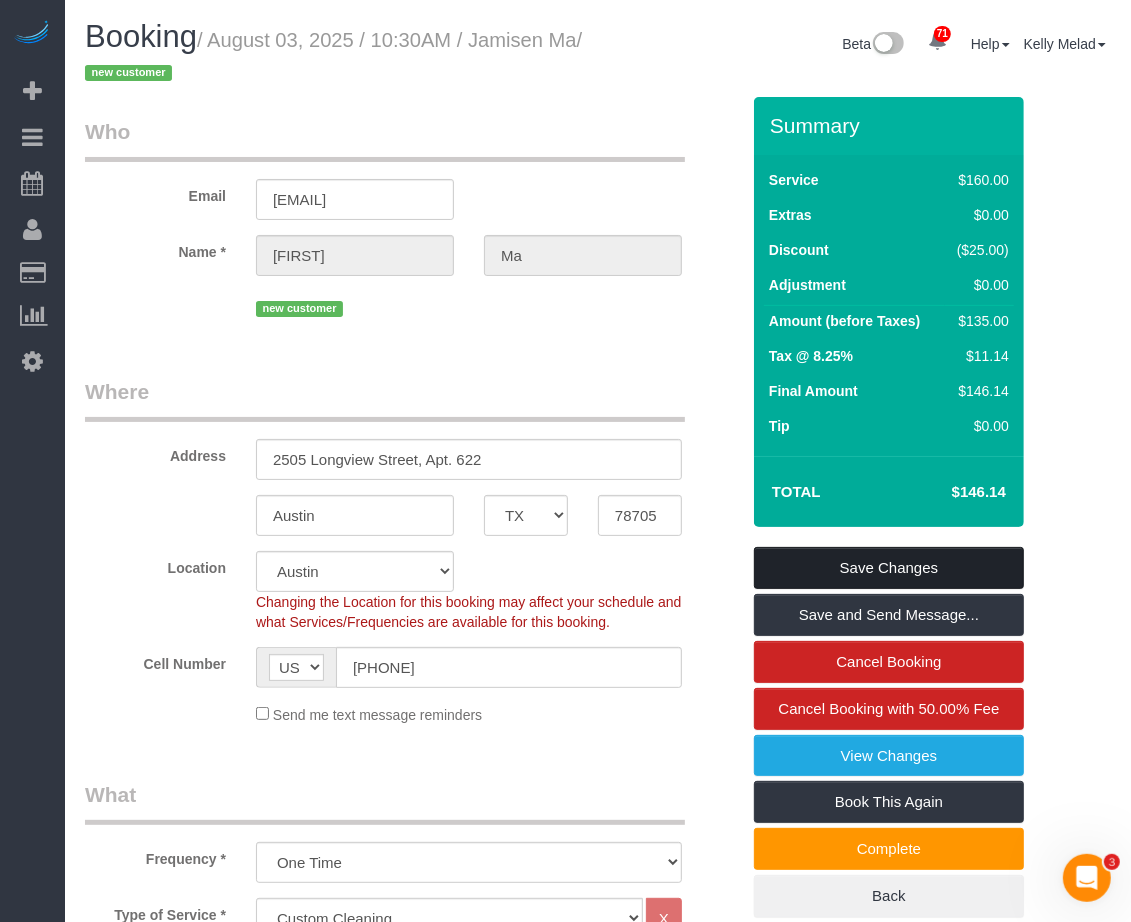 click on "Save Changes" at bounding box center (889, 568) 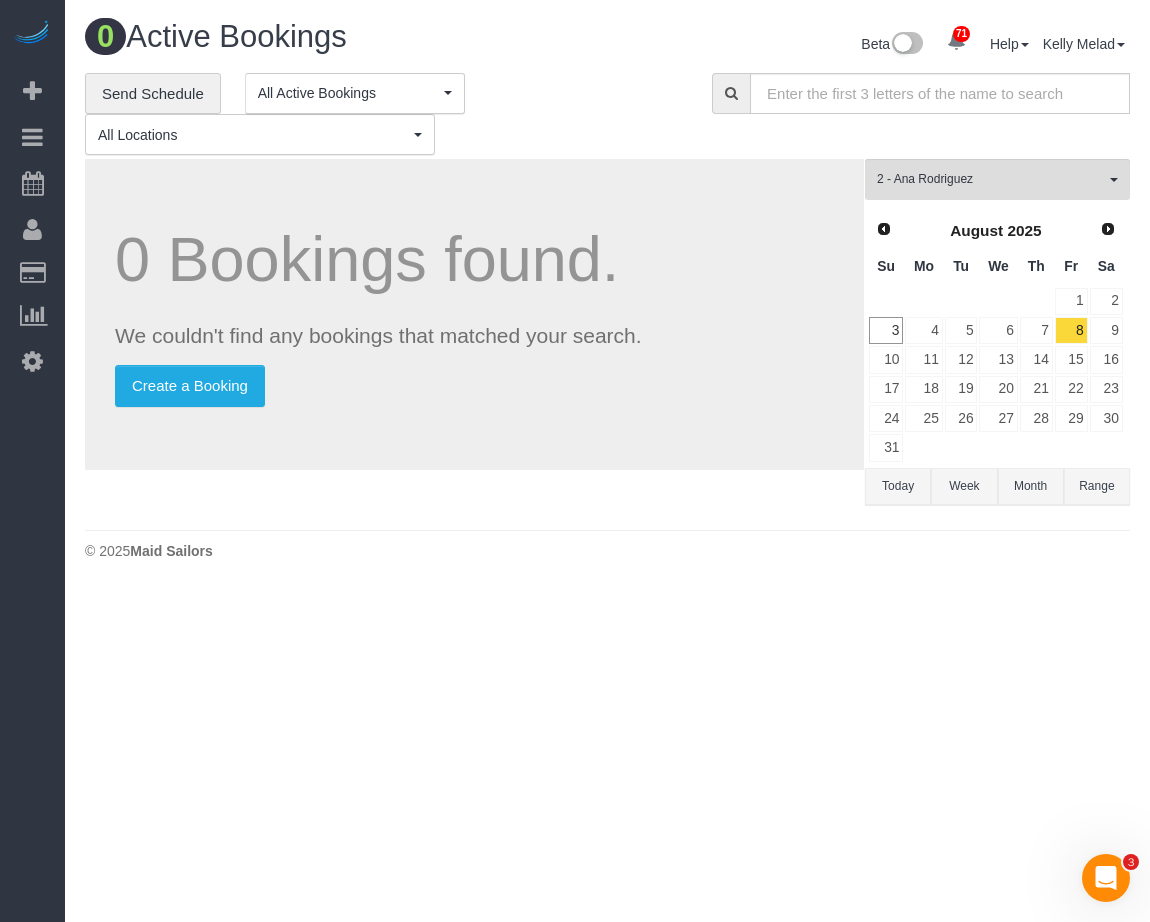 click on "71
Beta
Your Notifications
You have 0 alerts
×
You have 5  to charge for 08/01/2025
×
You have 1  to charge for 07/31/2025
×
You have 4  to charge for 07/30/2025
×" at bounding box center [575, 461] 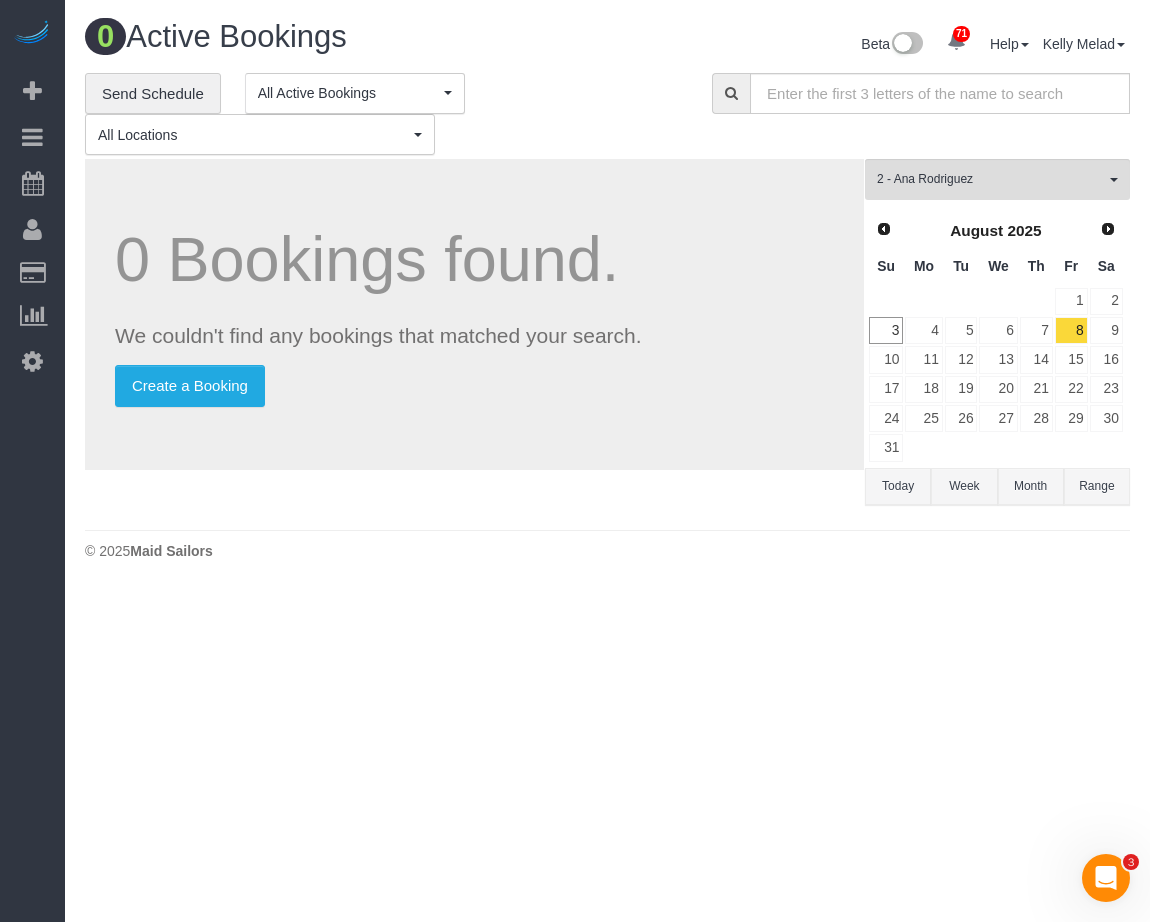 click on "0  Active Bookings
Beta
71
Your Notifications
You have 0 alerts
×
You have 5  to charge for 08/01/2025
×
You have 1  to charge for 07/31/2025
×
You have 4  to charge for 07/30/2025
×
×" at bounding box center (607, 295) 